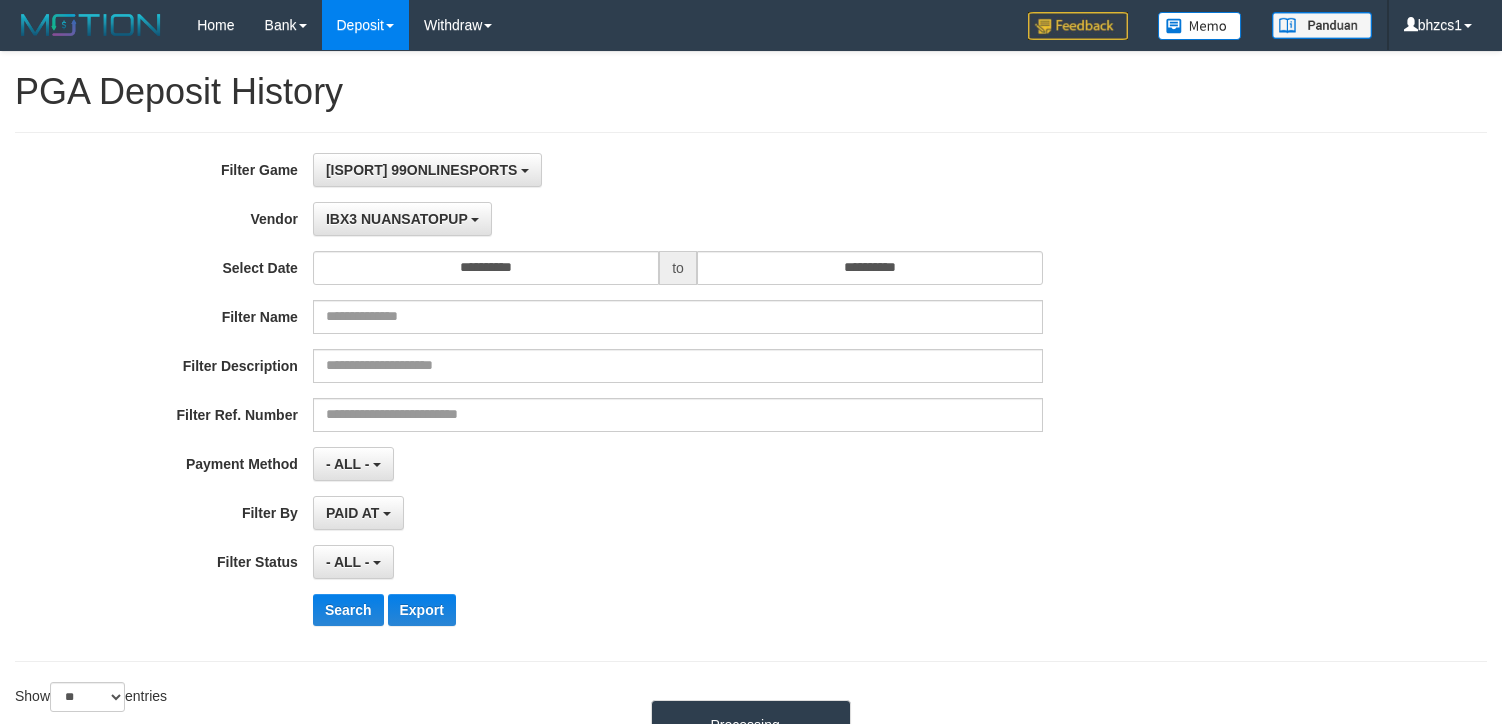 select on "**********" 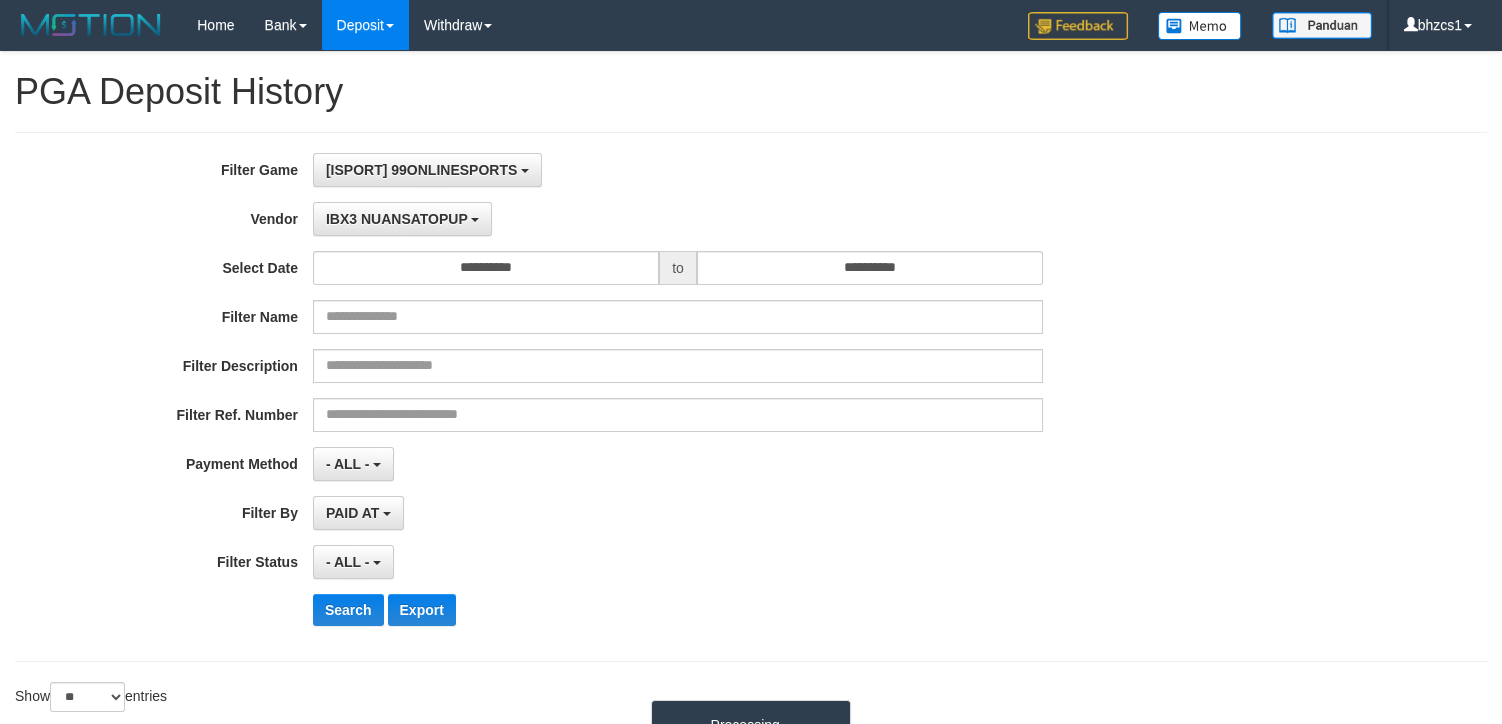 scroll, scrollTop: 16, scrollLeft: 0, axis: vertical 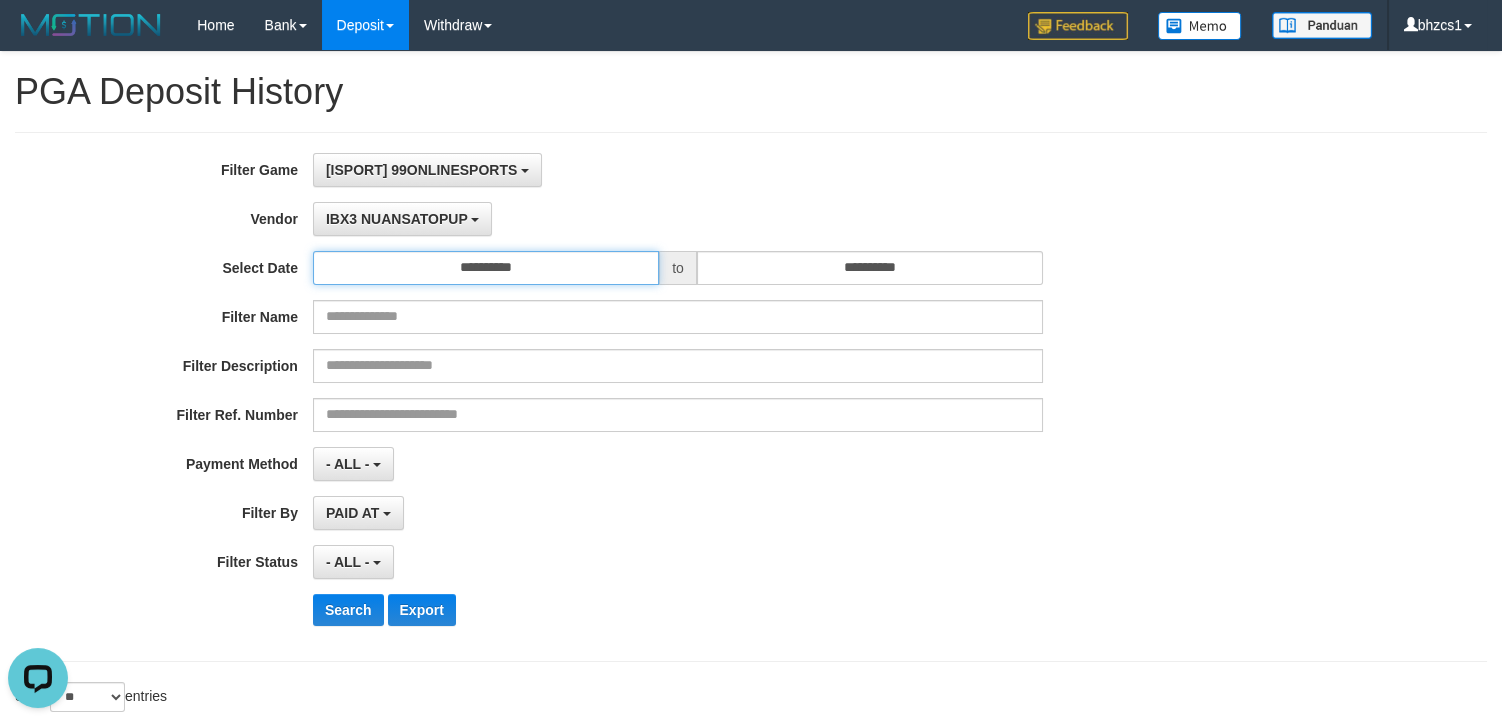 click on "**********" at bounding box center [486, 268] 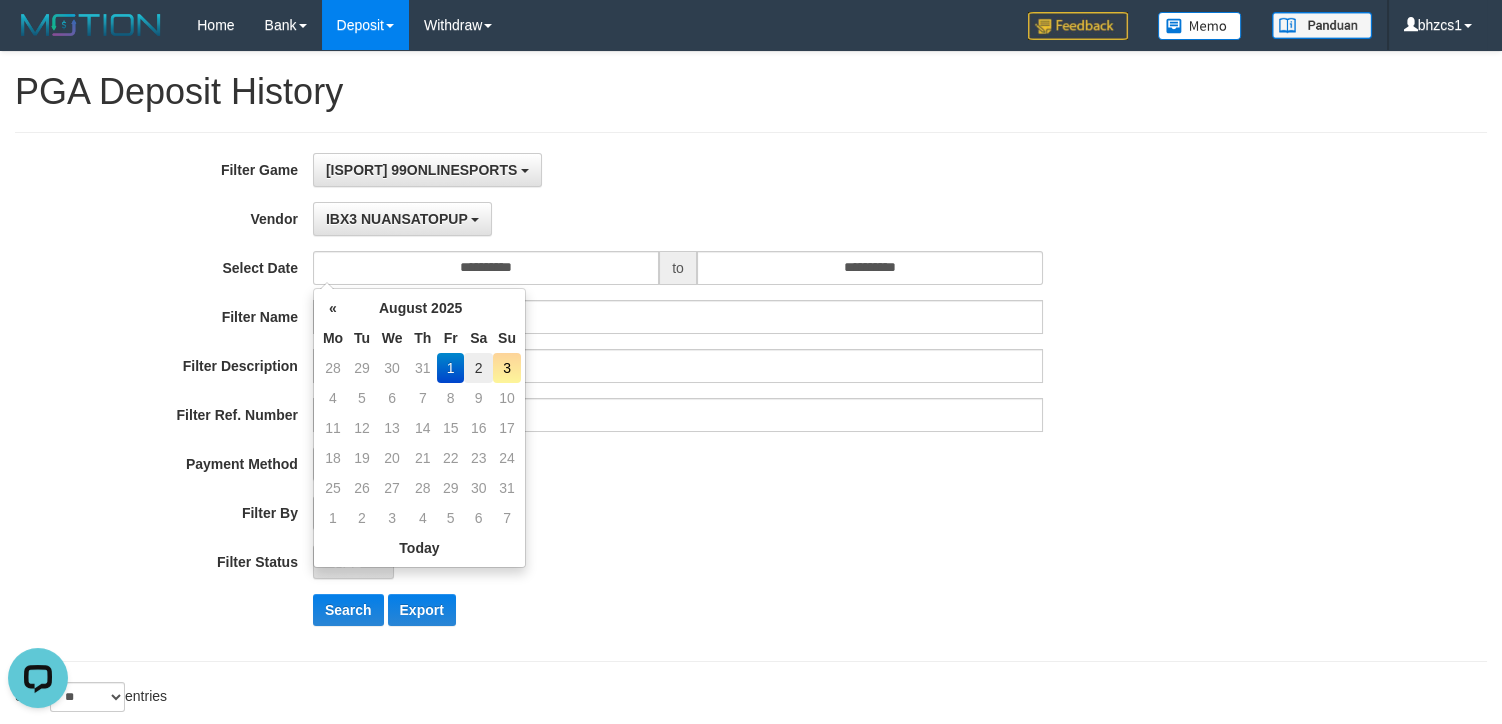 click on "2" at bounding box center [478, 368] 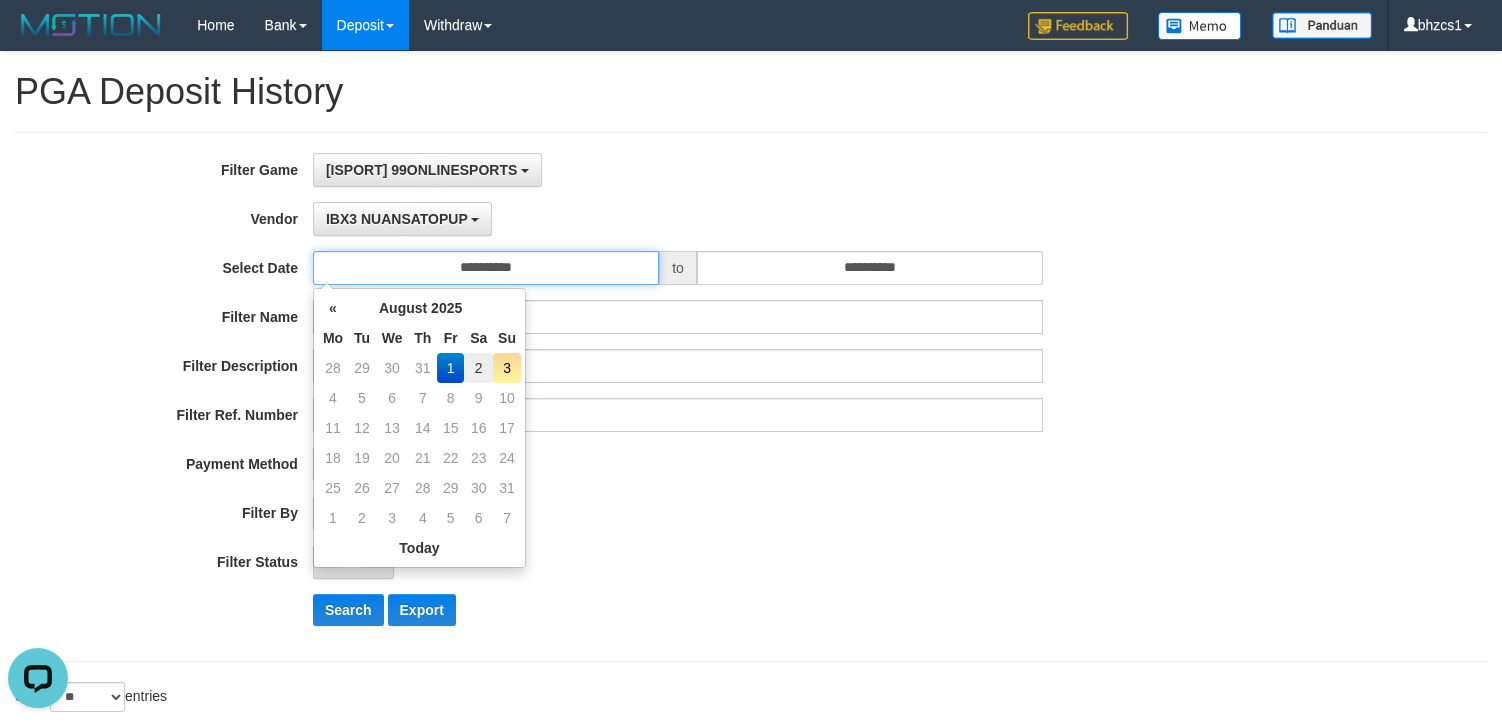type on "**********" 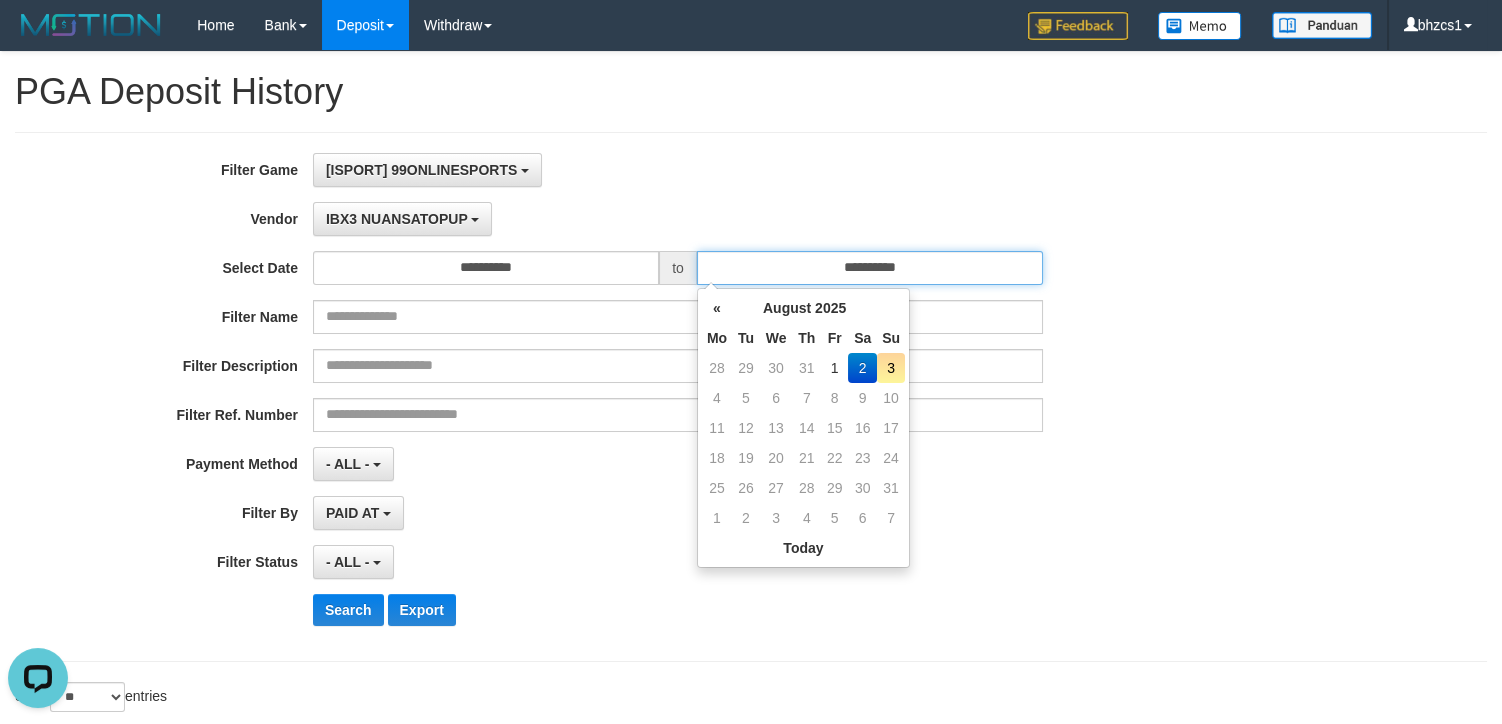 click on "**********" at bounding box center [870, 268] 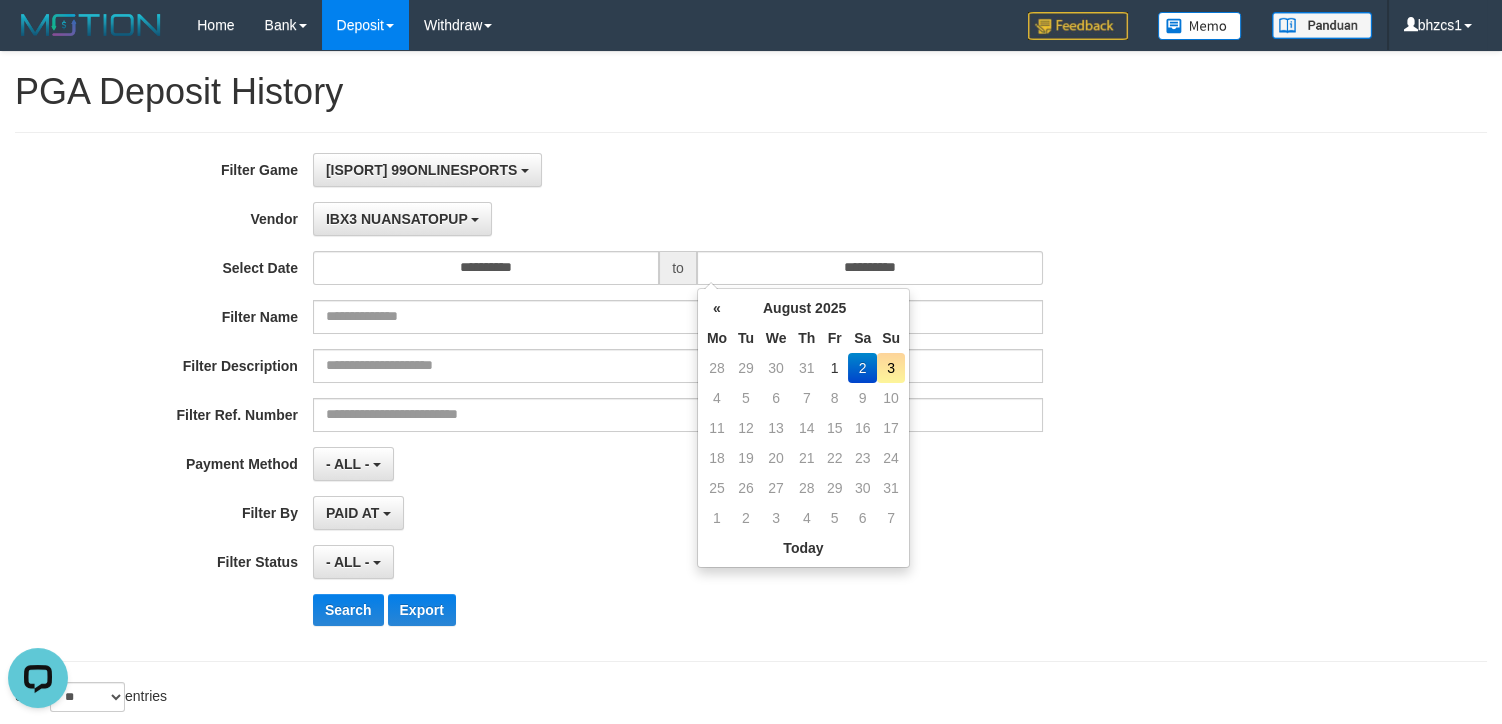 click on "2" at bounding box center [862, 368] 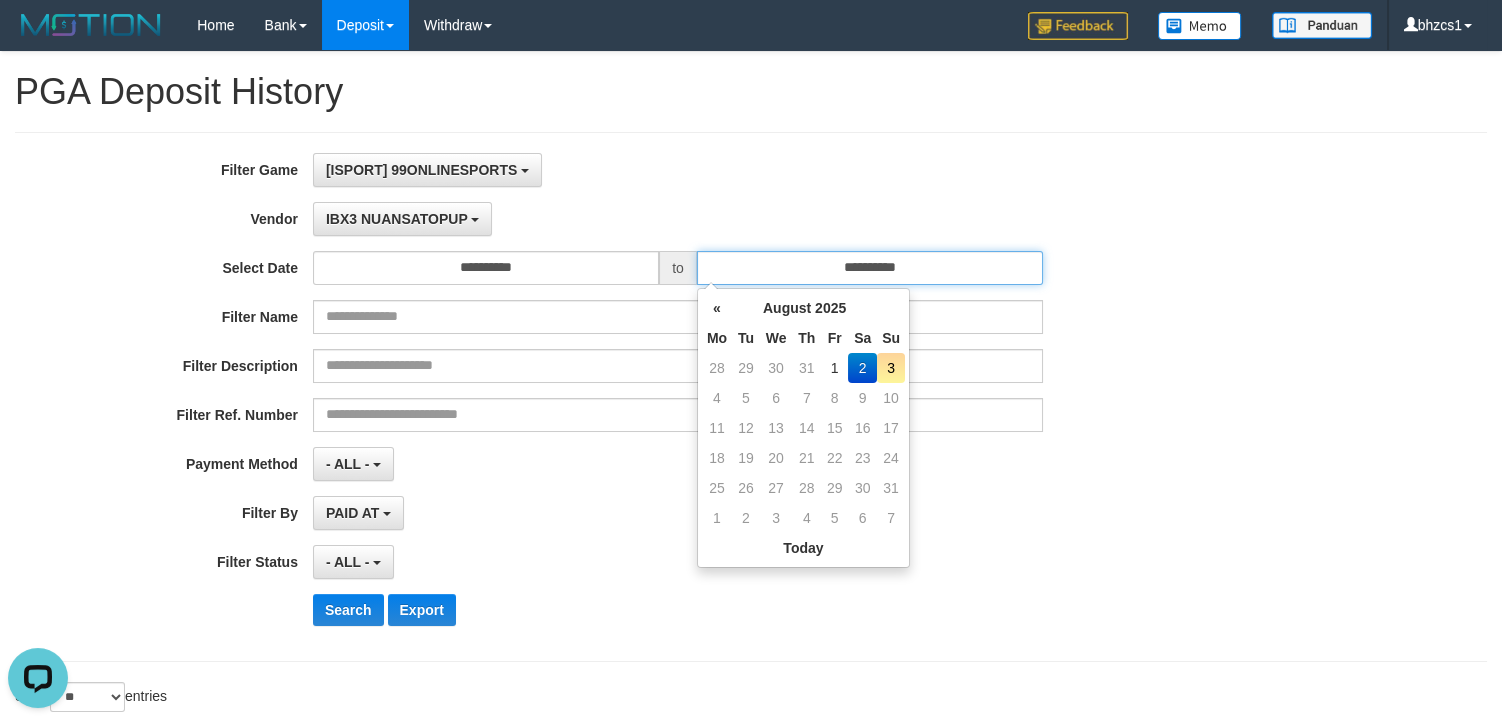 click on "**********" at bounding box center [870, 268] 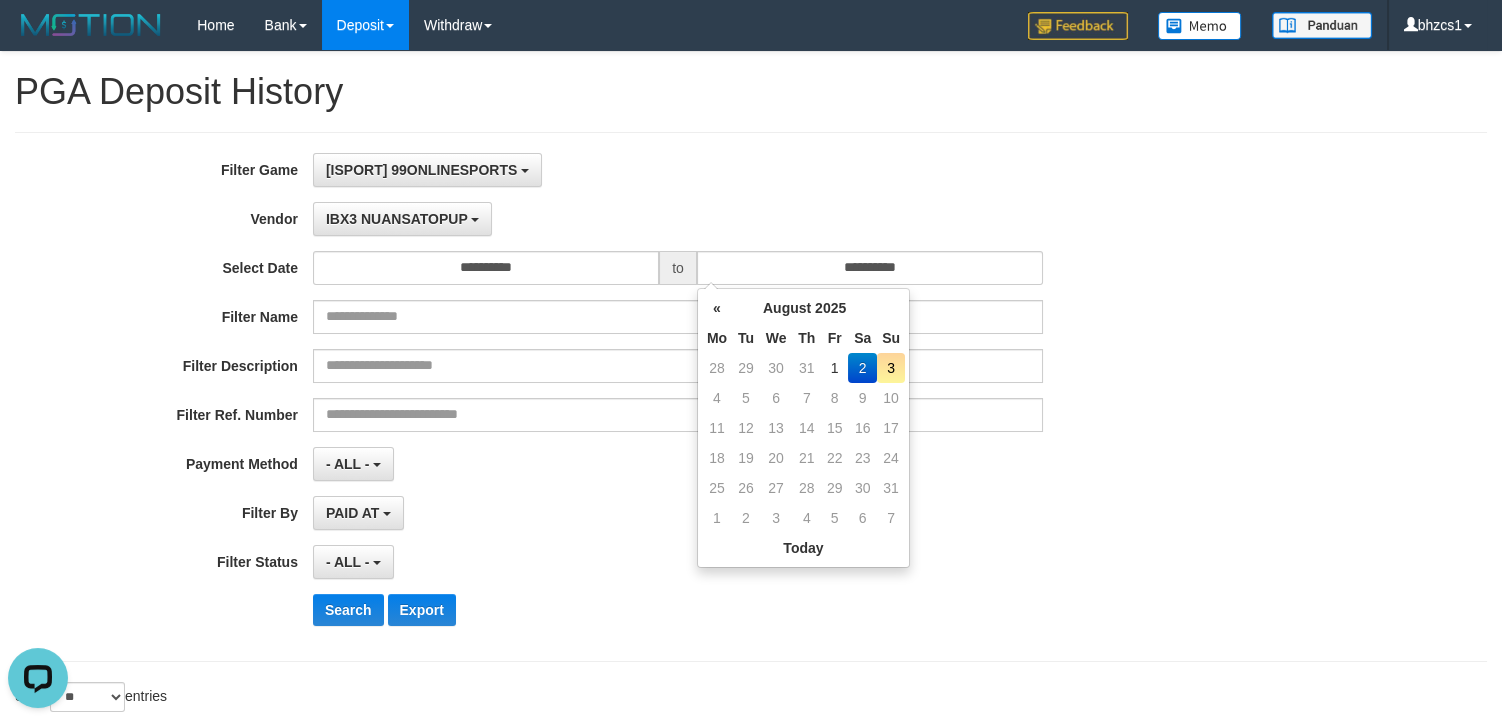 click on "2" at bounding box center [862, 368] 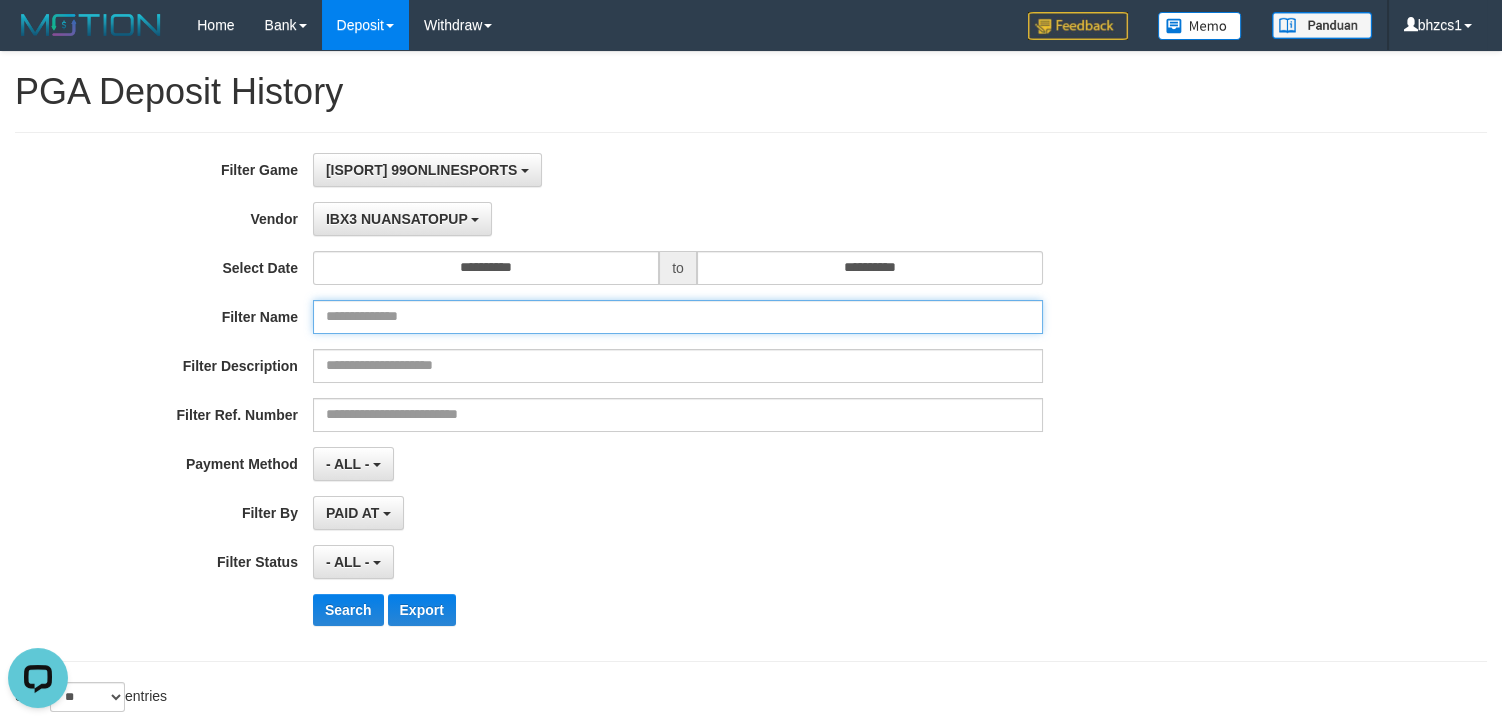 click at bounding box center [678, 317] 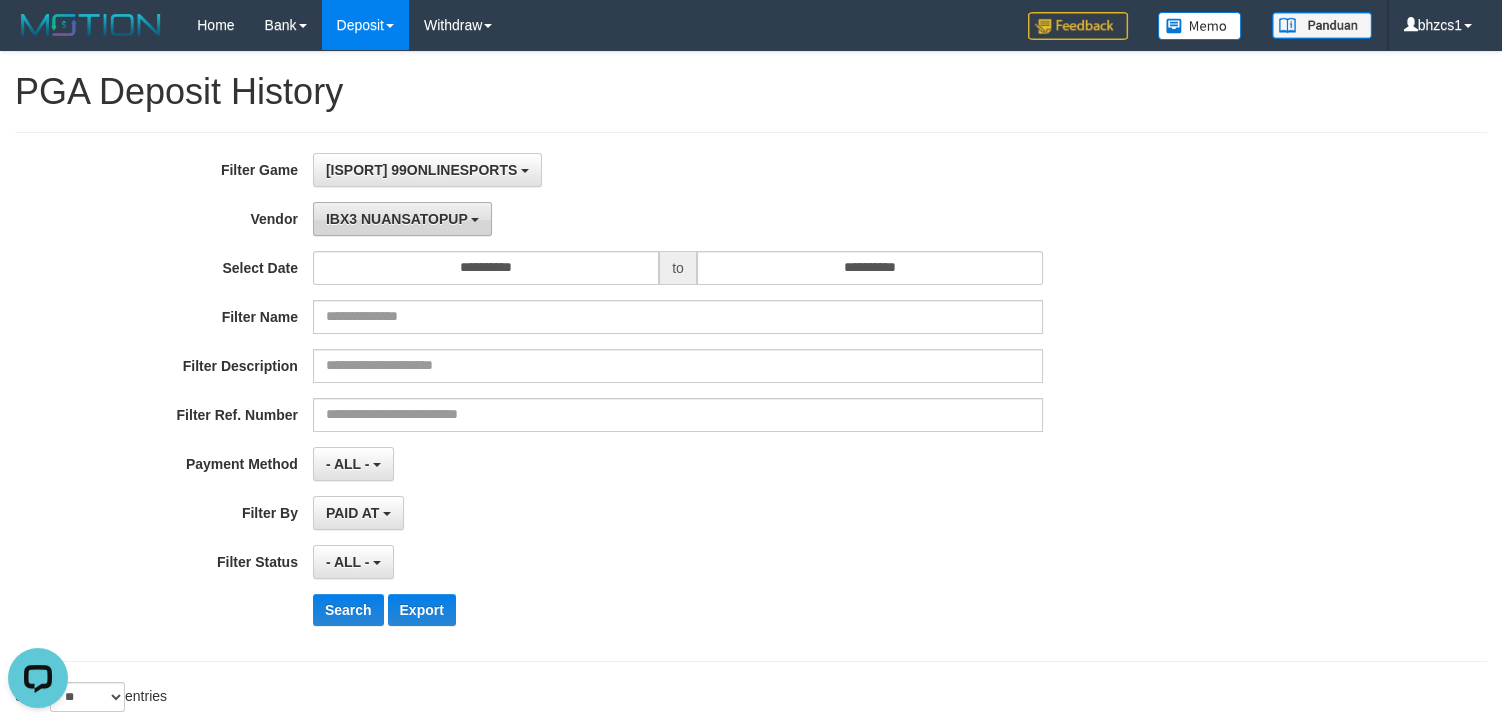 click on "IBX3 NUANSATOPUP" at bounding box center [397, 219] 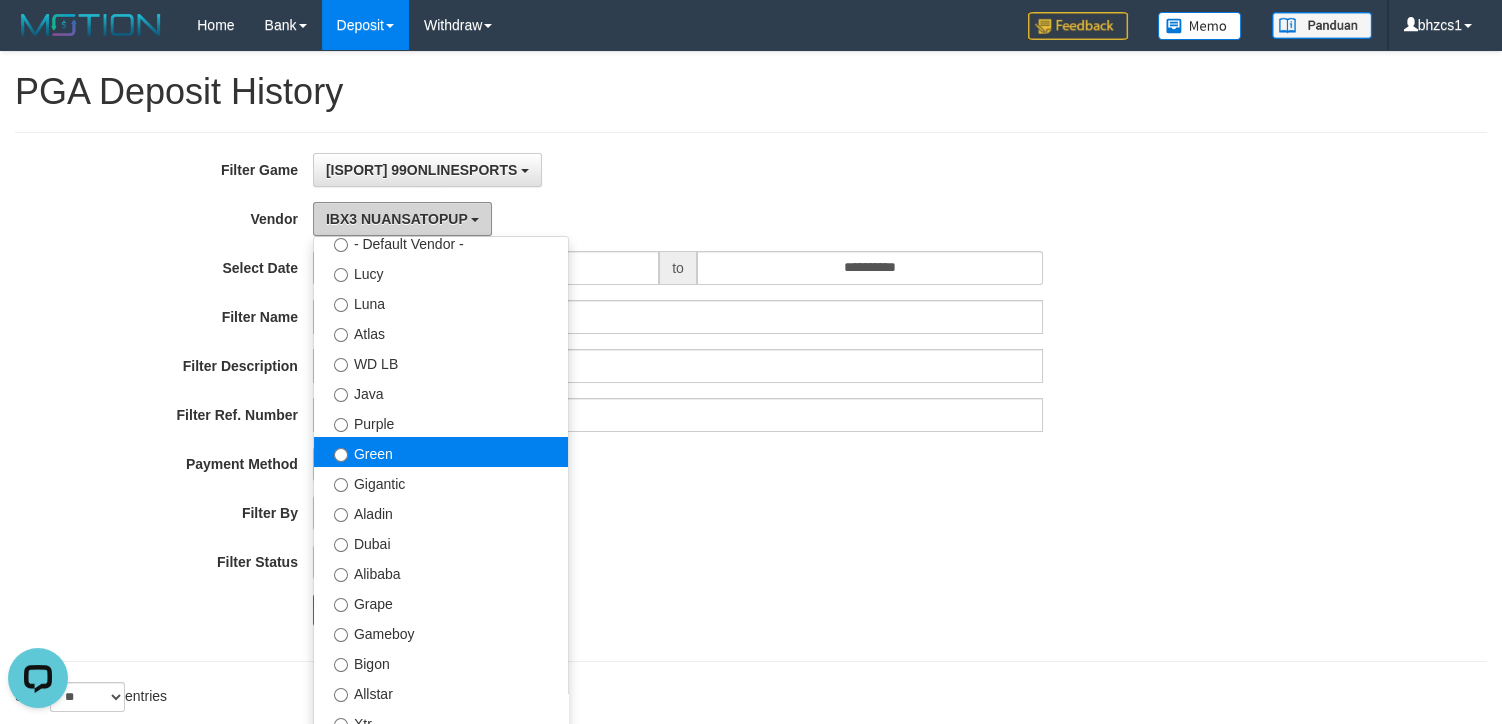 scroll, scrollTop: 0, scrollLeft: 0, axis: both 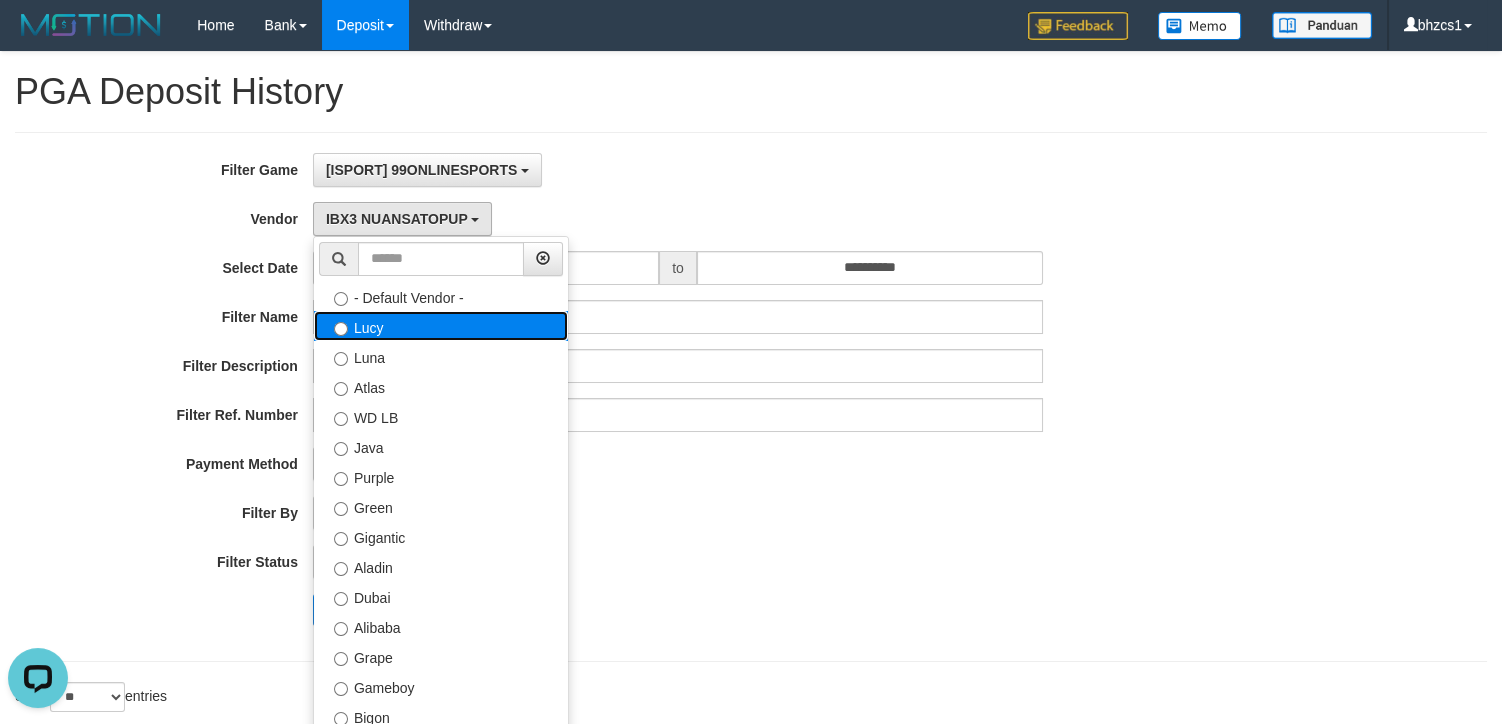 click on "Lucy" at bounding box center [441, 326] 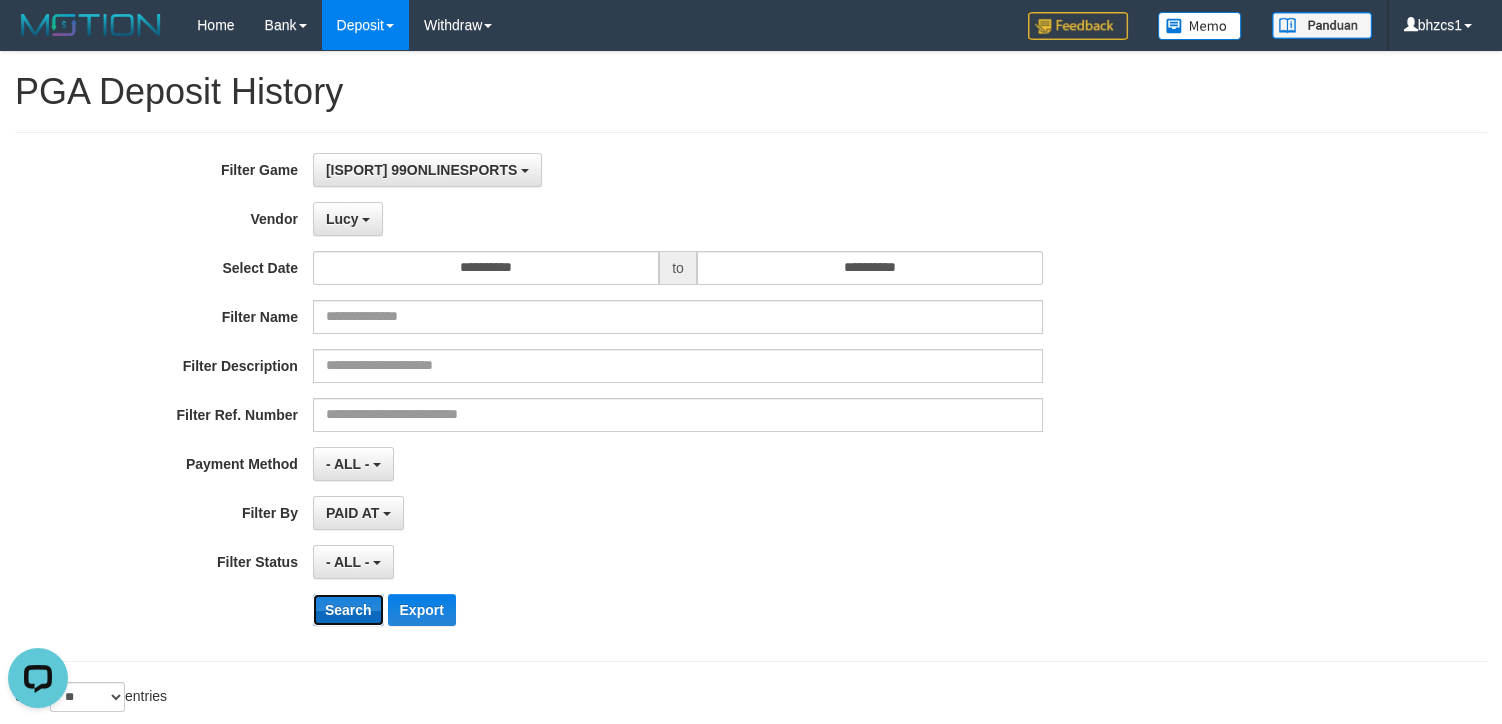 click on "Search" at bounding box center (348, 610) 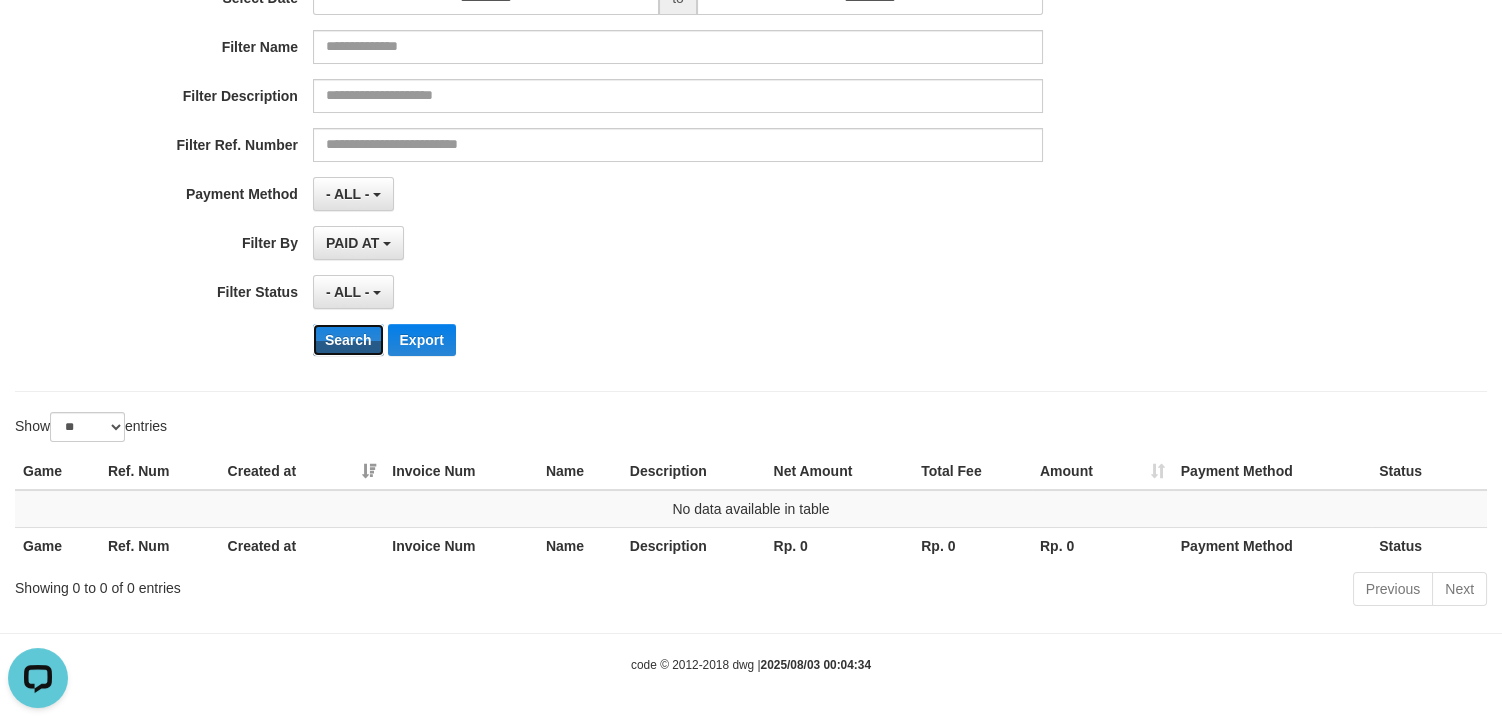scroll, scrollTop: 0, scrollLeft: 0, axis: both 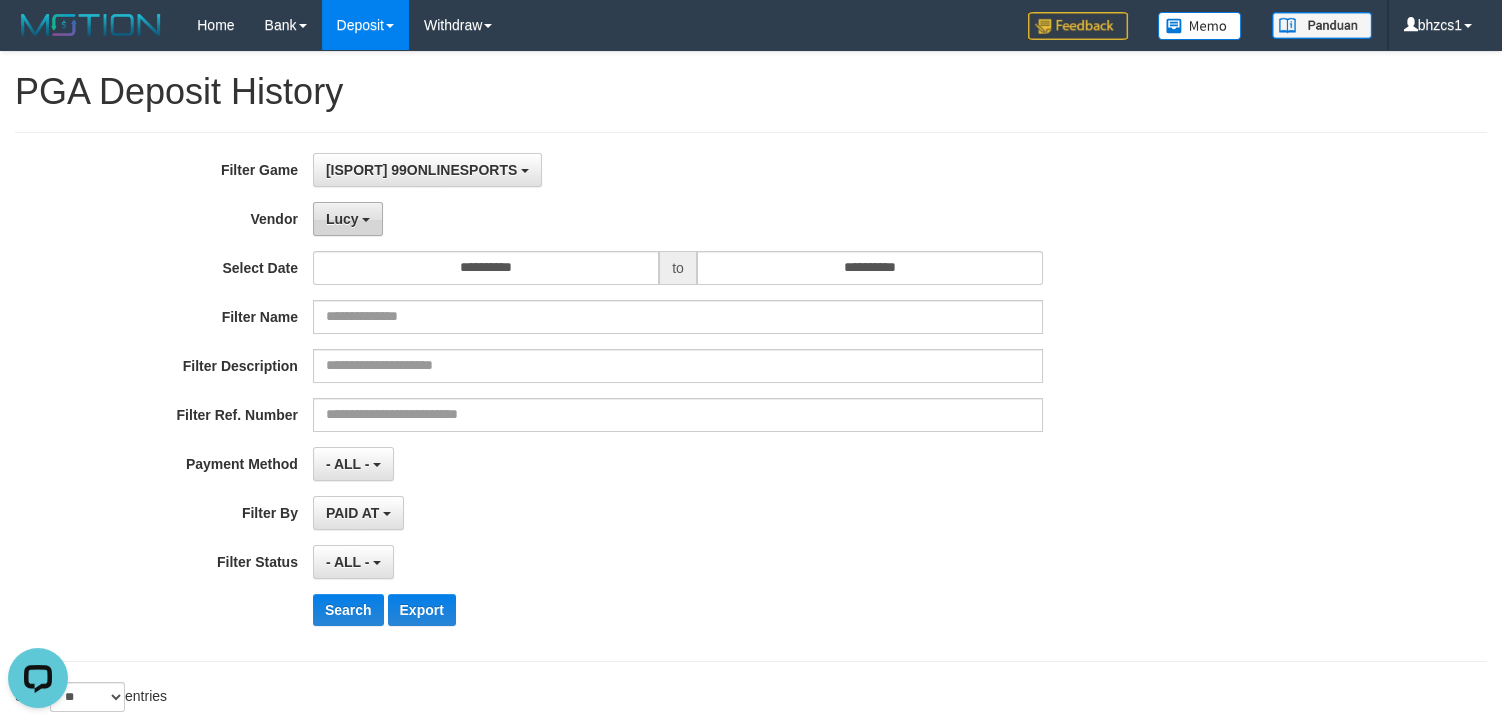 click on "Lucy" at bounding box center (342, 219) 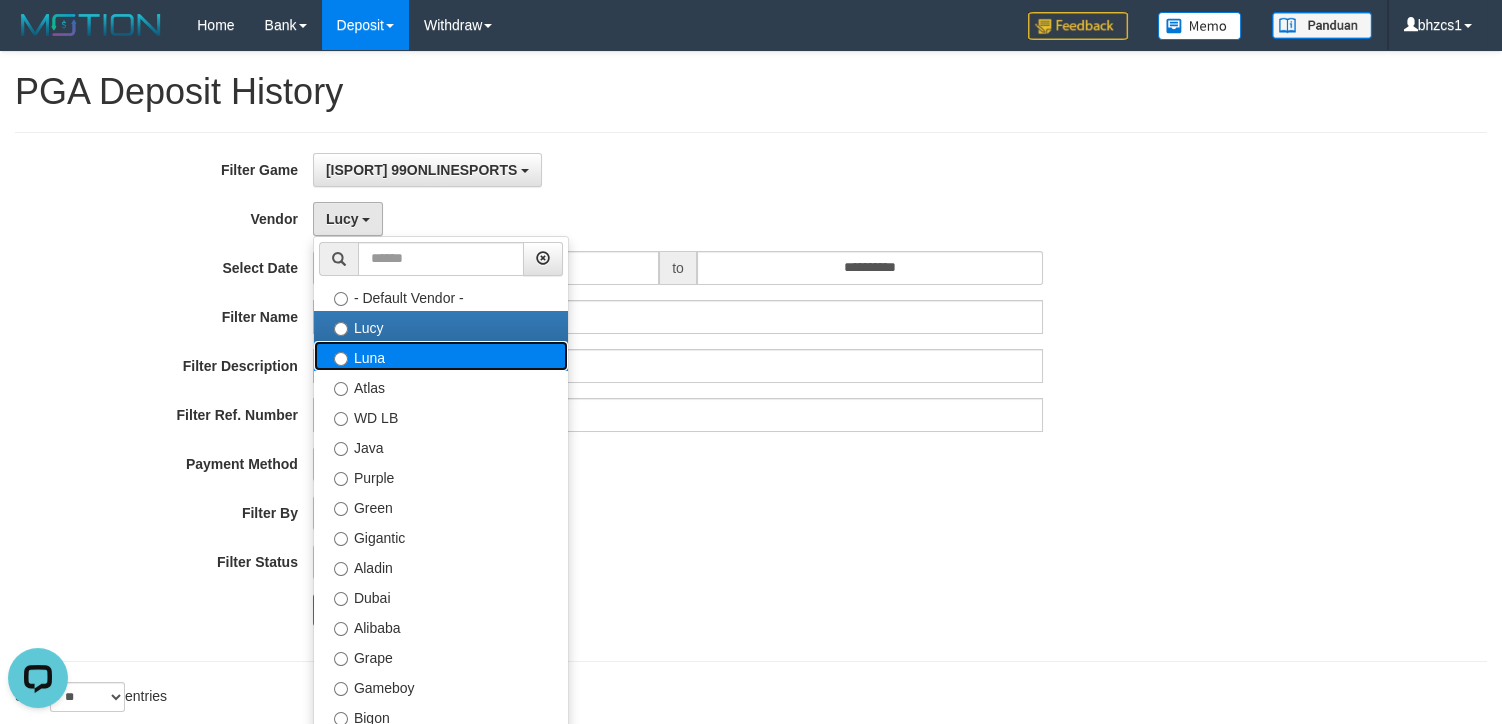 click on "Luna" at bounding box center [441, 356] 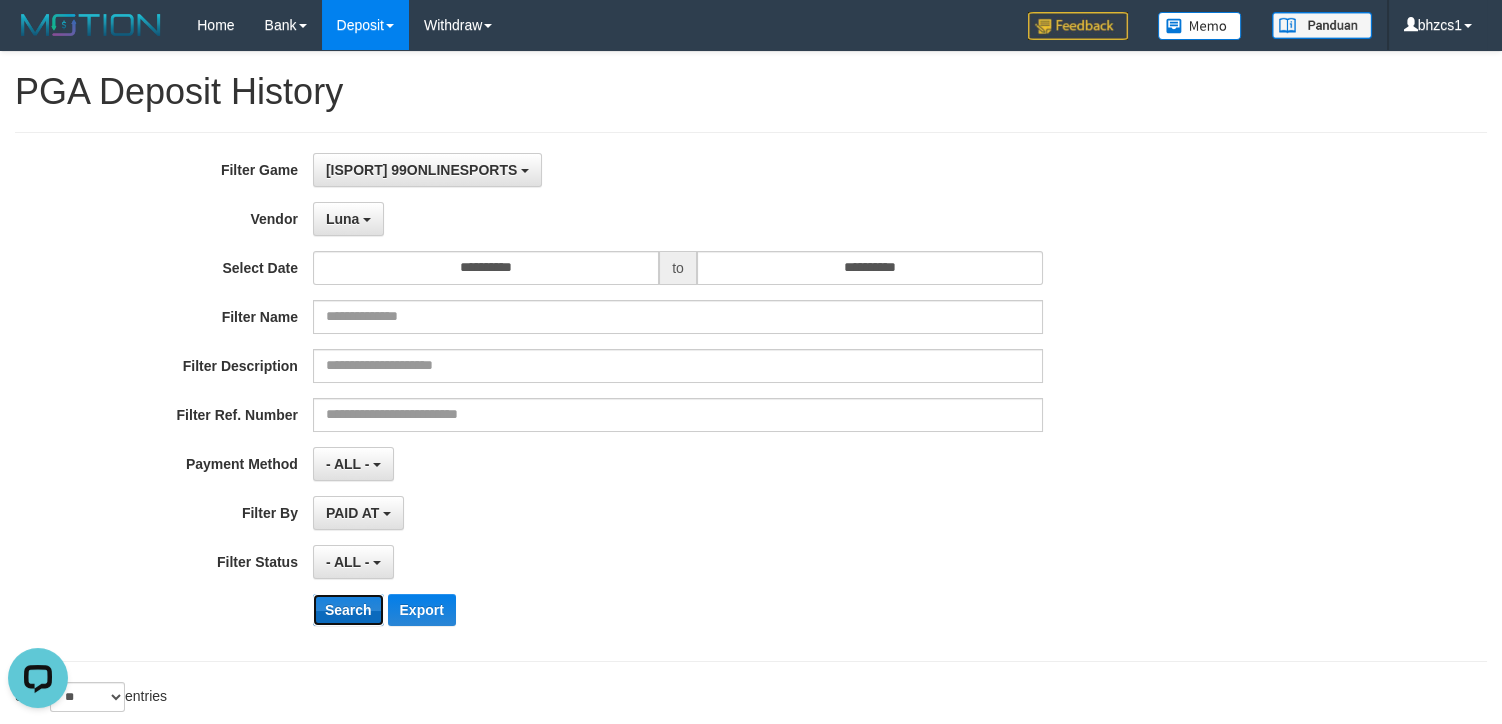 click on "Search" at bounding box center [348, 610] 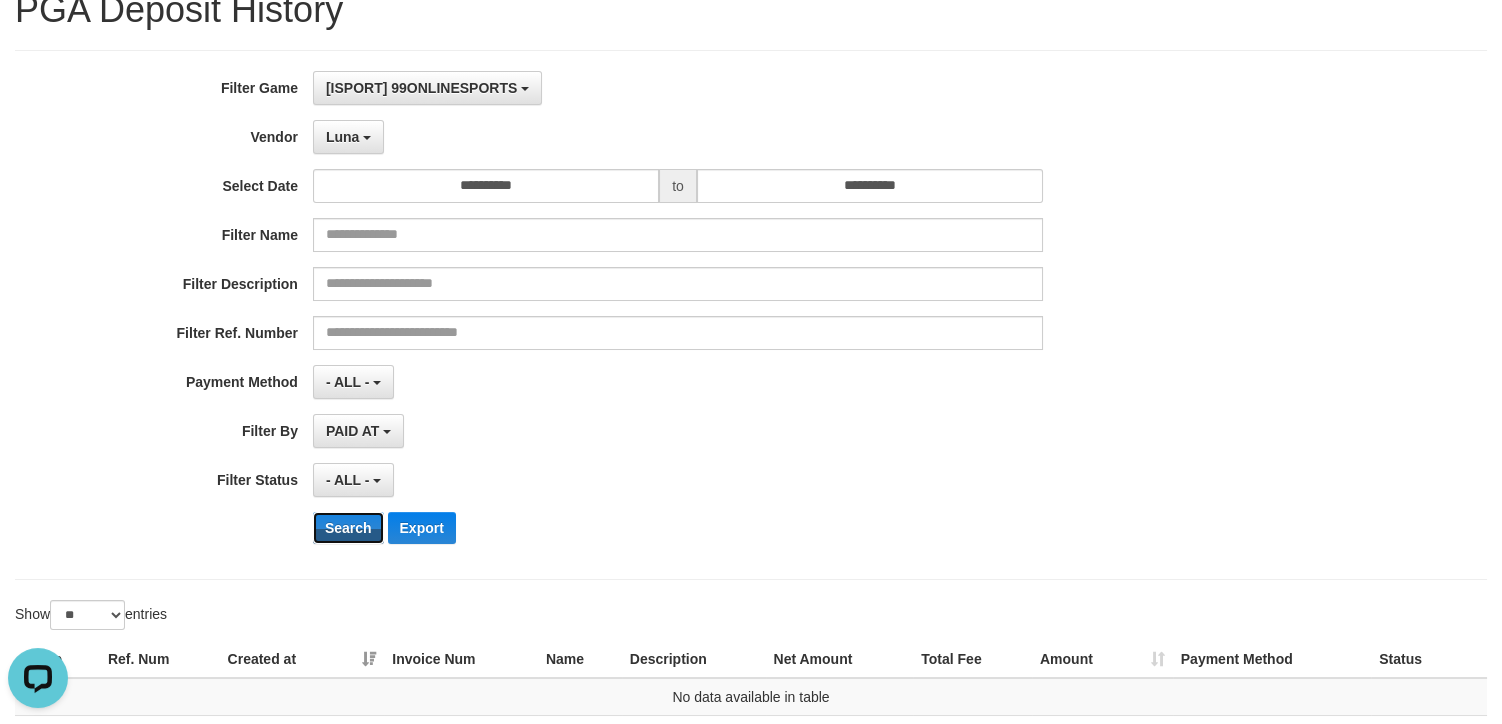 scroll, scrollTop: 0, scrollLeft: 0, axis: both 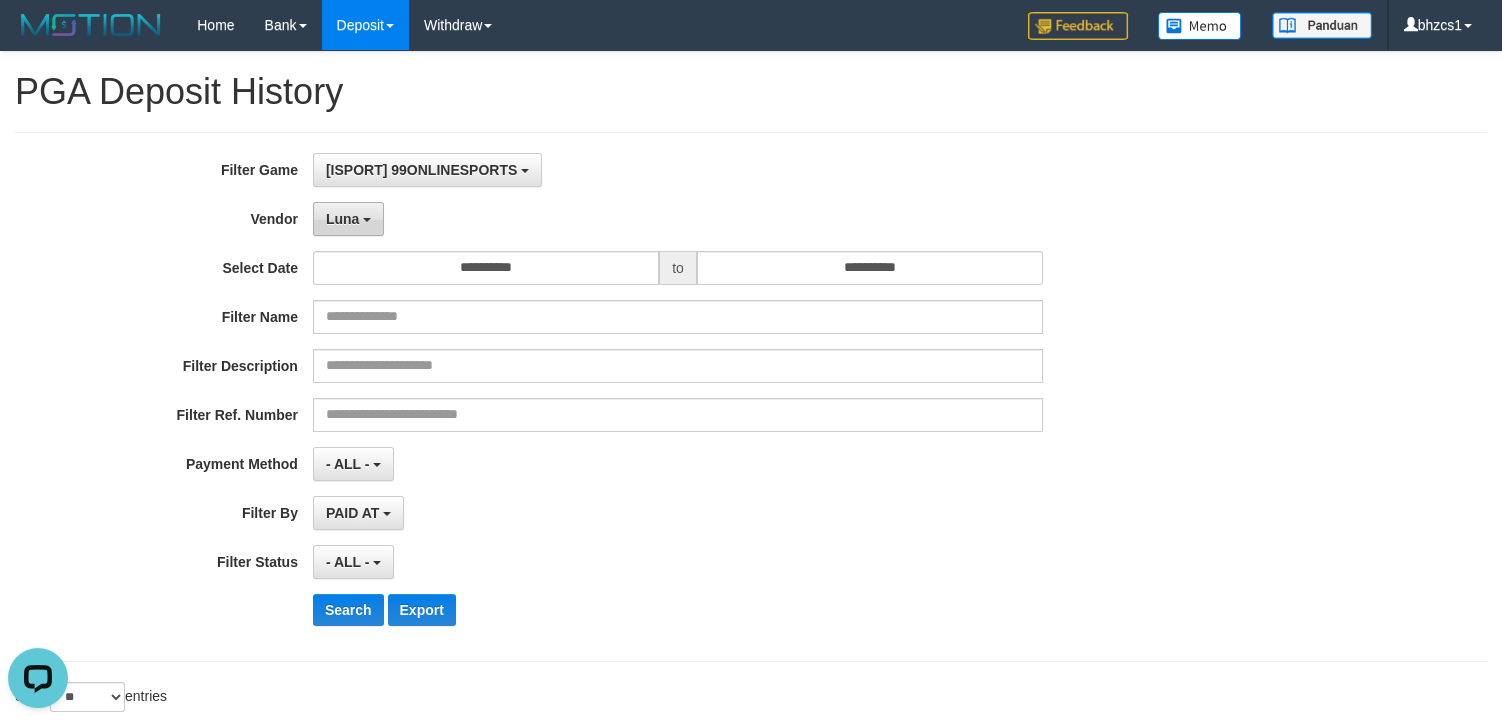 click on "Luna" at bounding box center (348, 219) 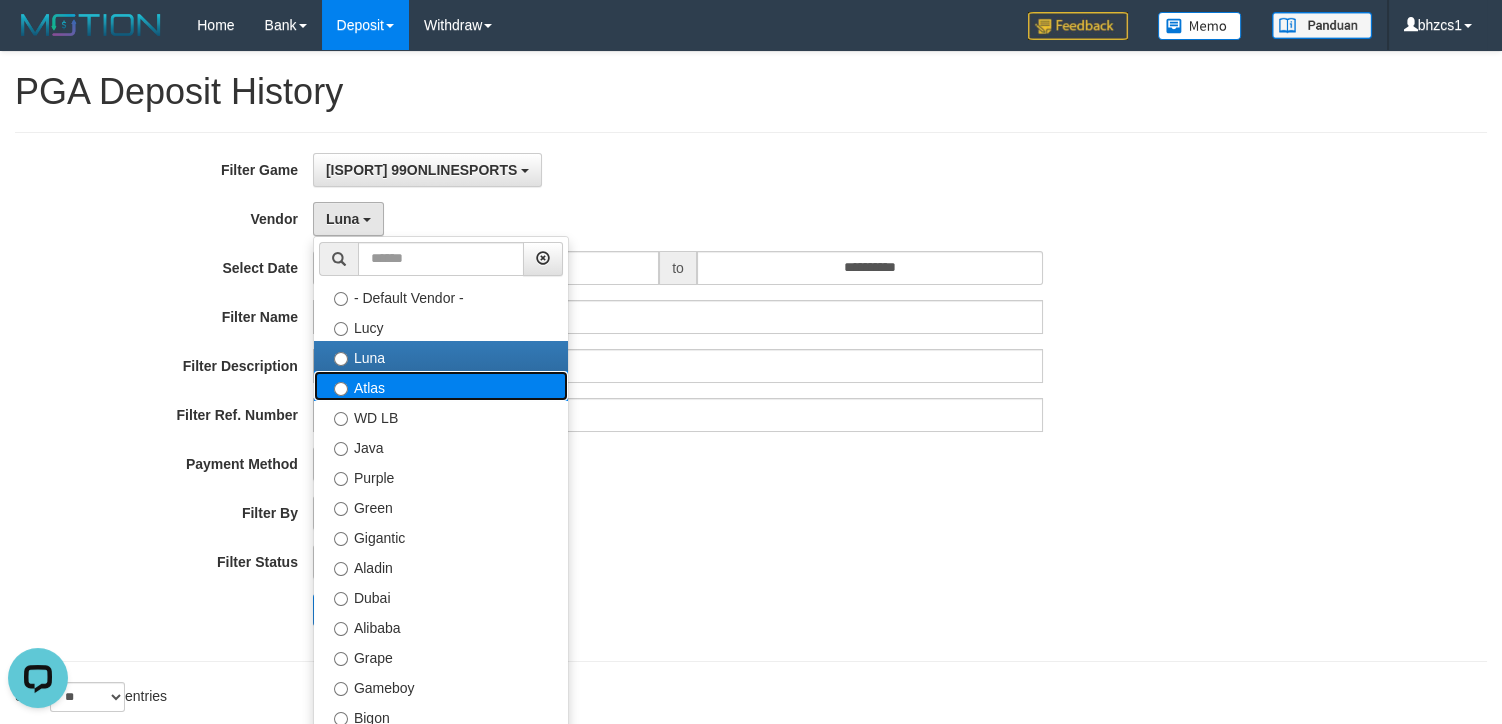 click on "Atlas" at bounding box center (441, 386) 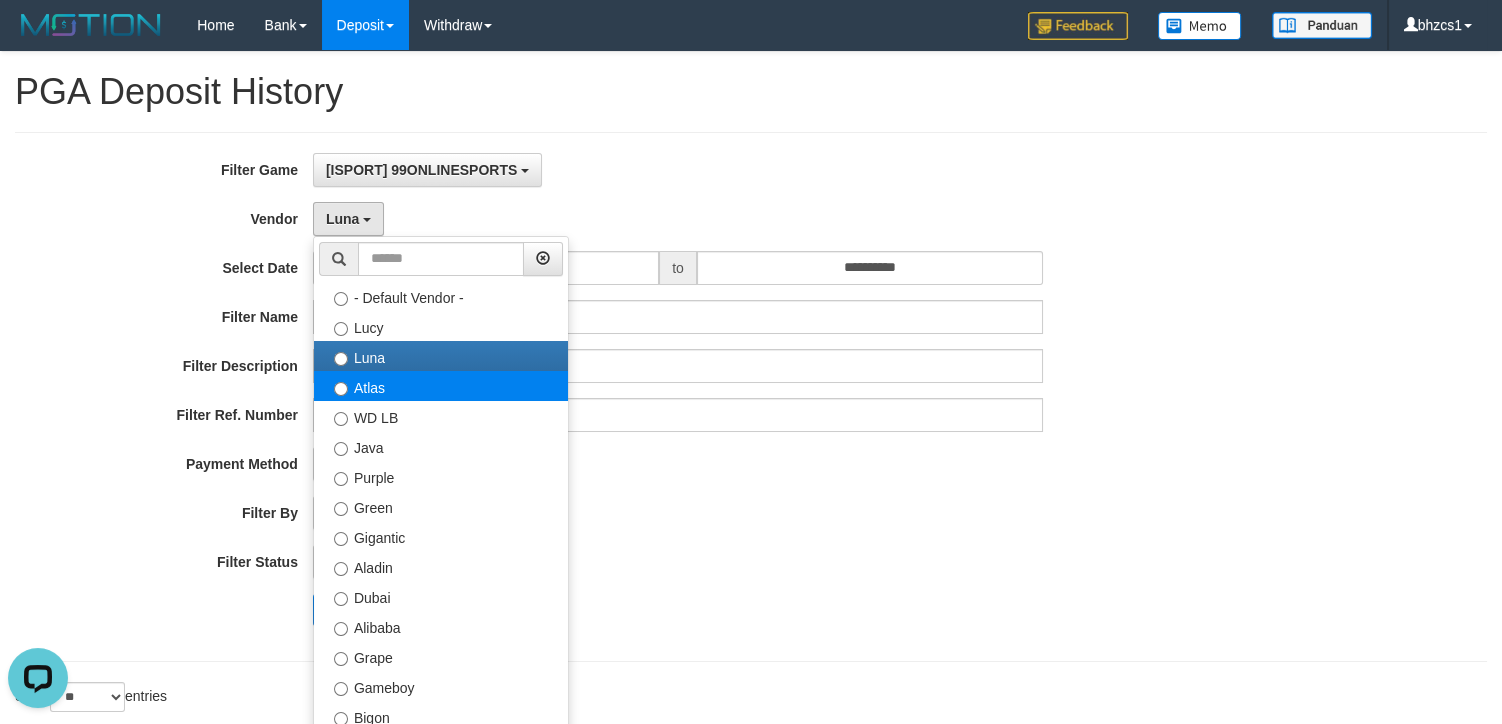 select on "**********" 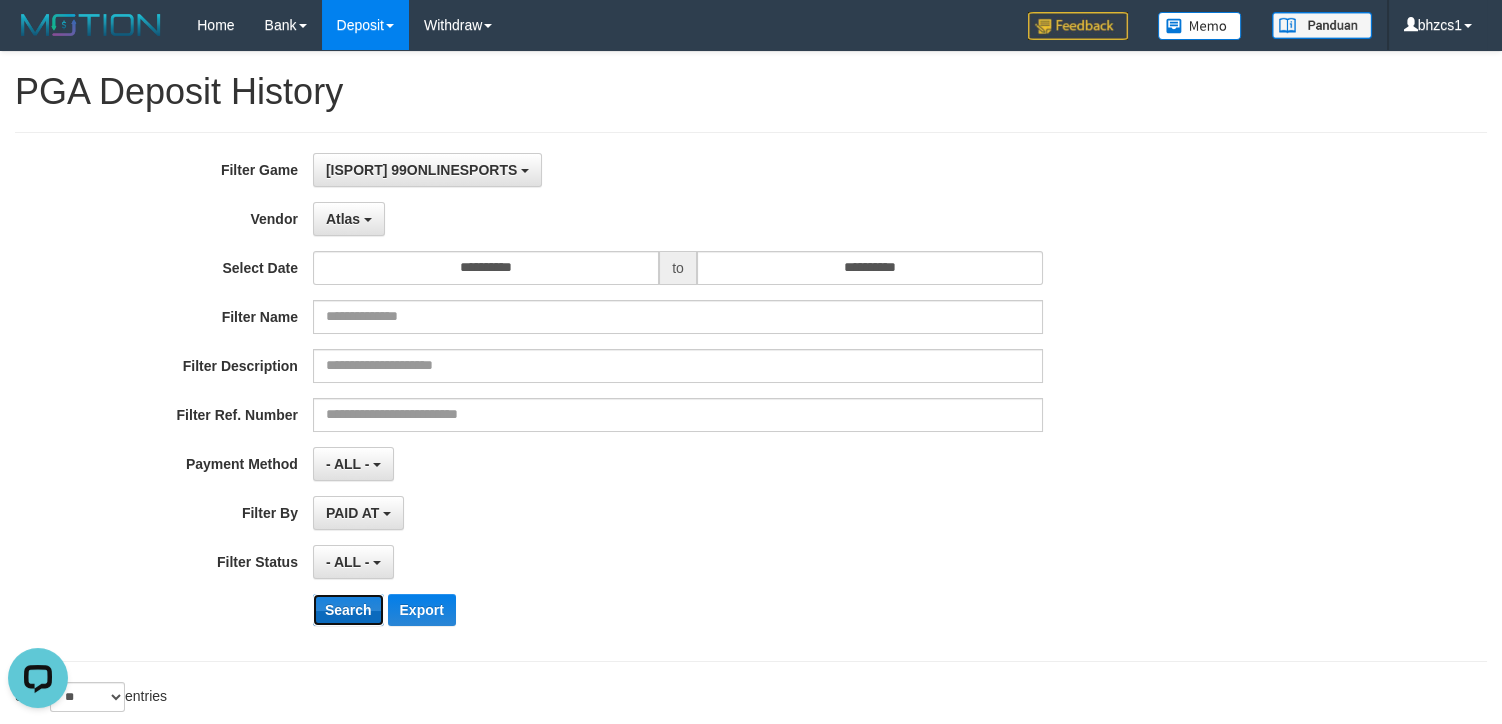 click on "Search" at bounding box center (348, 610) 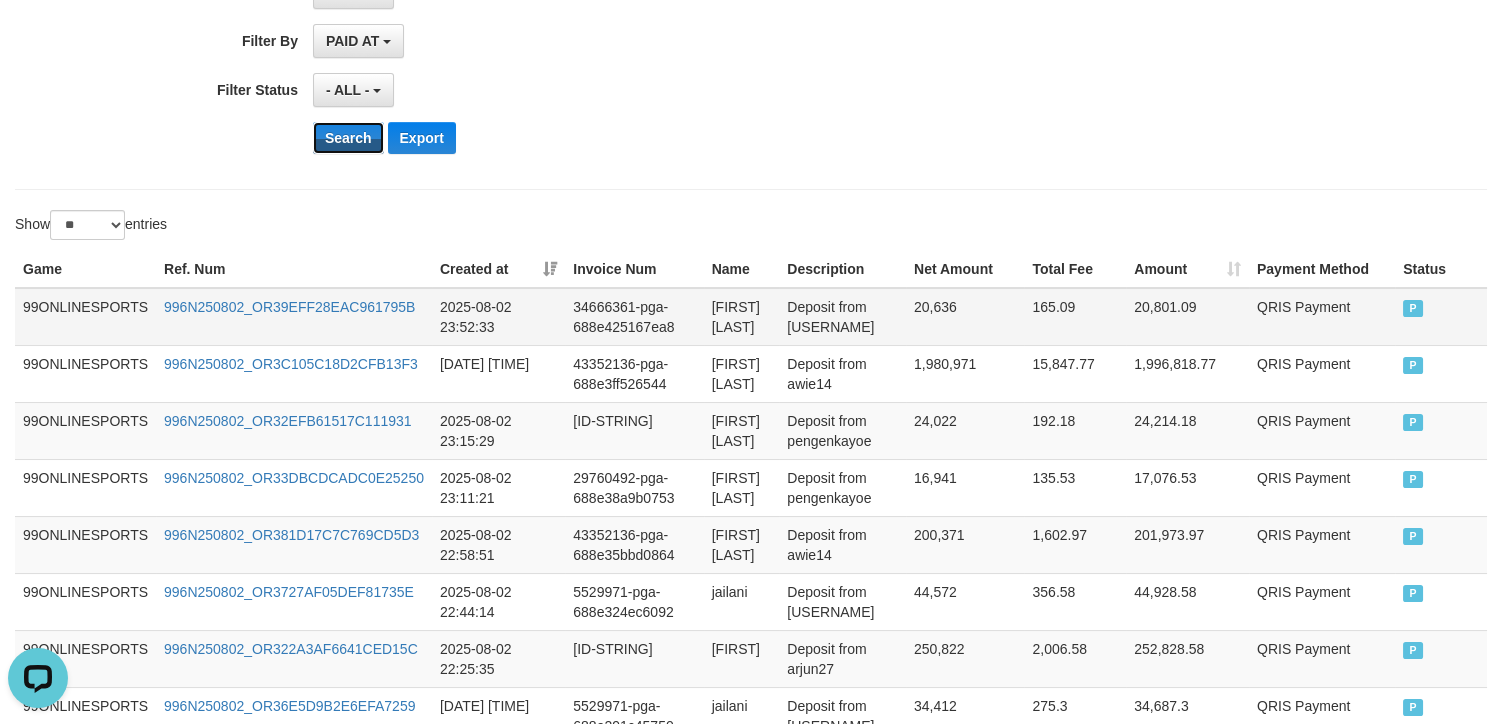 scroll, scrollTop: 357, scrollLeft: 0, axis: vertical 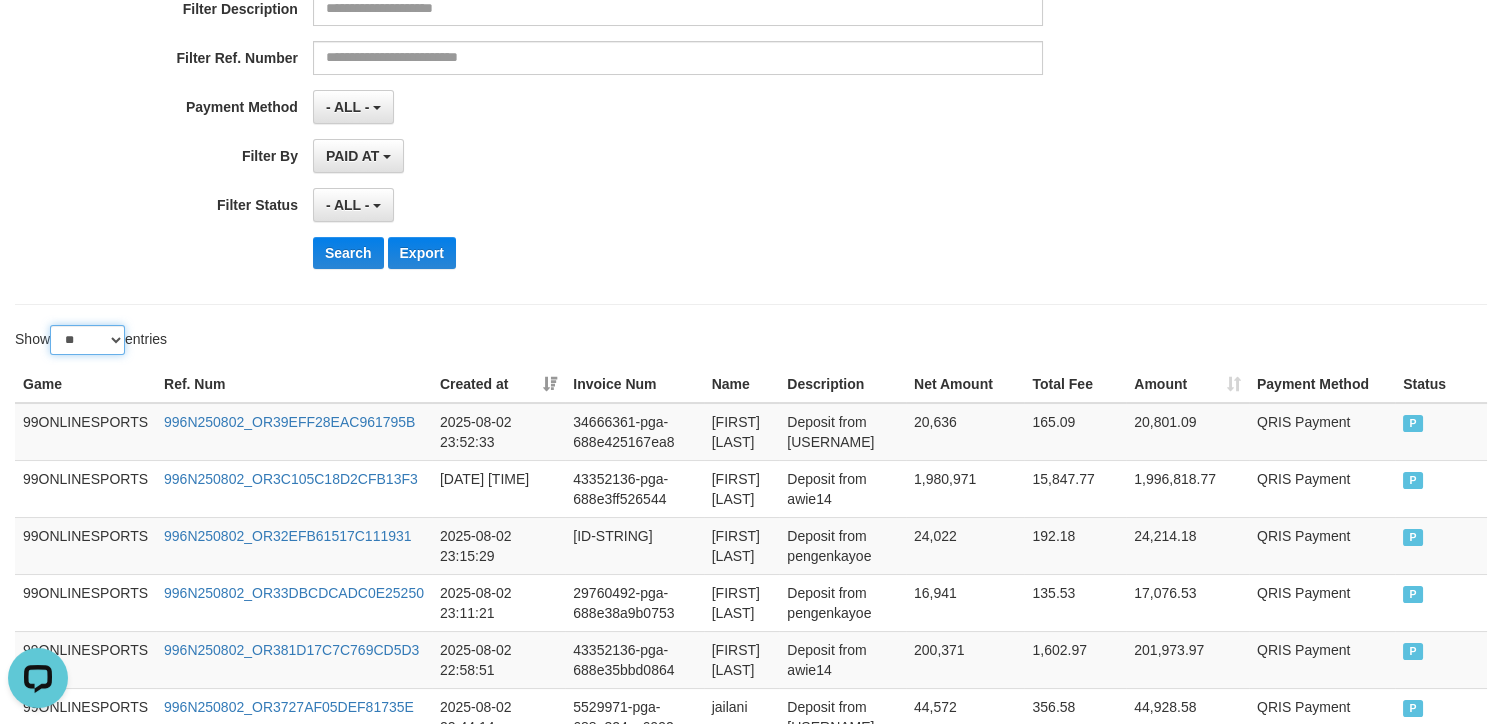 click on "** ** ** ***" at bounding box center (87, 340) 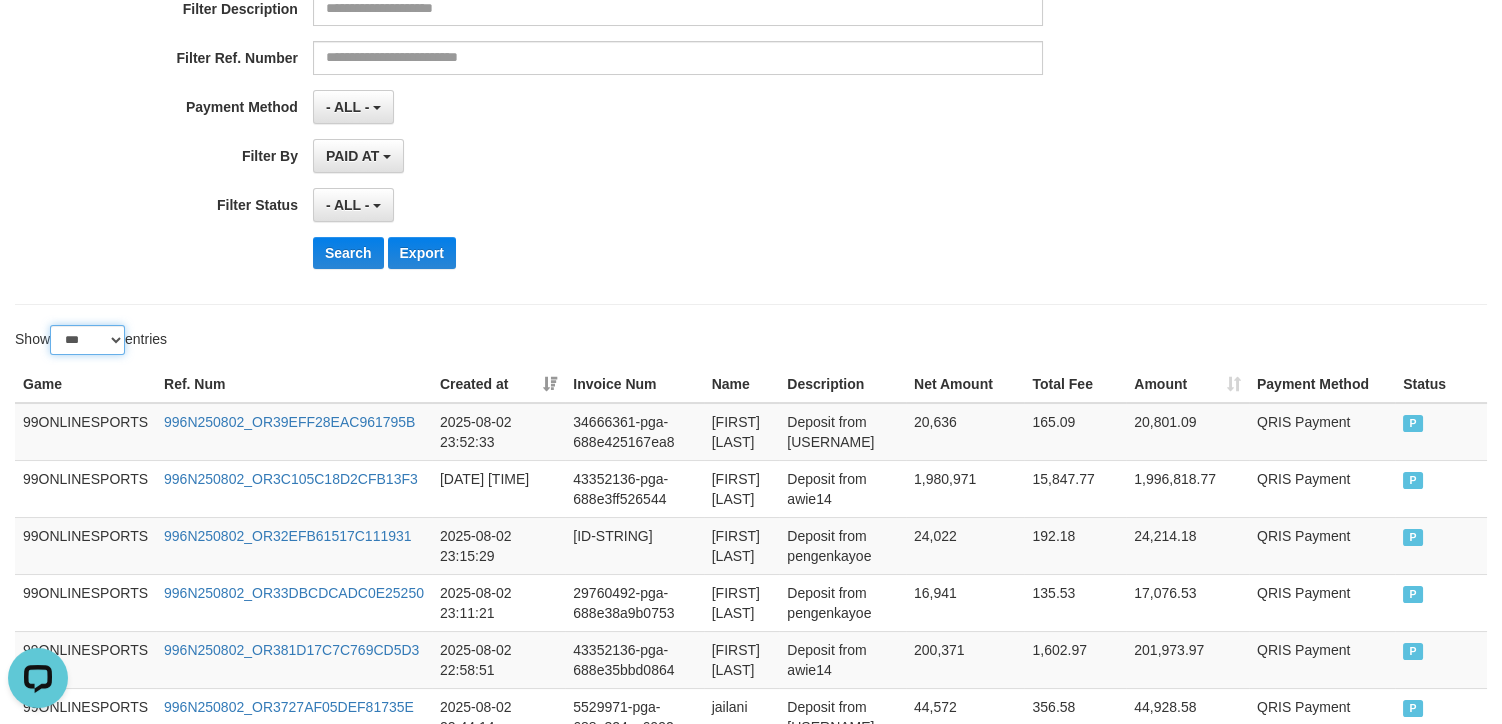 click on "***" at bounding box center (0, 0) 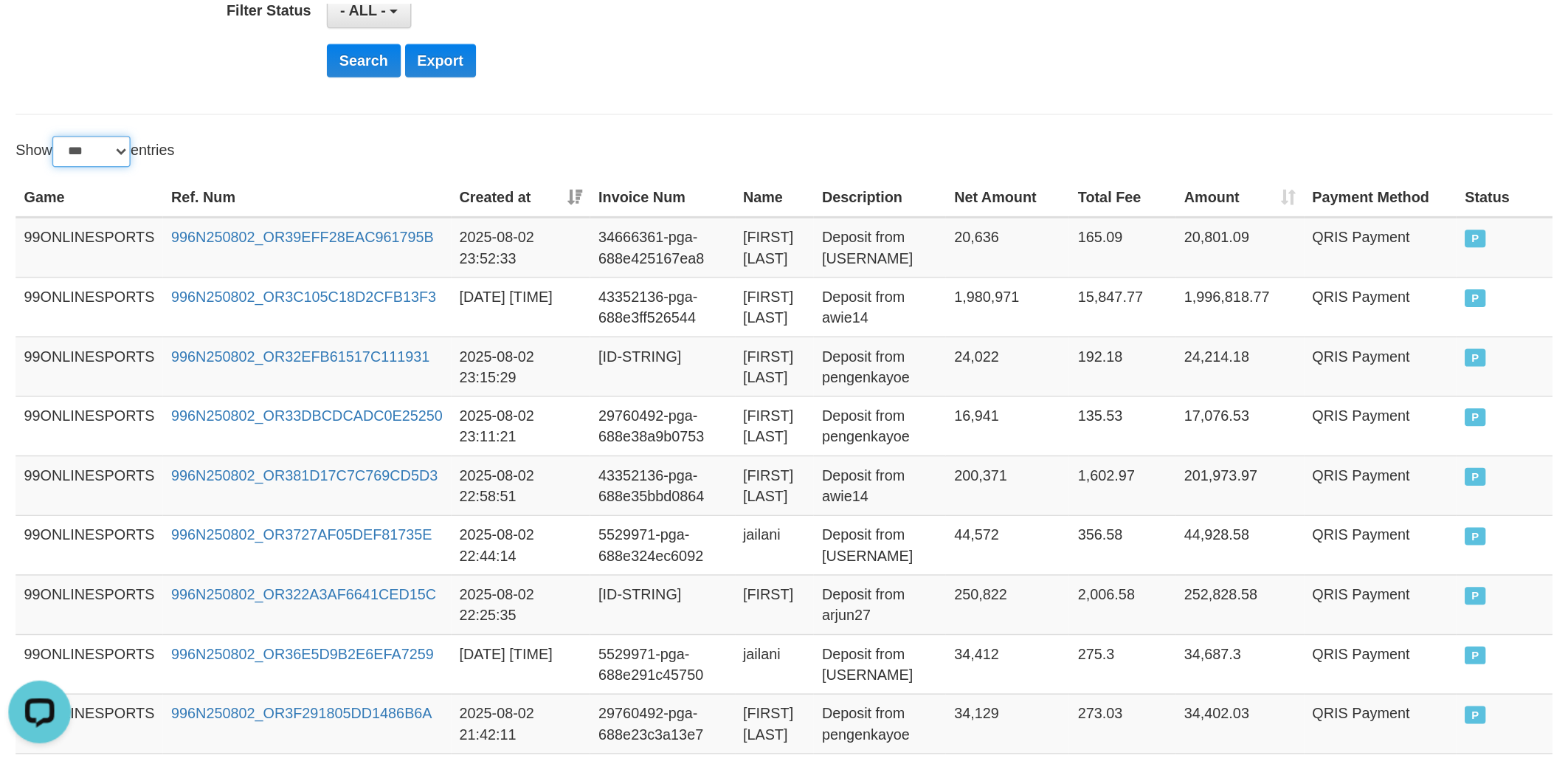 scroll, scrollTop: 450, scrollLeft: 0, axis: vertical 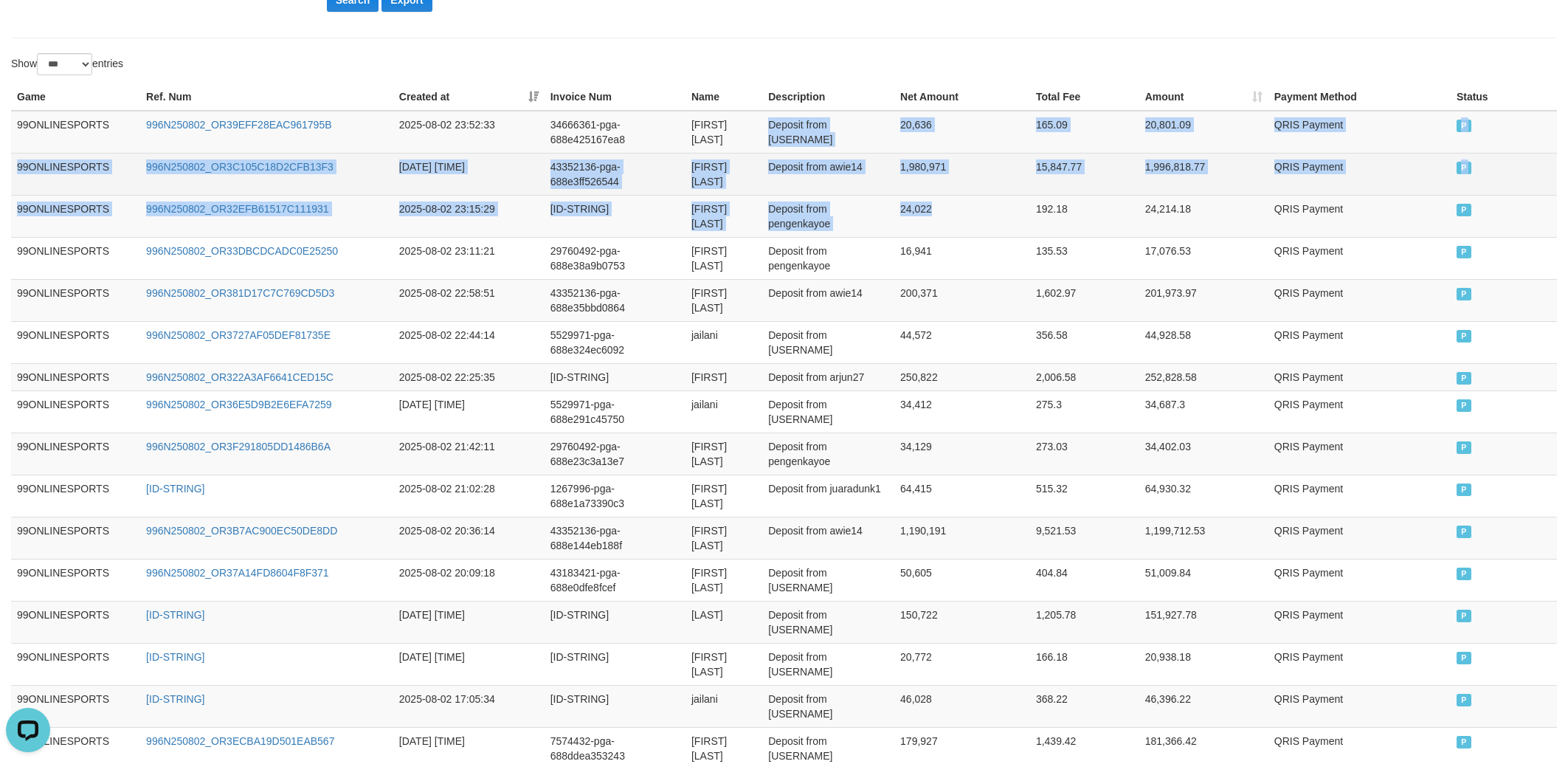 drag, startPoint x: 769, startPoint y: 120, endPoint x: 944, endPoint y: 165, distance: 180.6931 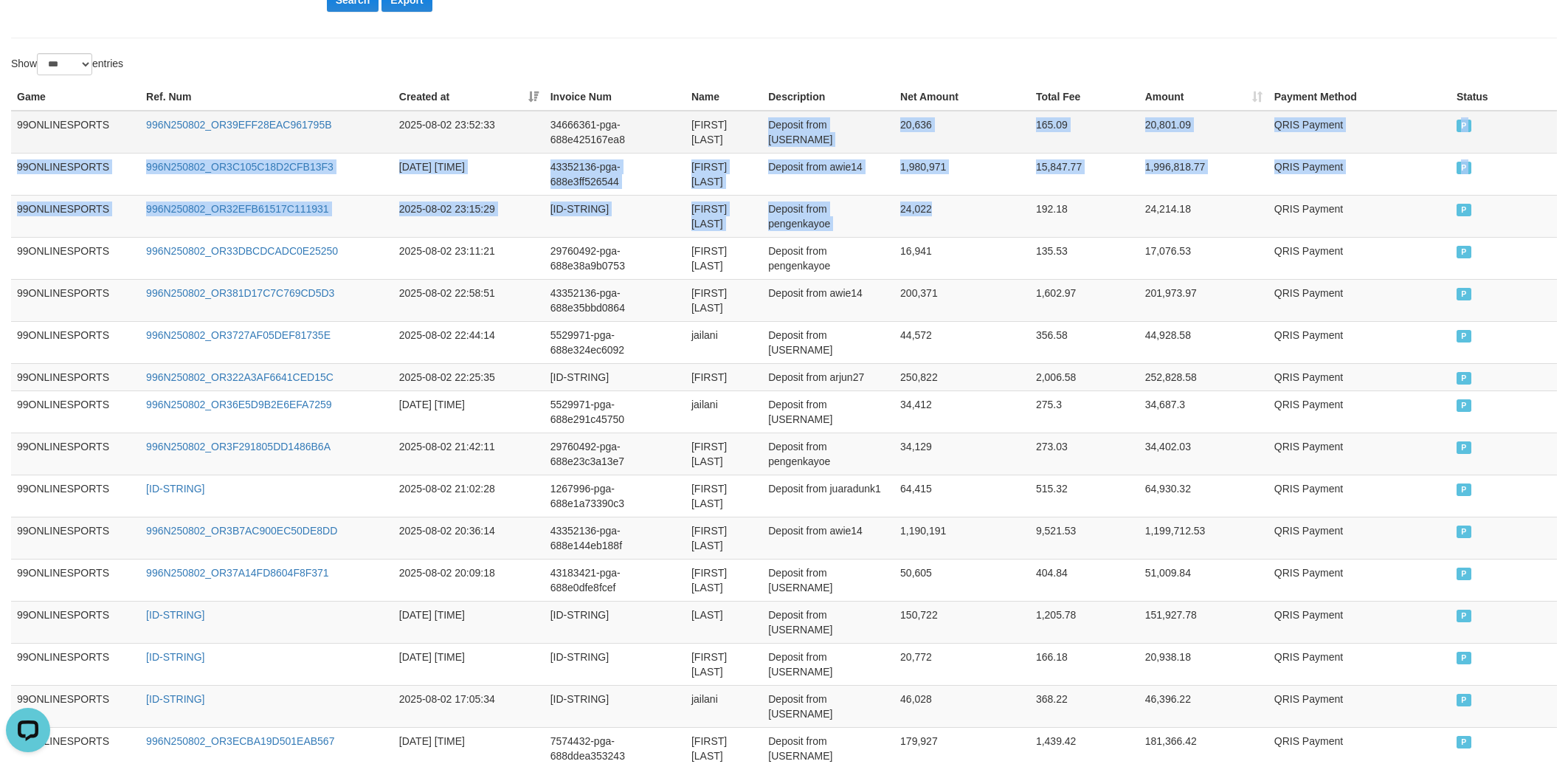 click on "20,636" at bounding box center (962, 132) 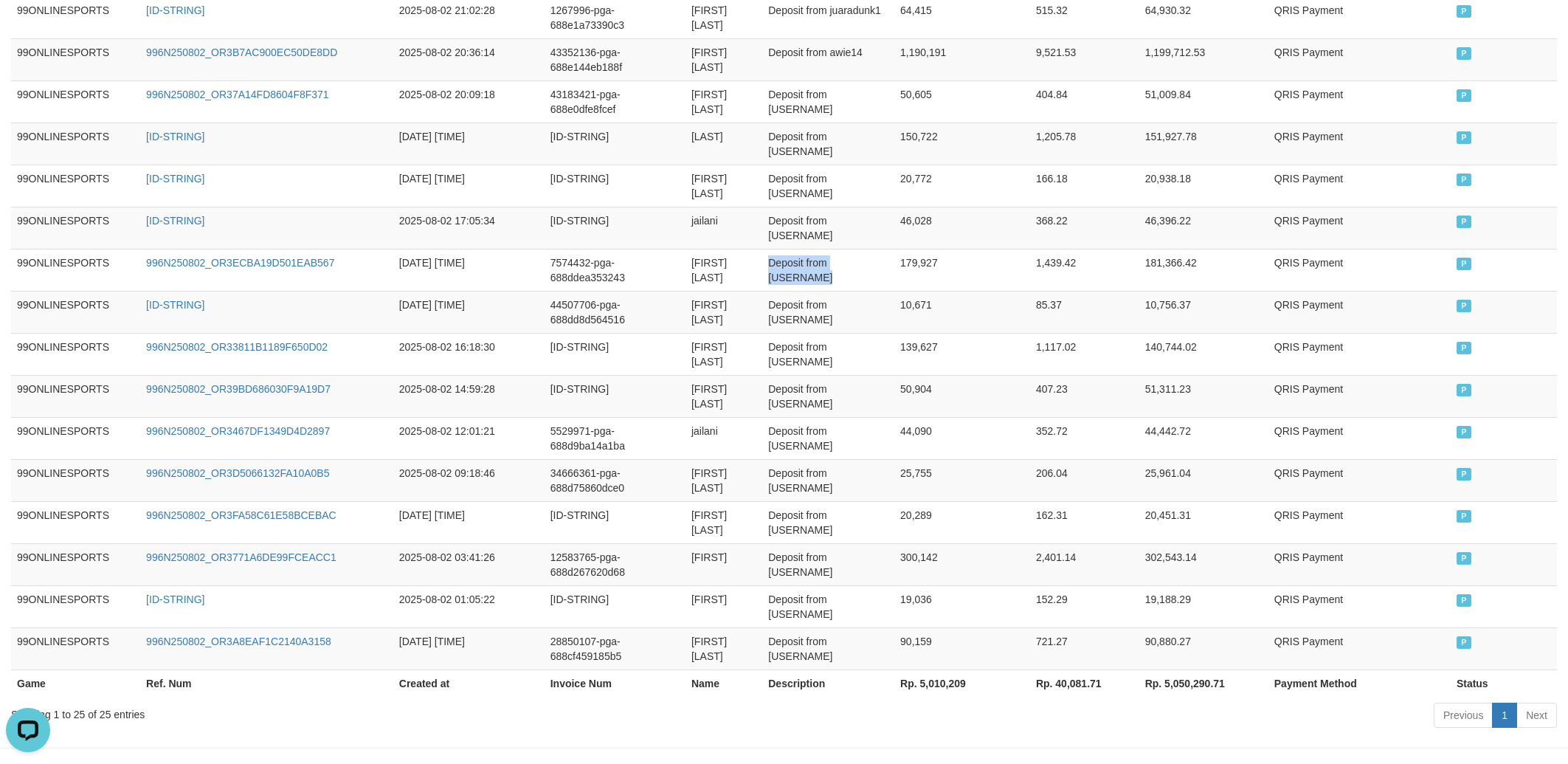 scroll, scrollTop: 997, scrollLeft: 0, axis: vertical 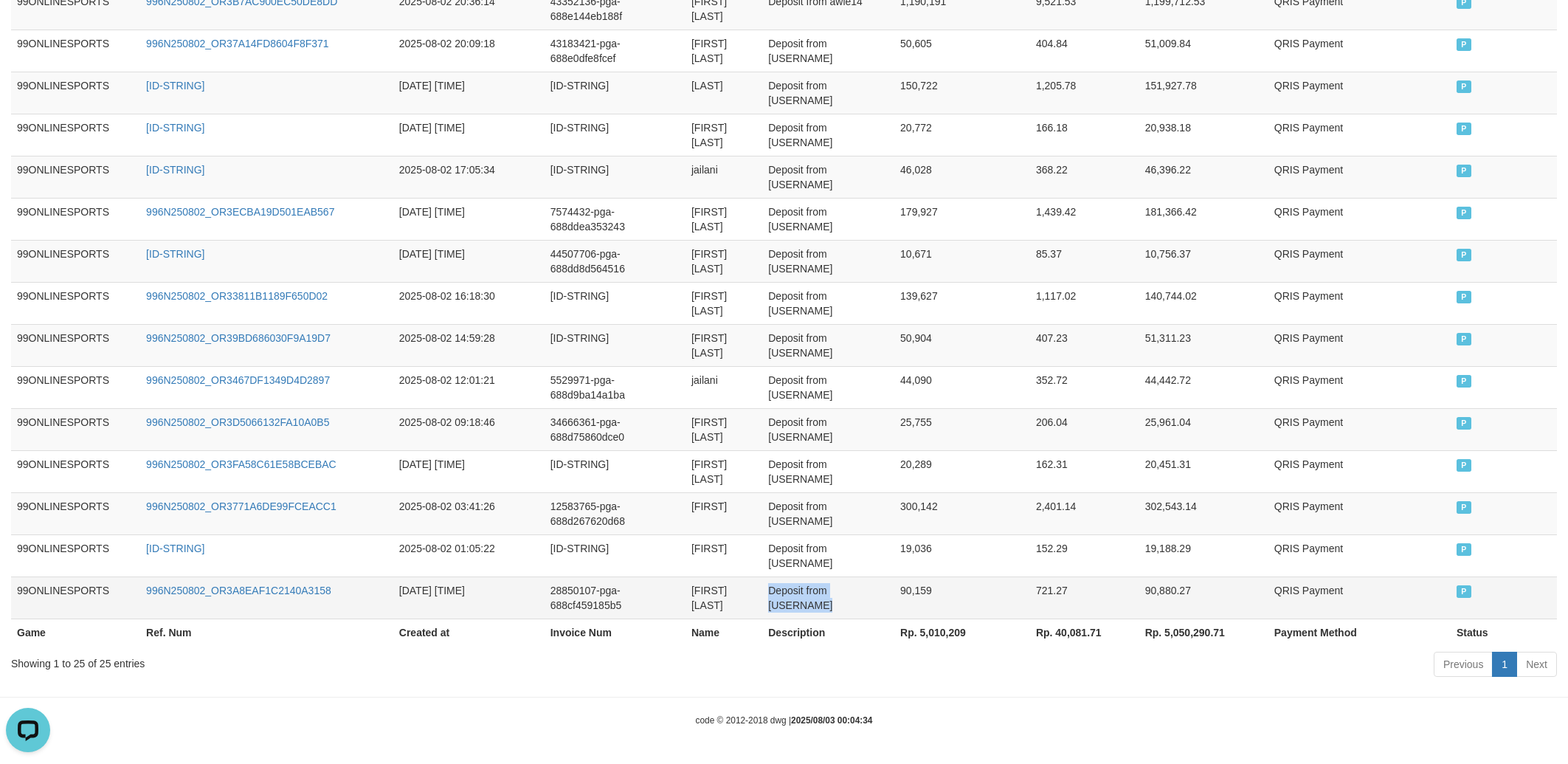 drag, startPoint x: 773, startPoint y: 127, endPoint x: 907, endPoint y: 591, distance: 482.9617 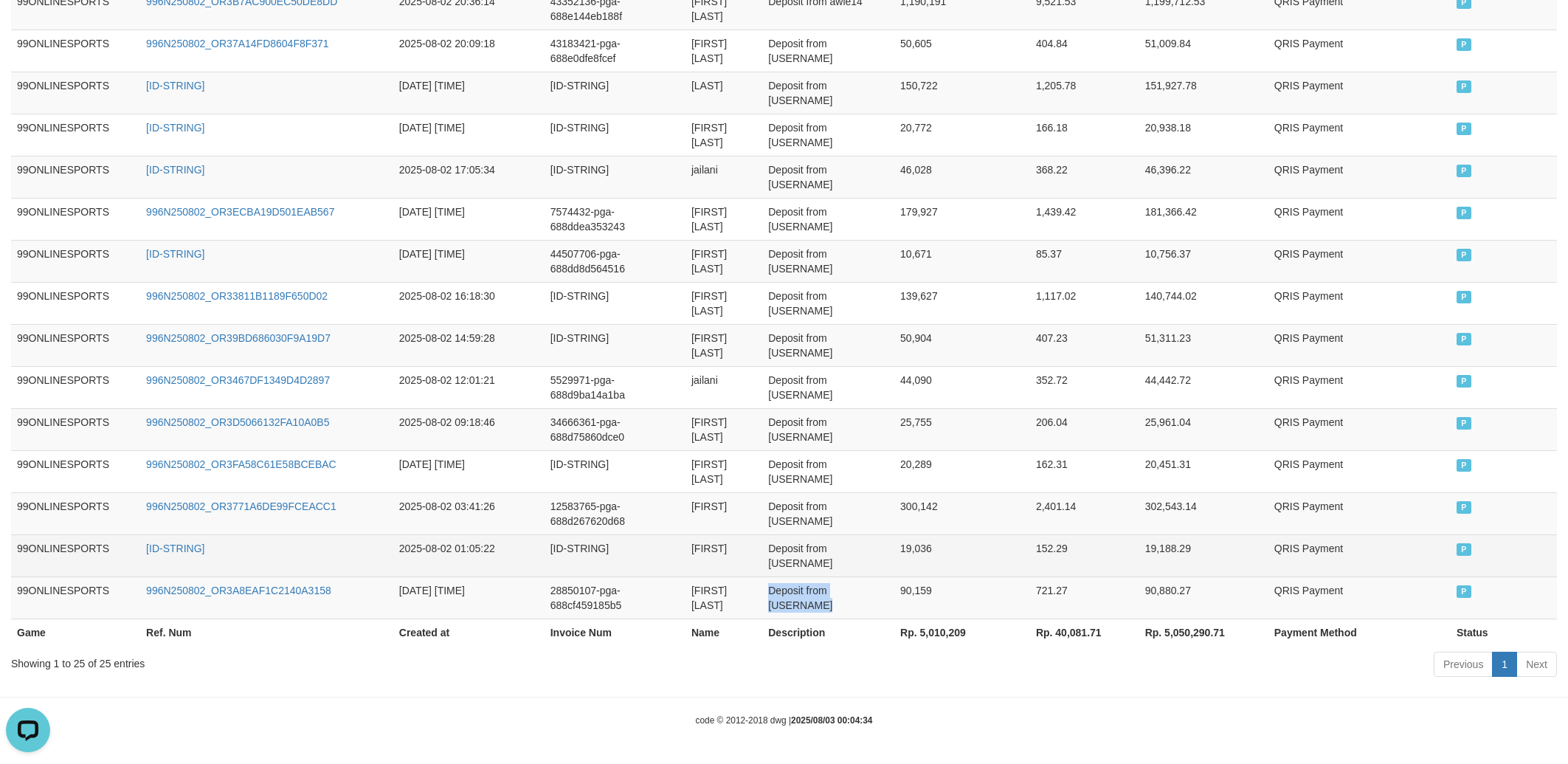 copy on "Deposit from [USERNAME]" 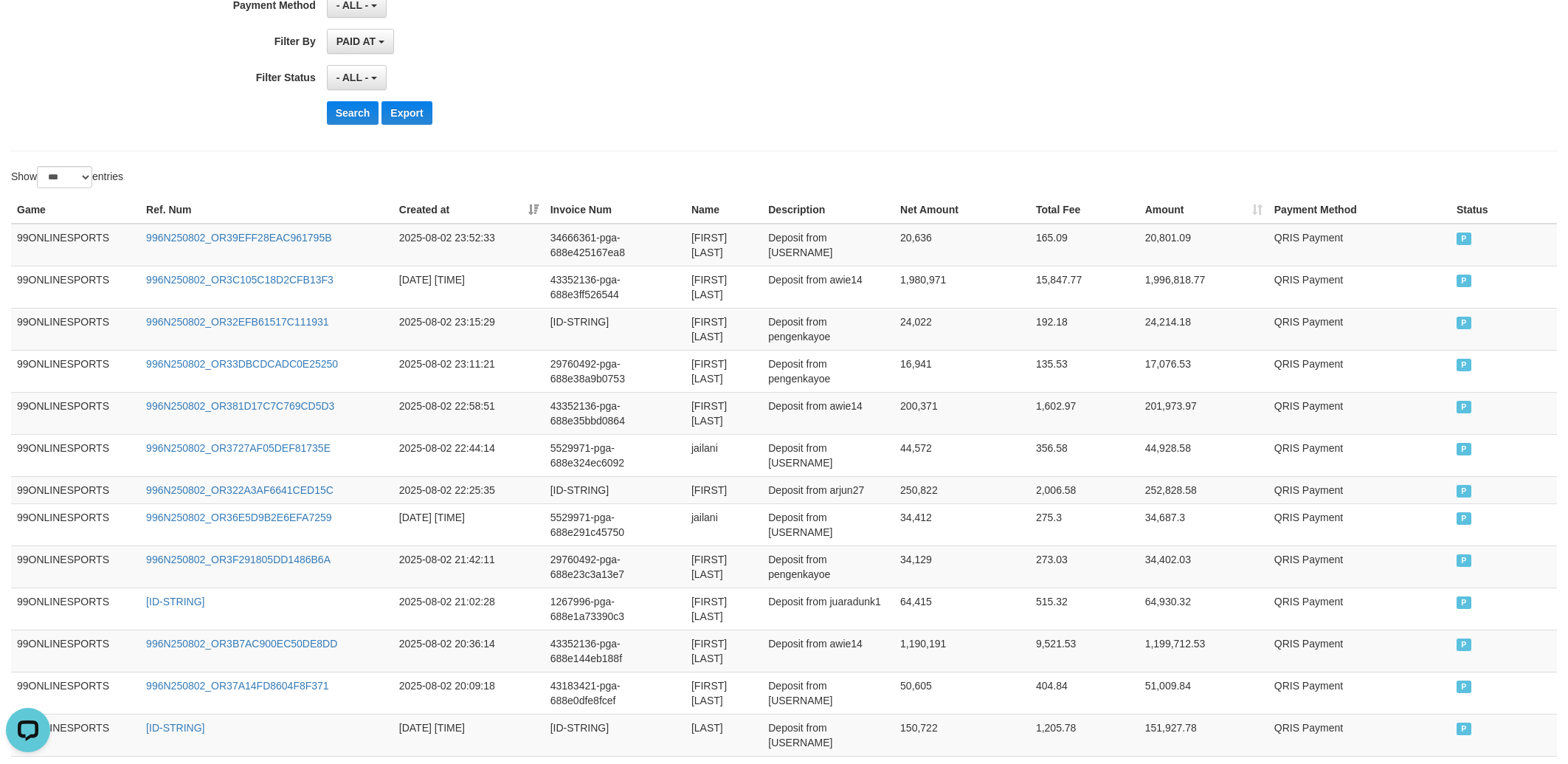 scroll, scrollTop: 0, scrollLeft: 0, axis: both 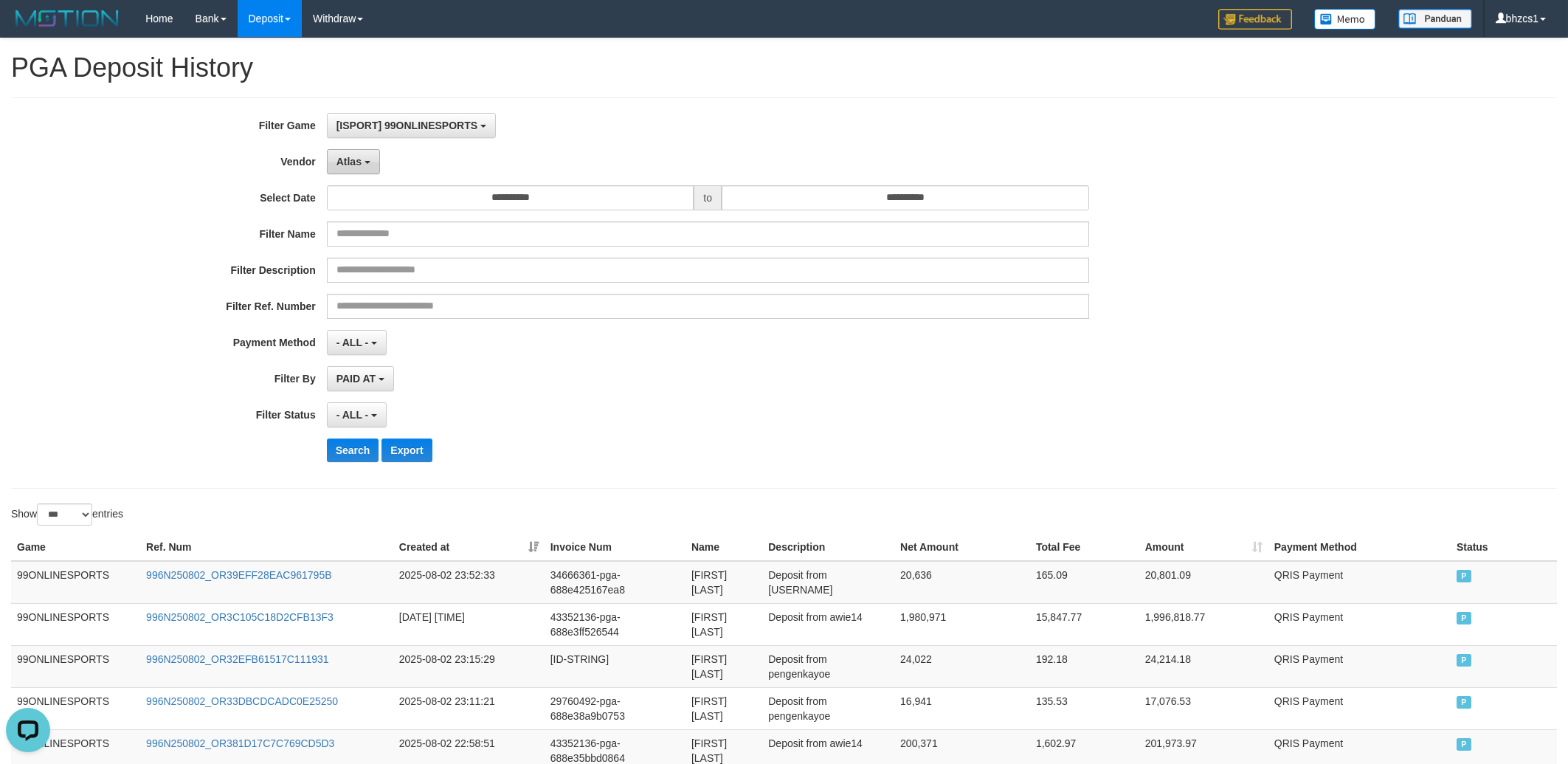 click at bounding box center [367, 162] 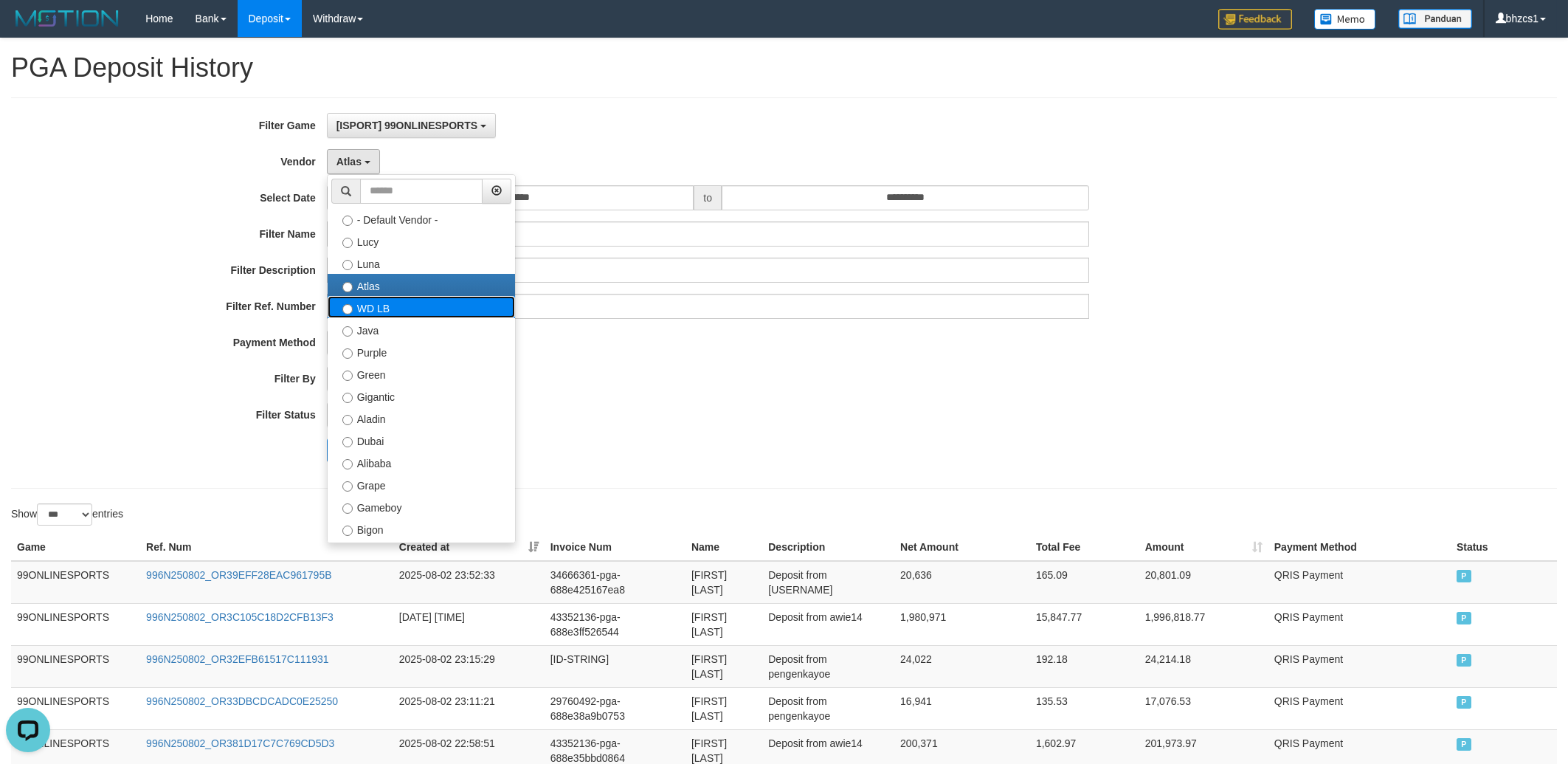 click on "WD LB" at bounding box center [421, 307] 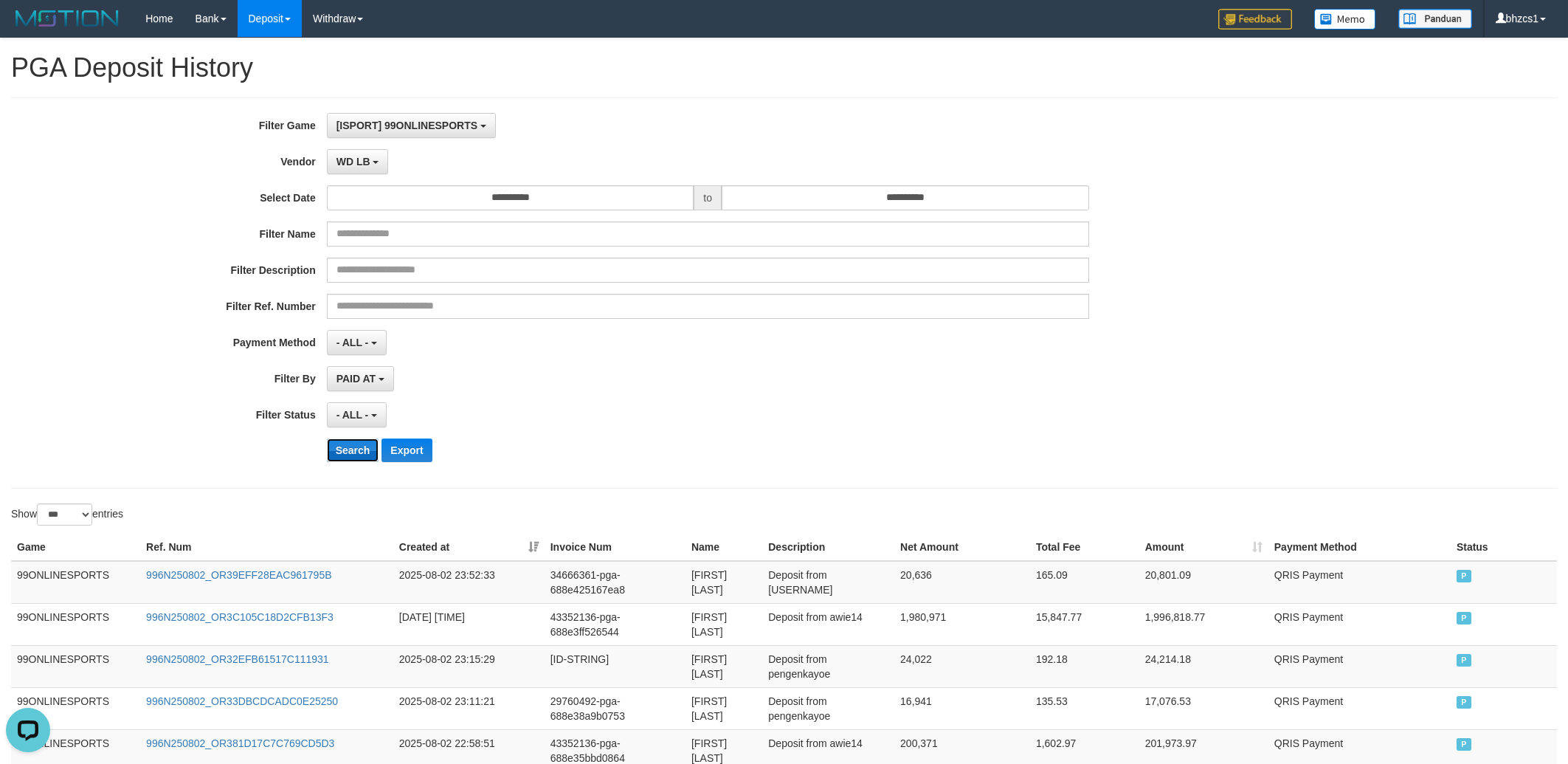 click on "Search" at bounding box center [353, 450] 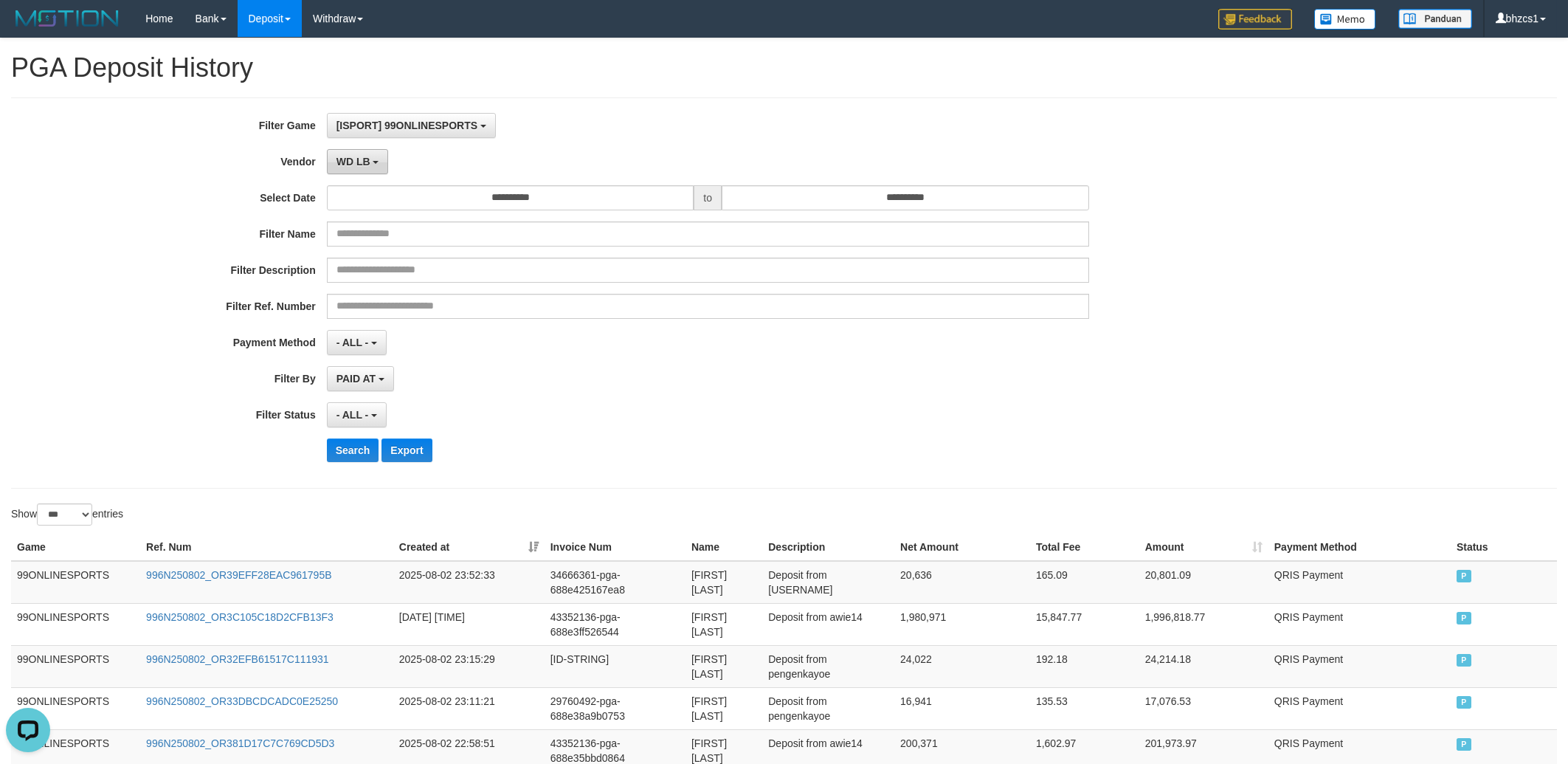 click on "WD LB" at bounding box center [353, 162] 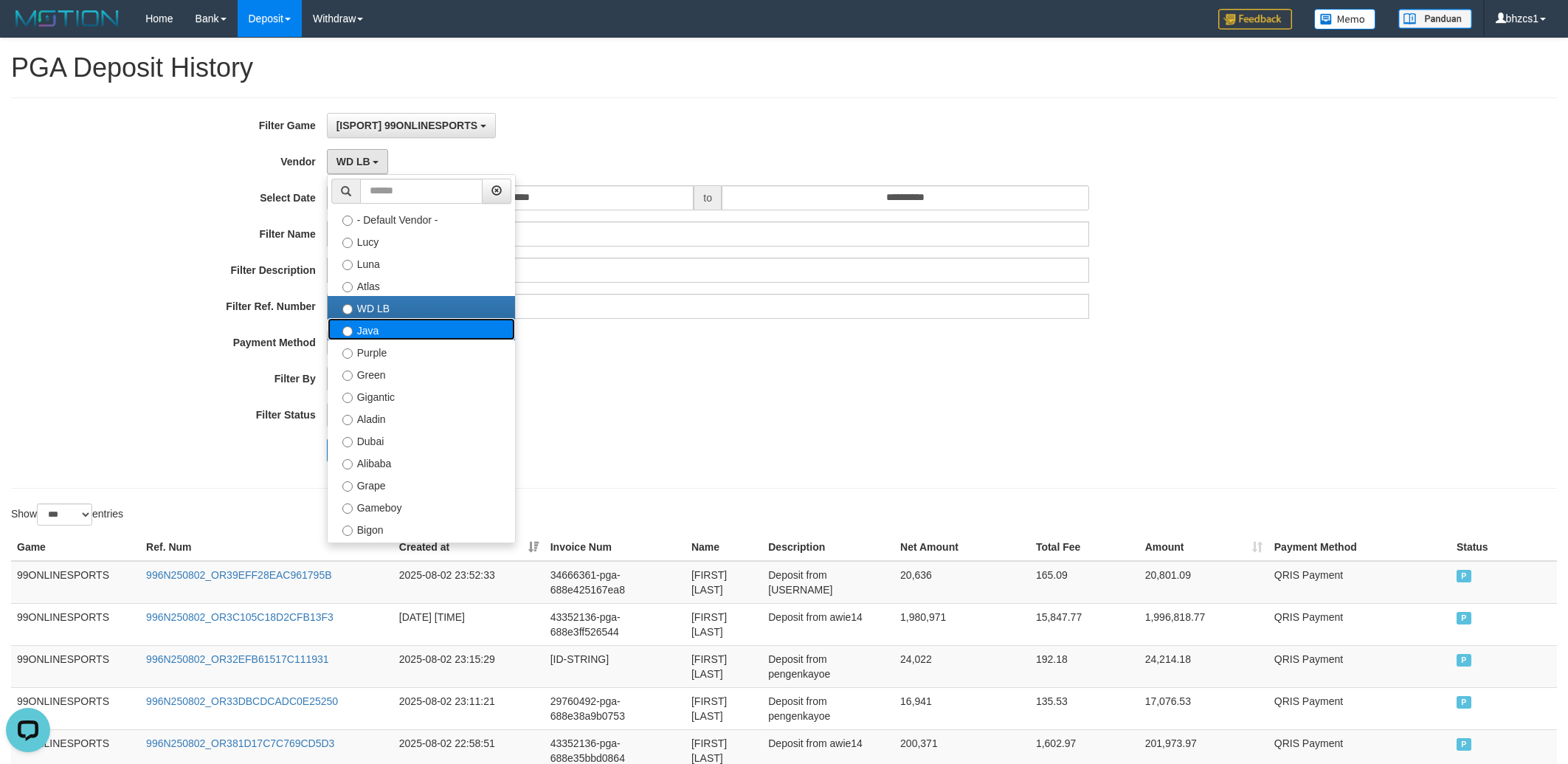click on "Java" at bounding box center (421, 329) 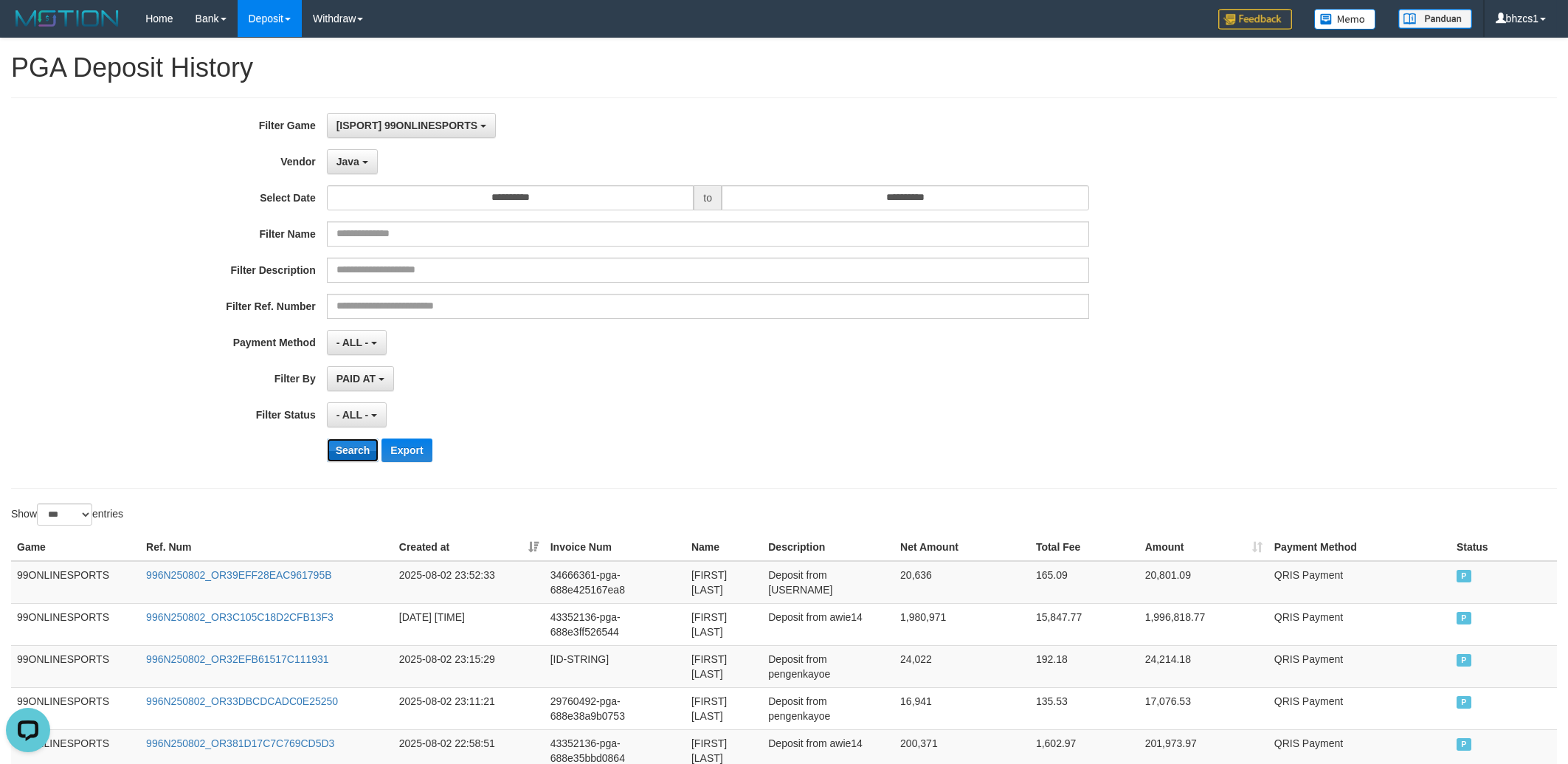click on "Search" at bounding box center [353, 450] 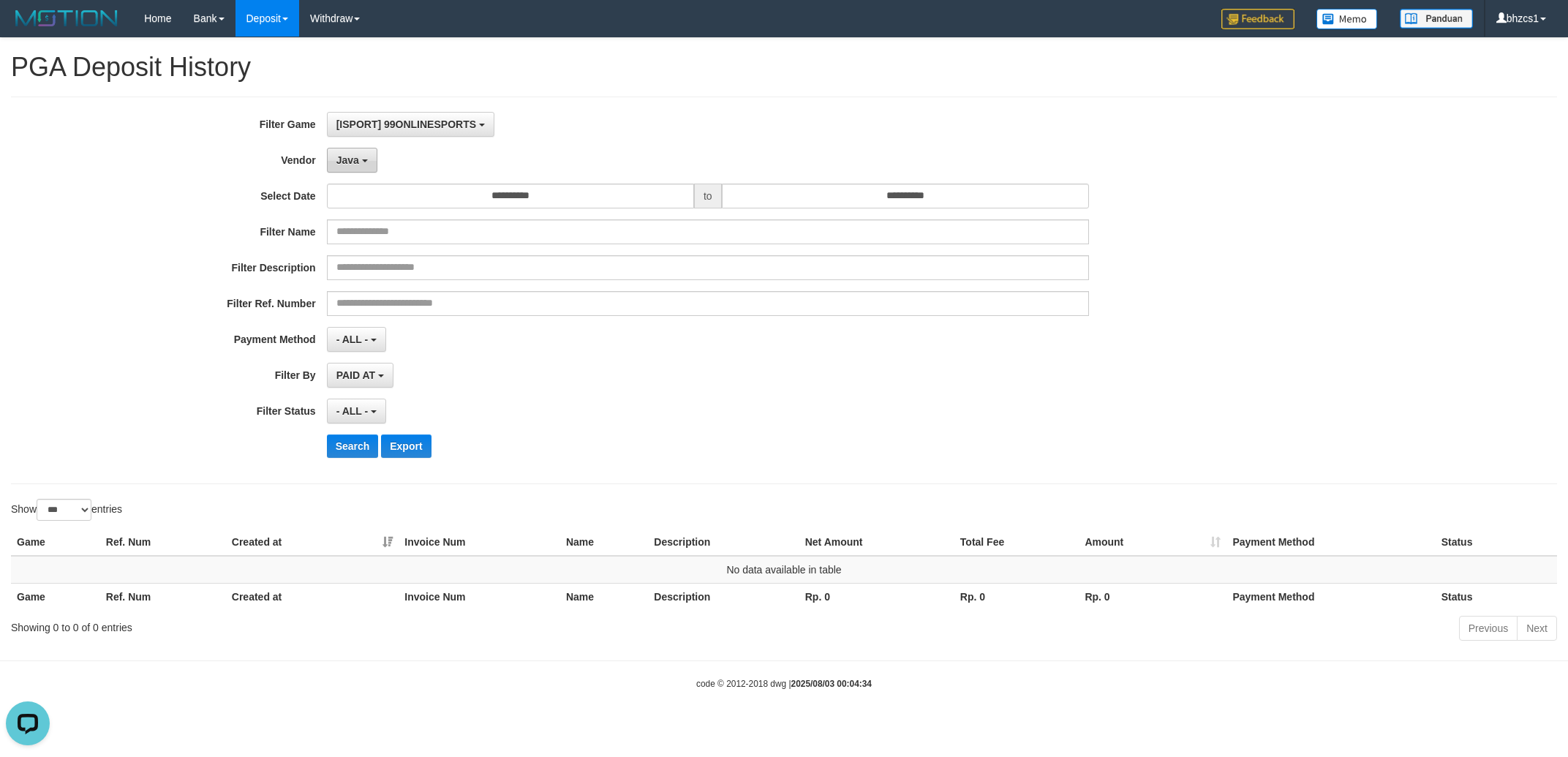 click on "Java" at bounding box center [347, 160] 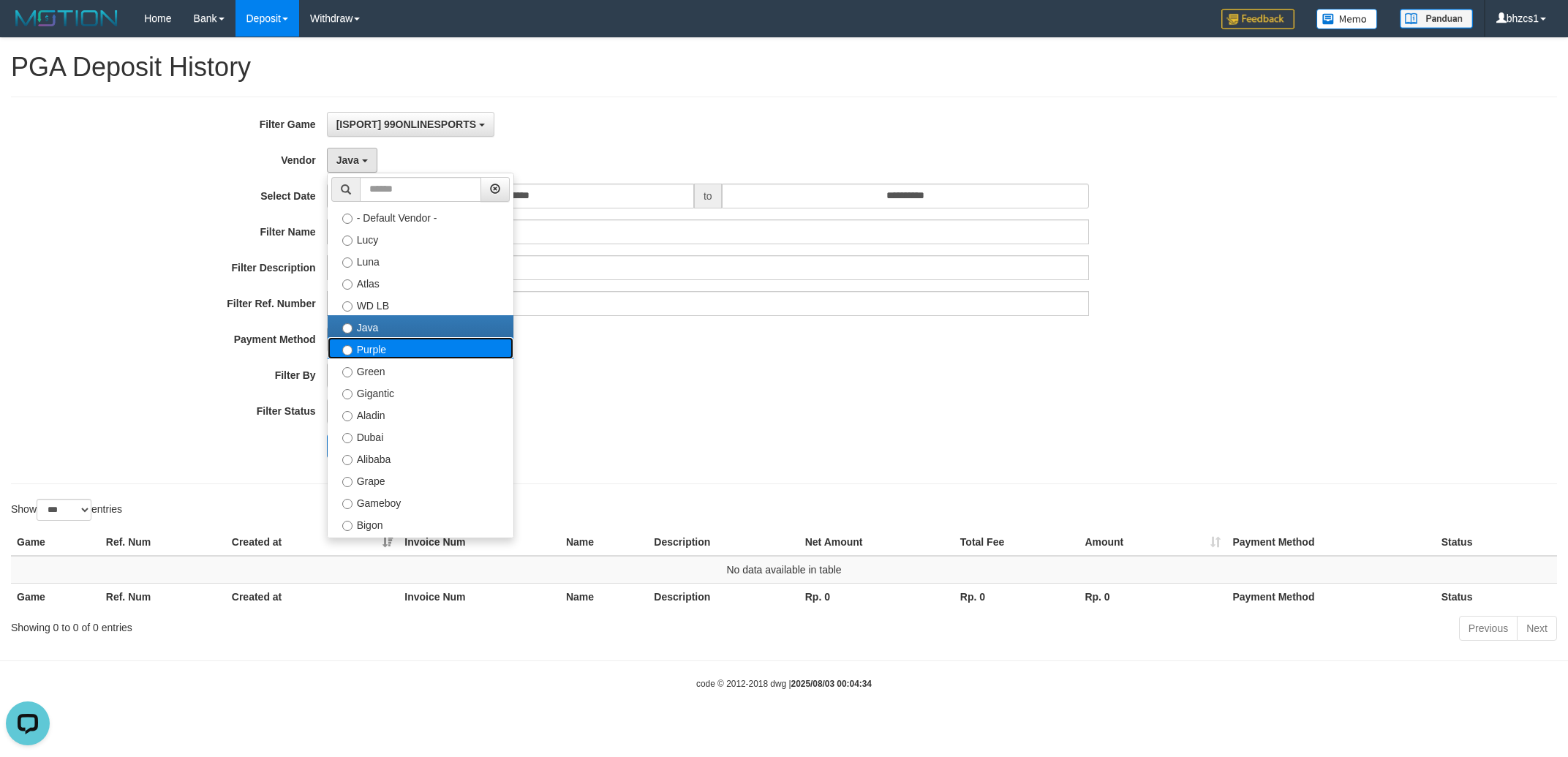 click on "Purple" at bounding box center (421, 348) 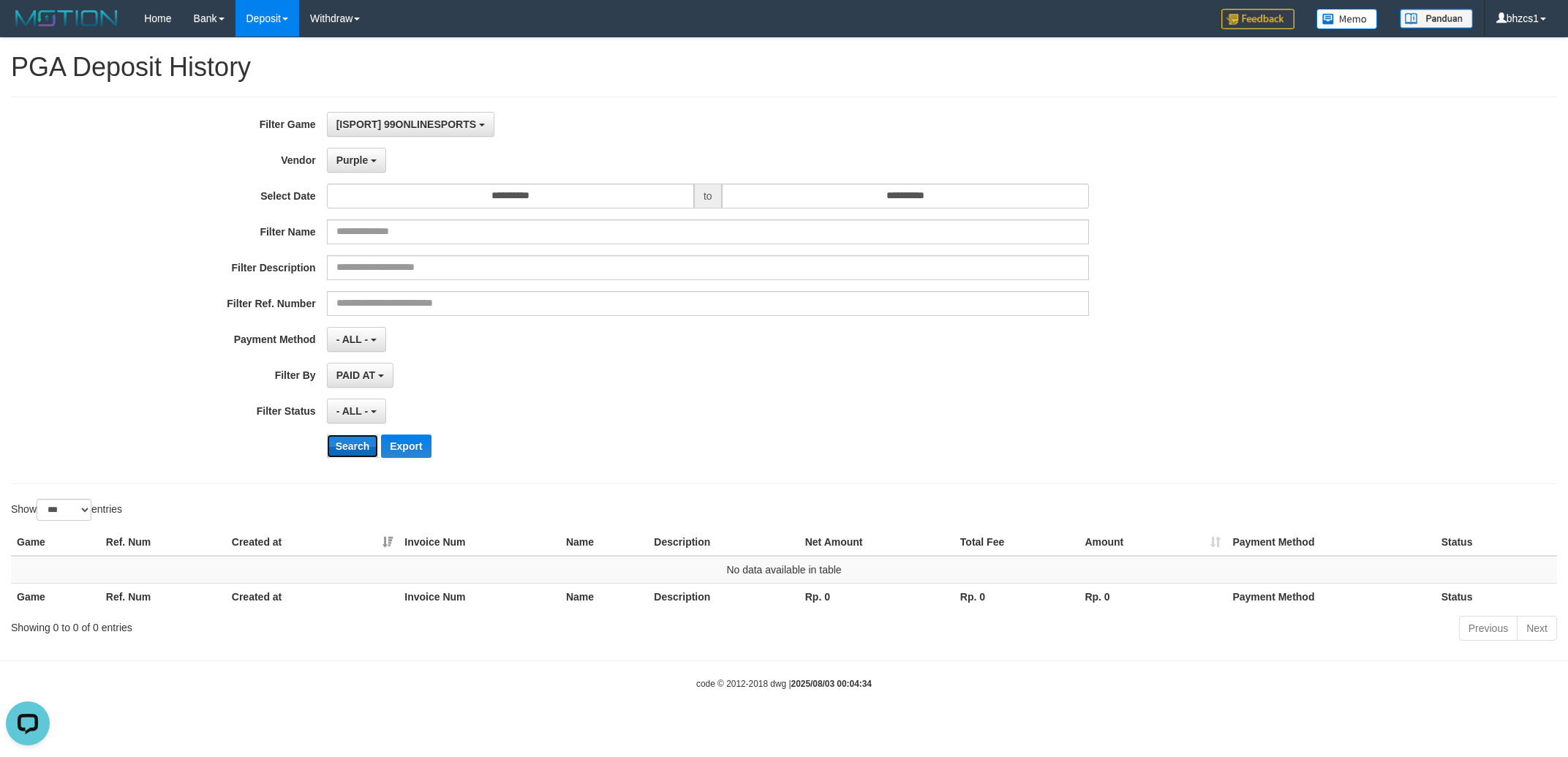 click on "Search" at bounding box center [353, 446] 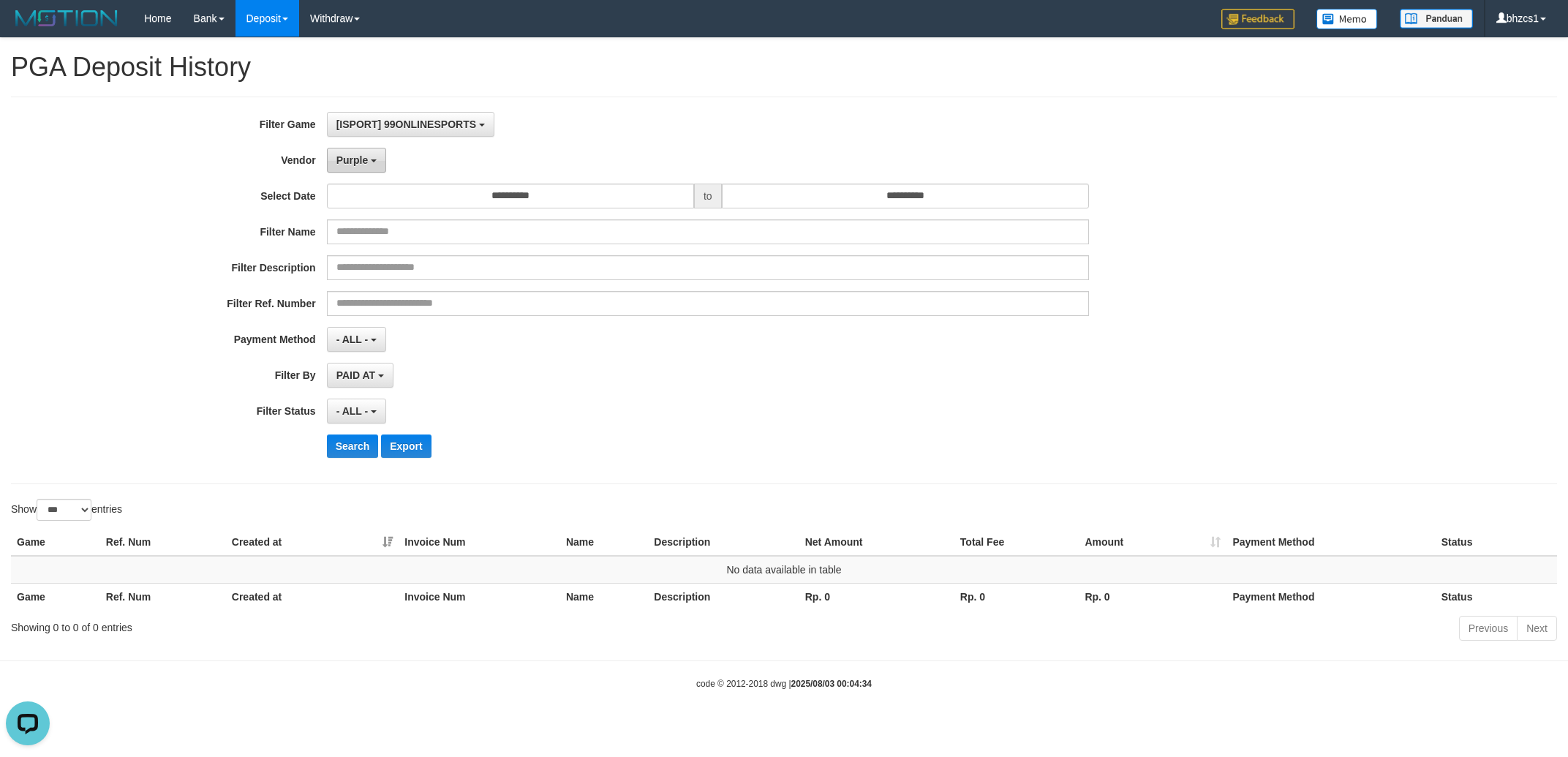 click on "Purple" at bounding box center [356, 160] 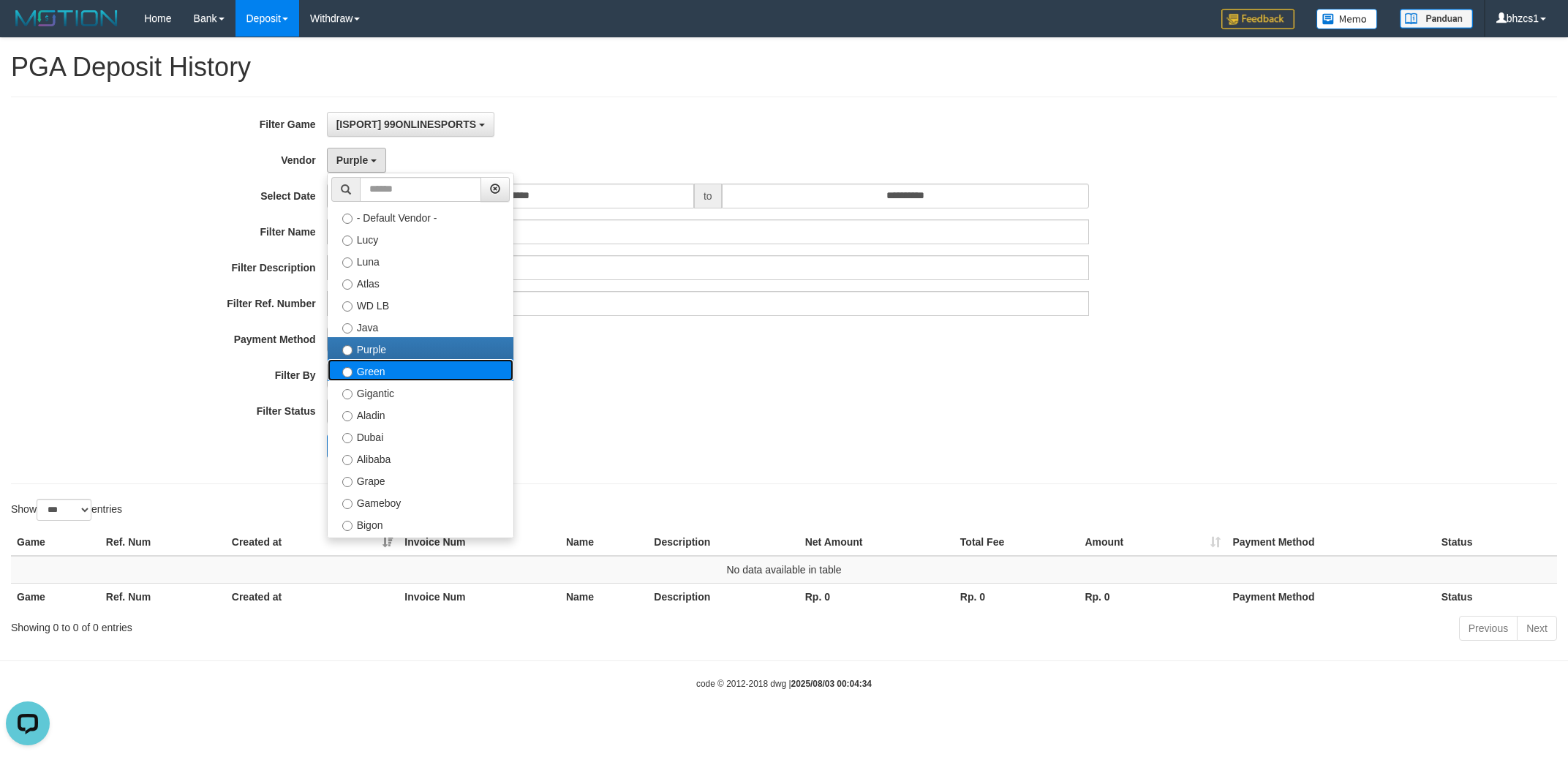 click on "Green" at bounding box center (421, 370) 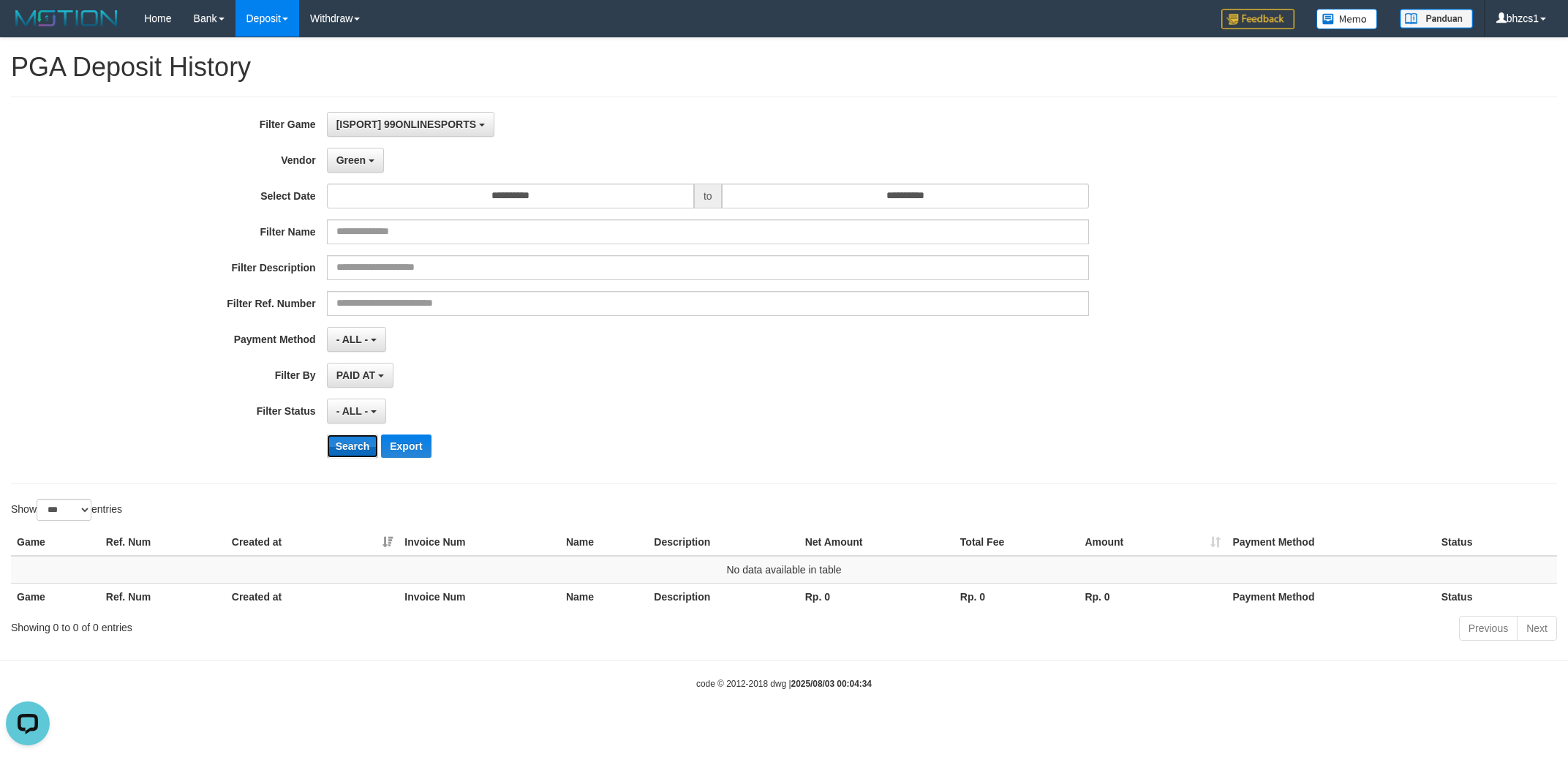 click on "Search" at bounding box center (353, 446) 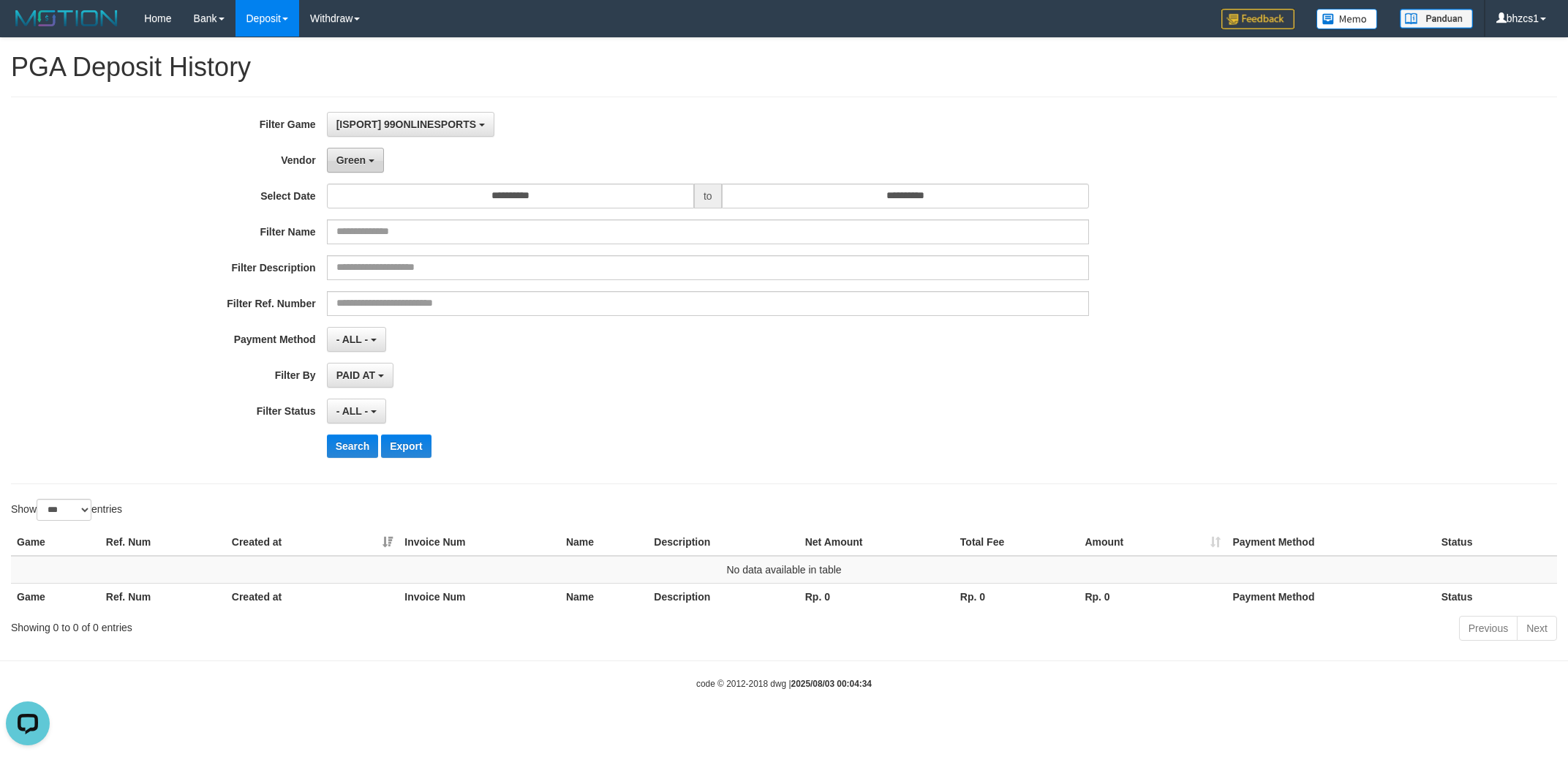 click on "Green" at bounding box center [355, 160] 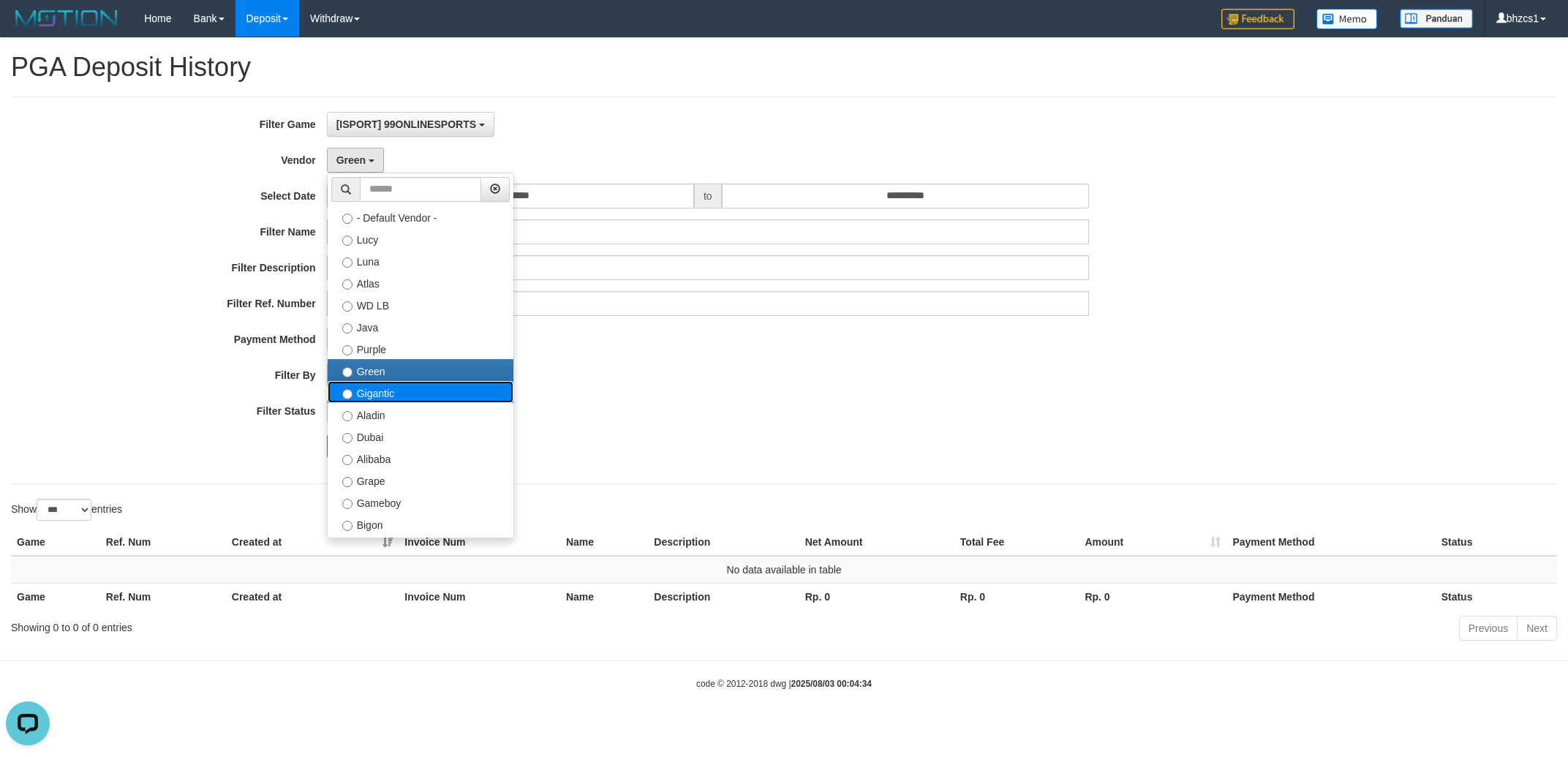 click on "Gigantic" at bounding box center (421, 392) 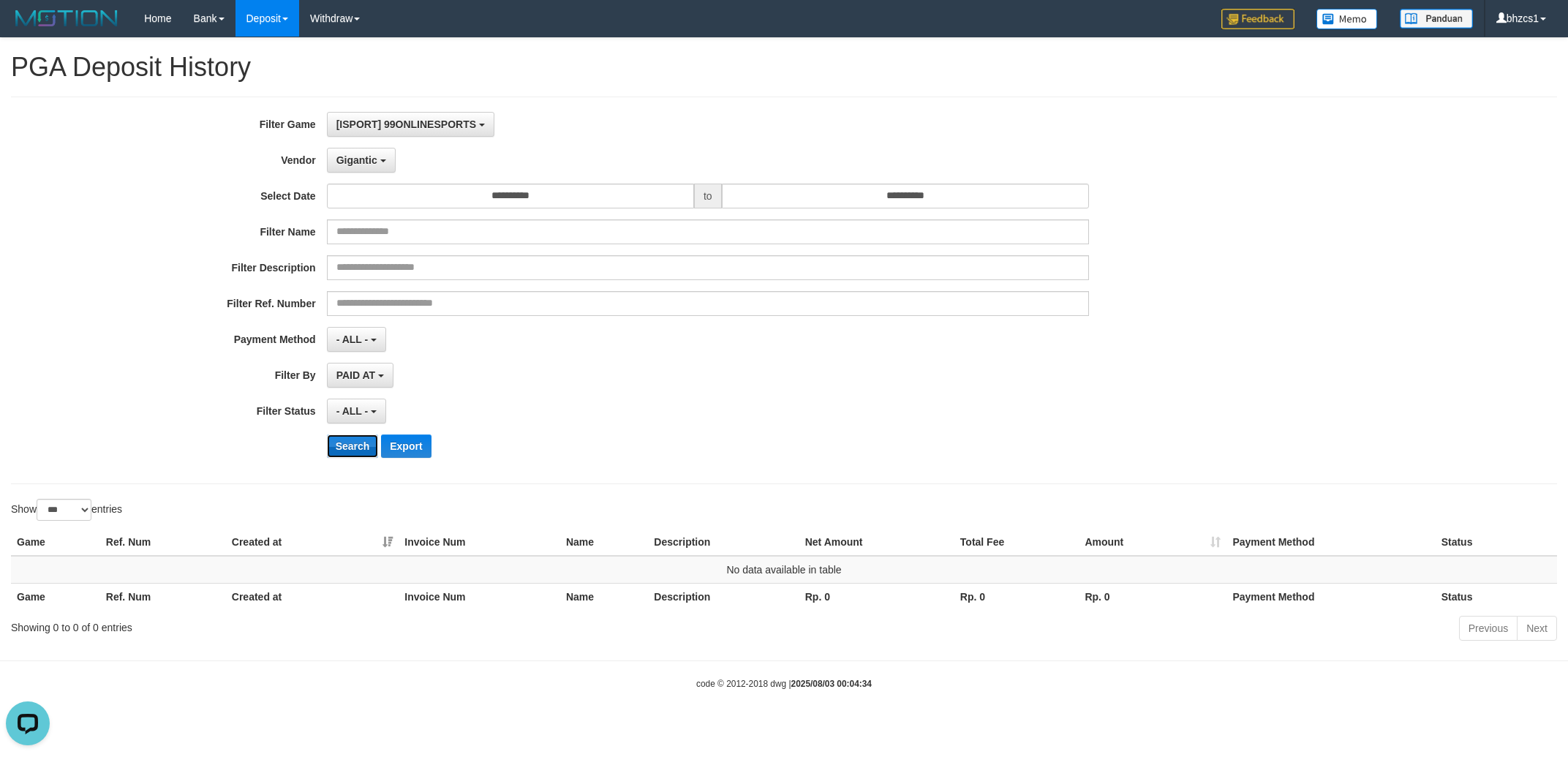 click on "Search" at bounding box center (353, 446) 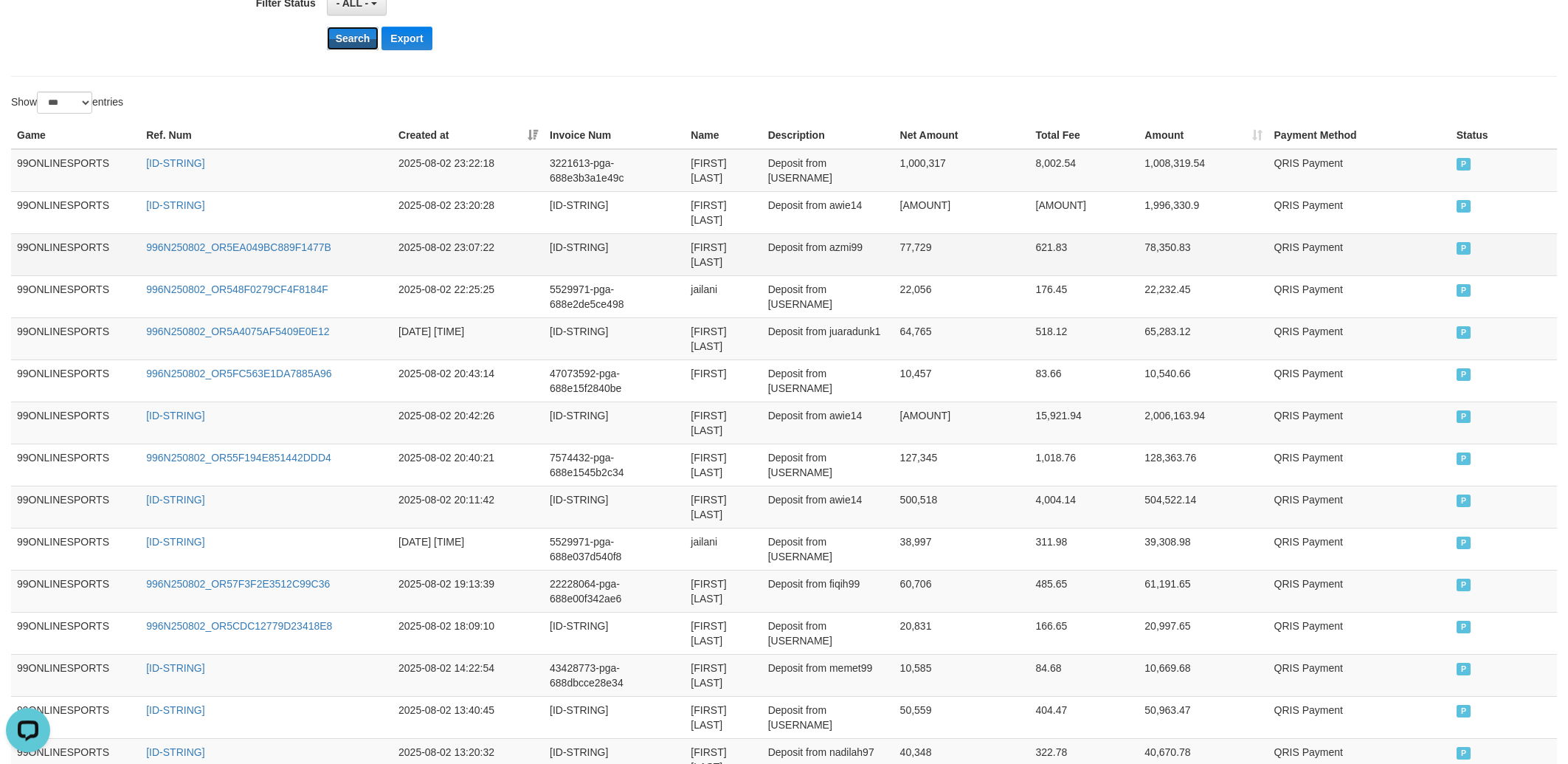 scroll, scrollTop: 527, scrollLeft: 0, axis: vertical 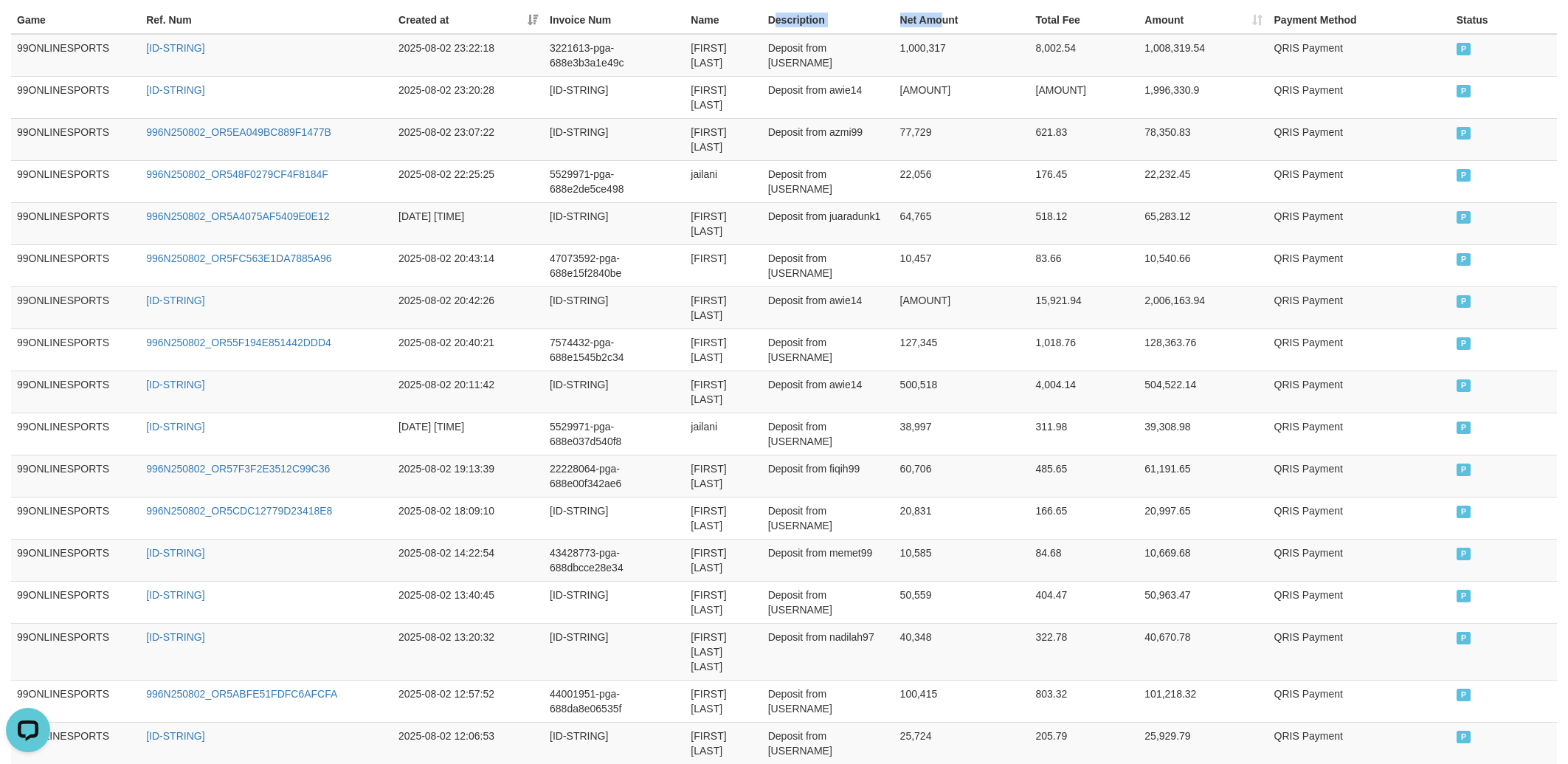drag, startPoint x: 777, startPoint y: 29, endPoint x: 947, endPoint y: 34, distance: 170.07351 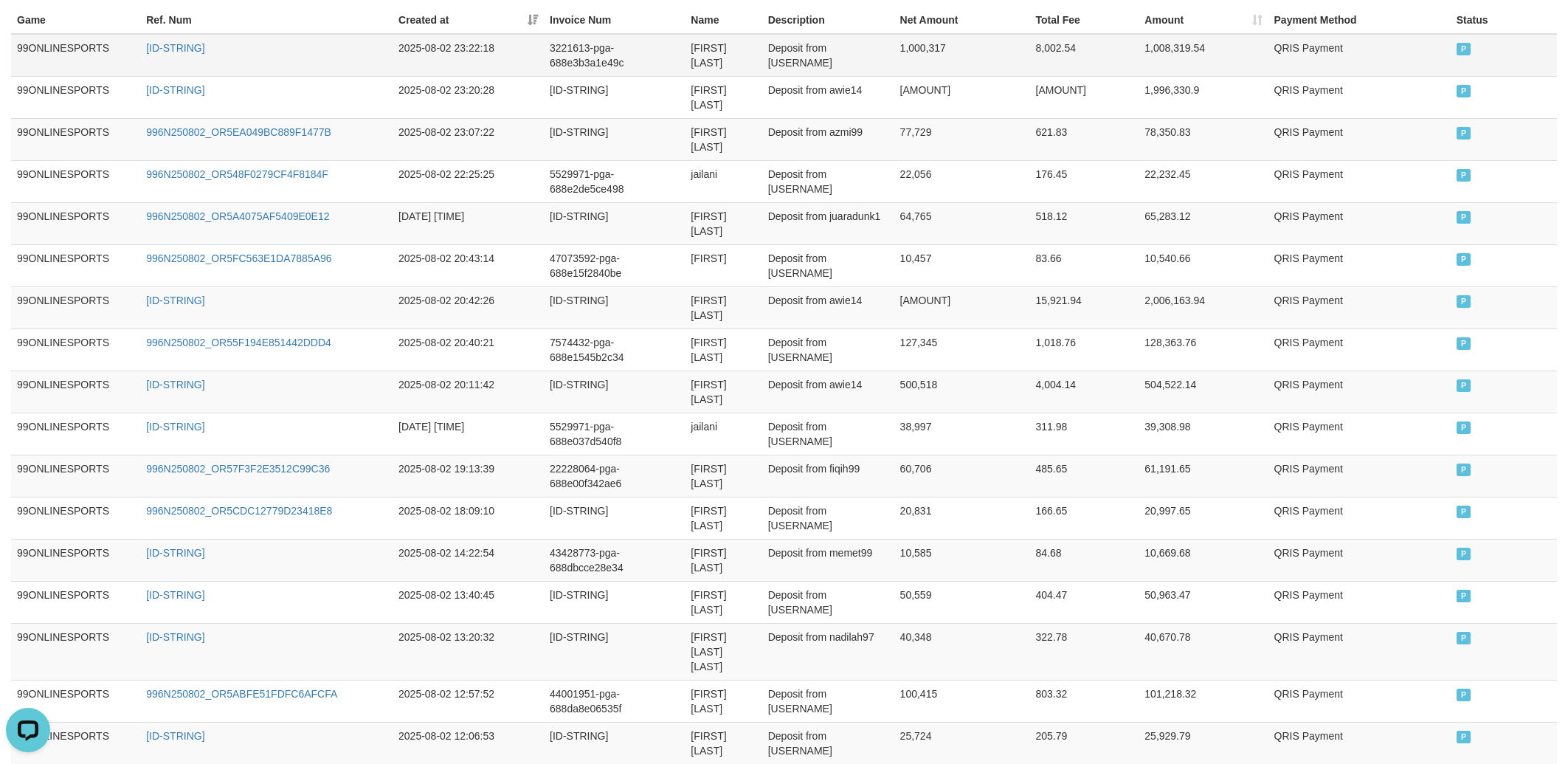 click on "1,000,317" at bounding box center (962, 55) 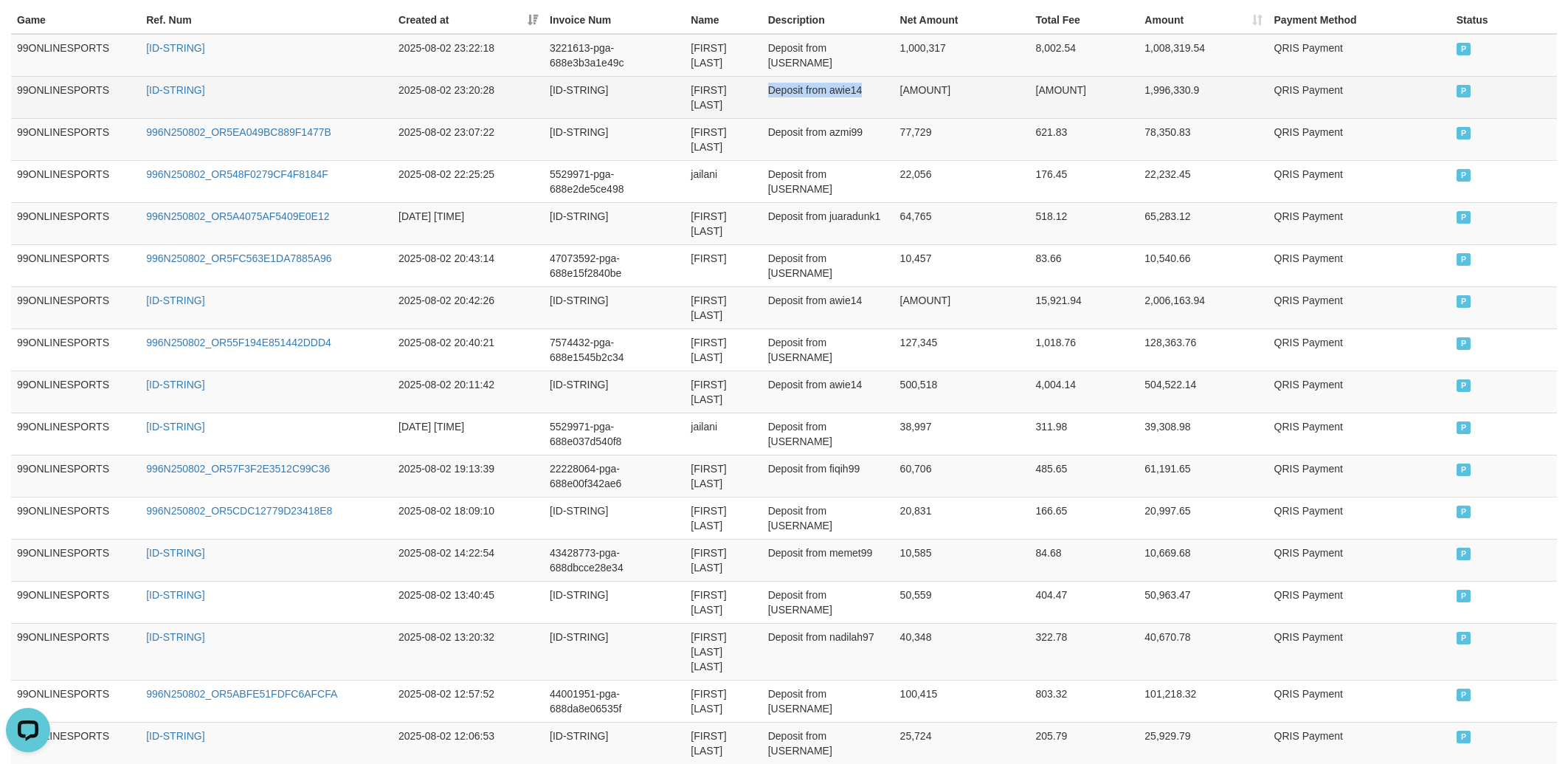 drag, startPoint x: 779, startPoint y: 36, endPoint x: 933, endPoint y: 111, distance: 171.29215 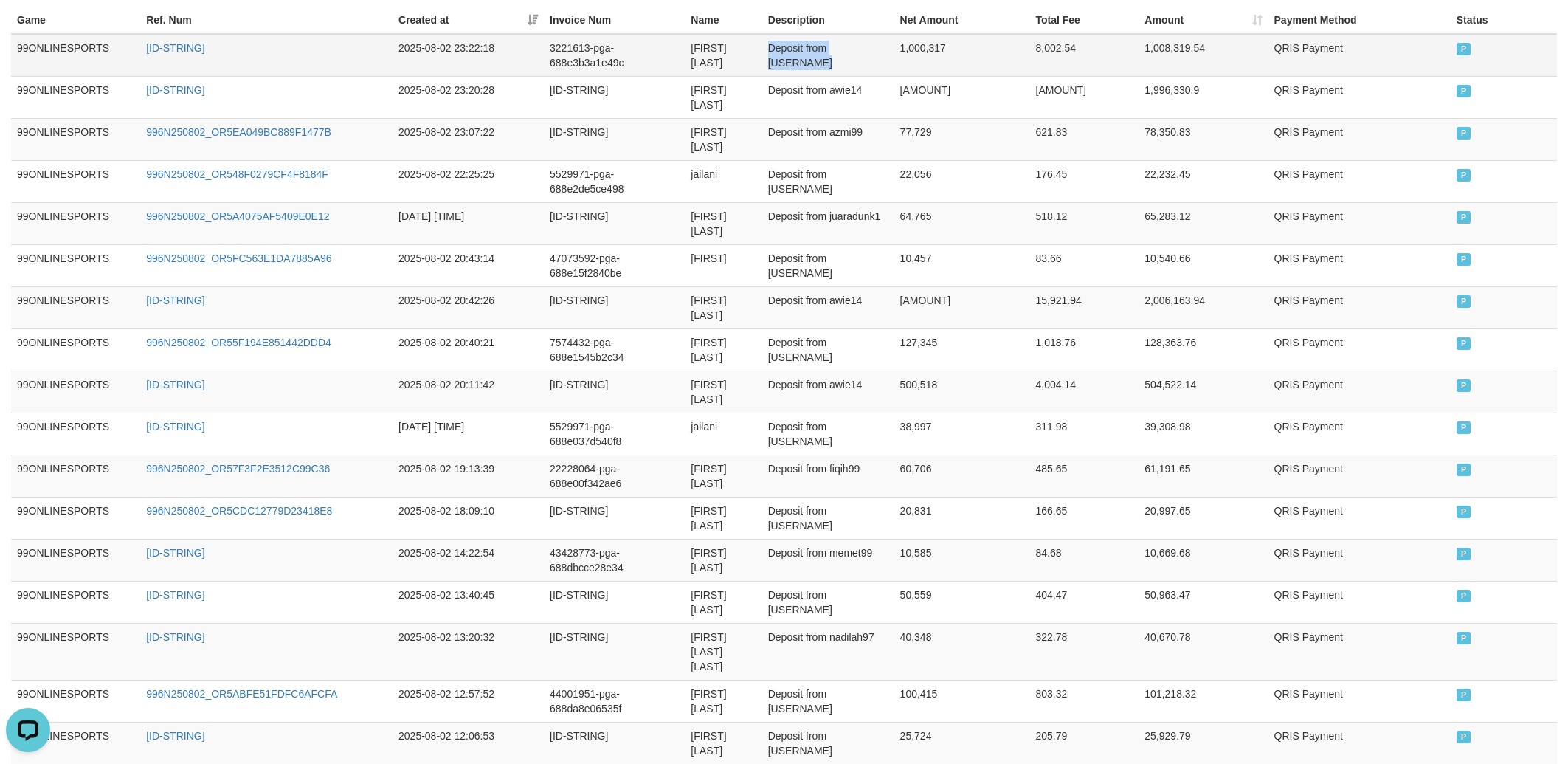 drag, startPoint x: 794, startPoint y: 41, endPoint x: 902, endPoint y: 66, distance: 110.85576 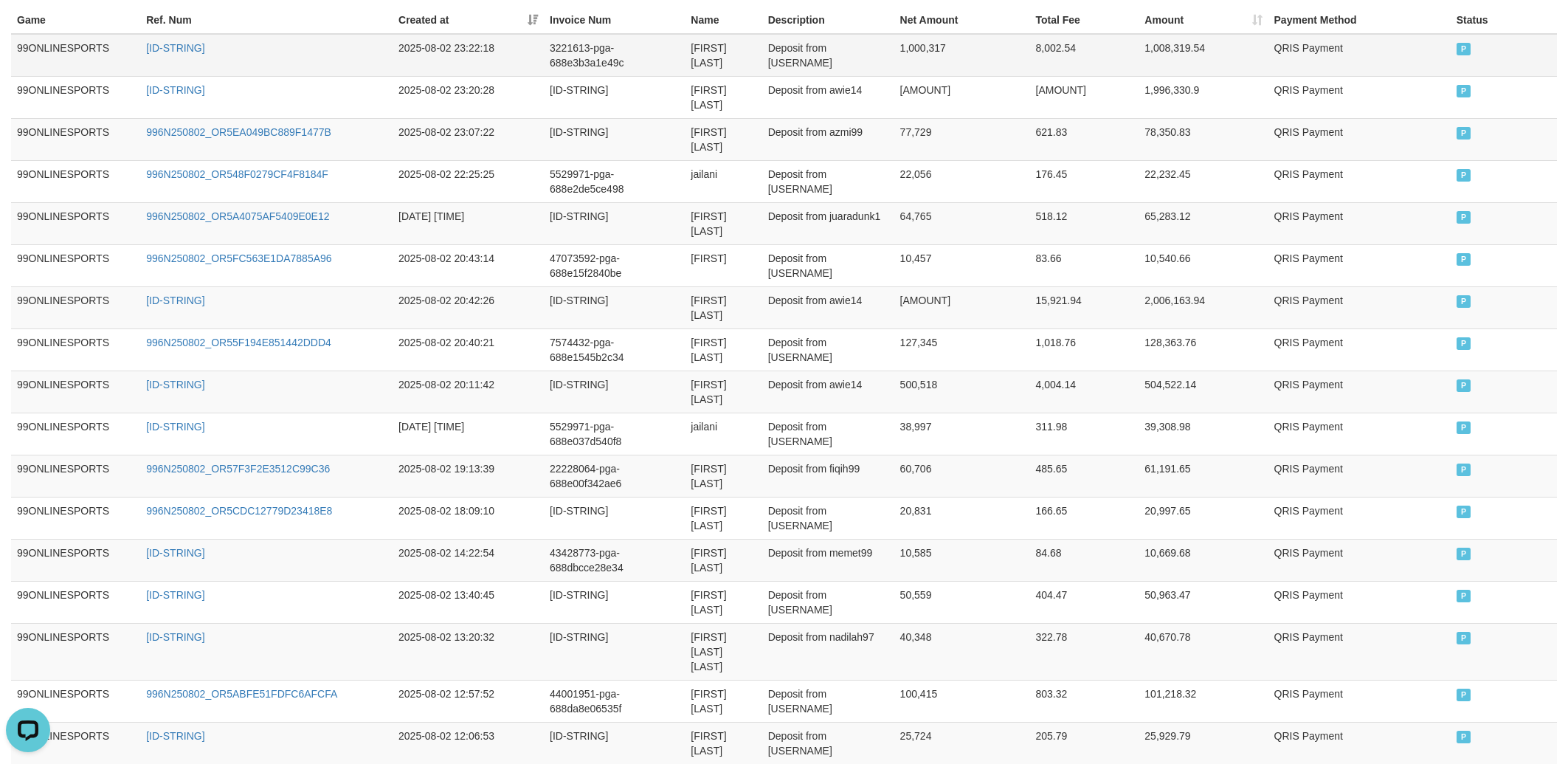 drag, startPoint x: 984, startPoint y: 77, endPoint x: 891, endPoint y: 75, distance: 93.0215 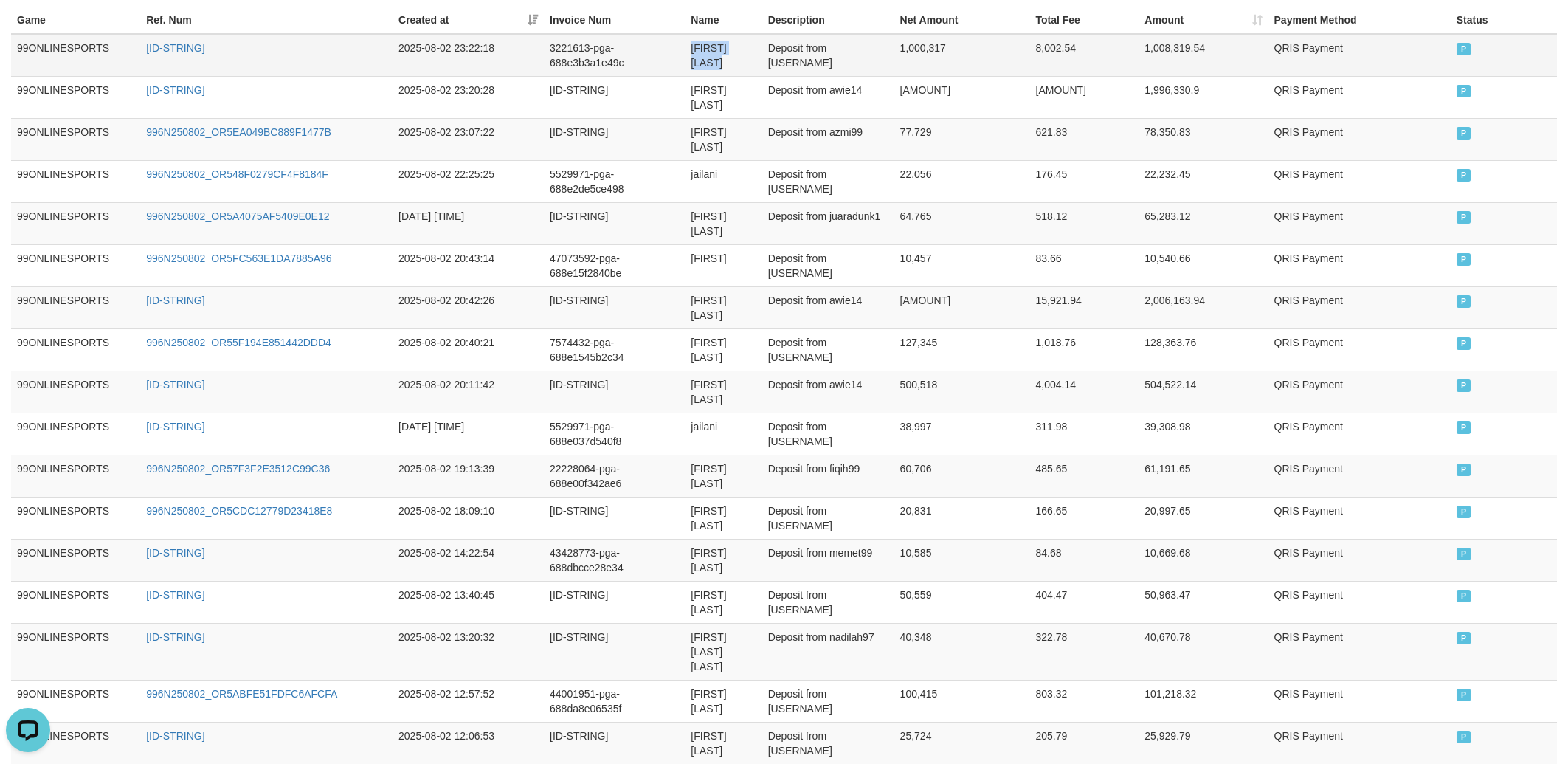 click on "Deposit from [USERNAME]" at bounding box center [828, 55] 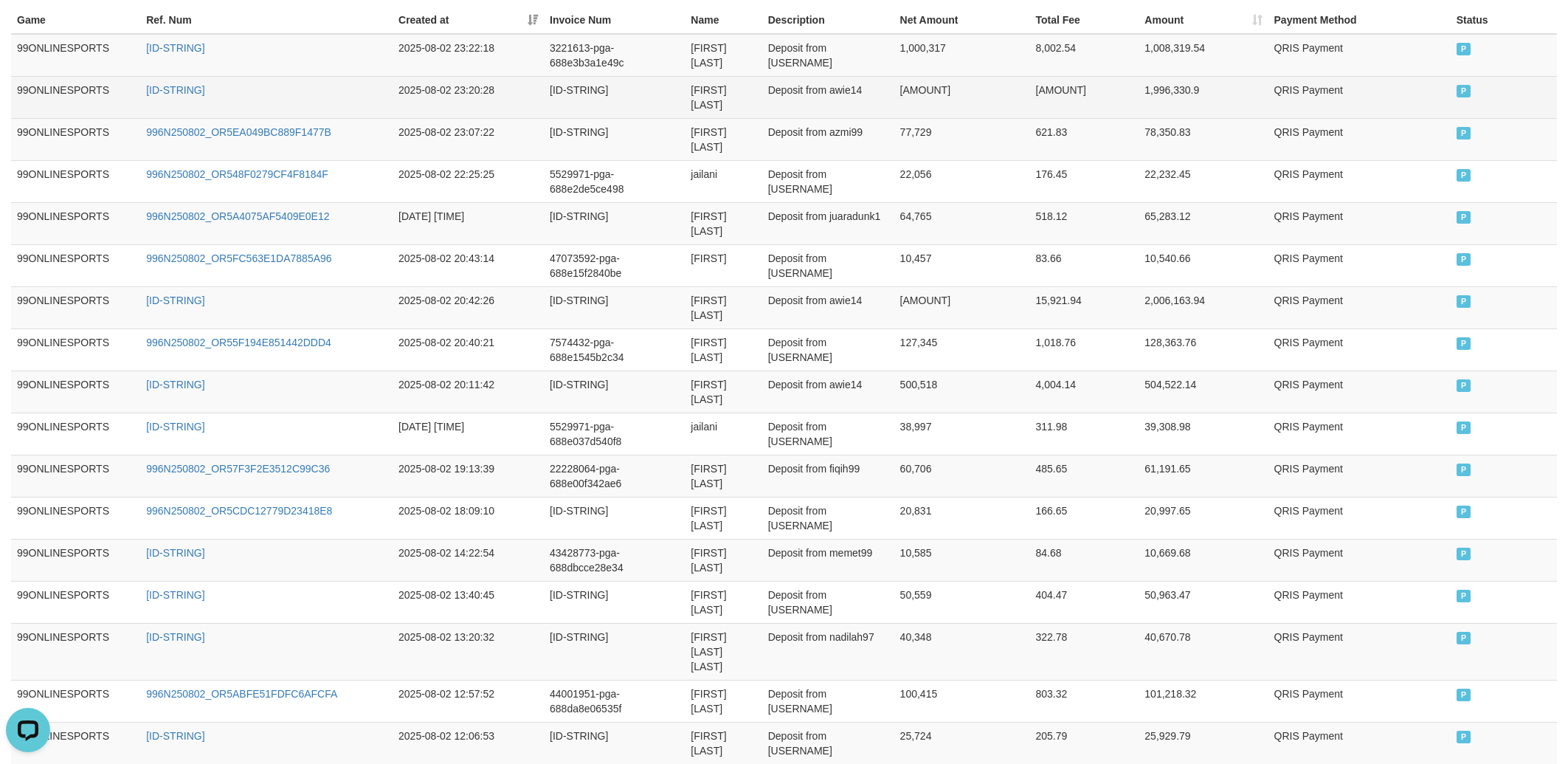 click on "Deposit from awie14" at bounding box center (828, 97) 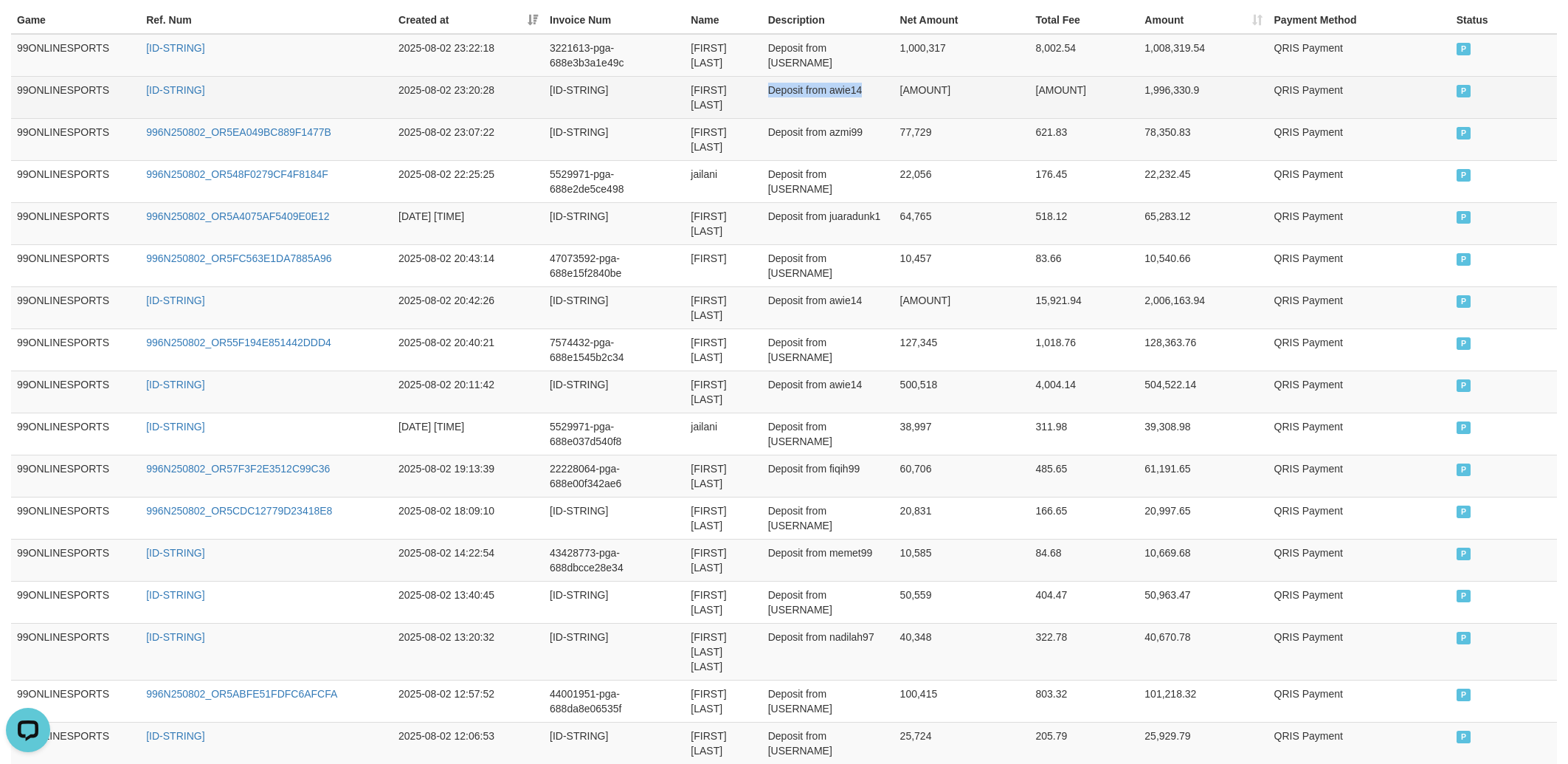 drag, startPoint x: 814, startPoint y: 64, endPoint x: 919, endPoint y: 107, distance: 113.4637 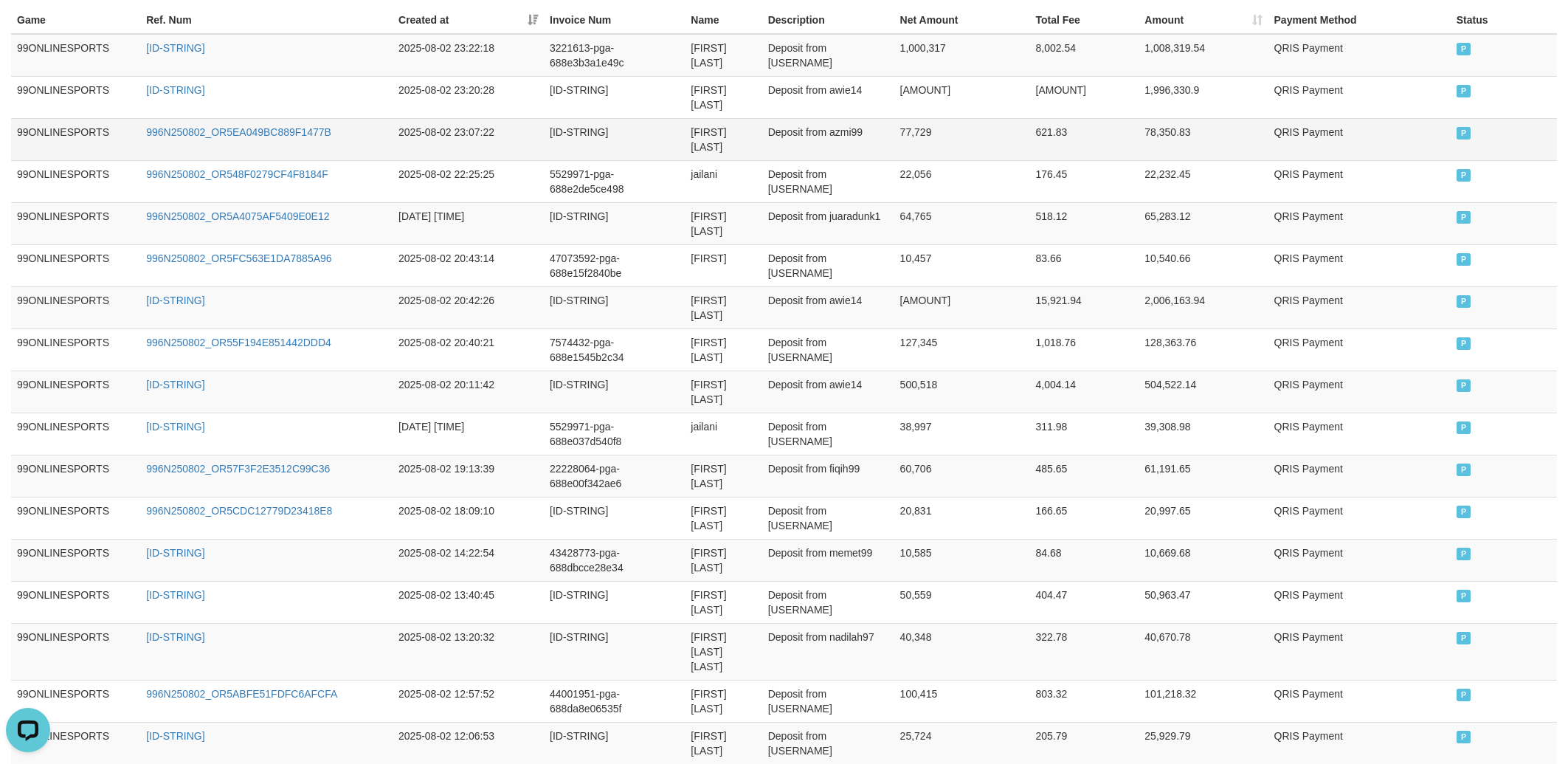 click on "77,729" at bounding box center [962, 139] 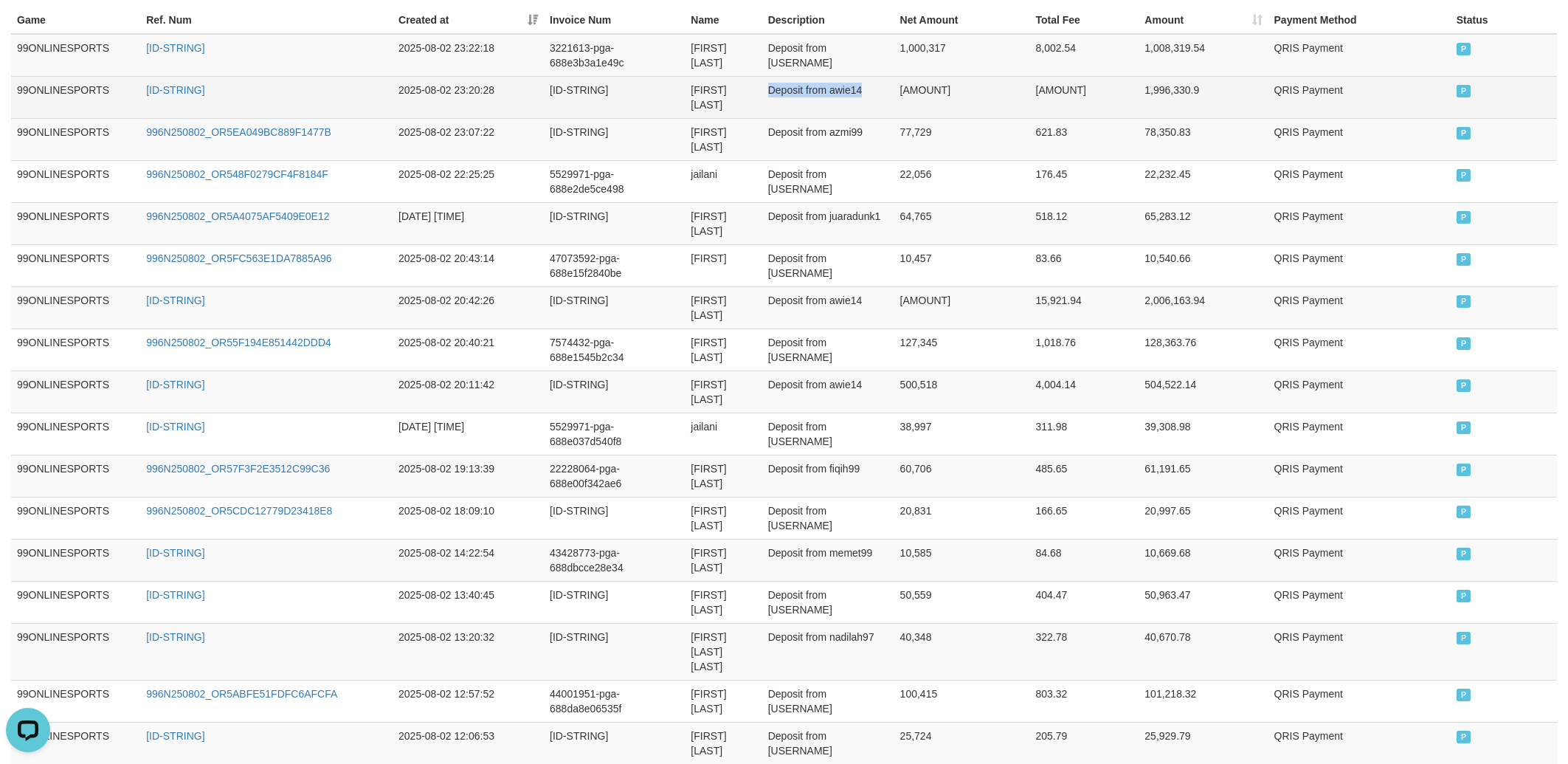 drag, startPoint x: 961, startPoint y: 68, endPoint x: 912, endPoint y: 79, distance: 50.21952 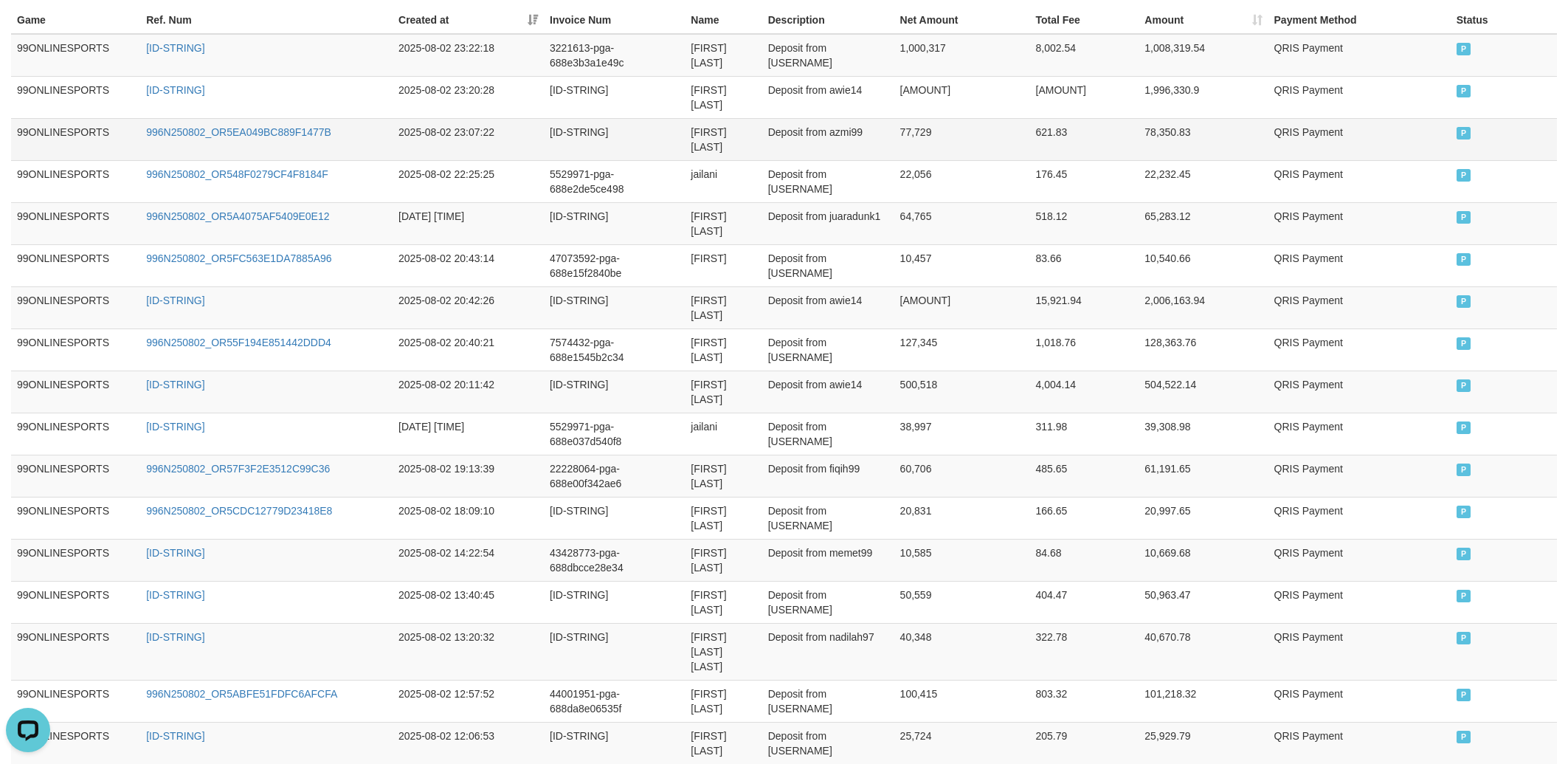 drag, startPoint x: 961, startPoint y: 146, endPoint x: 928, endPoint y: 147, distance: 33.015148 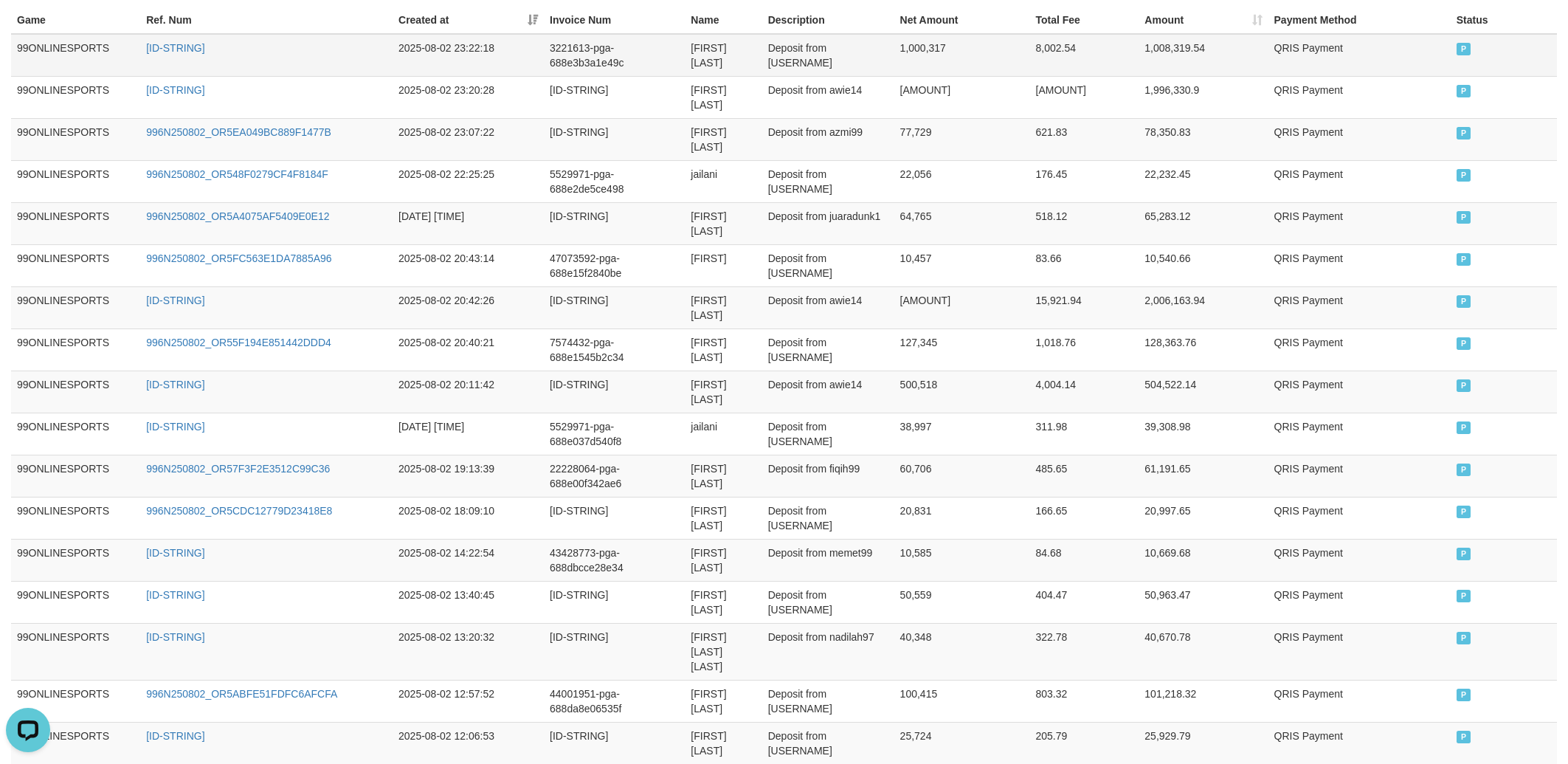 drag, startPoint x: 779, startPoint y: 80, endPoint x: 778, endPoint y: 69, distance: 11.045361 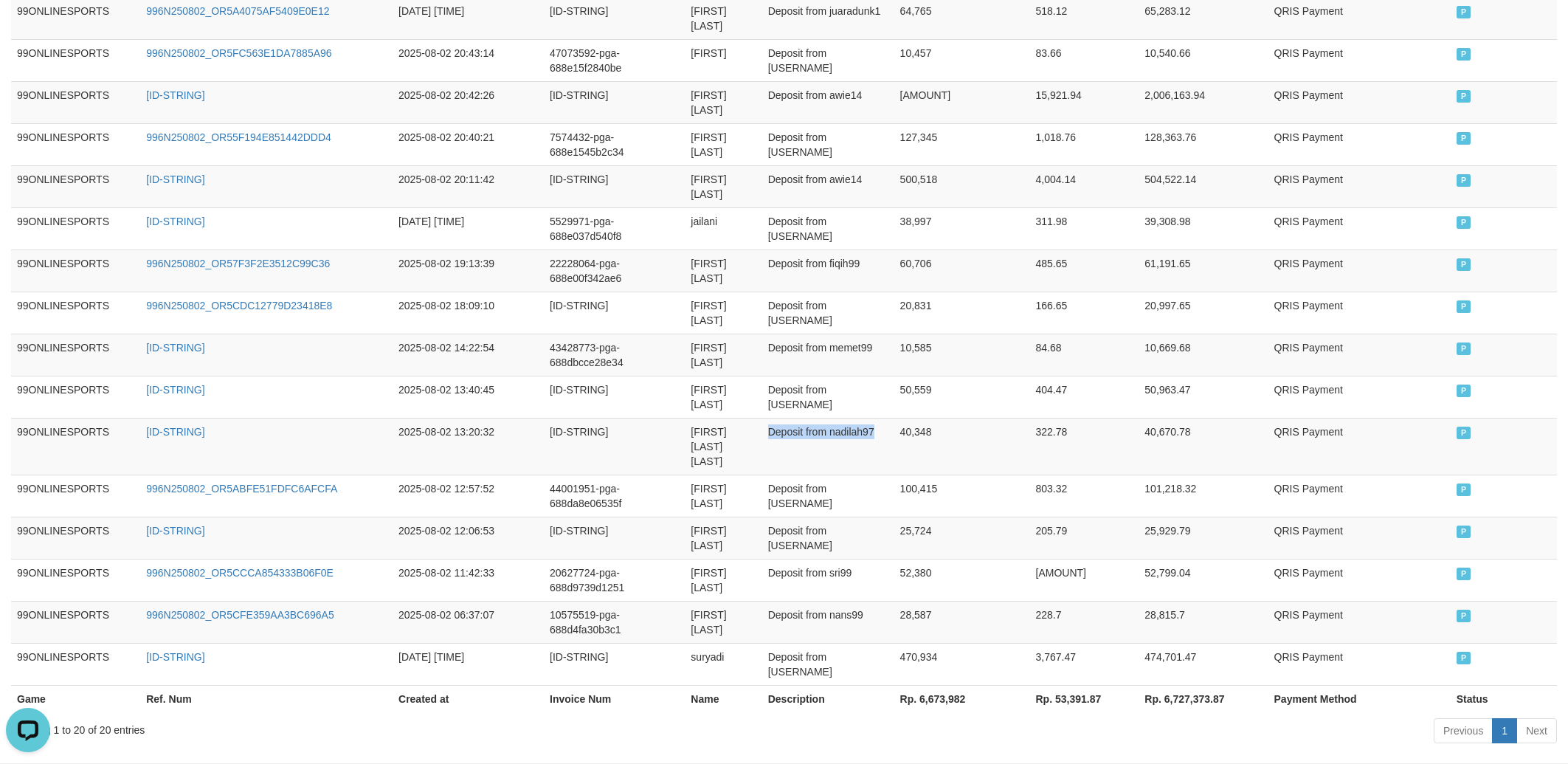 scroll, scrollTop: 786, scrollLeft: 0, axis: vertical 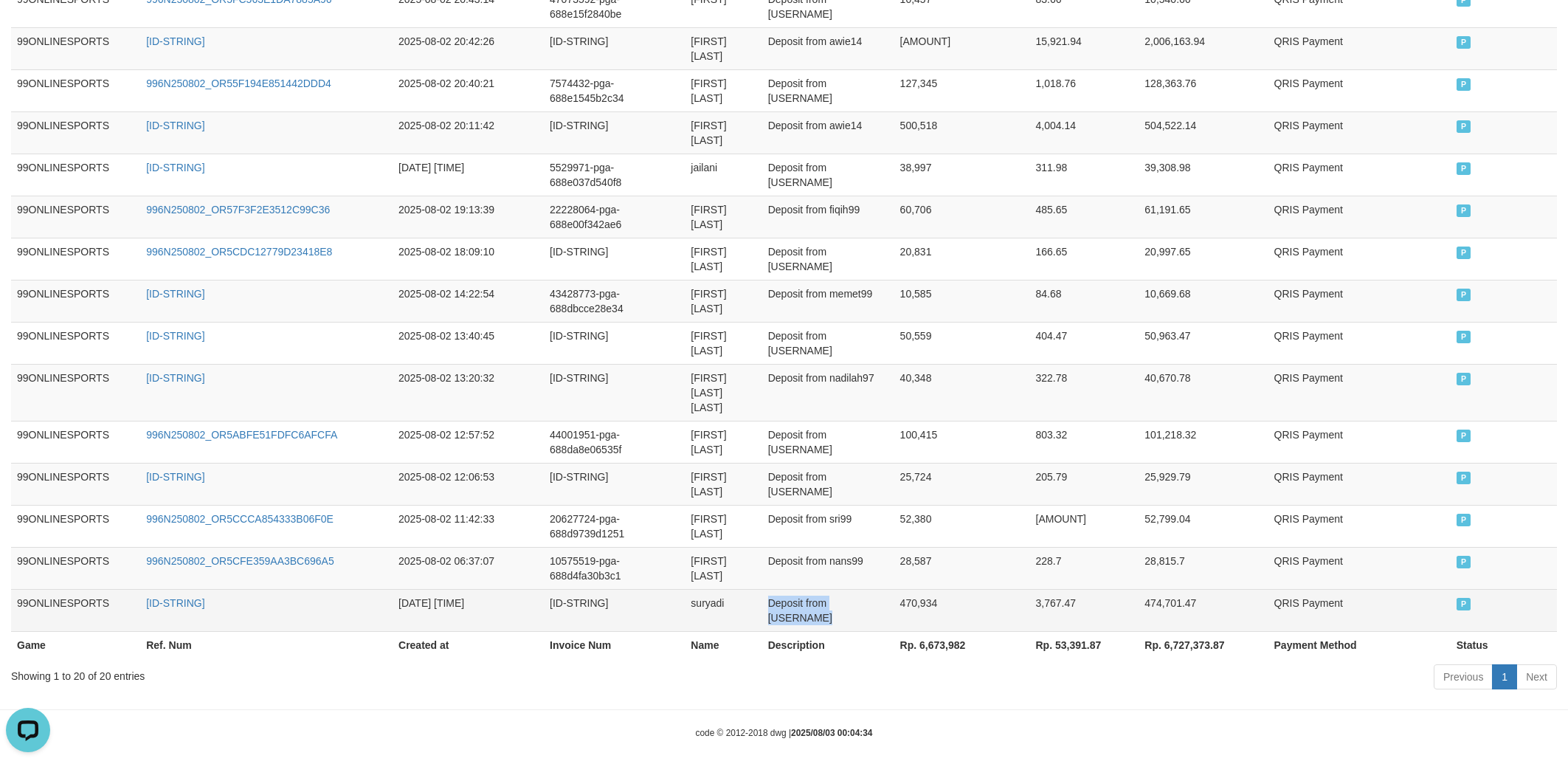 drag, startPoint x: 780, startPoint y: 191, endPoint x: 942, endPoint y: 600, distance: 439.9148 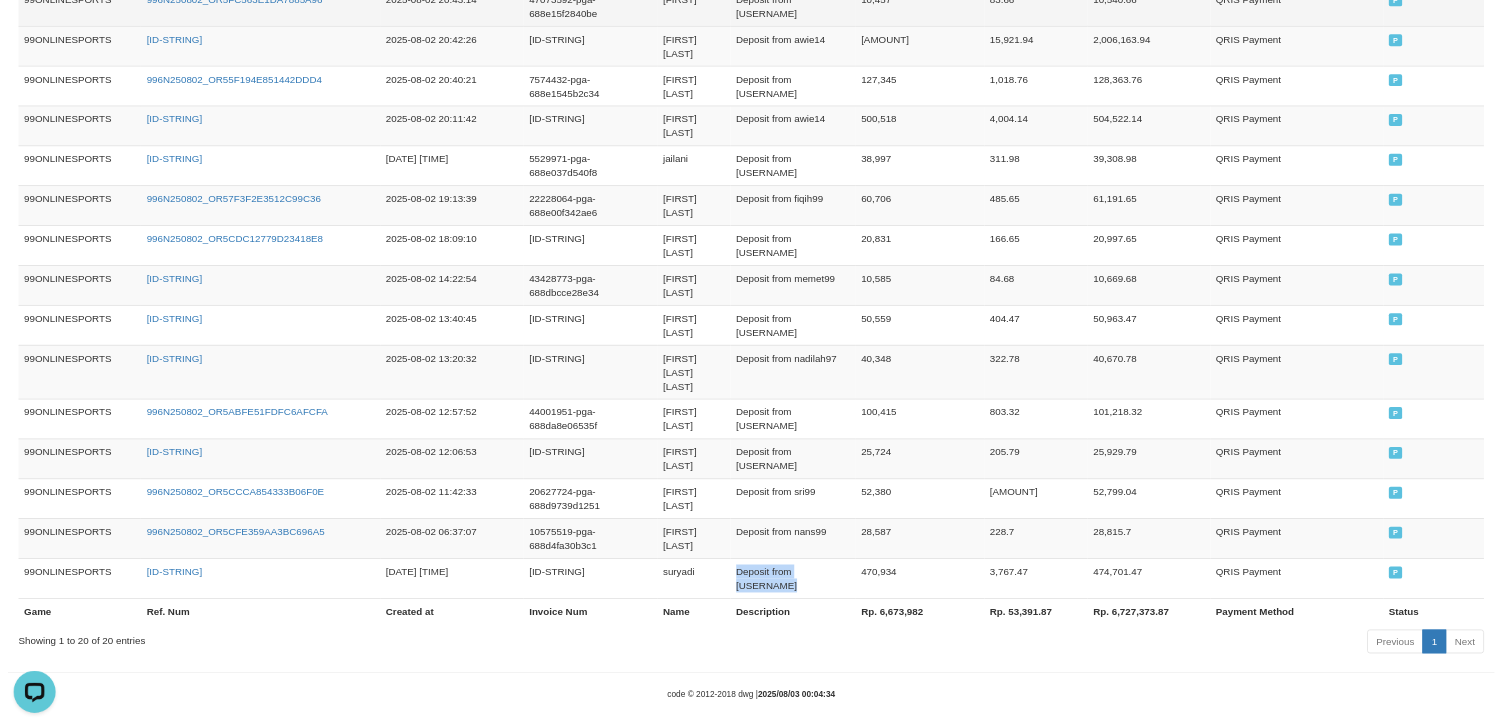 scroll, scrollTop: 1085, scrollLeft: 0, axis: vertical 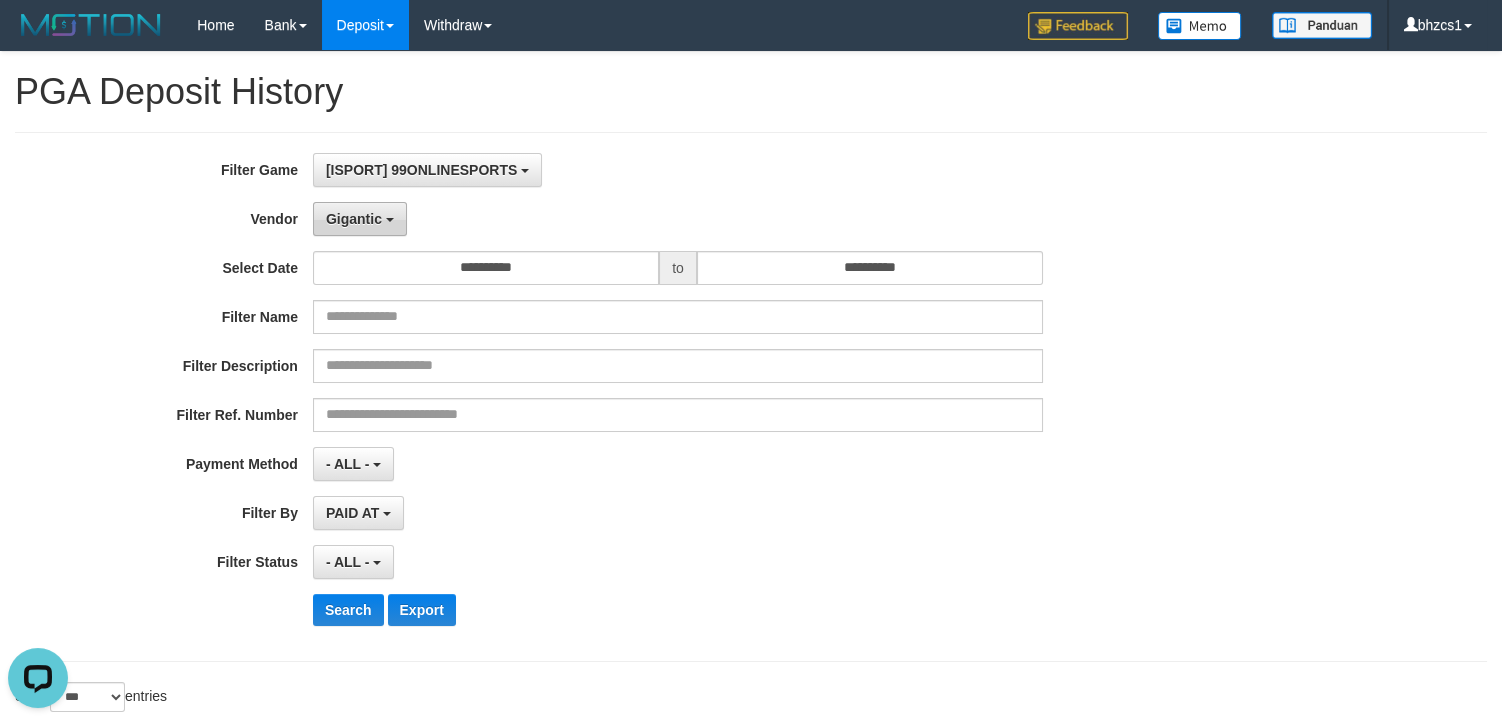 click on "Gigantic" at bounding box center [354, 219] 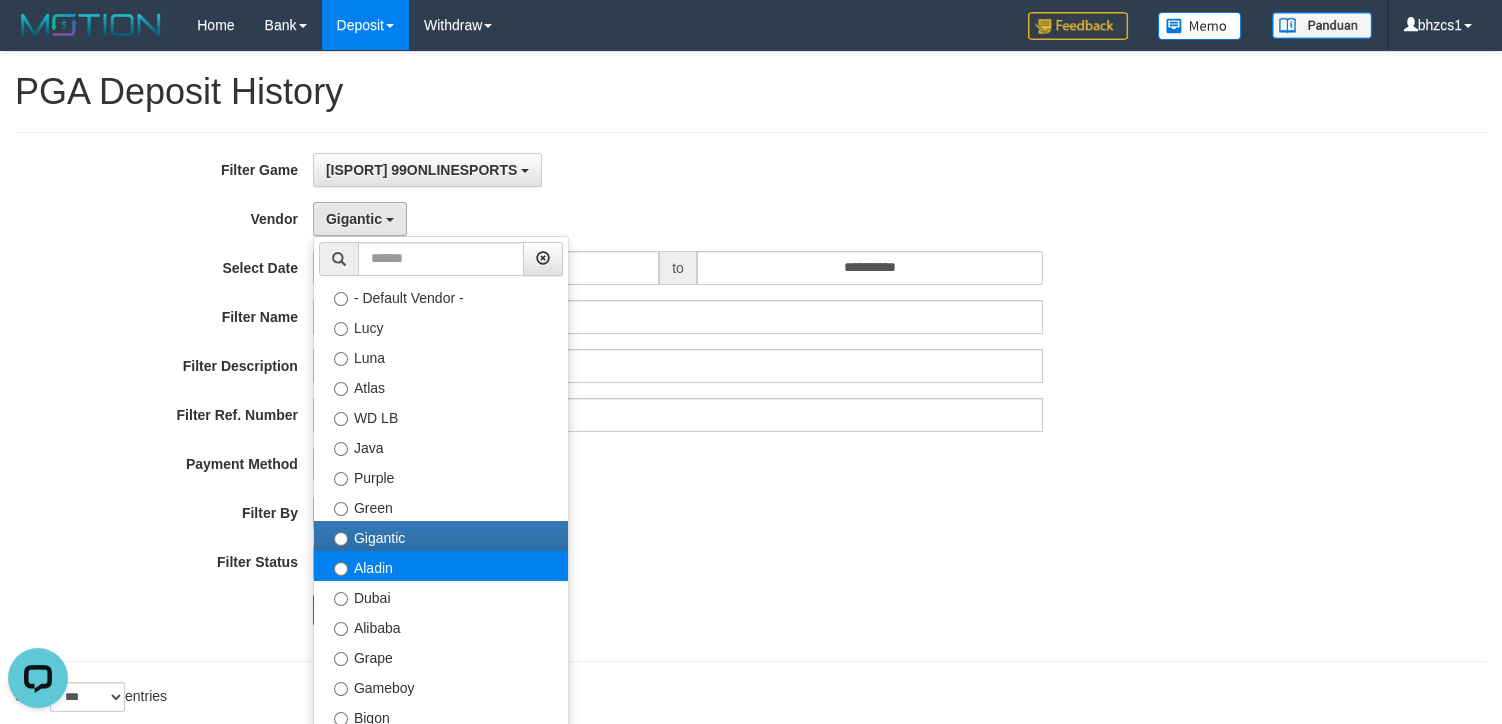select on "**********" 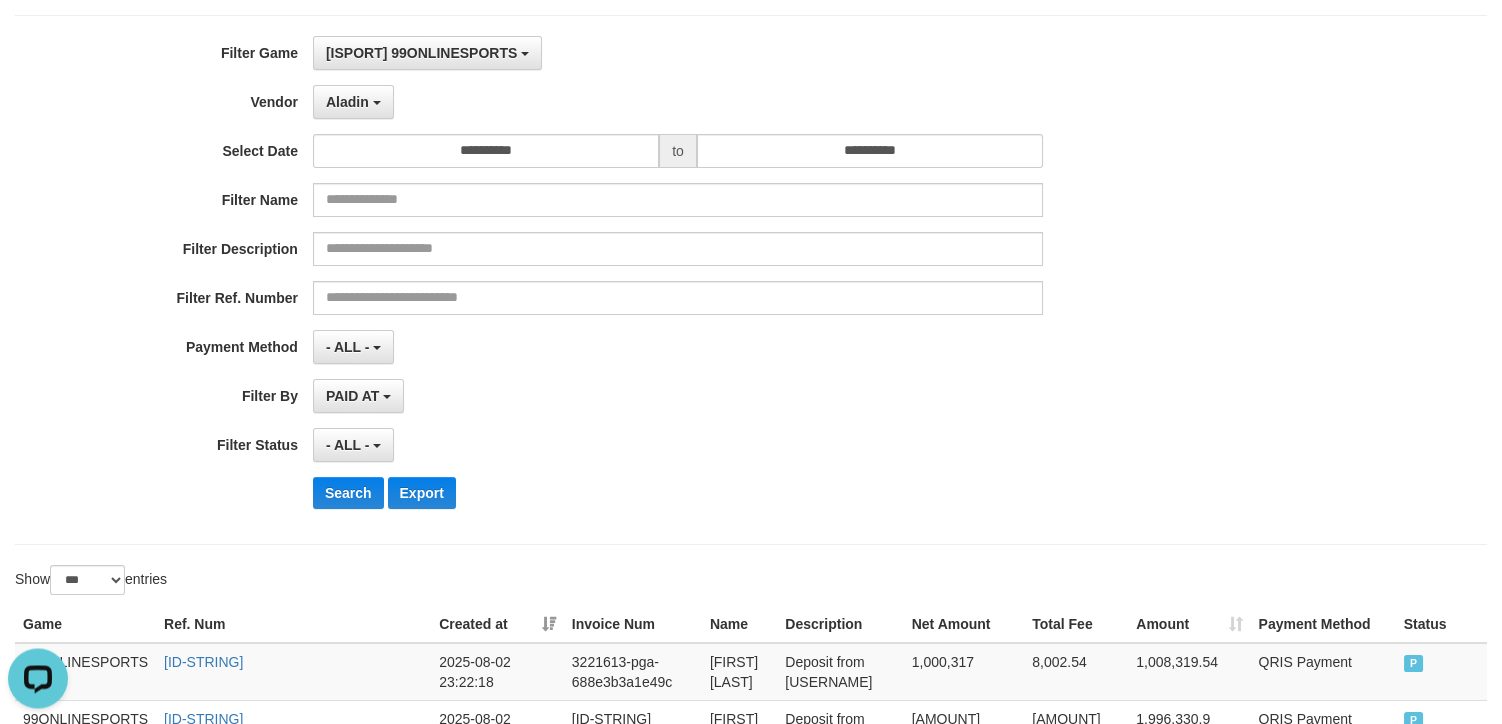 scroll, scrollTop: 178, scrollLeft: 0, axis: vertical 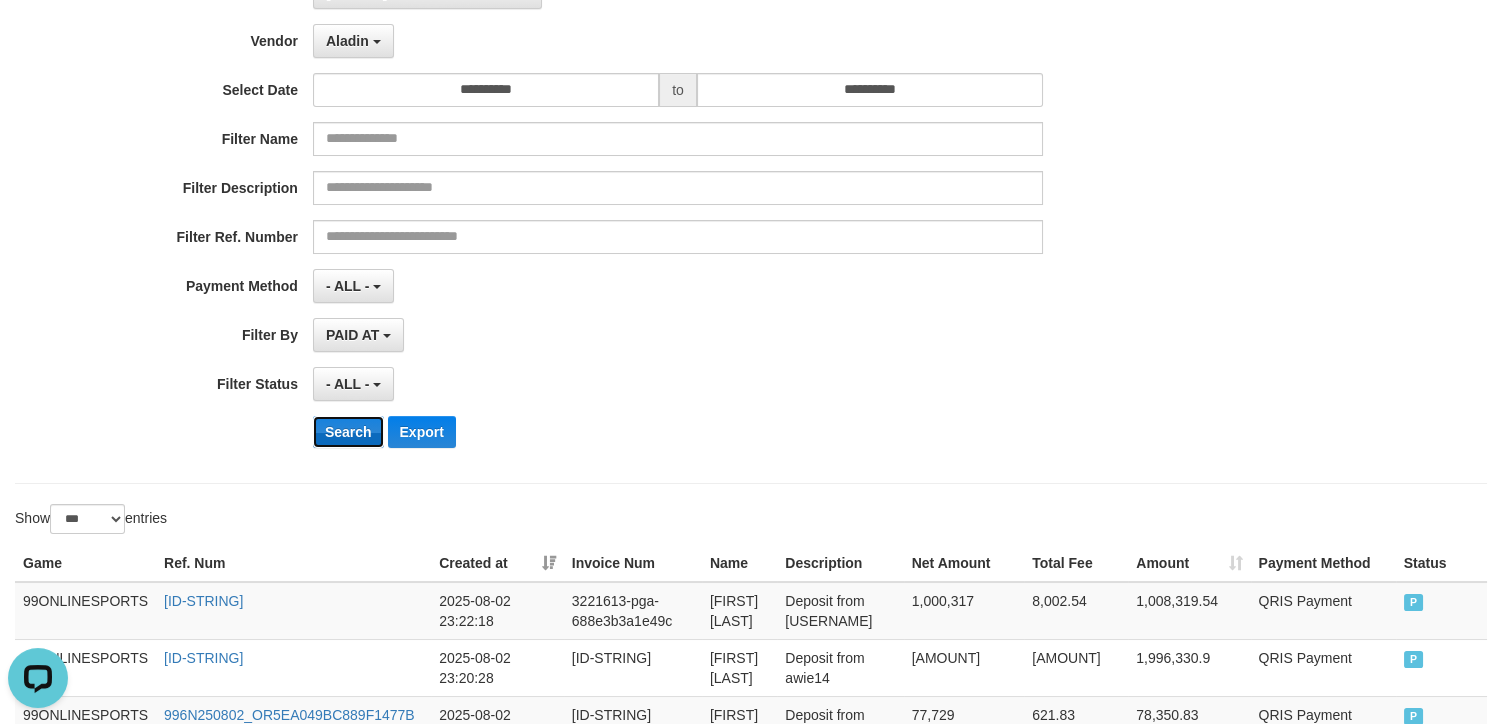 click on "Search" at bounding box center [348, 432] 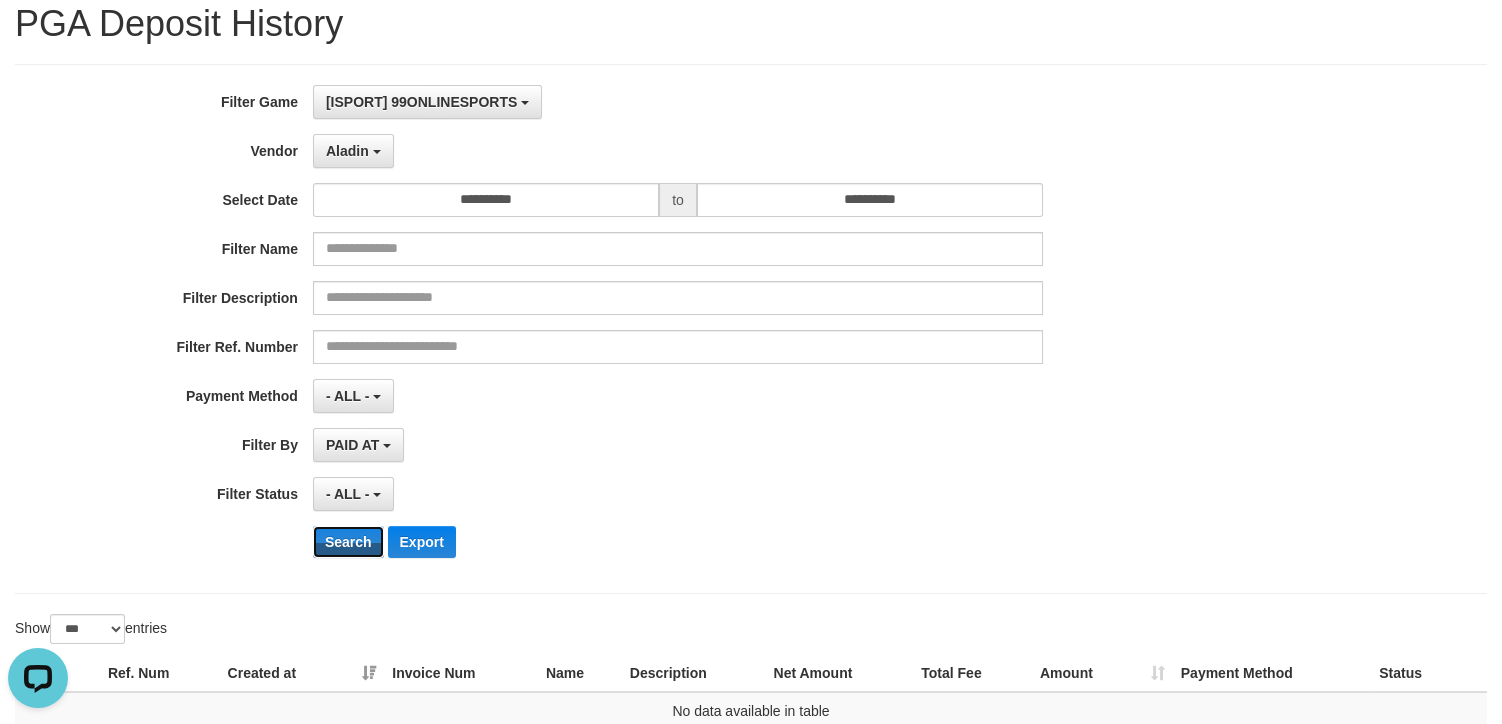 scroll, scrollTop: 0, scrollLeft: 0, axis: both 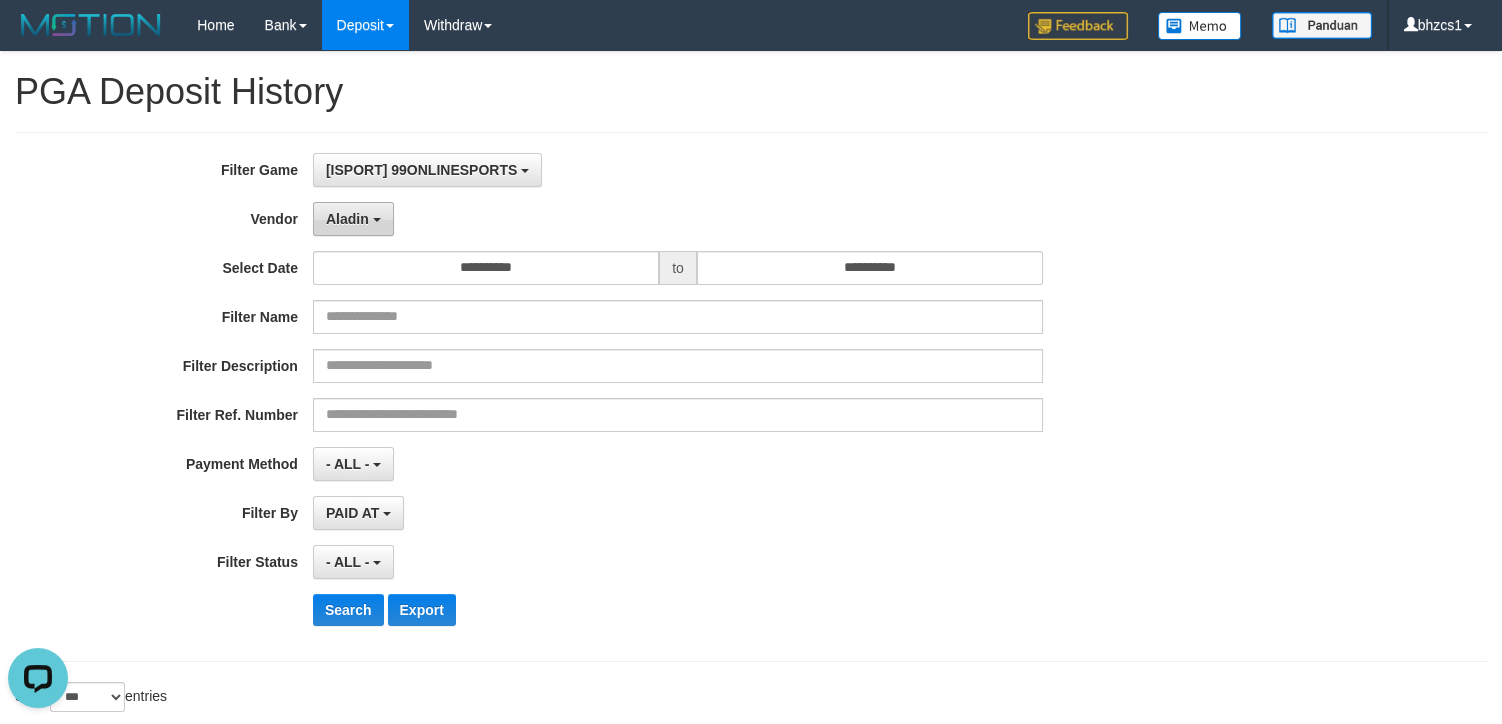 click on "Aladin" at bounding box center (347, 219) 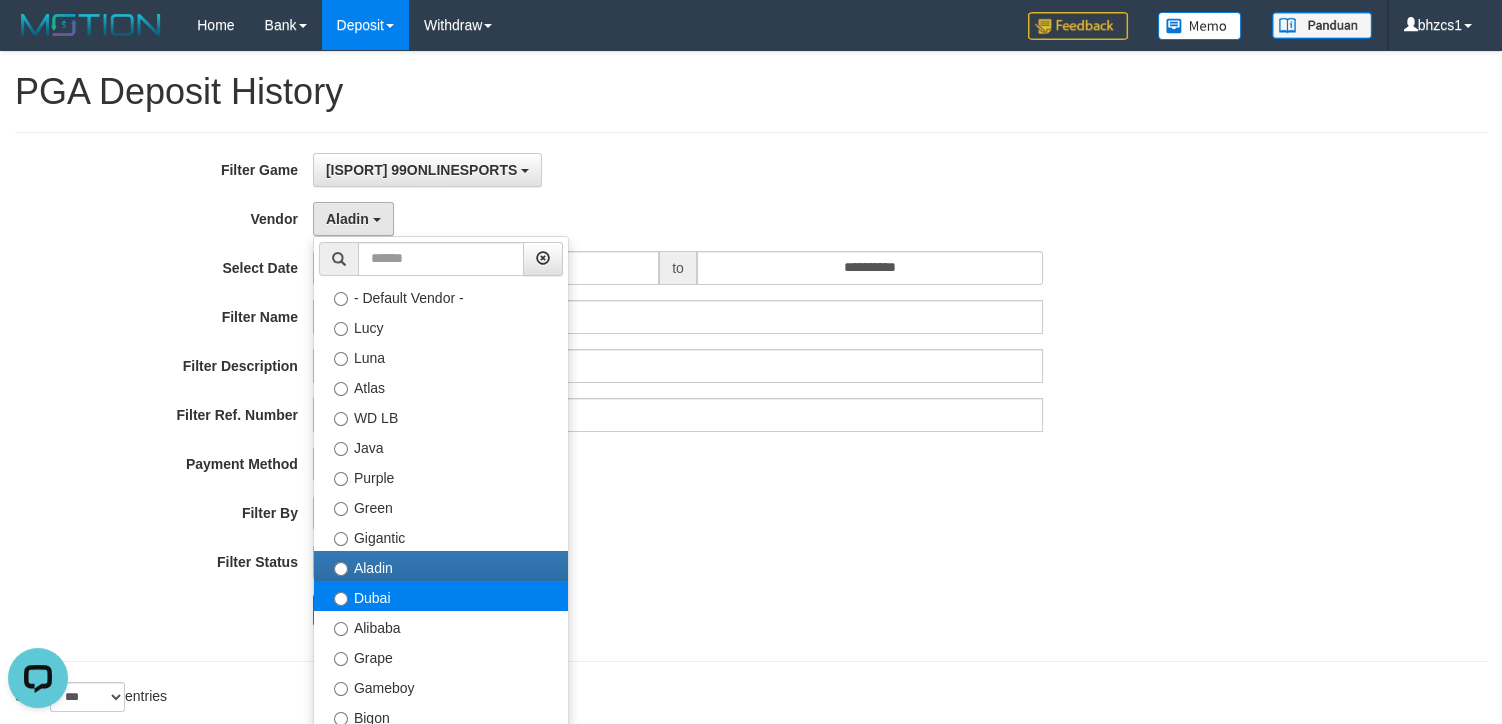 select on "**********" 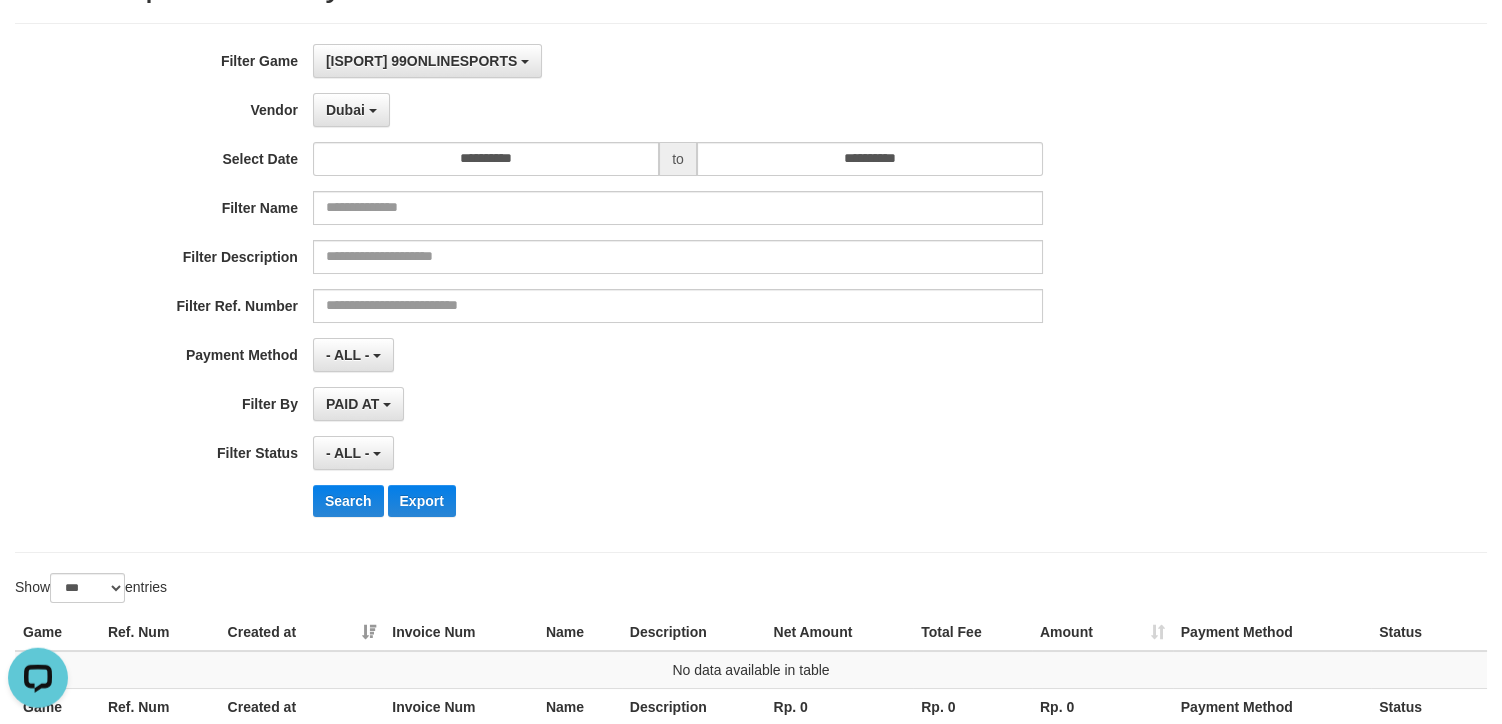 scroll, scrollTop: 178, scrollLeft: 0, axis: vertical 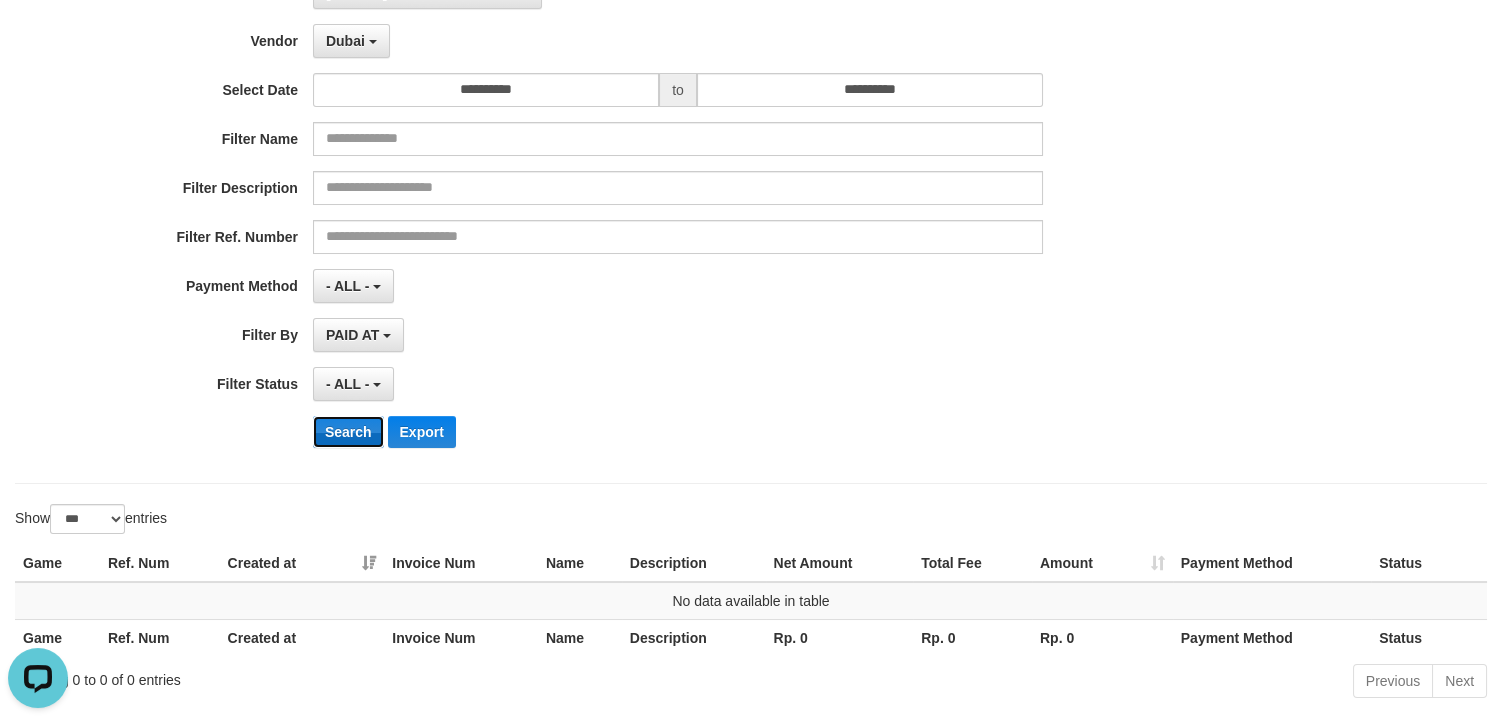click on "Search" at bounding box center (348, 432) 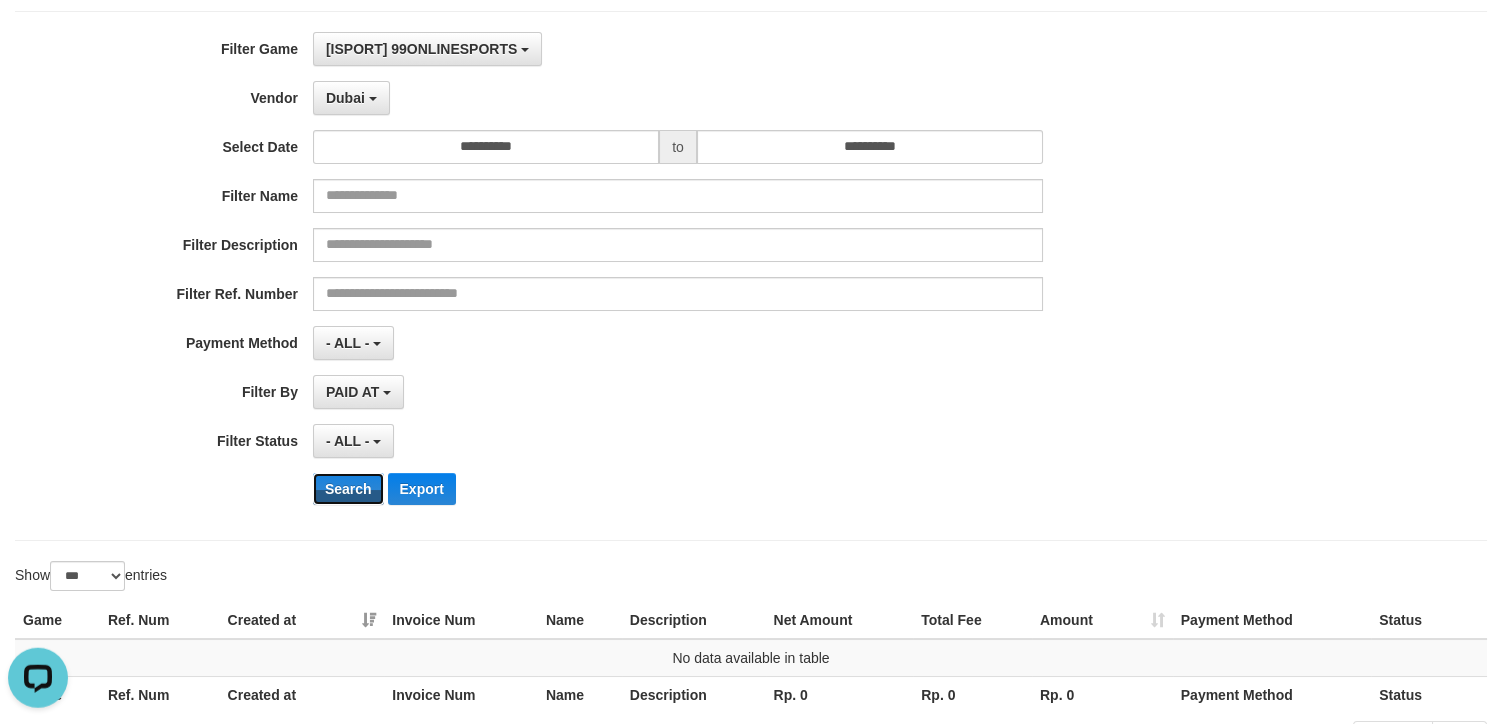 scroll, scrollTop: 0, scrollLeft: 0, axis: both 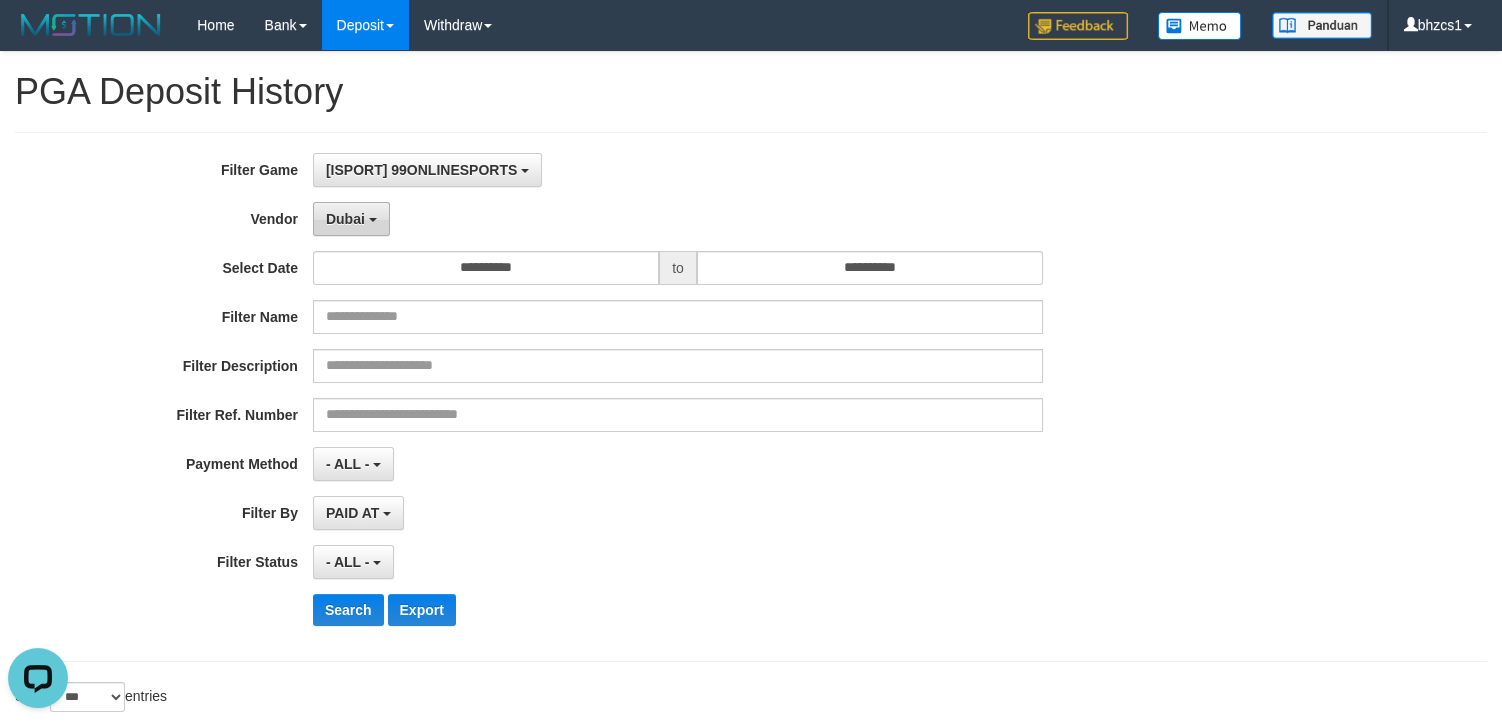 click on "Dubai" at bounding box center [351, 219] 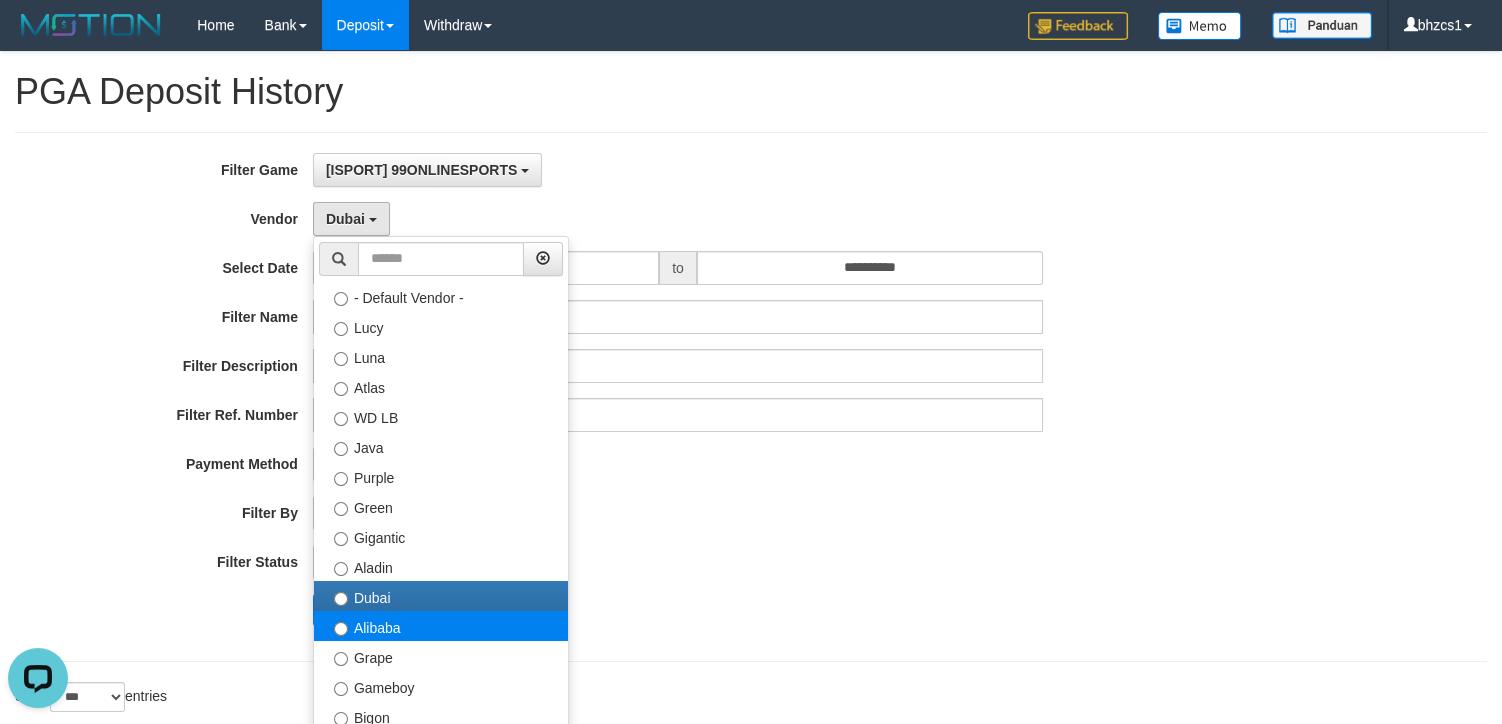 select on "**********" 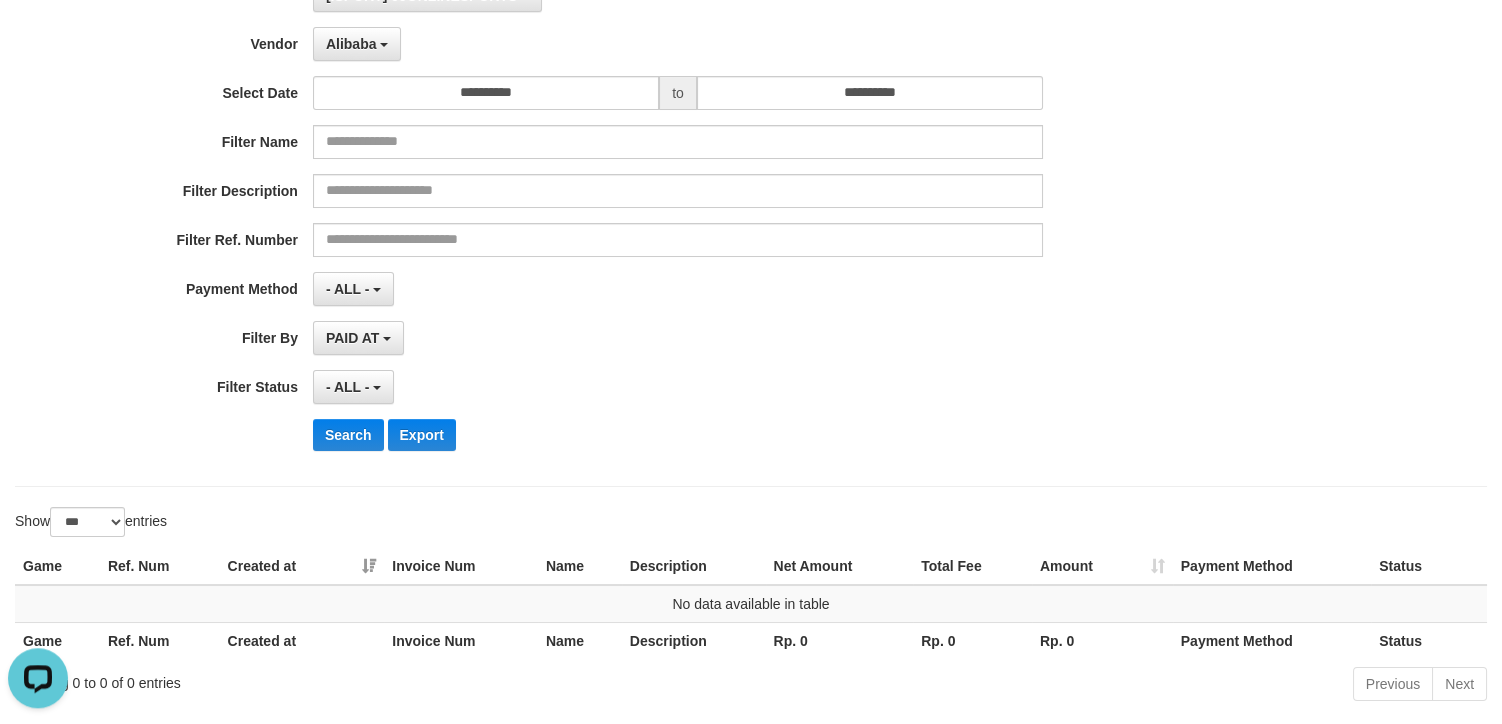 scroll, scrollTop: 272, scrollLeft: 0, axis: vertical 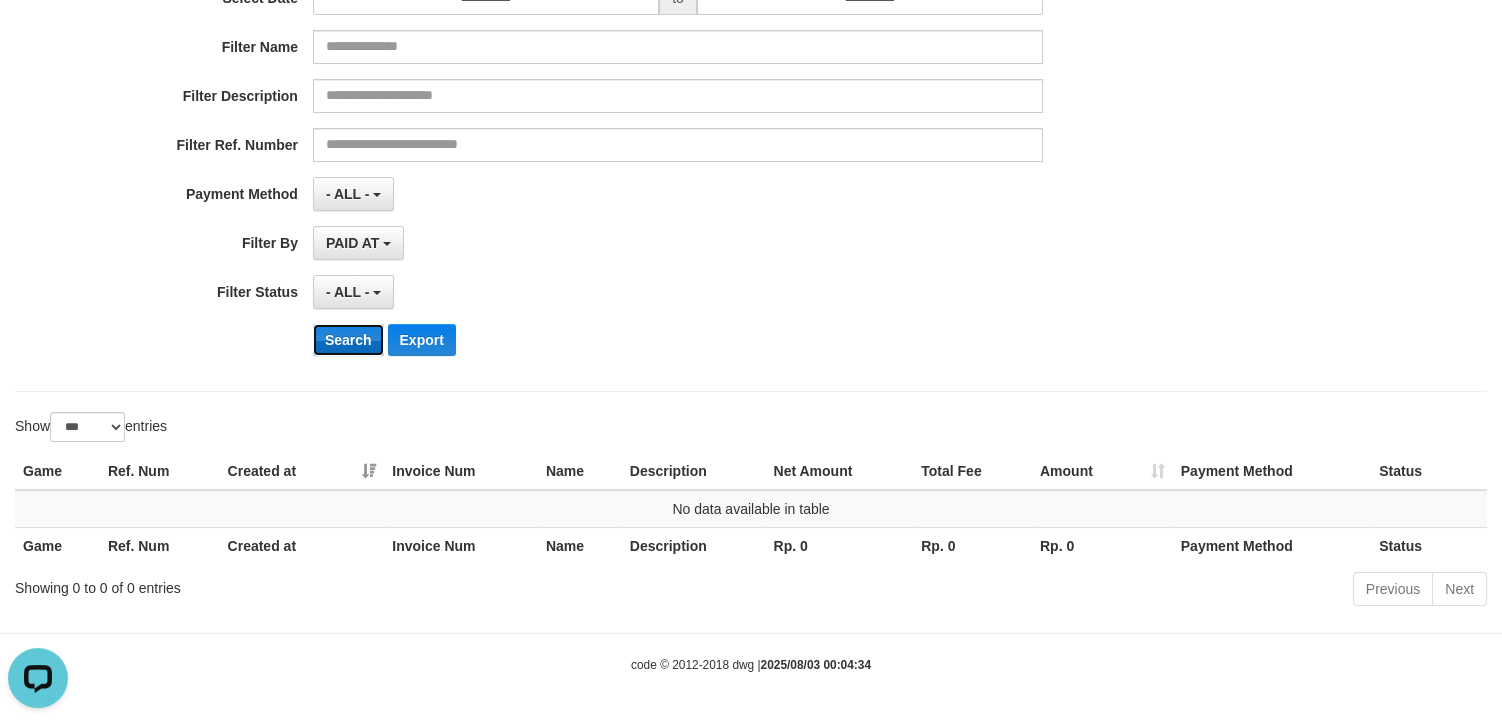 click on "Search" at bounding box center (348, 340) 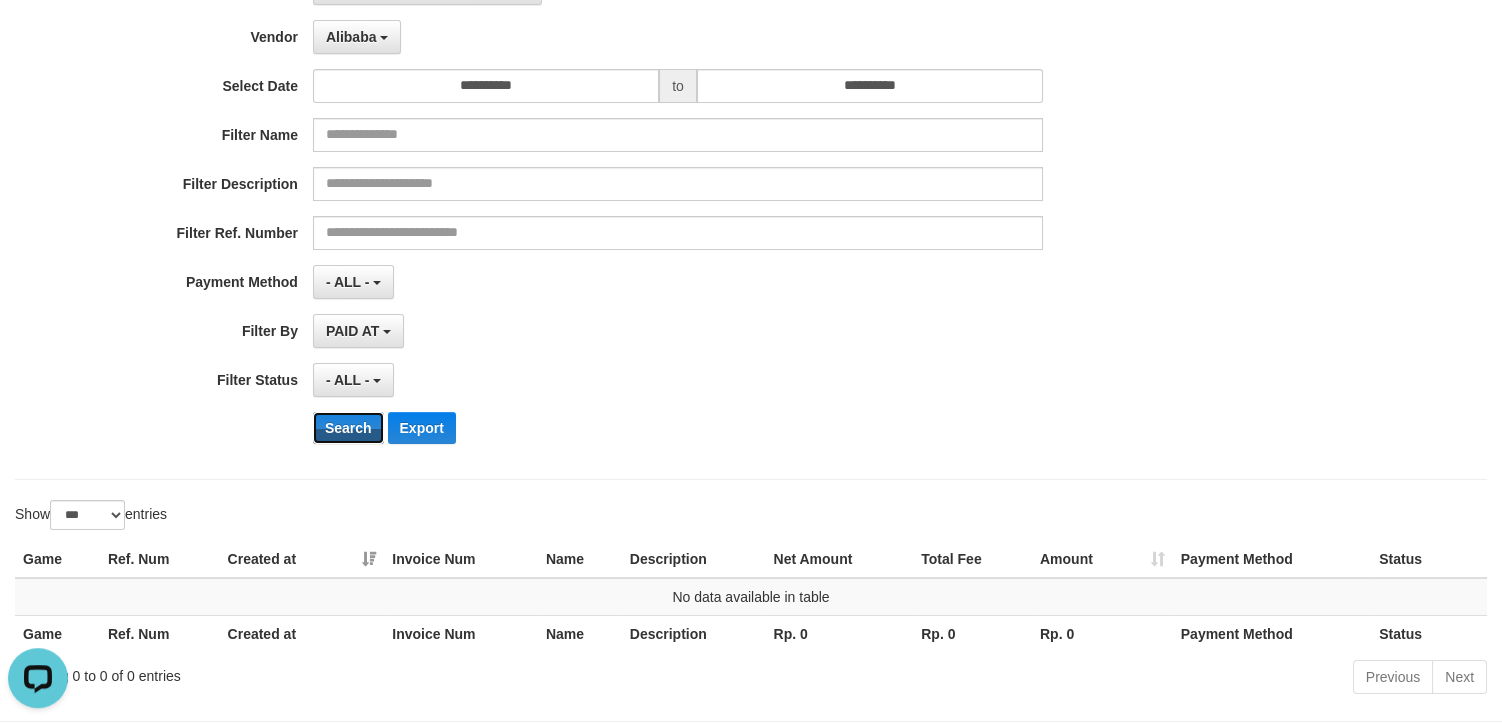 scroll, scrollTop: 93, scrollLeft: 0, axis: vertical 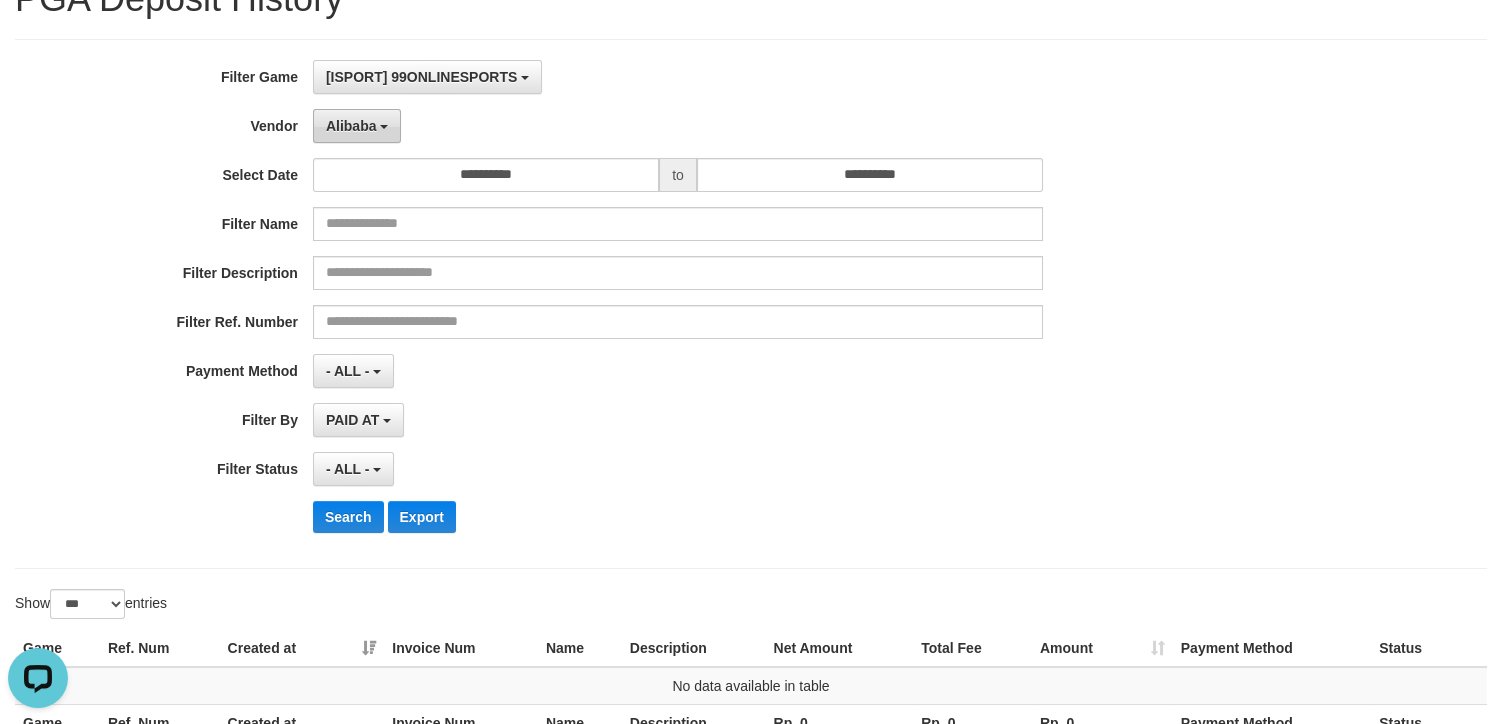 click on "Alibaba" at bounding box center (351, 126) 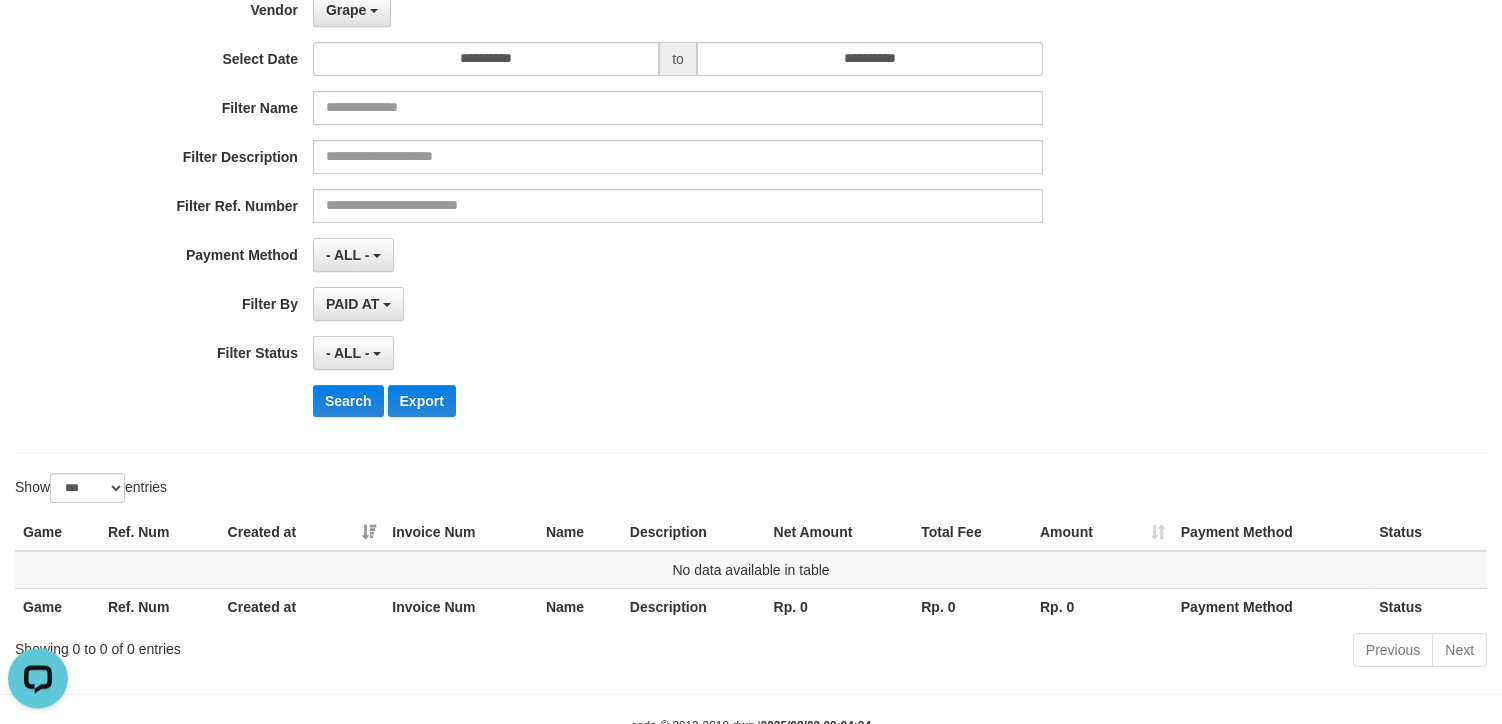 scroll, scrollTop: 272, scrollLeft: 0, axis: vertical 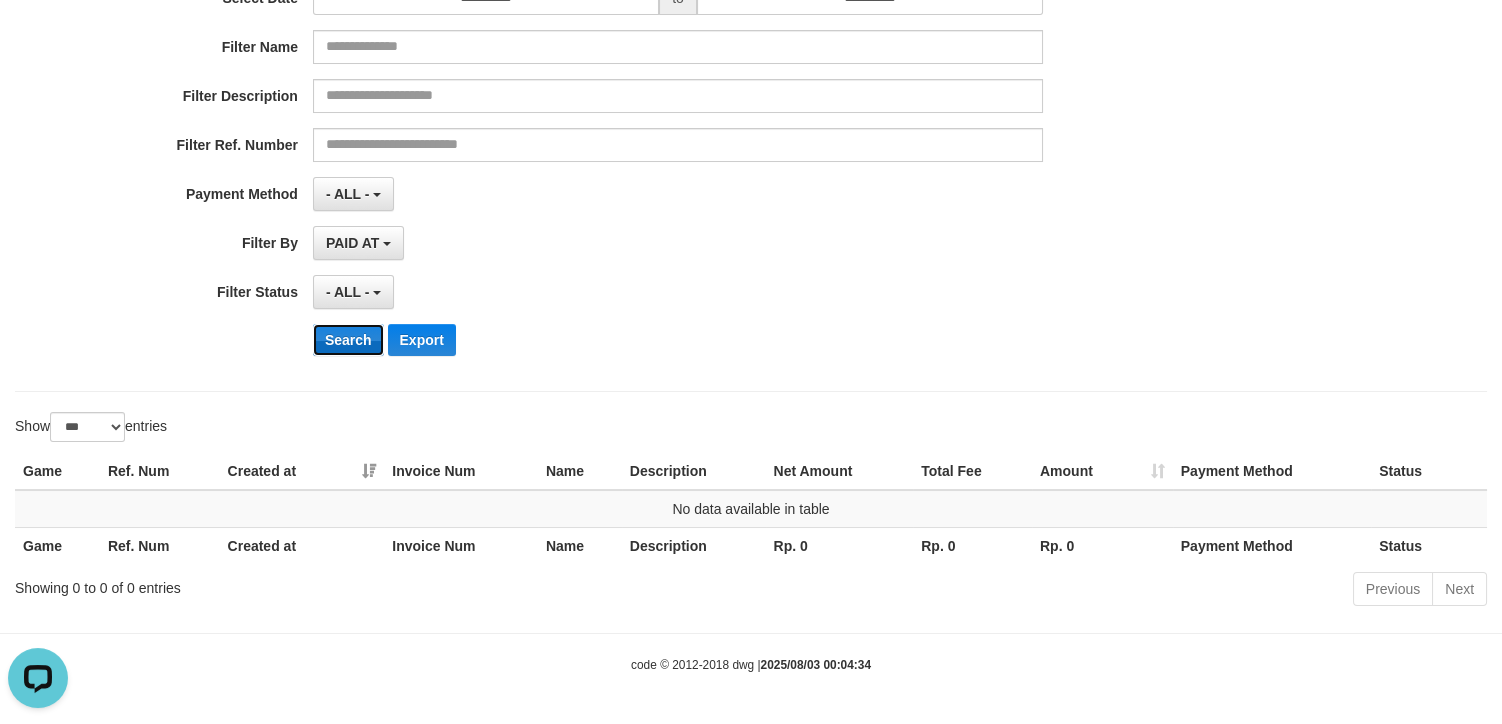 click on "Search" at bounding box center (348, 340) 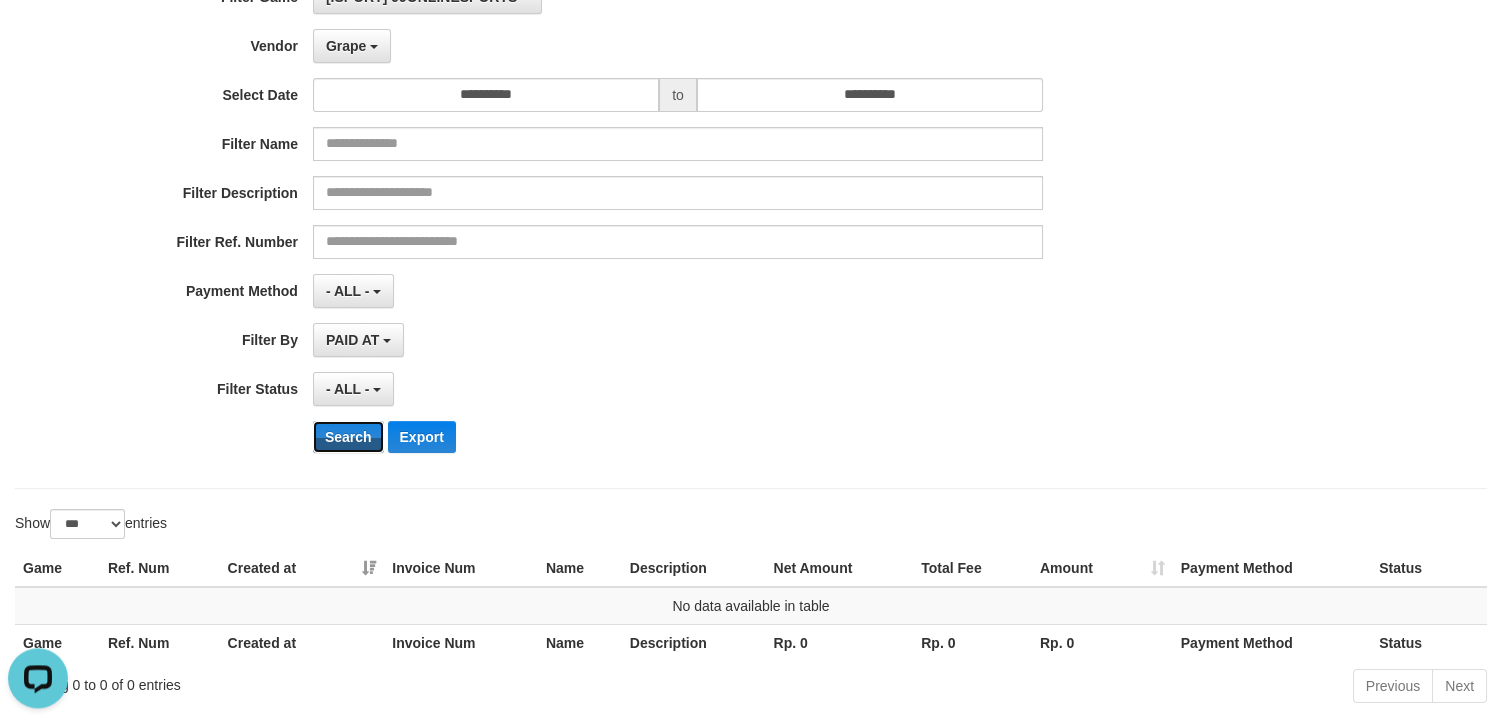 scroll, scrollTop: 0, scrollLeft: 0, axis: both 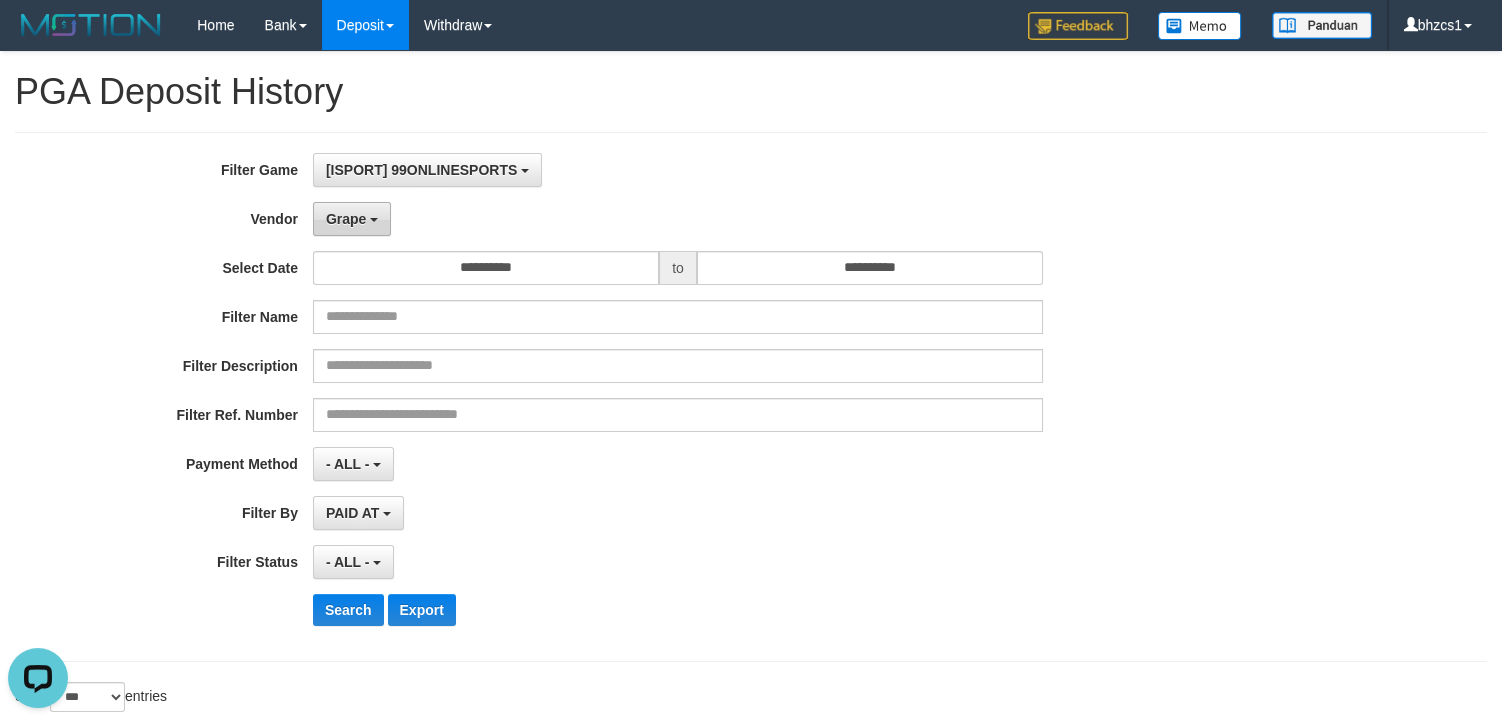 click on "Grape" at bounding box center [352, 219] 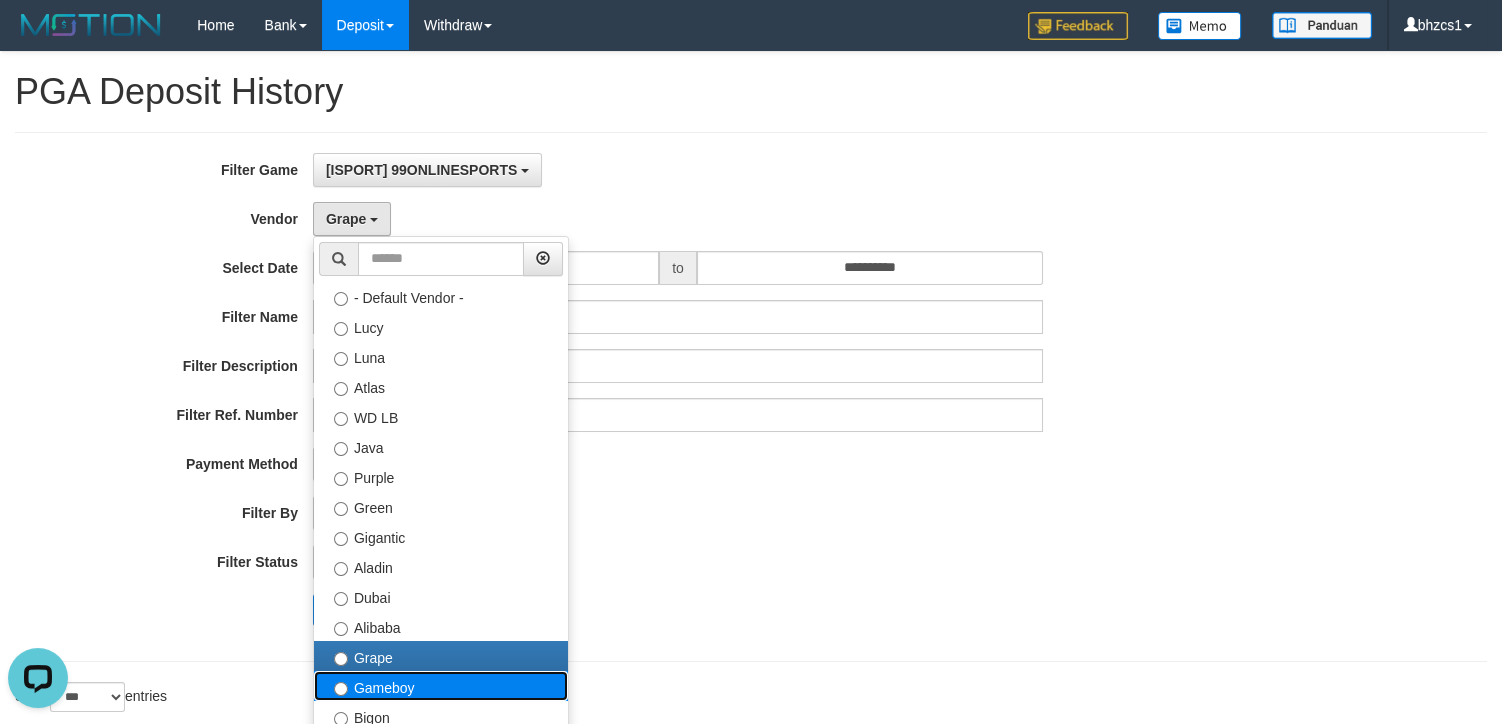 click on "Gameboy" at bounding box center [441, 686] 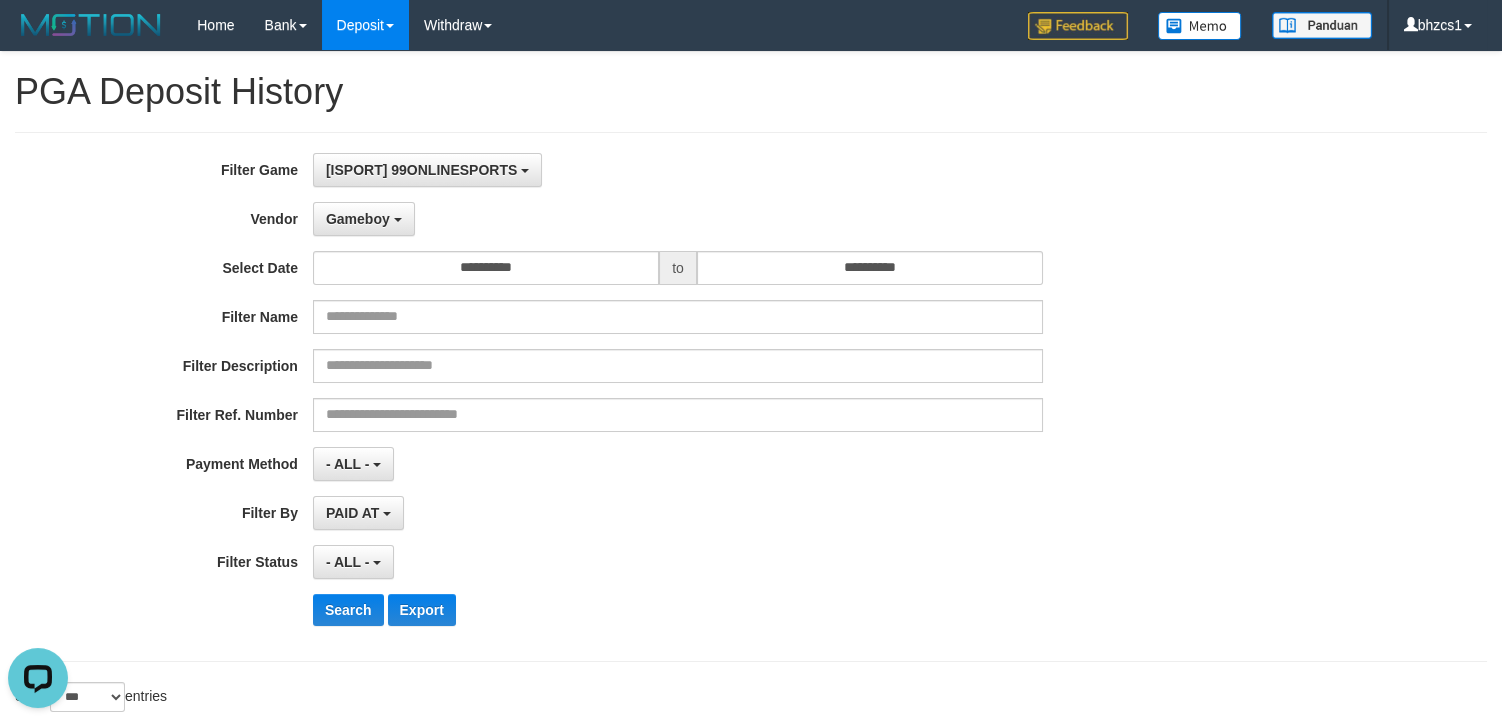 scroll, scrollTop: 178, scrollLeft: 0, axis: vertical 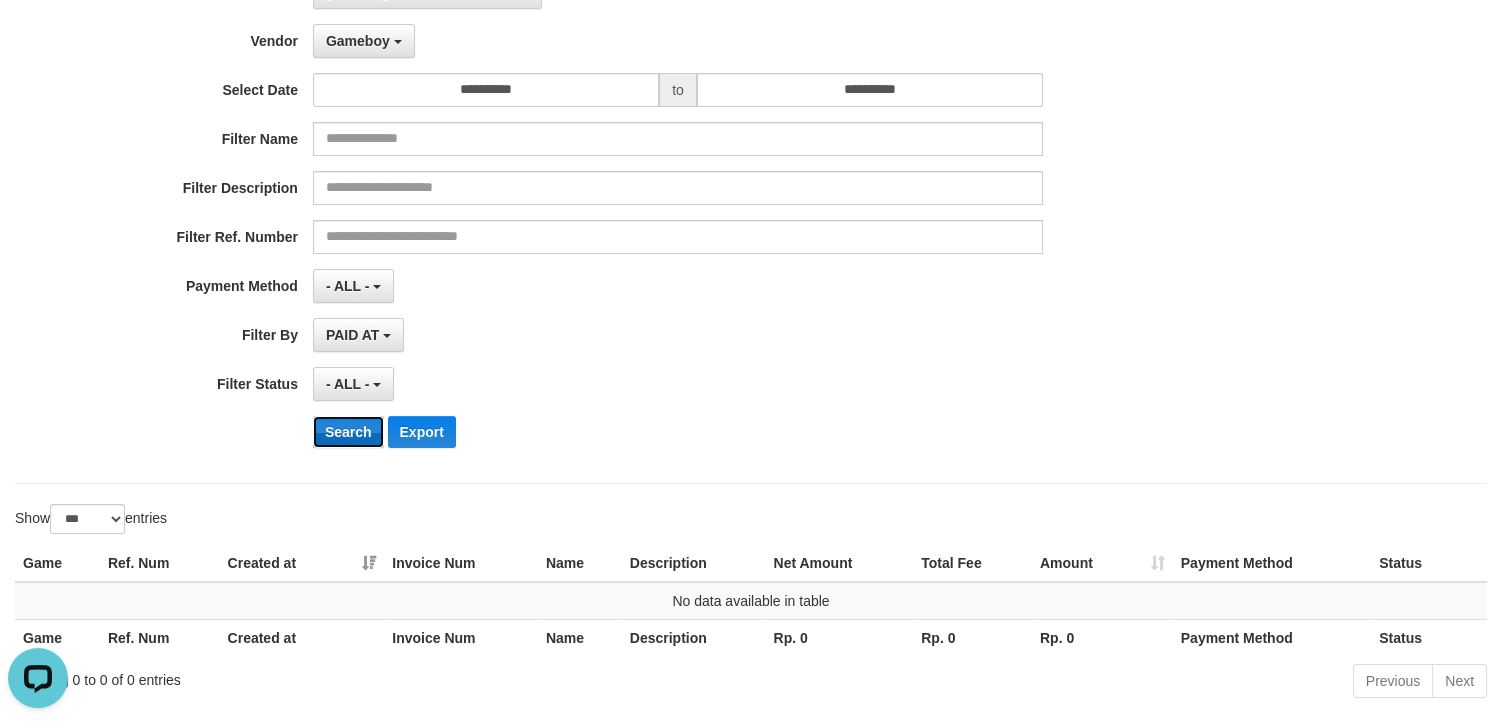 click on "Search" at bounding box center [348, 432] 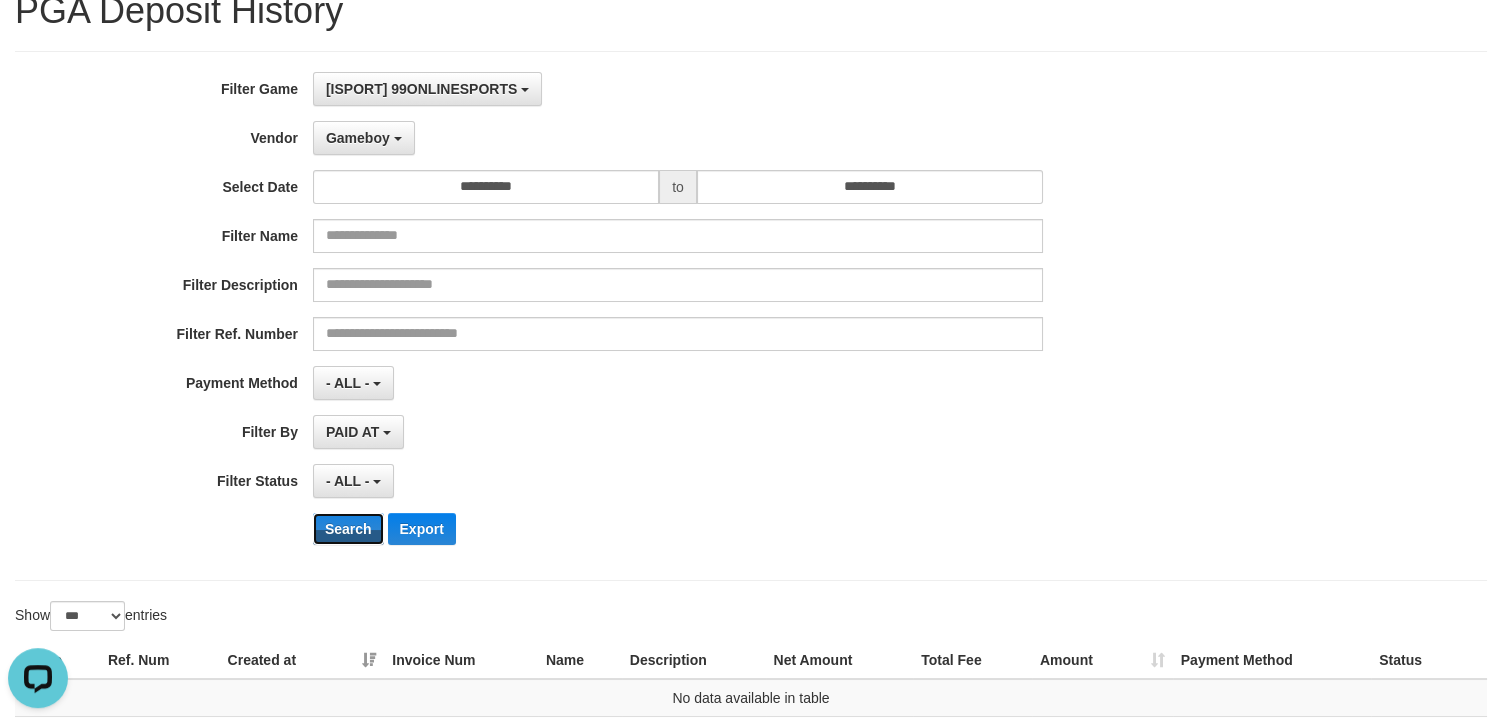 scroll, scrollTop: 0, scrollLeft: 0, axis: both 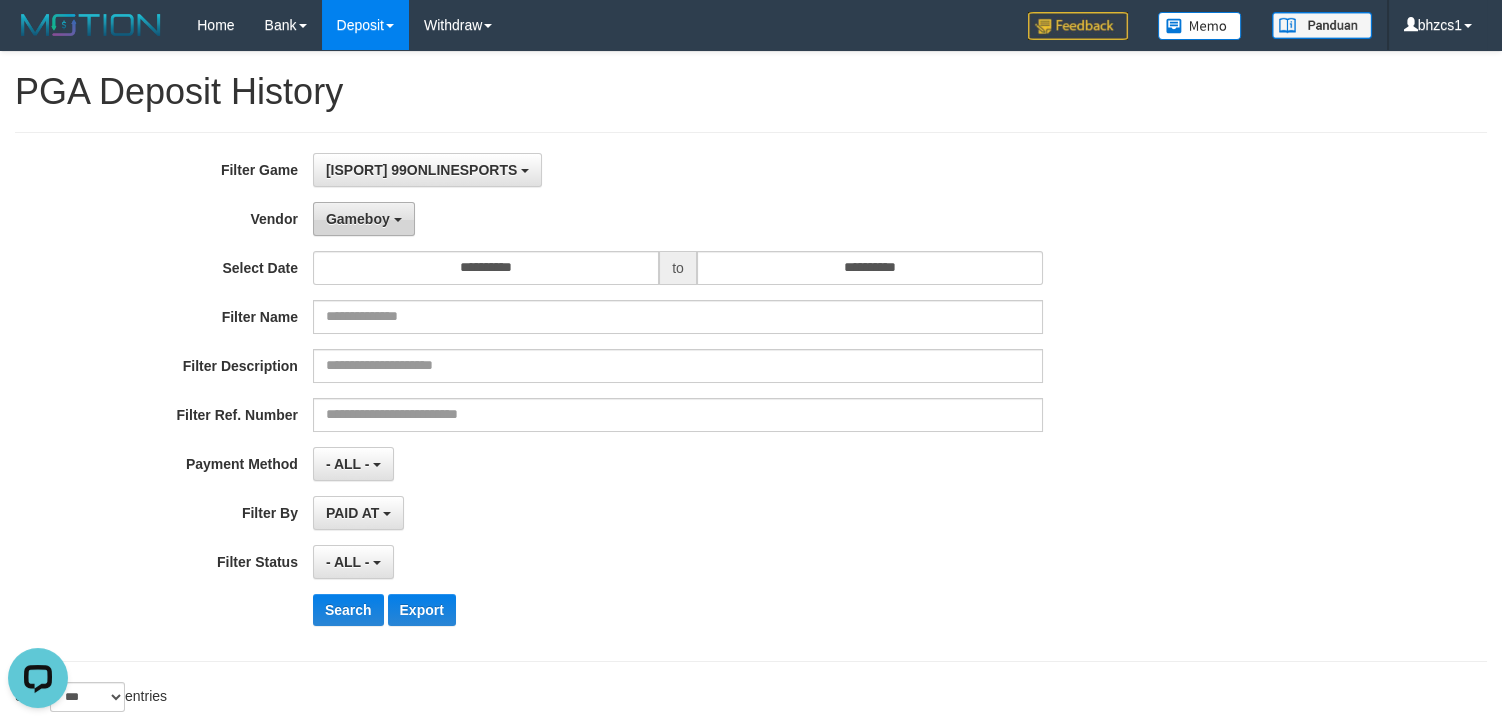 click on "Gameboy" at bounding box center [358, 219] 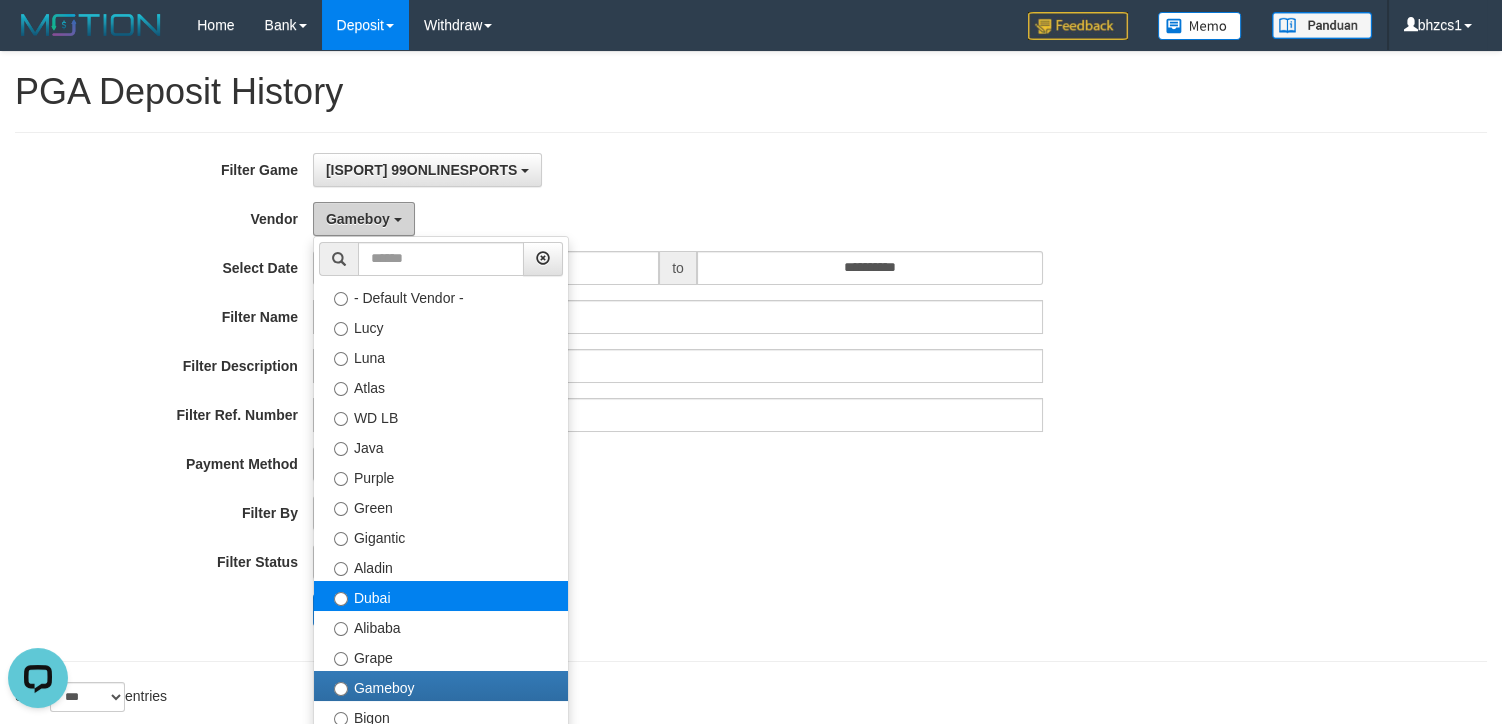 scroll, scrollTop: 156, scrollLeft: 0, axis: vertical 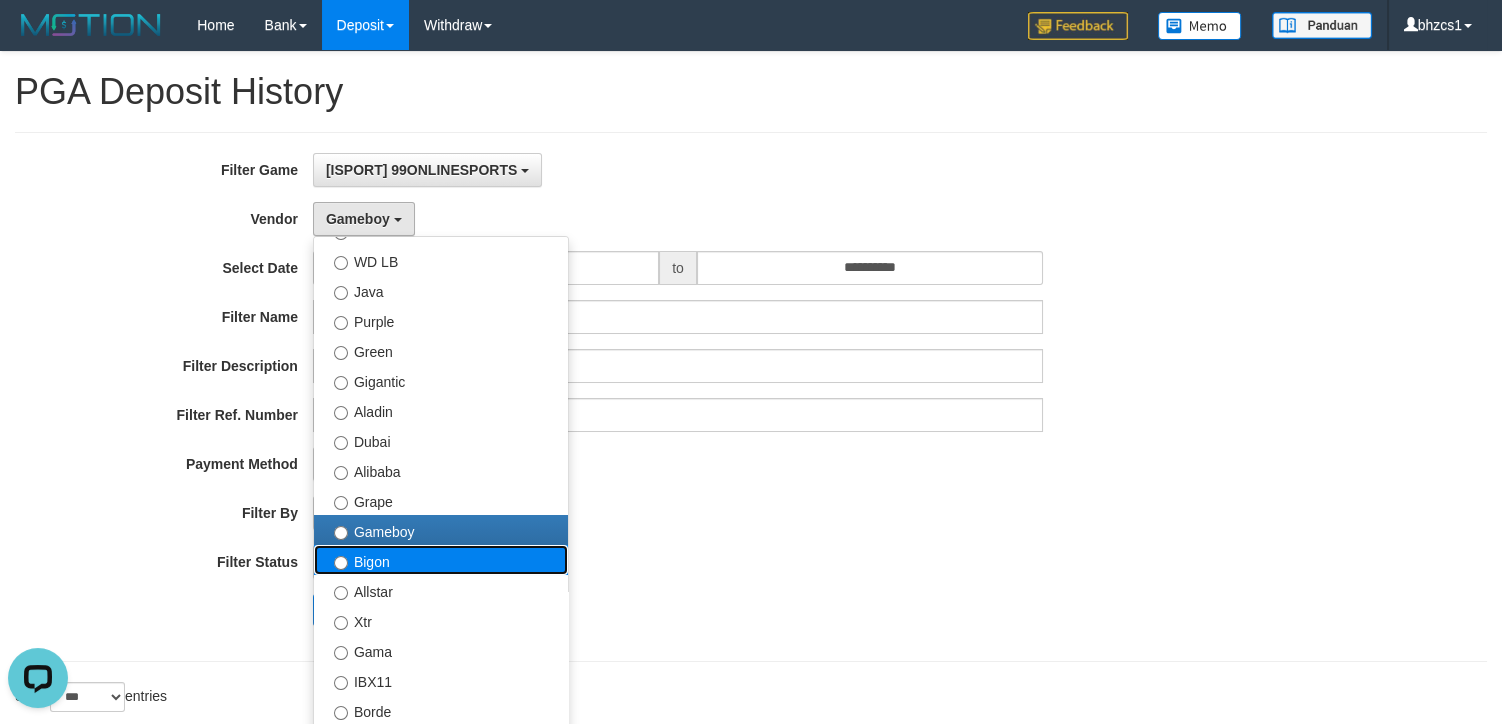 click on "Bigon" at bounding box center [441, 560] 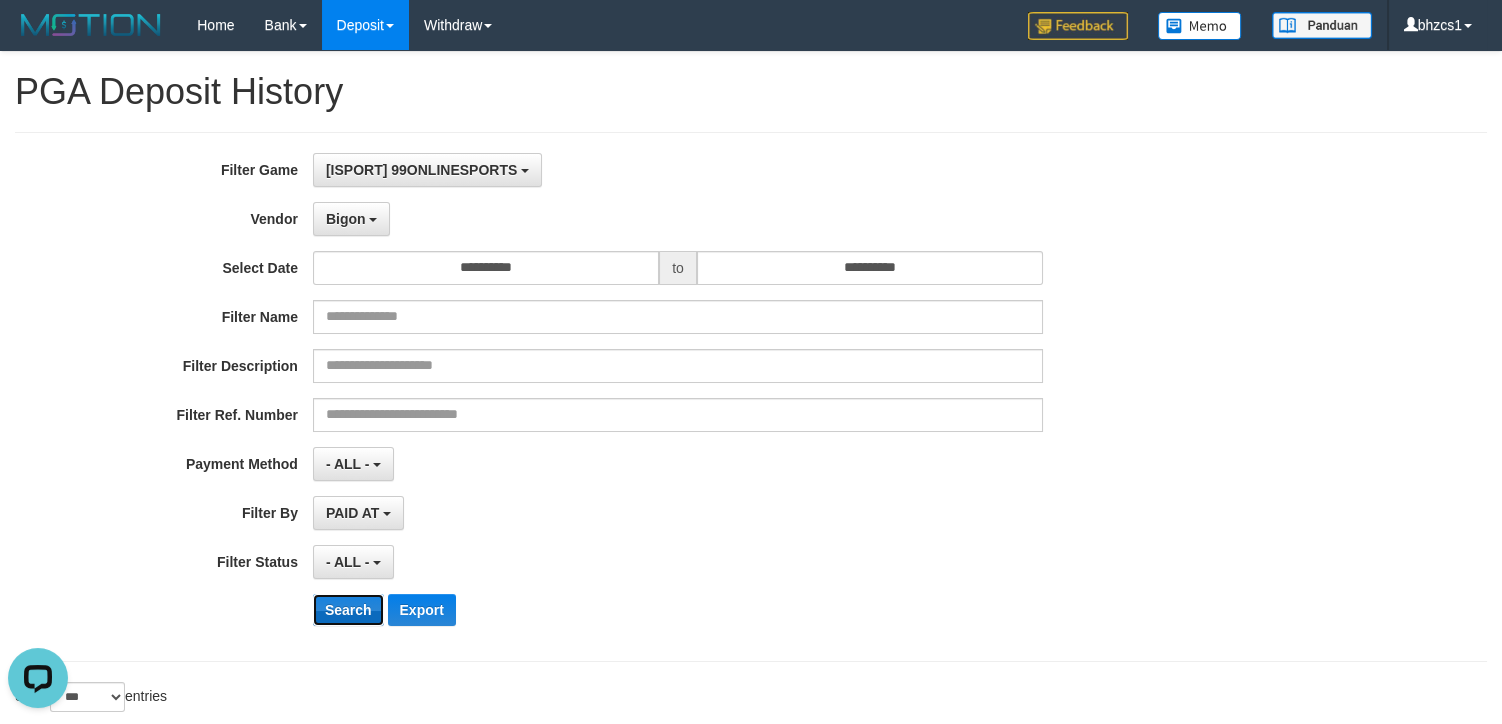 click on "Search" at bounding box center [348, 610] 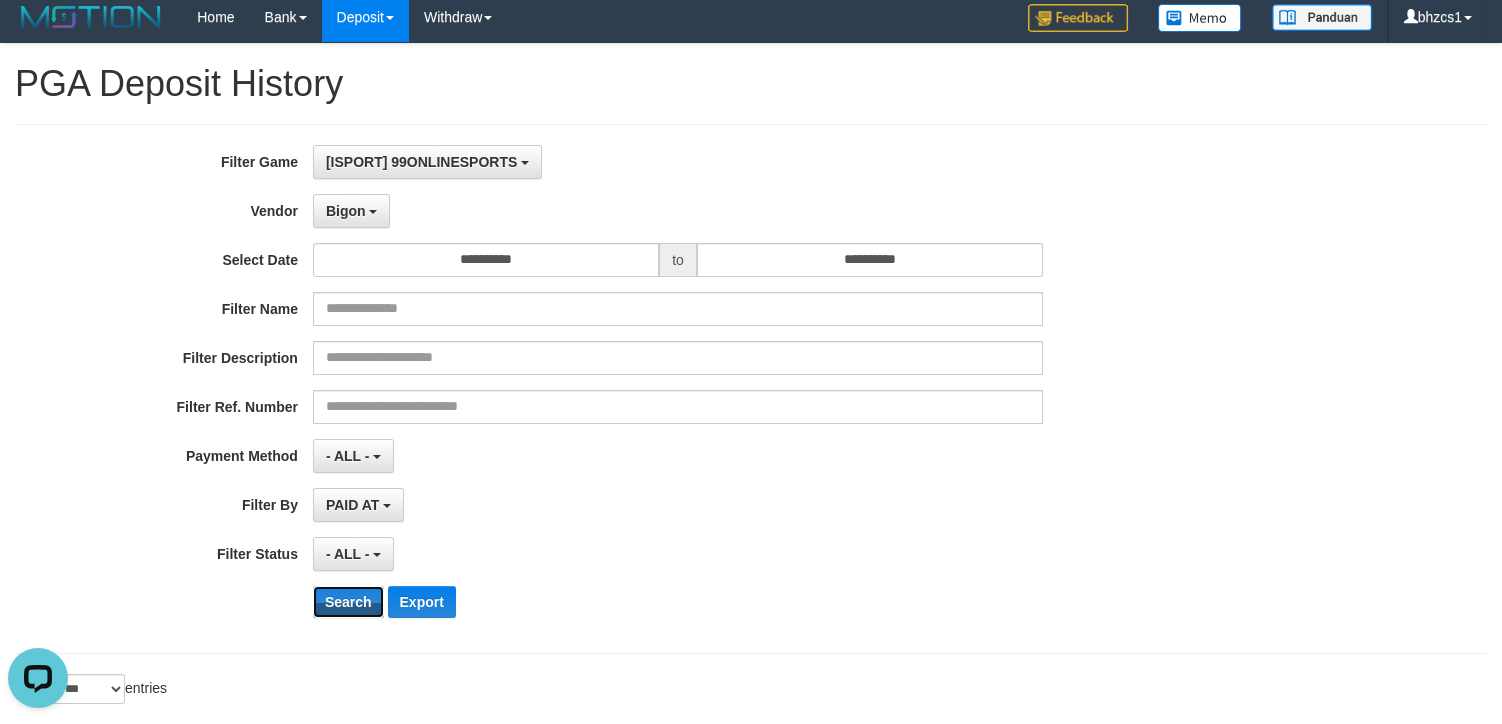 scroll, scrollTop: 0, scrollLeft: 0, axis: both 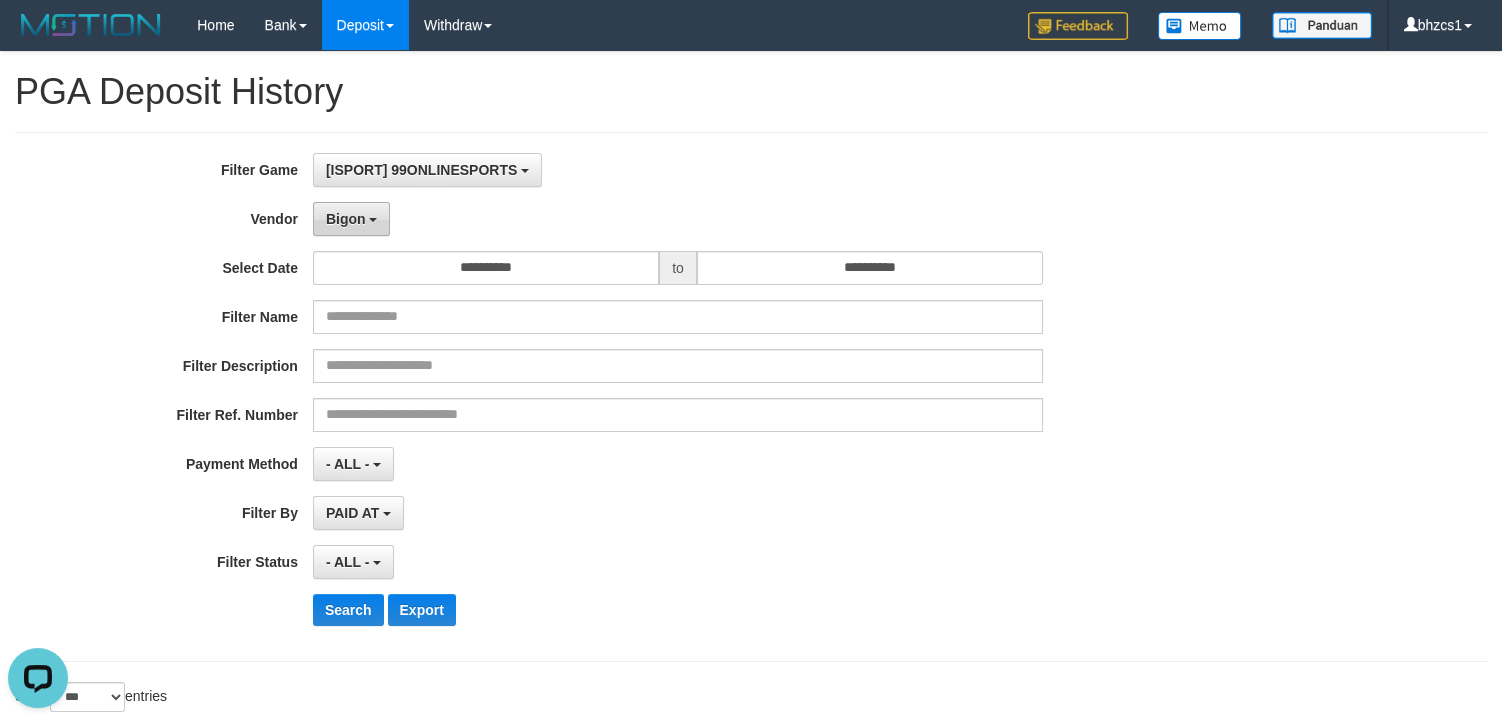 click on "Bigon" at bounding box center (352, 219) 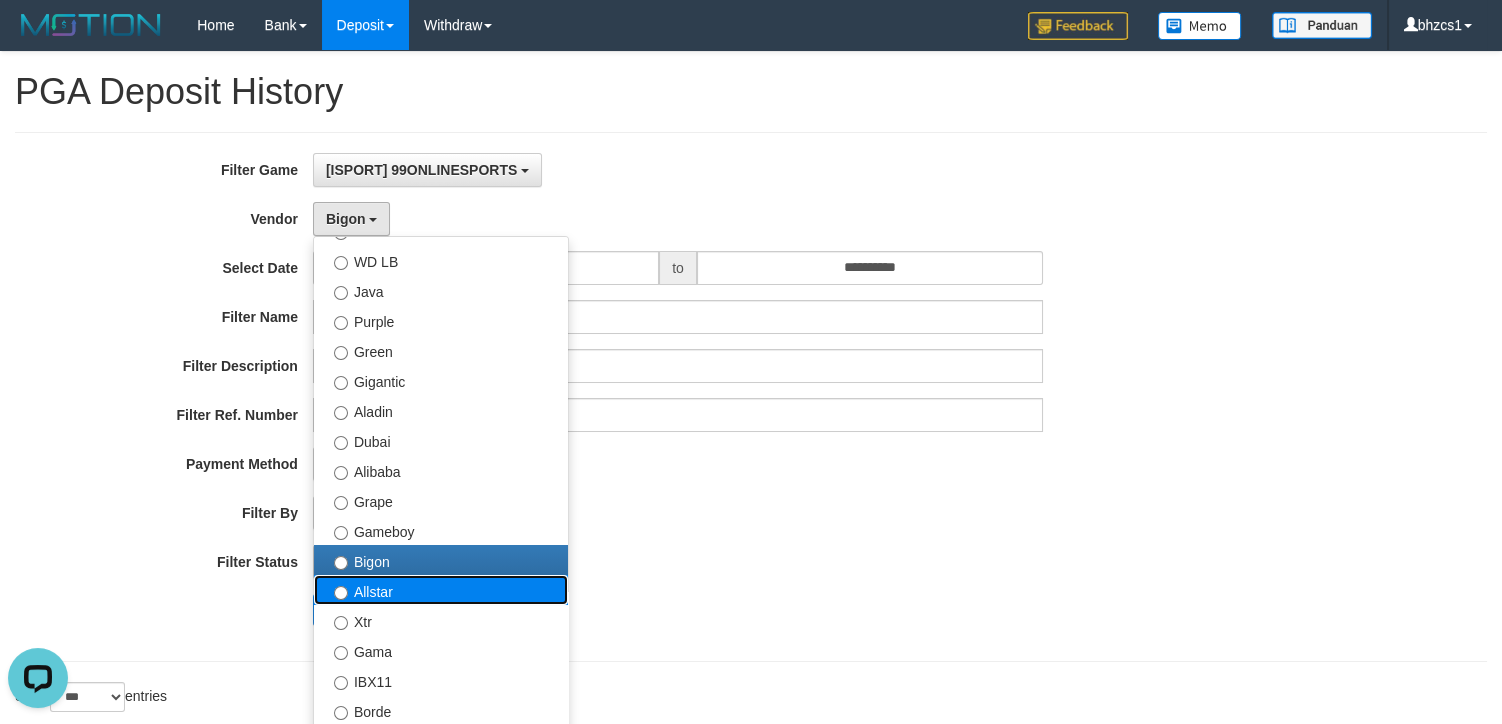 click on "Allstar" at bounding box center (441, 590) 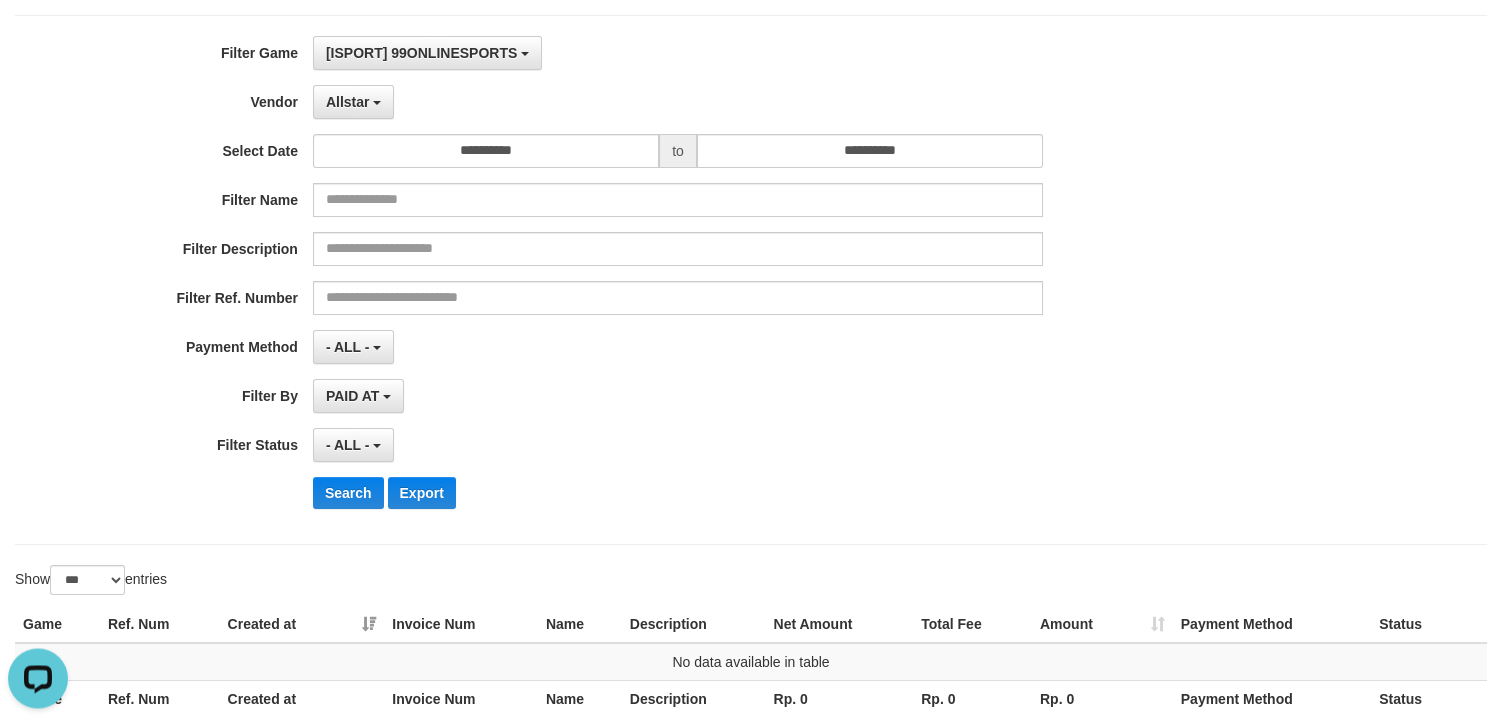 scroll, scrollTop: 178, scrollLeft: 0, axis: vertical 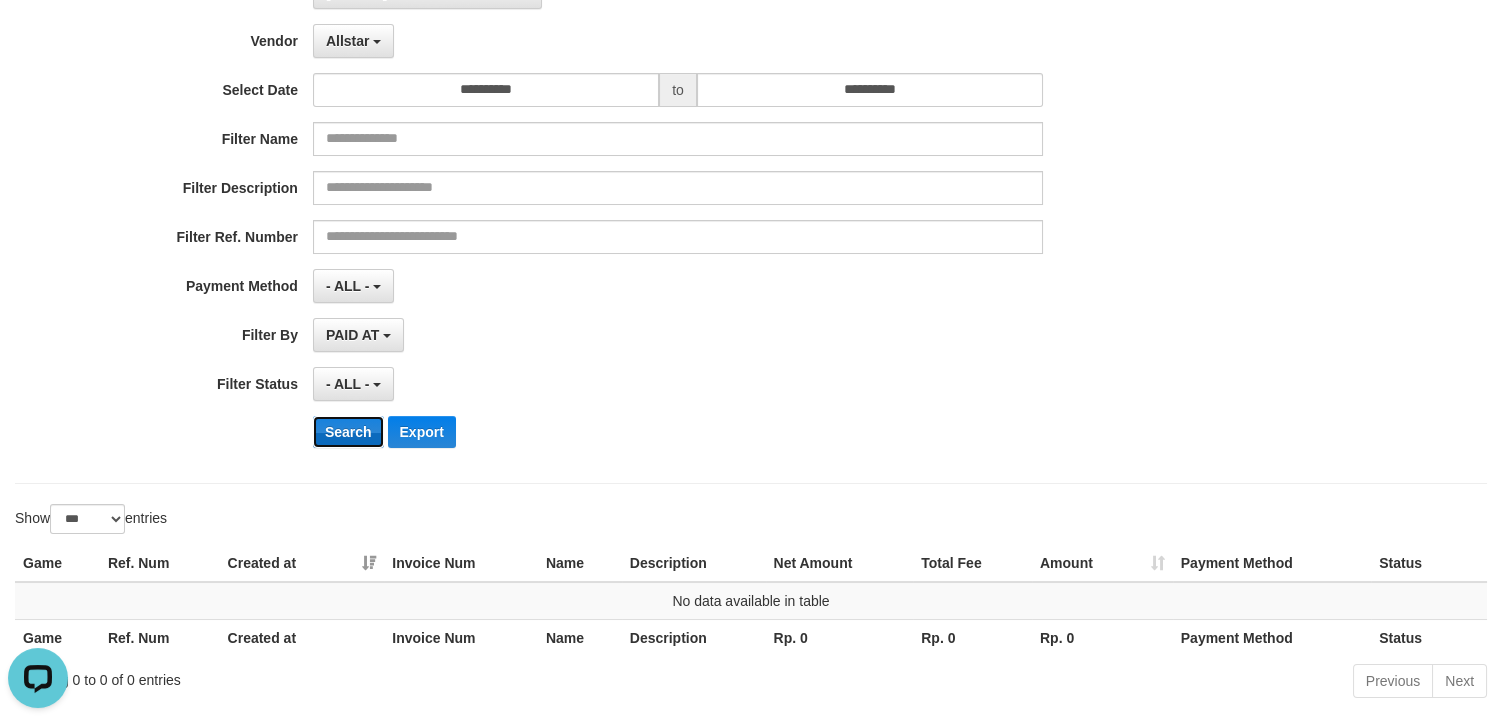click on "Search" at bounding box center (348, 432) 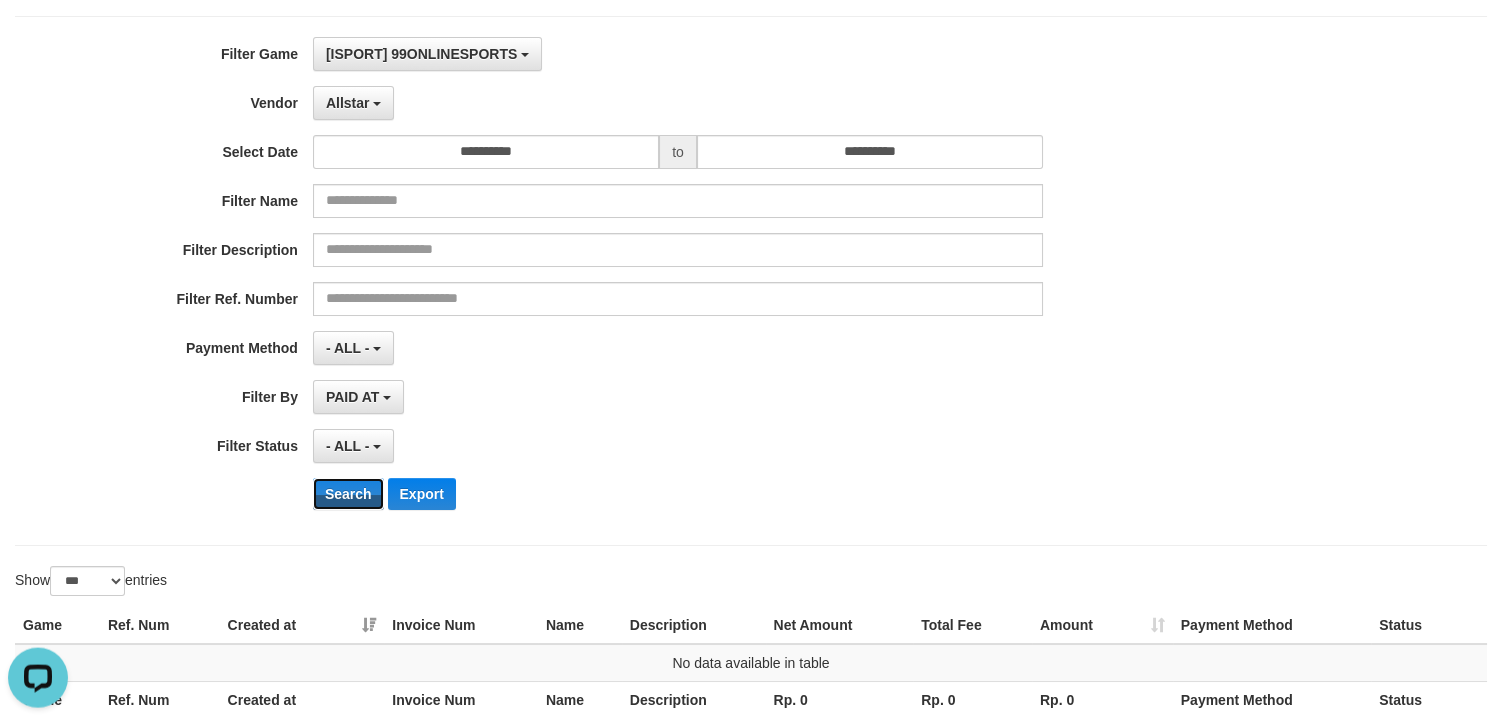 scroll, scrollTop: 0, scrollLeft: 0, axis: both 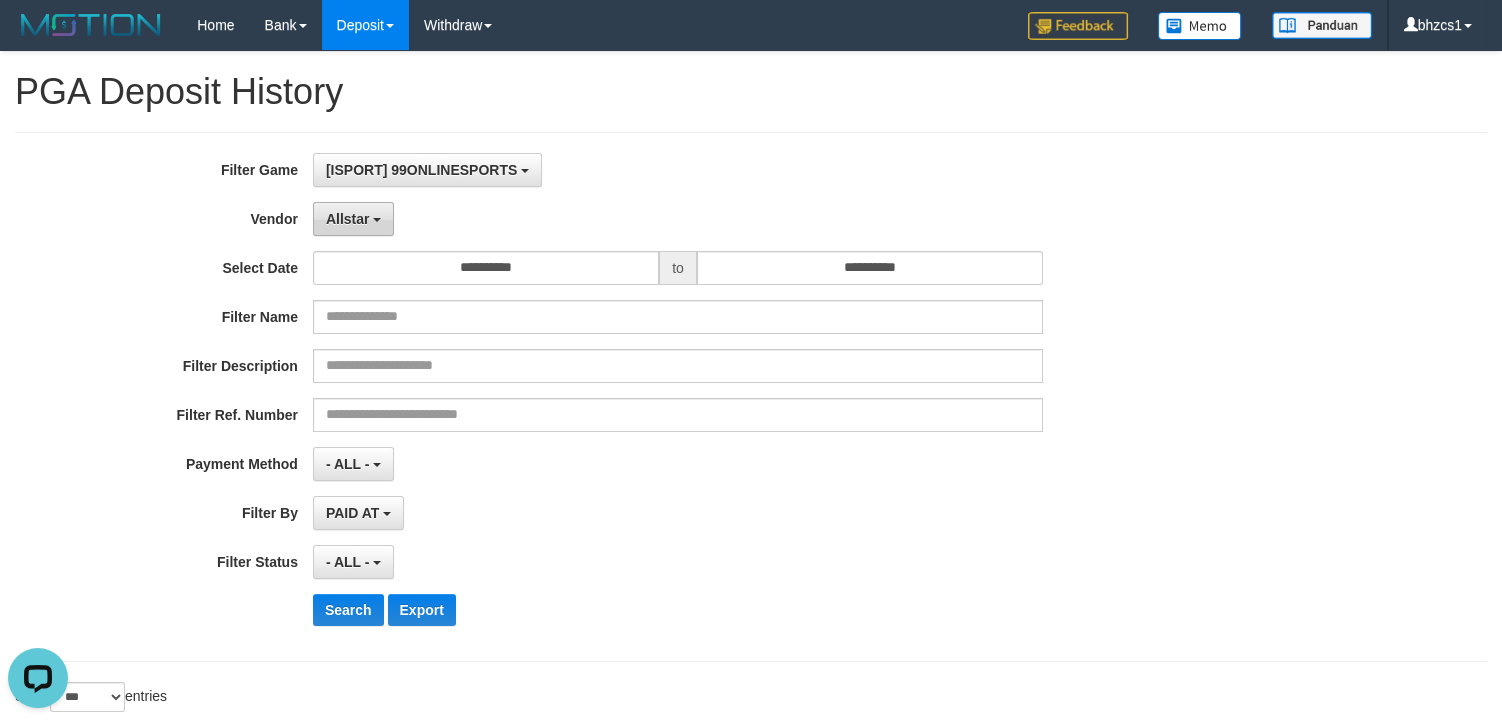 click on "Allstar" at bounding box center [348, 219] 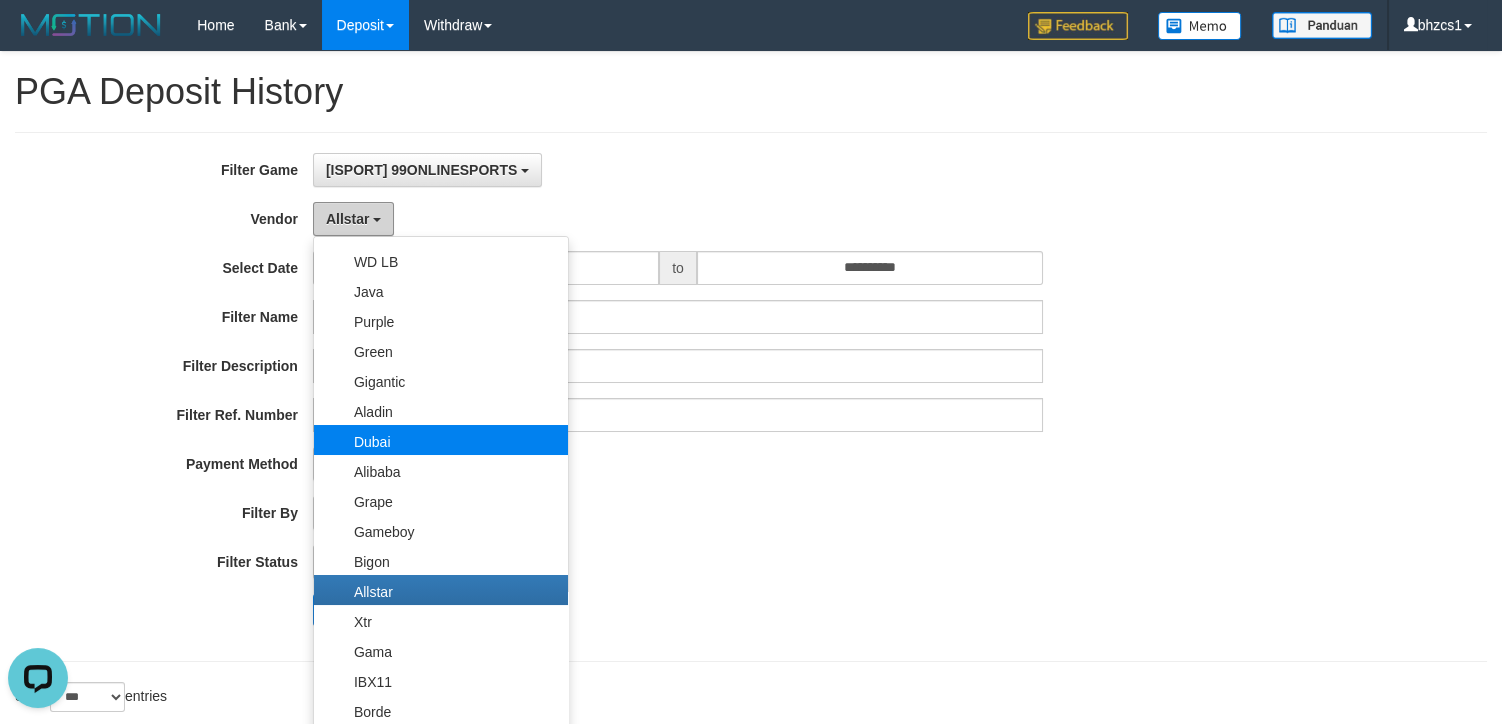 scroll, scrollTop: 156, scrollLeft: 0, axis: vertical 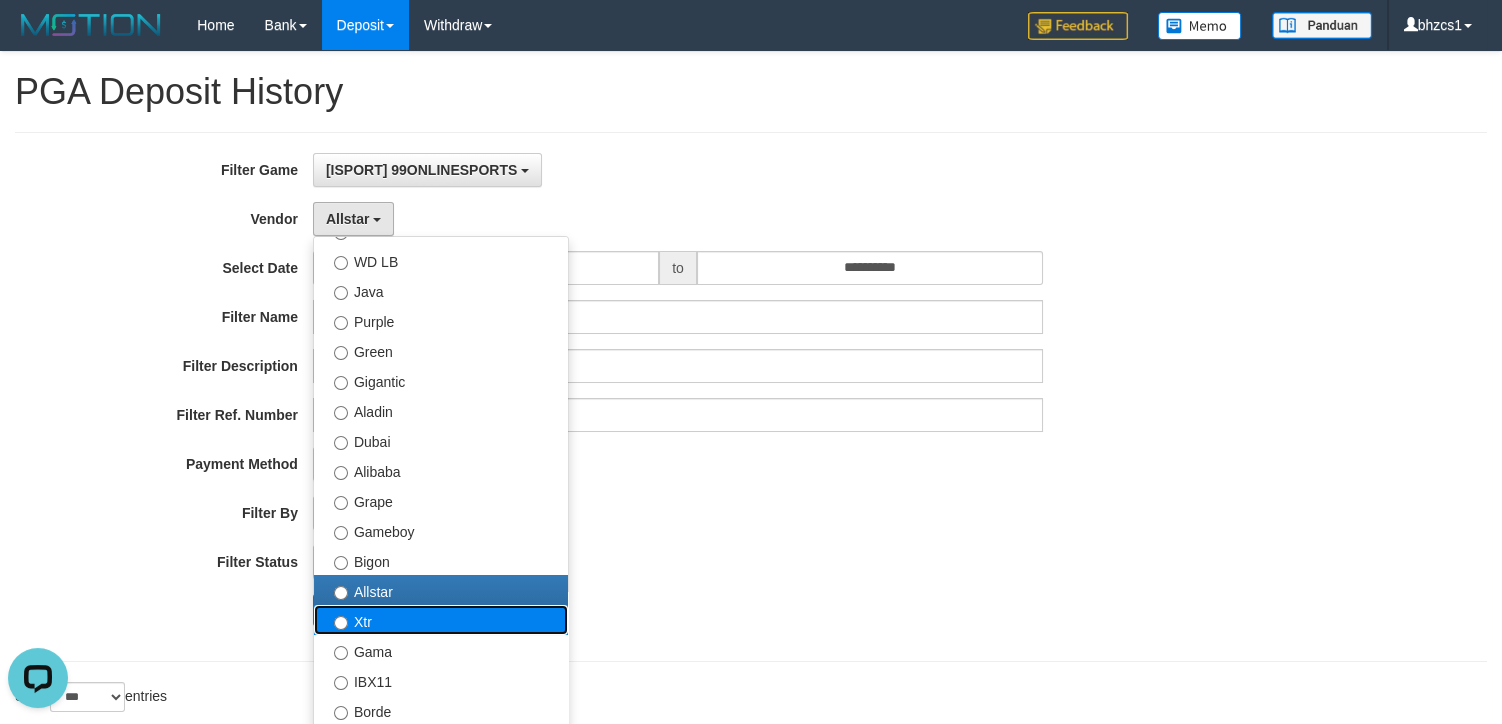 click on "Xtr" at bounding box center (441, 620) 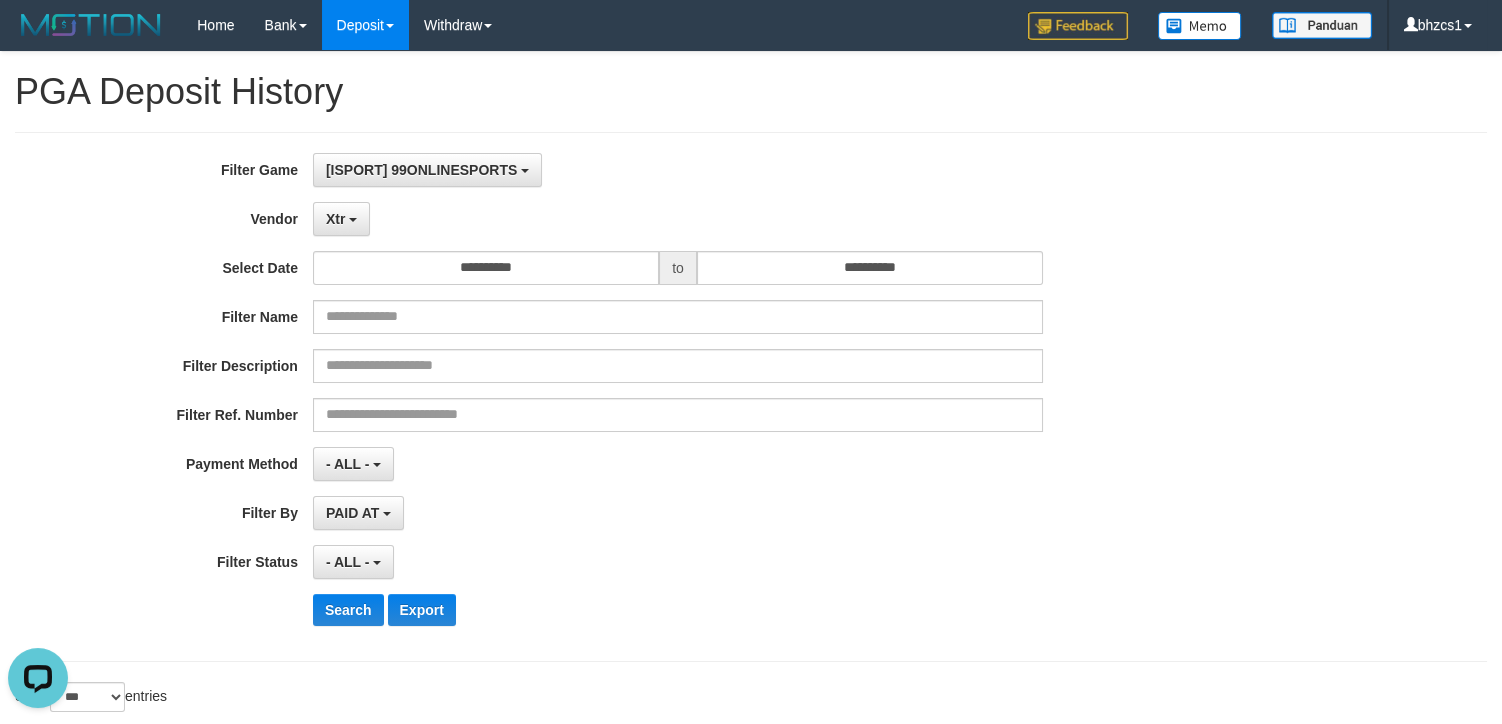 scroll, scrollTop: 178, scrollLeft: 0, axis: vertical 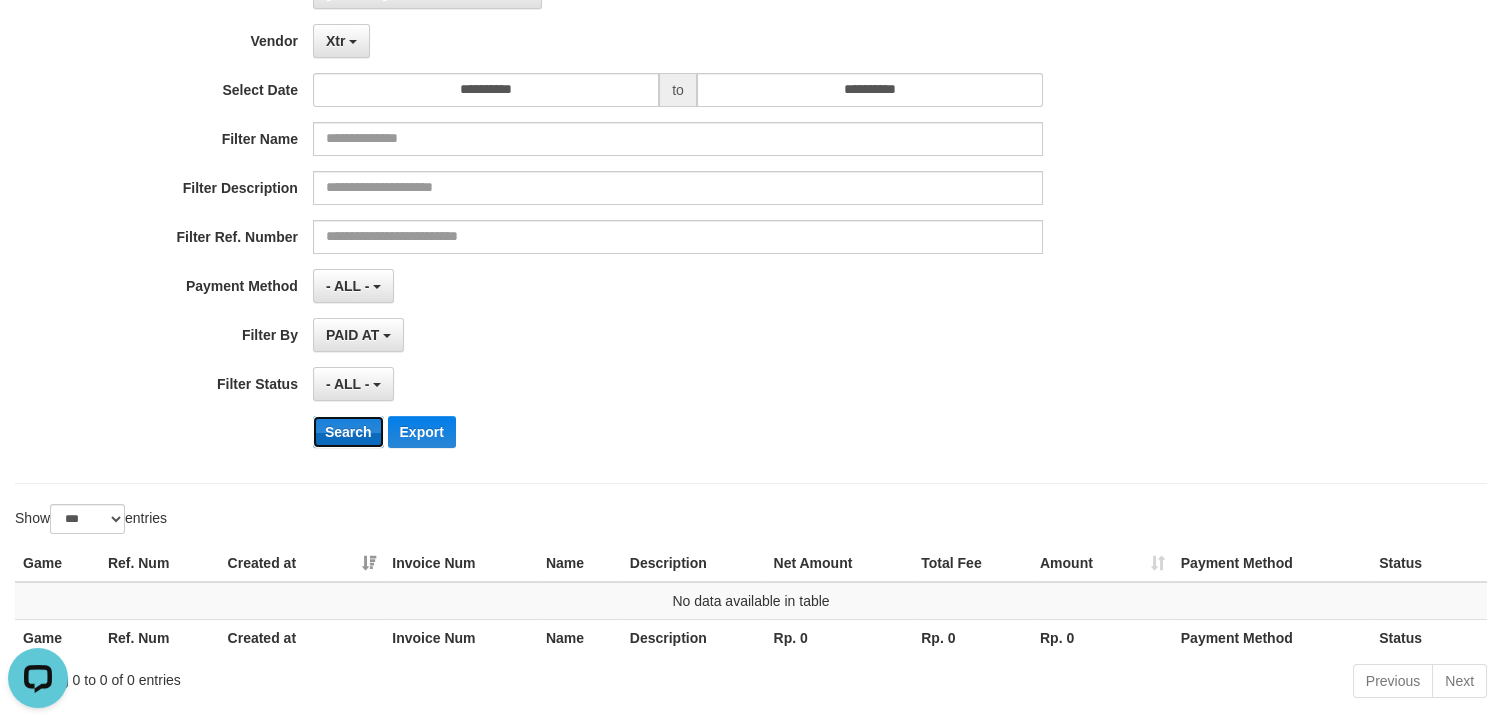 click on "Search" at bounding box center [348, 432] 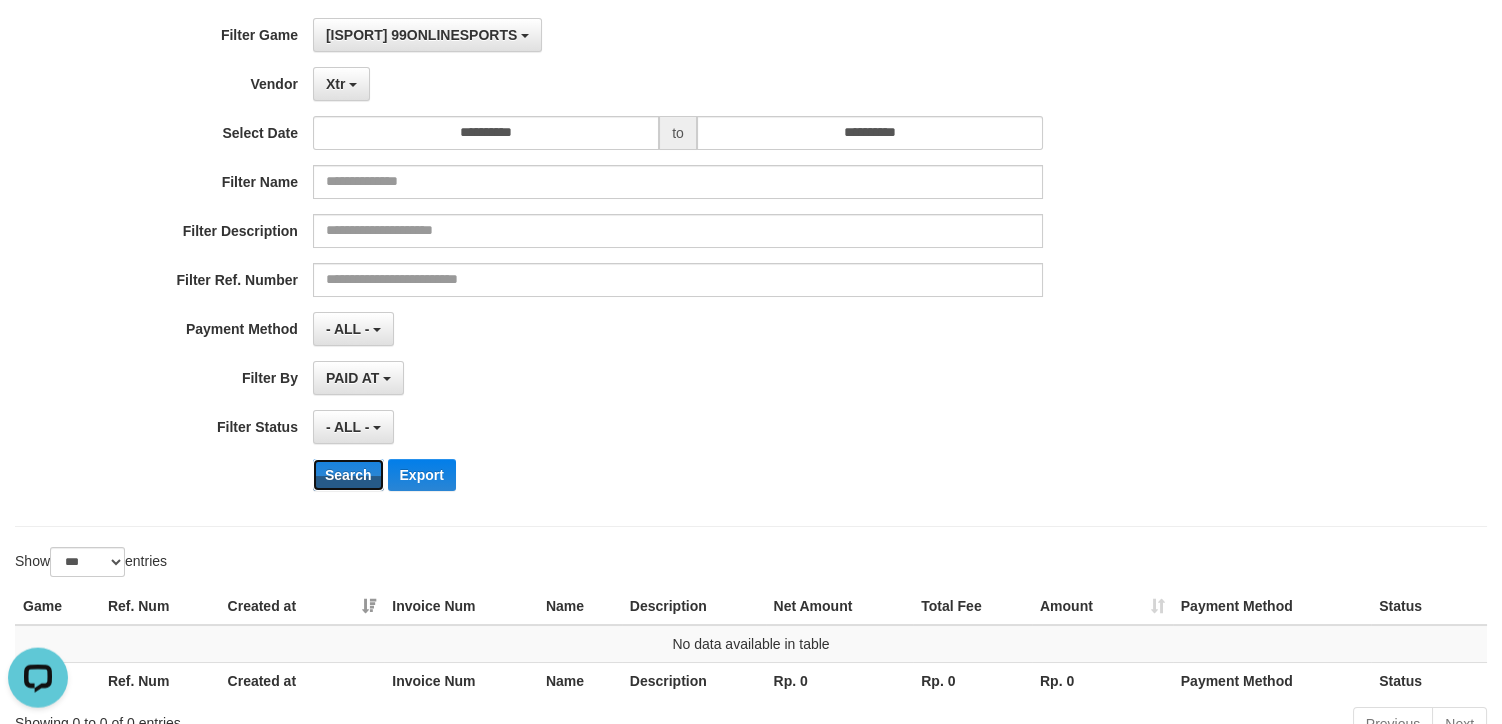 scroll, scrollTop: 0, scrollLeft: 0, axis: both 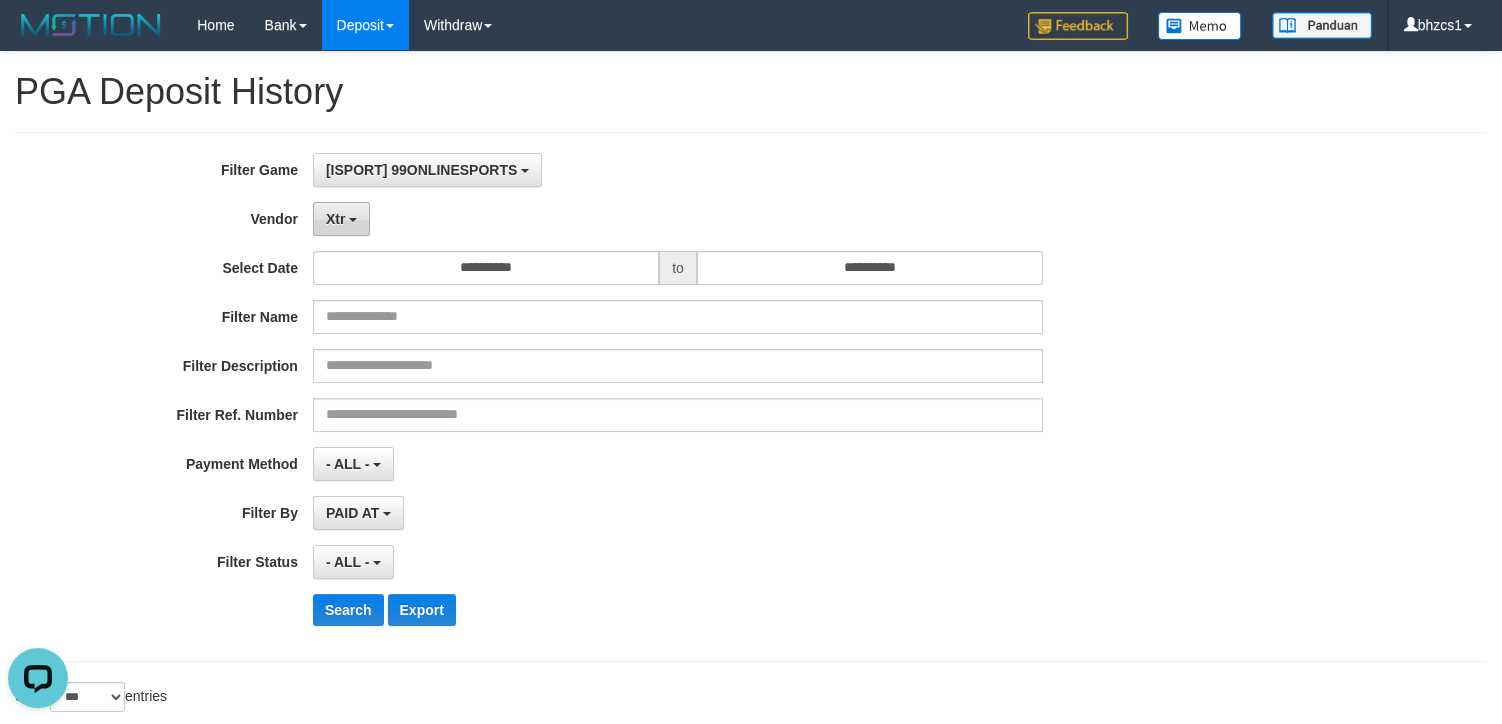 click on "Xtr" at bounding box center (335, 219) 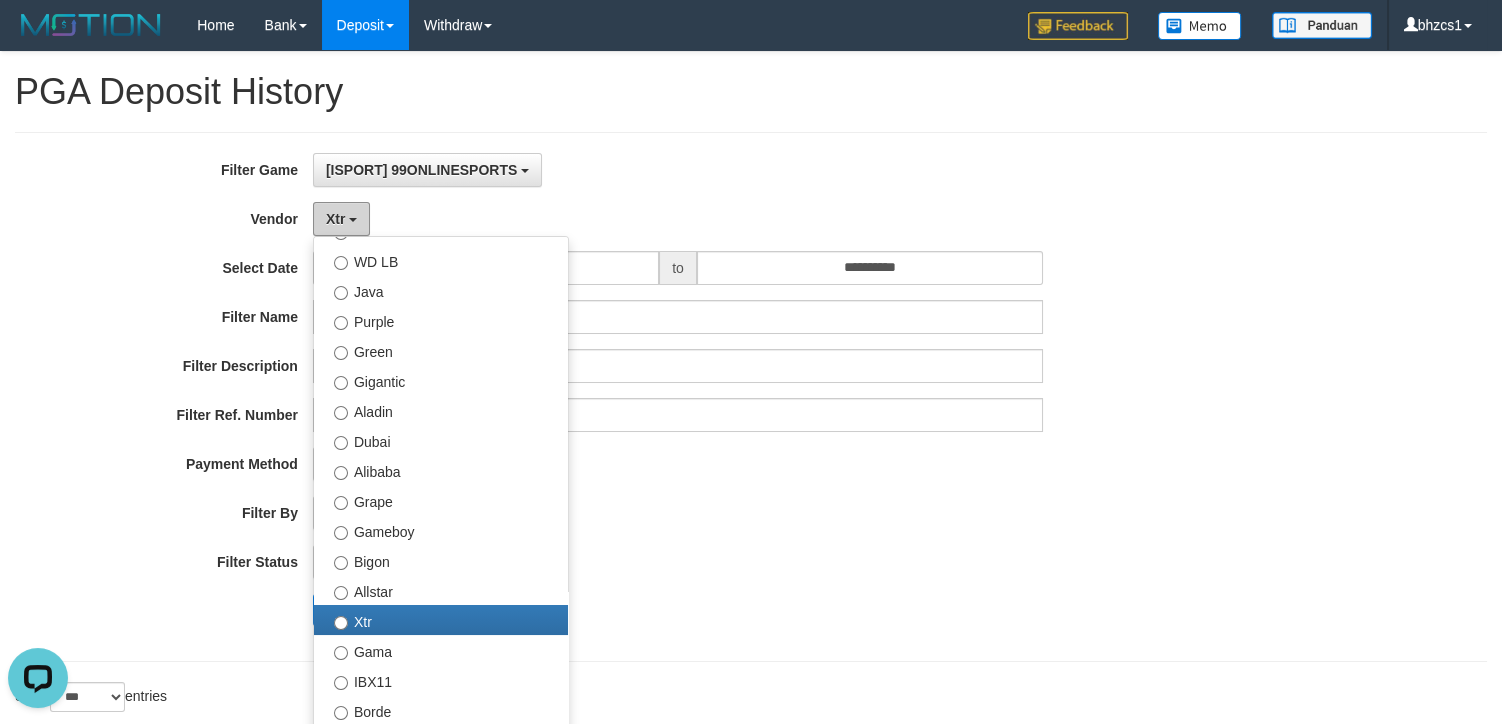 scroll, scrollTop: 156, scrollLeft: 0, axis: vertical 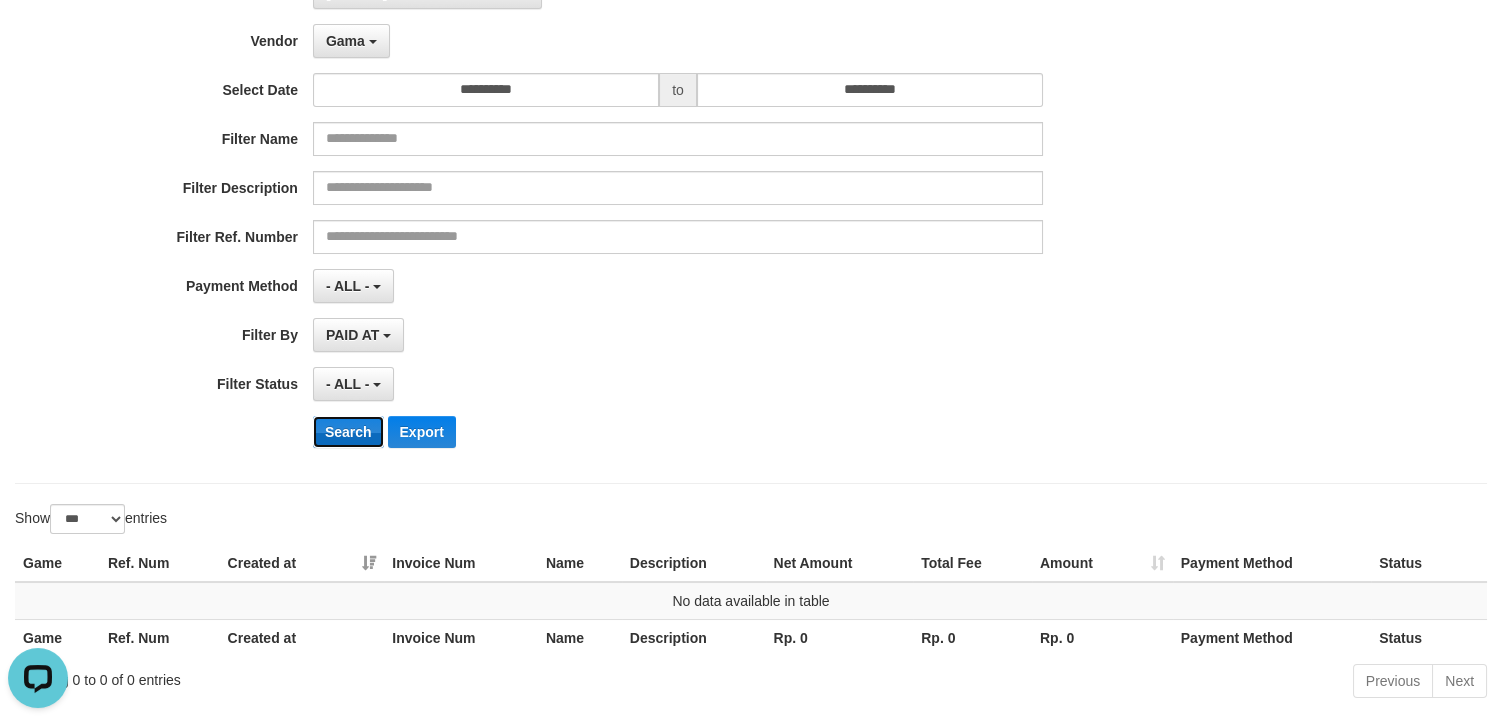 click on "Search" at bounding box center (348, 432) 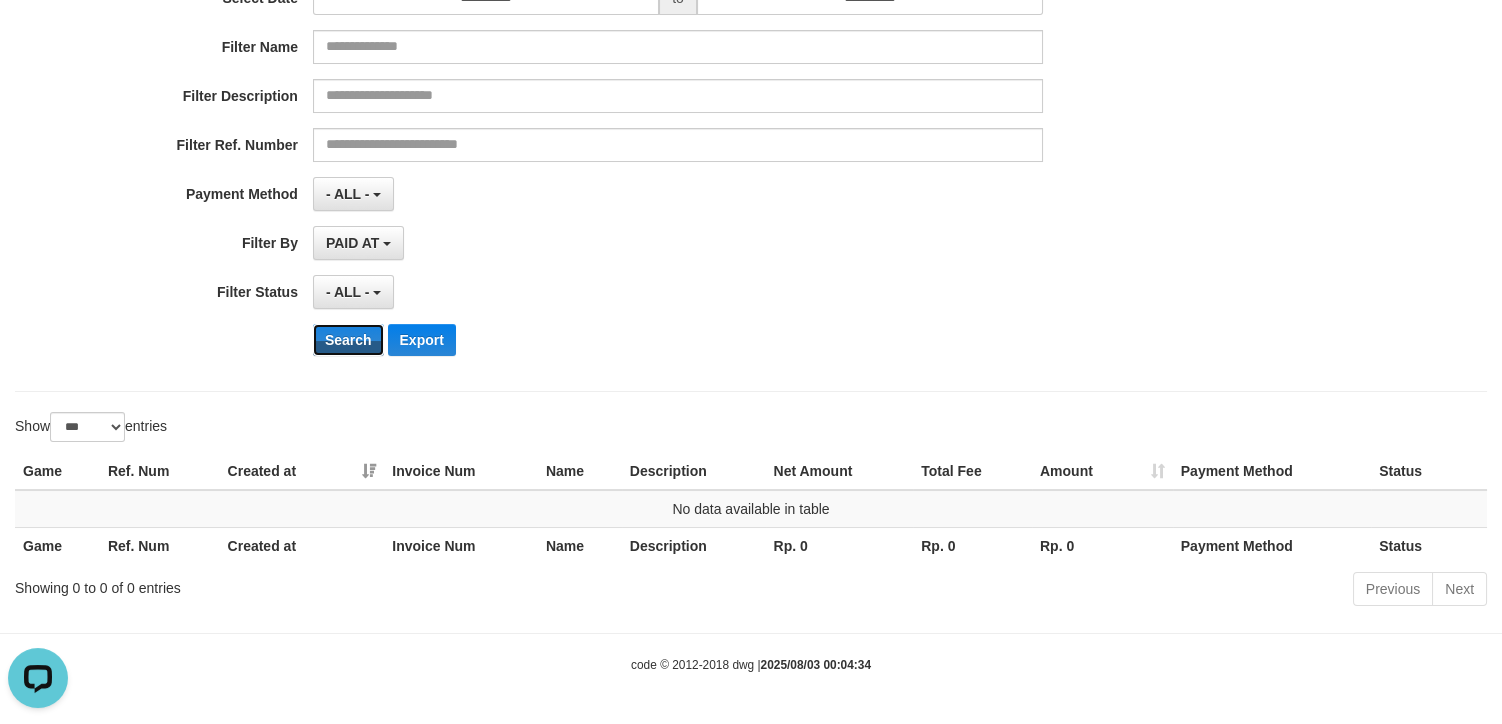 scroll 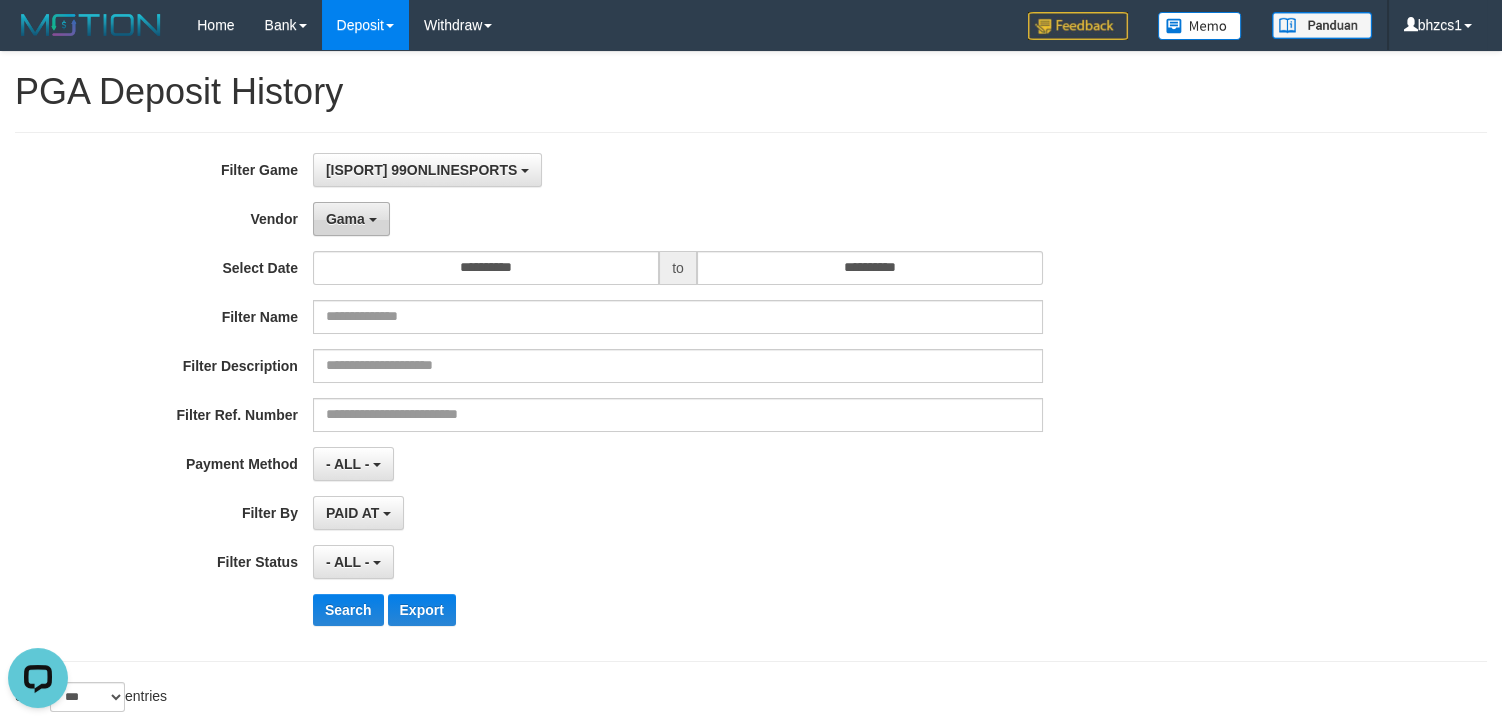 click on "Gama" at bounding box center [351, 219] 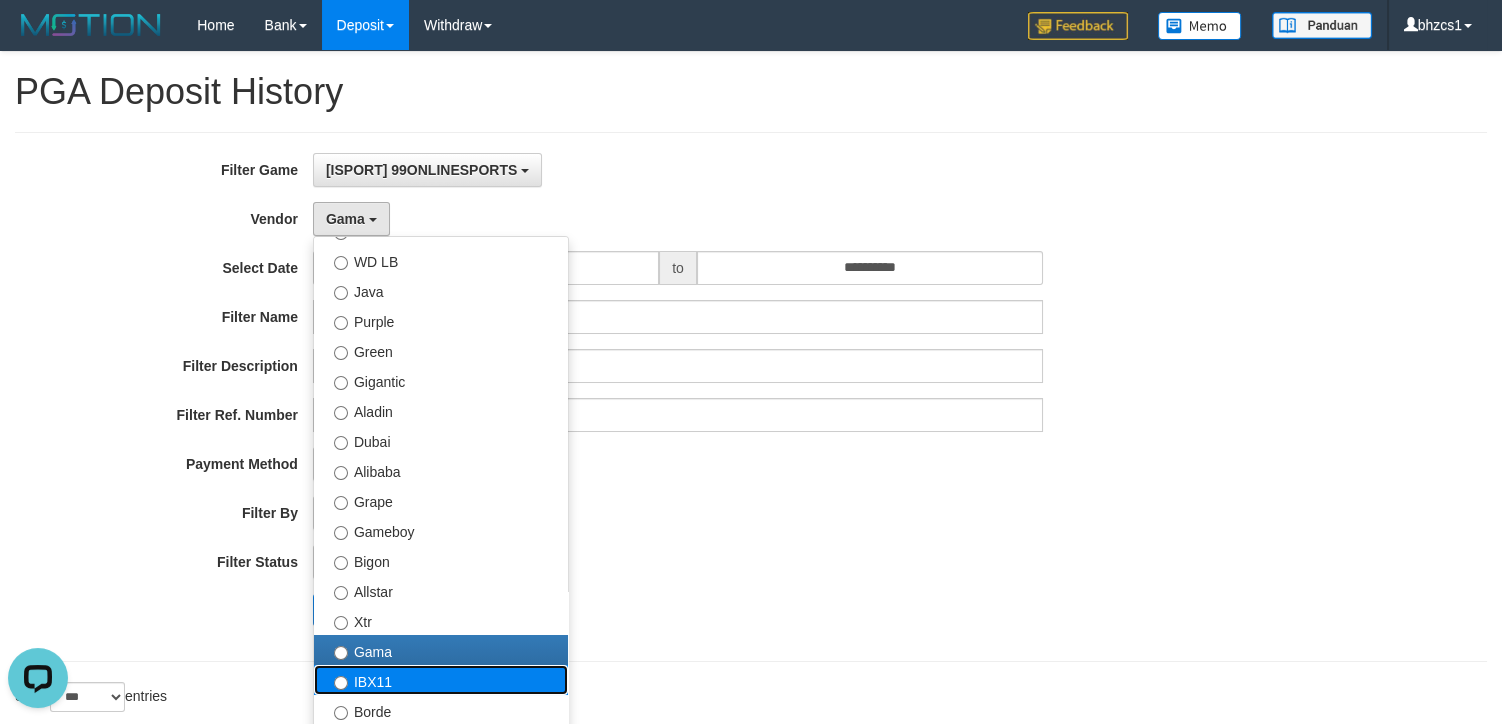click on "IBX11" at bounding box center (441, 680) 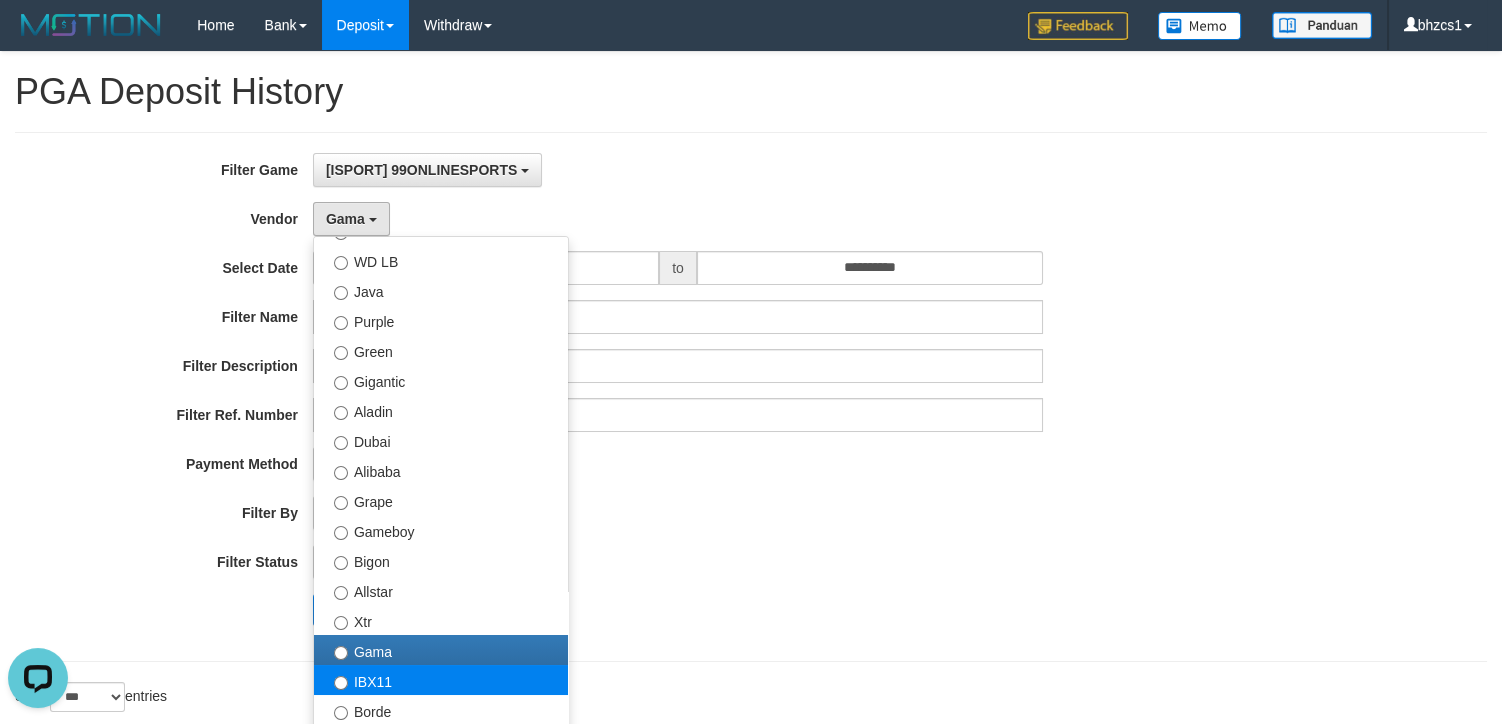 select on "**********" 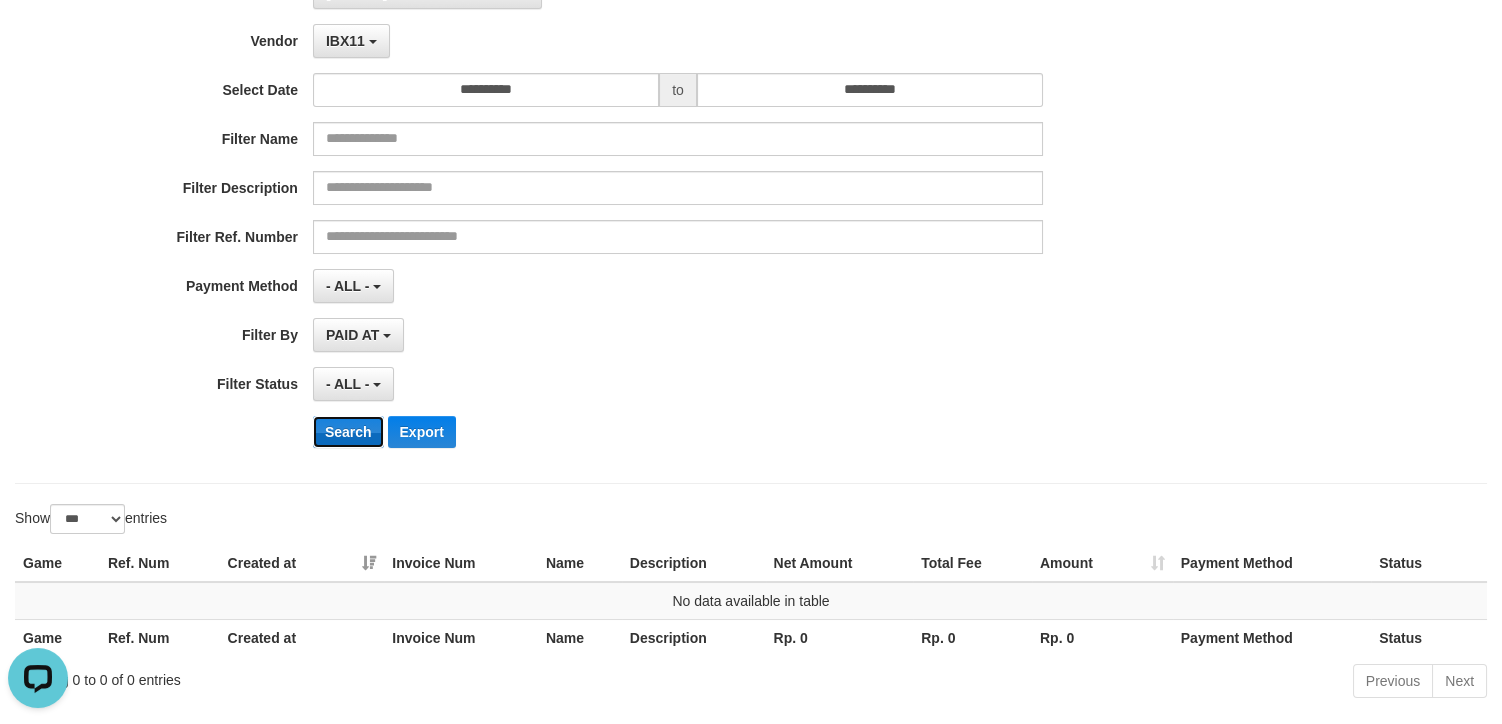 click on "Search" at bounding box center [348, 432] 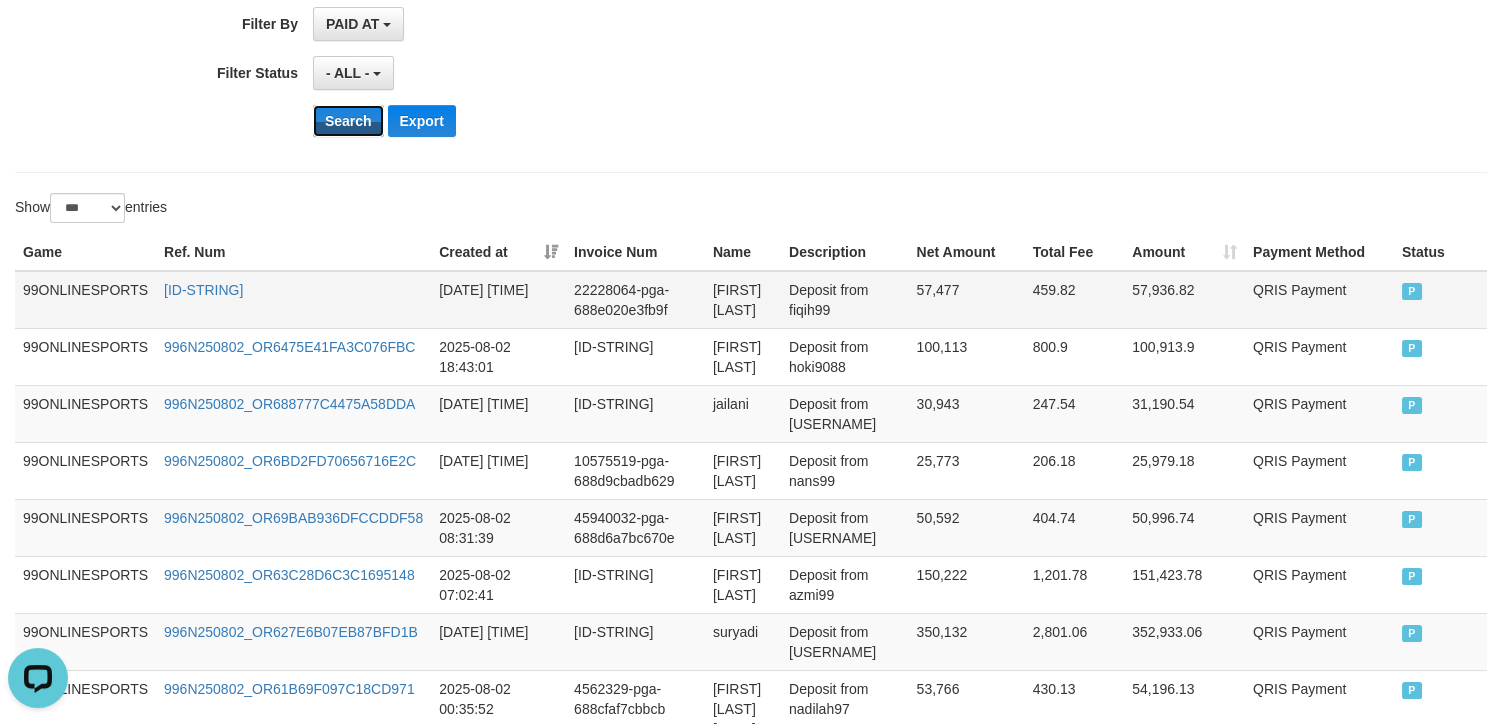 type 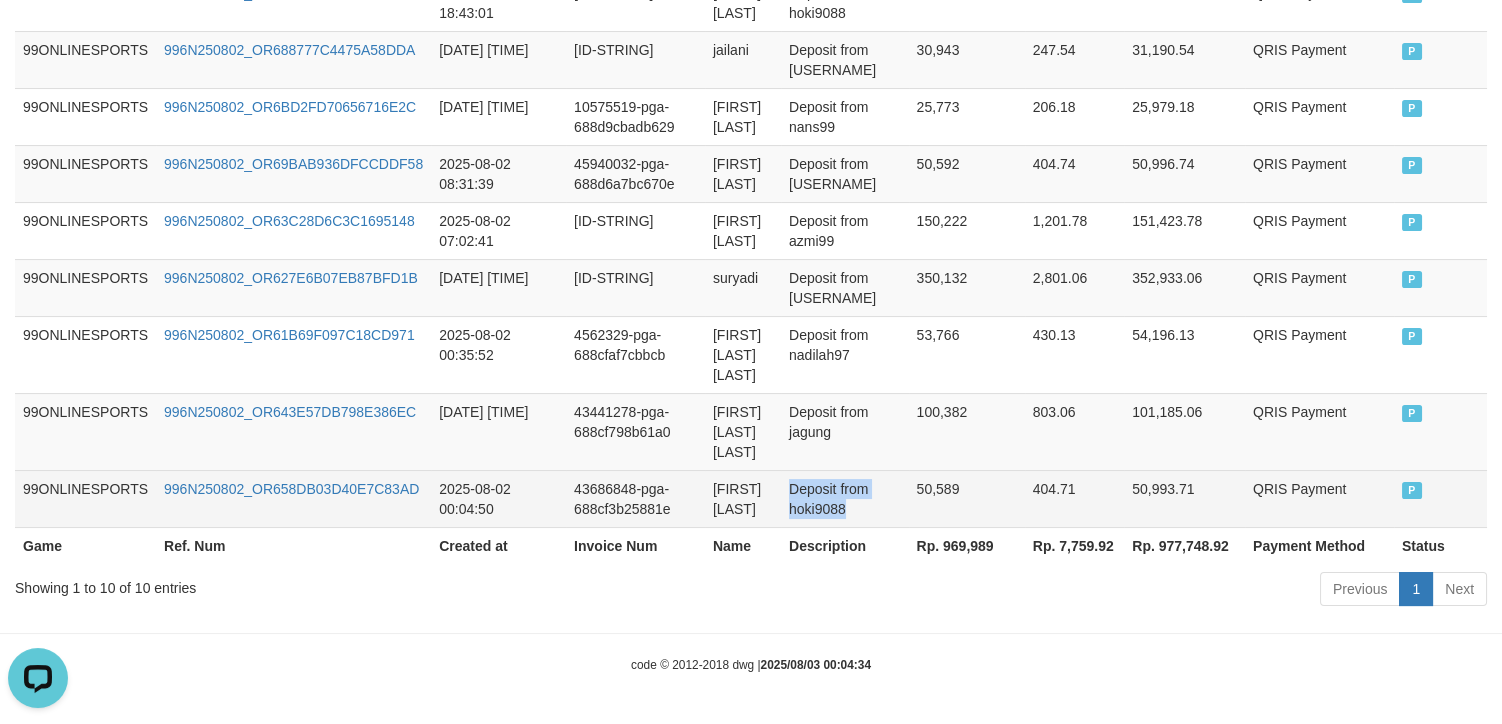 drag, startPoint x: 897, startPoint y: 313, endPoint x: 967, endPoint y: 489, distance: 189.4096 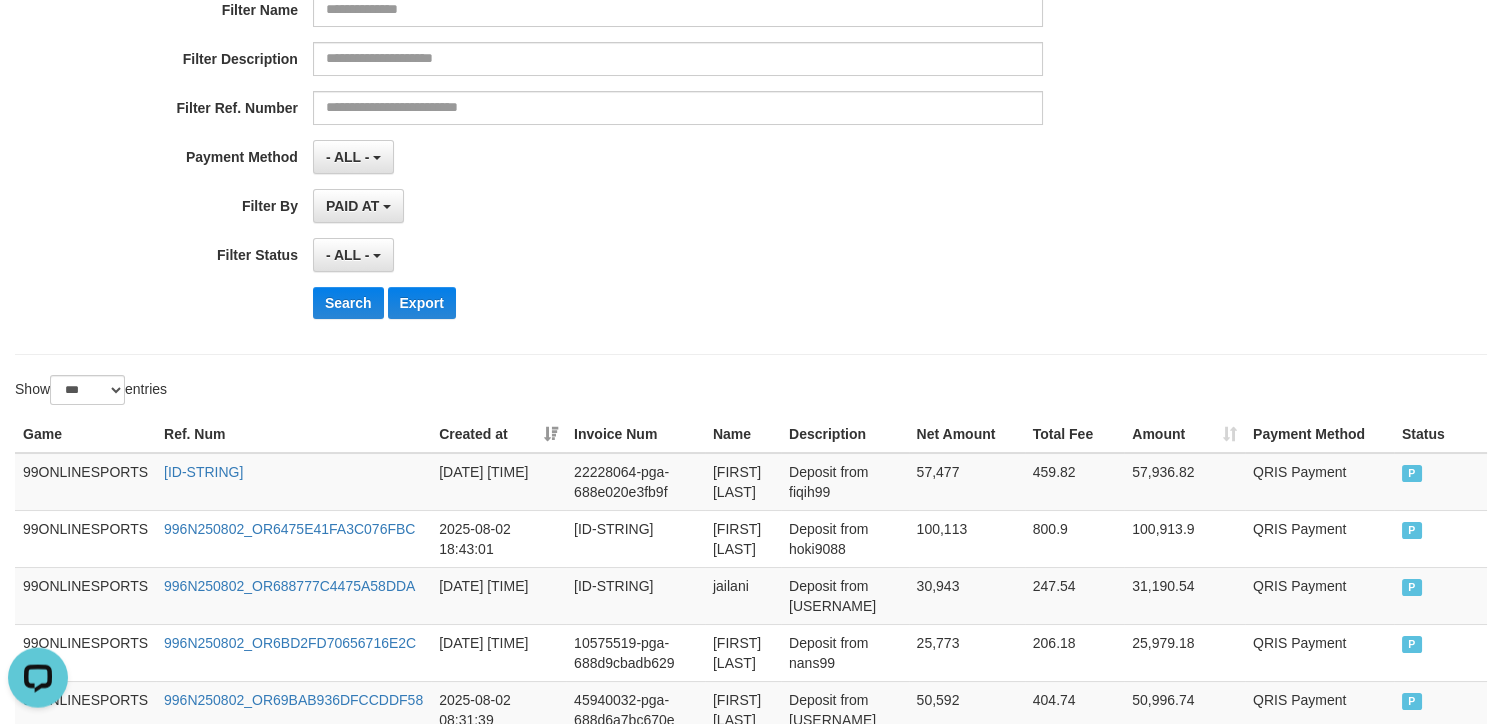 scroll, scrollTop: 0, scrollLeft: 0, axis: both 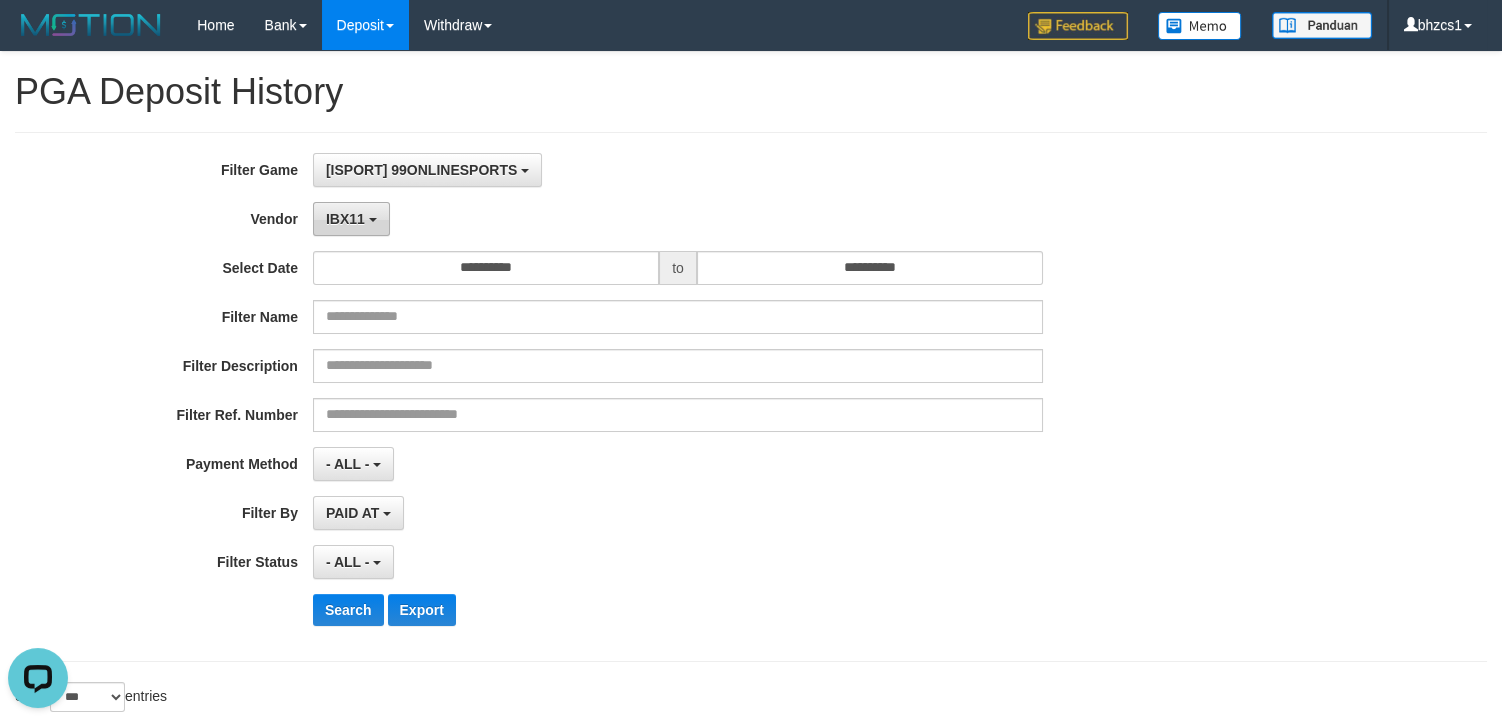click on "IBX11" at bounding box center [351, 219] 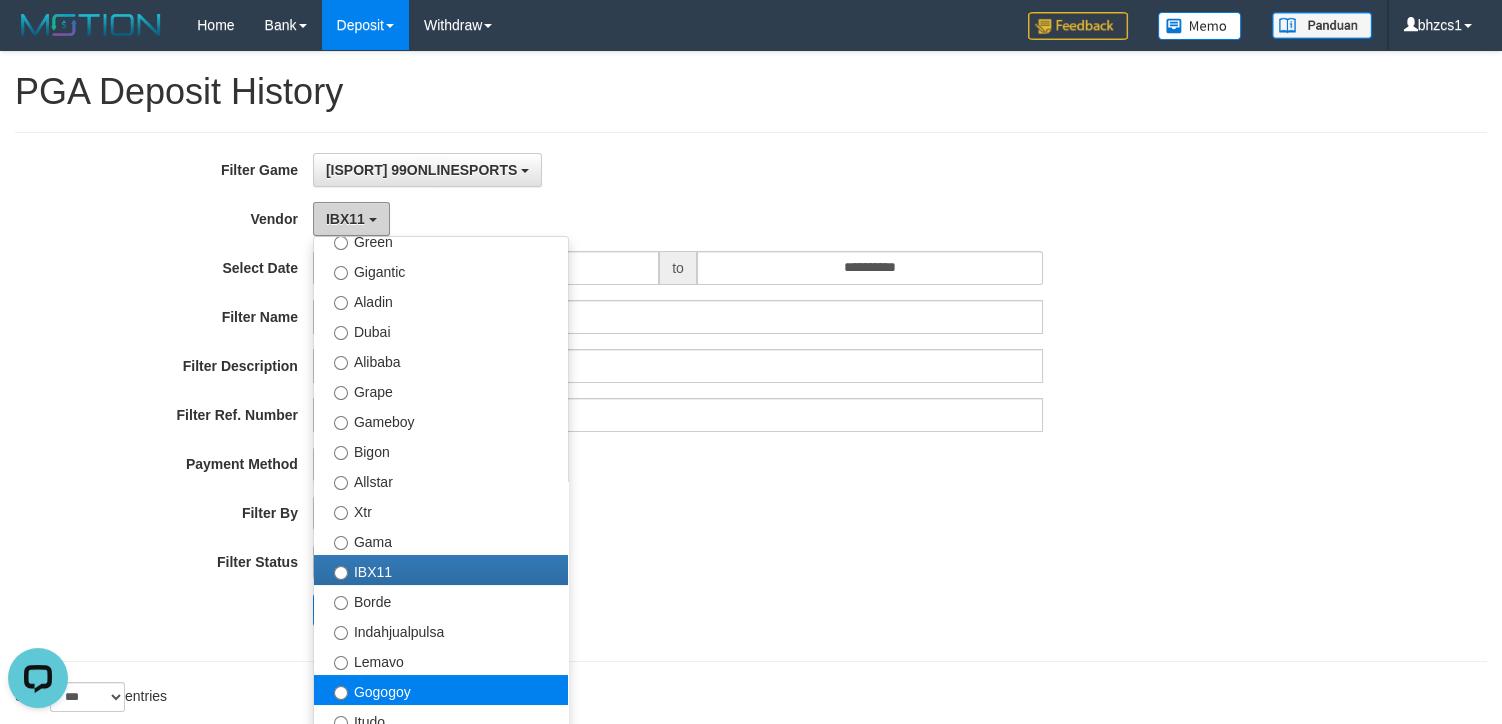 scroll, scrollTop: 312, scrollLeft: 0, axis: vertical 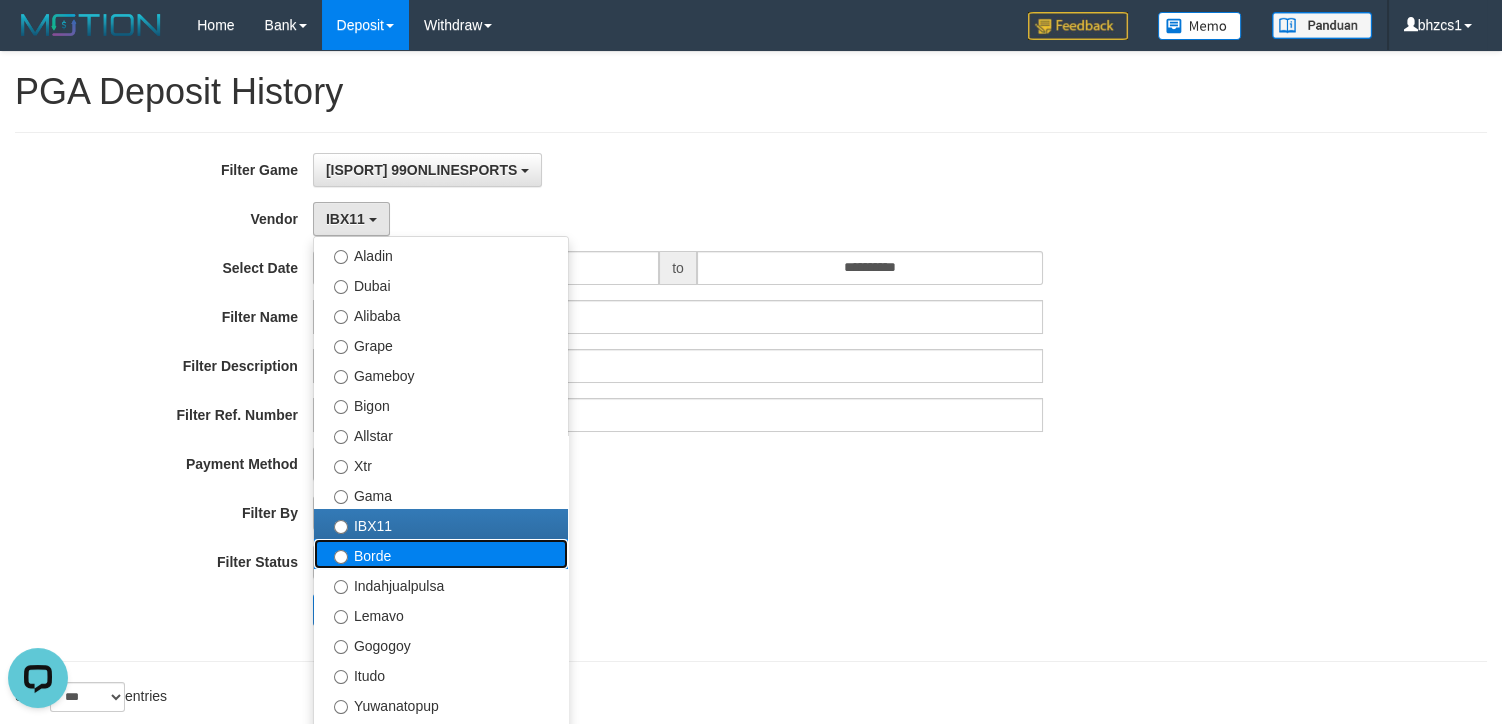 click on "Borde" at bounding box center [441, 554] 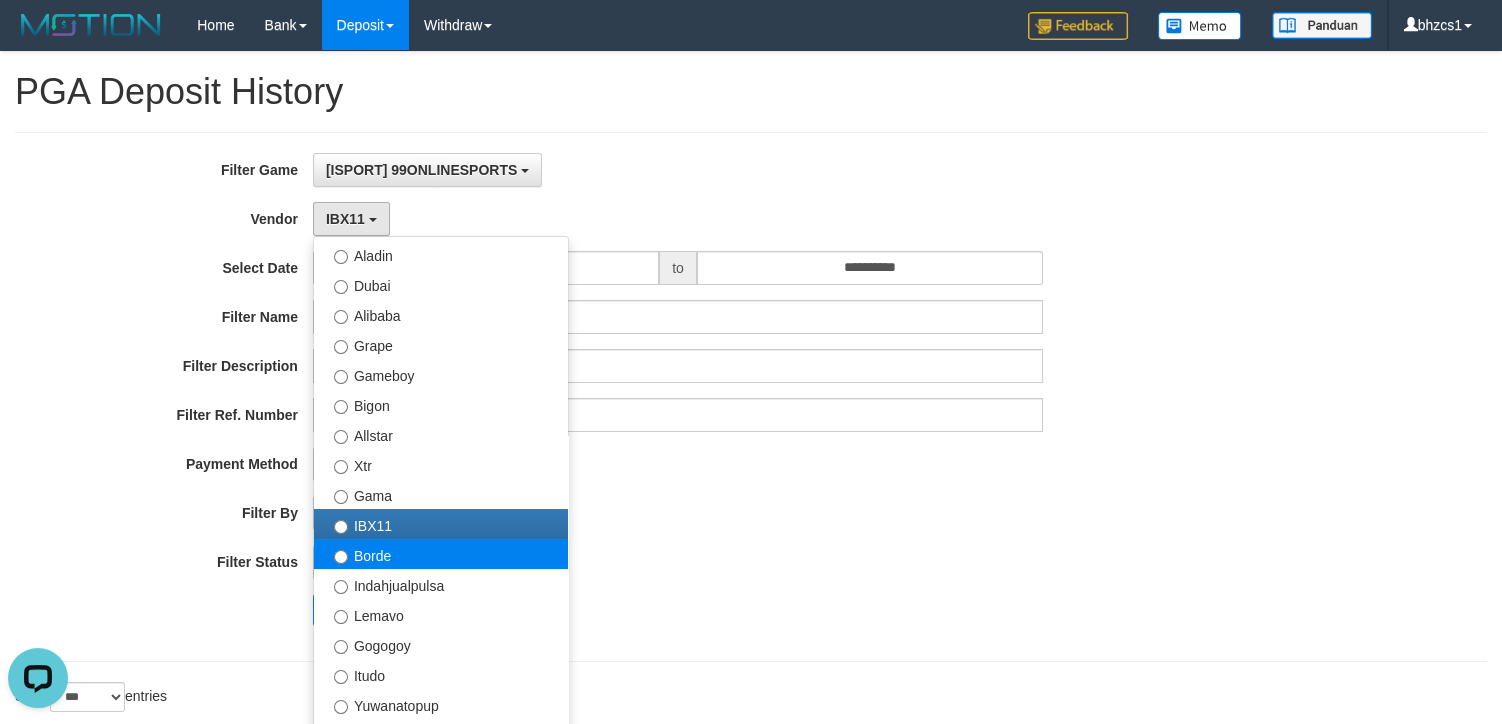 select on "**********" 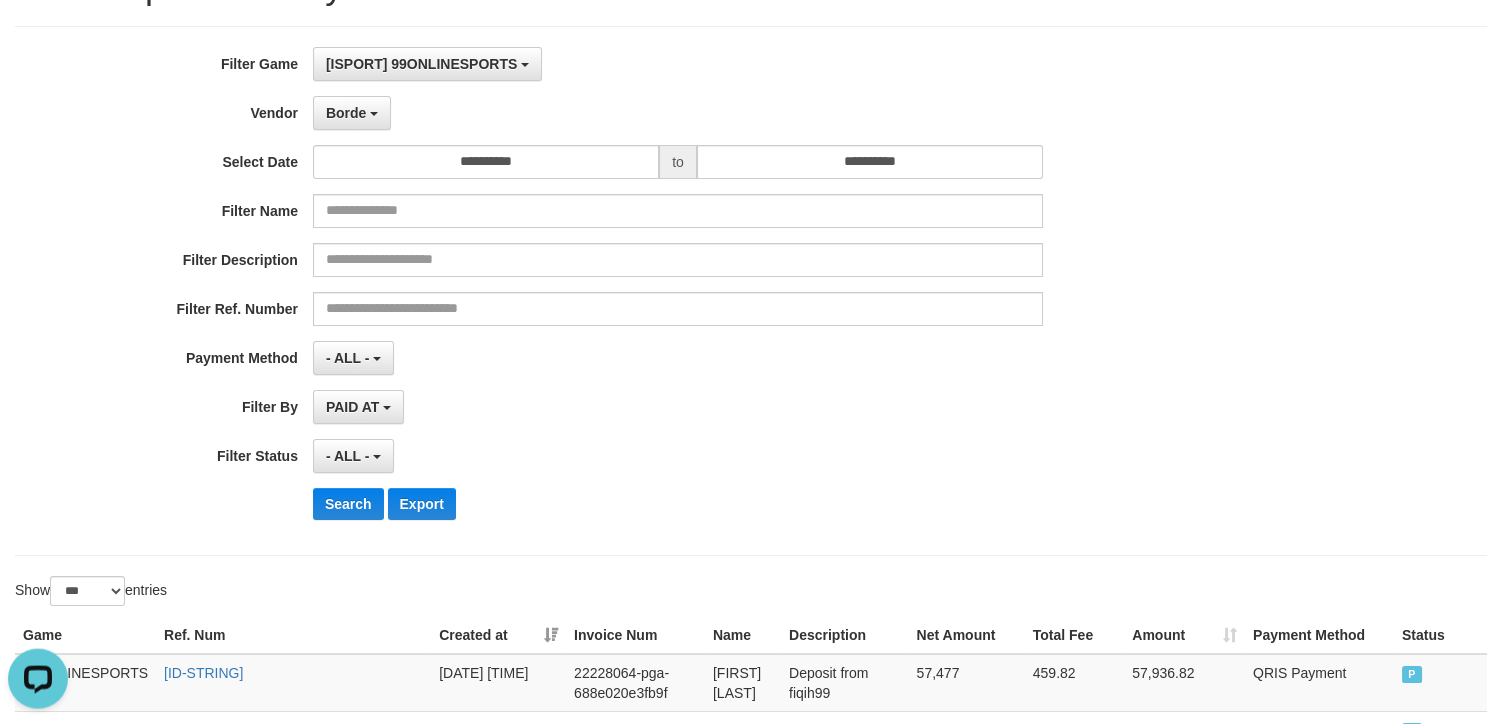 scroll, scrollTop: 178, scrollLeft: 0, axis: vertical 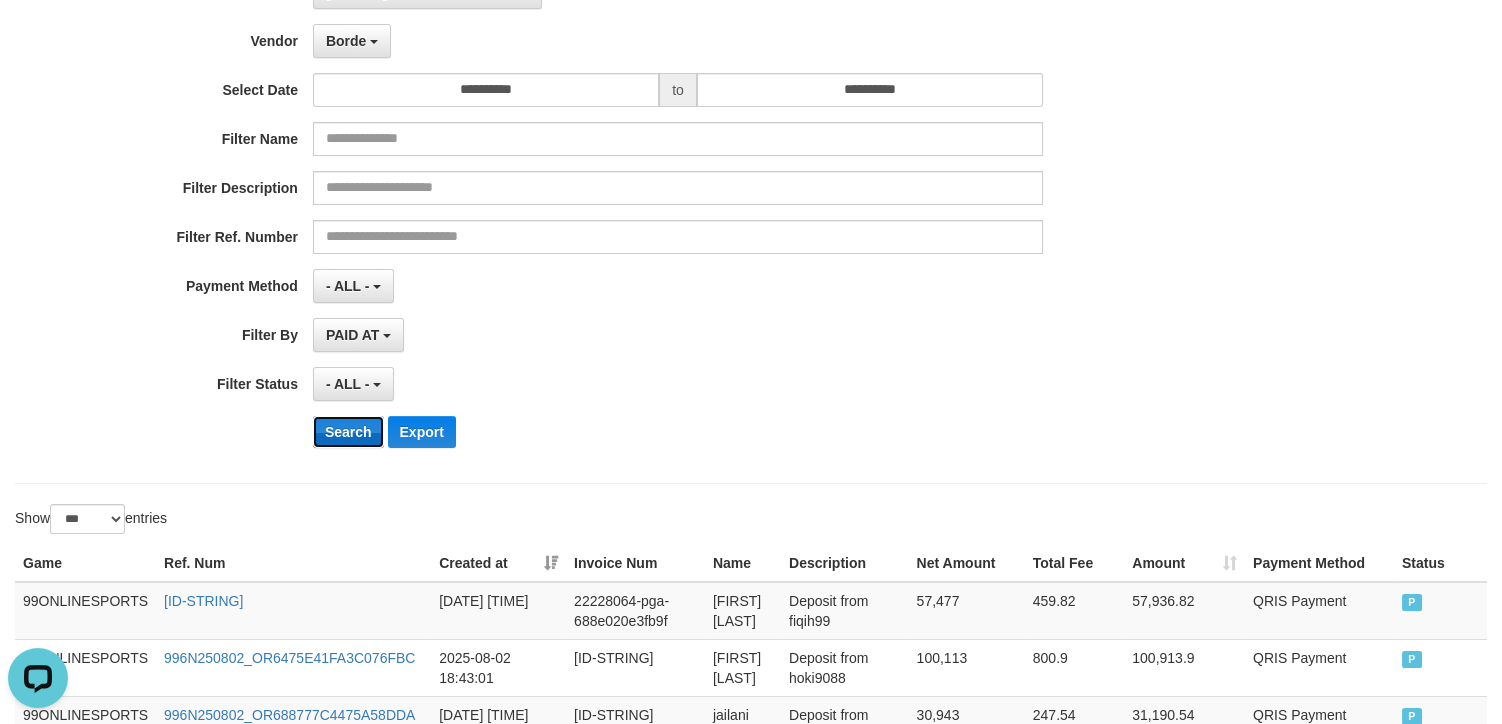click on "Search" at bounding box center (348, 432) 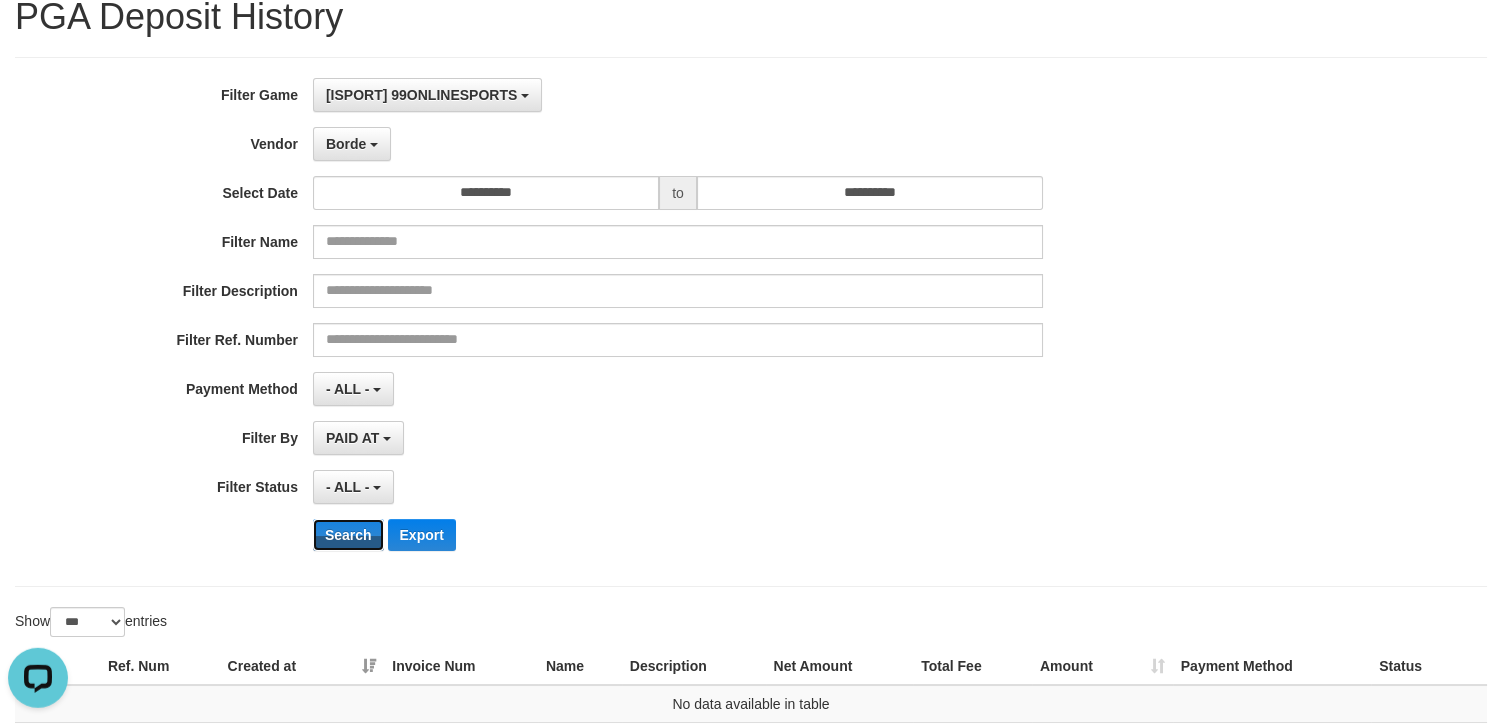 scroll, scrollTop: 0, scrollLeft: 0, axis: both 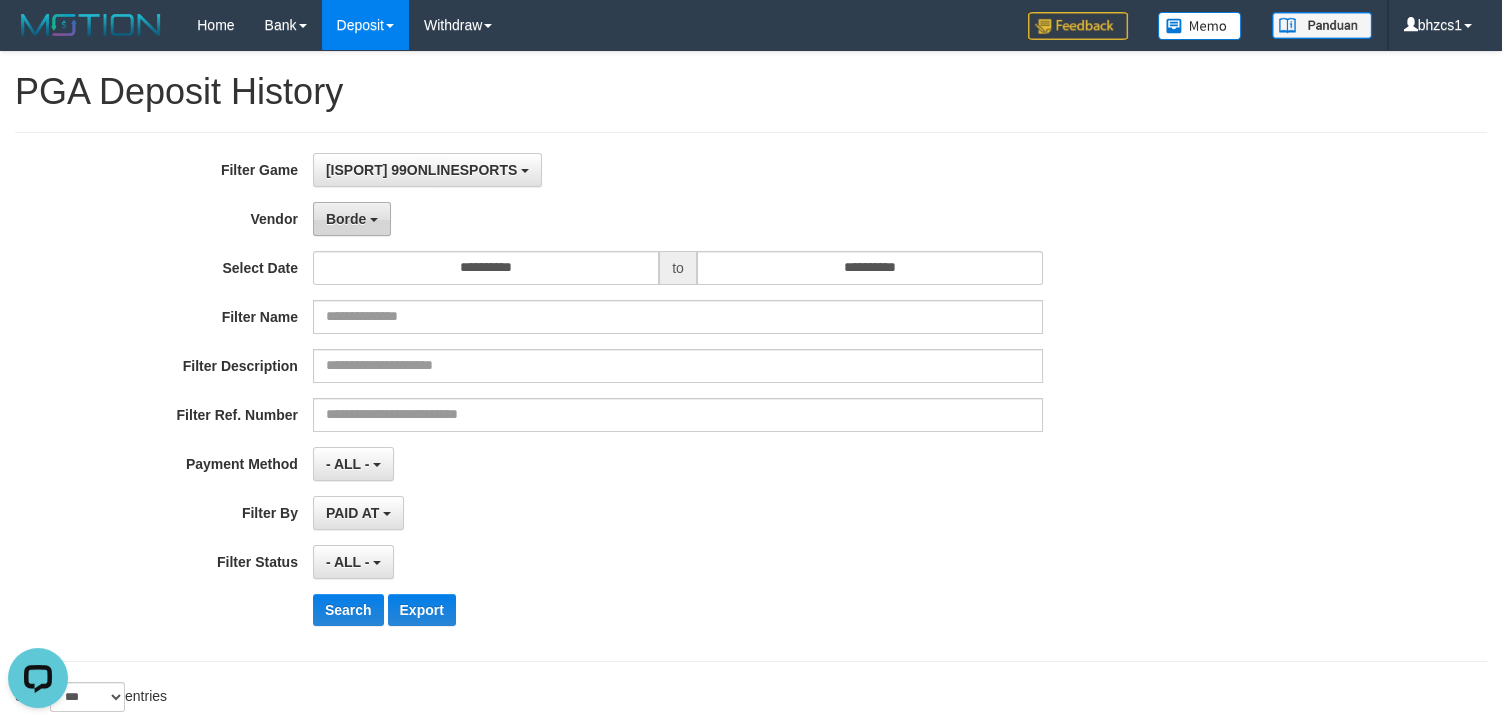 click on "Borde" at bounding box center [346, 219] 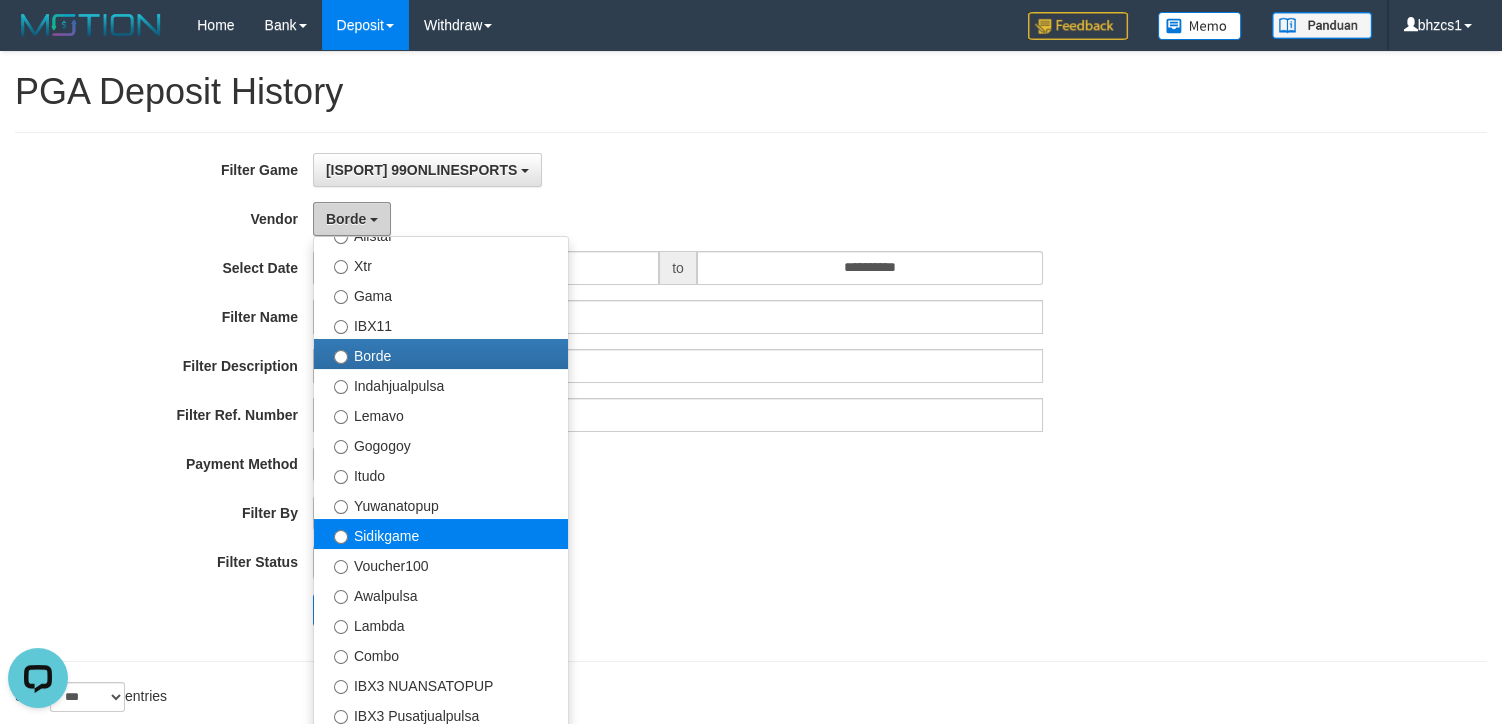 scroll, scrollTop: 625, scrollLeft: 0, axis: vertical 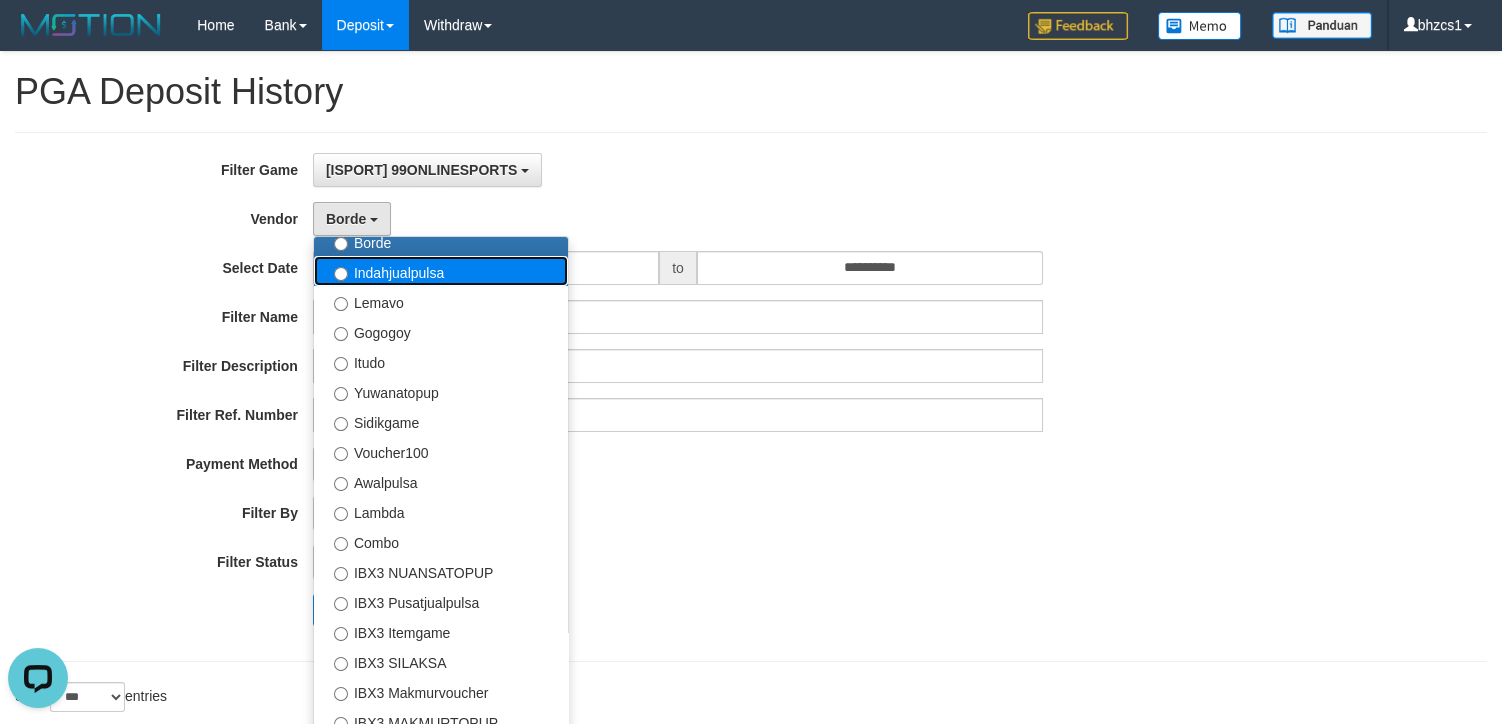 click on "Indahjualpulsa" at bounding box center (441, 271) 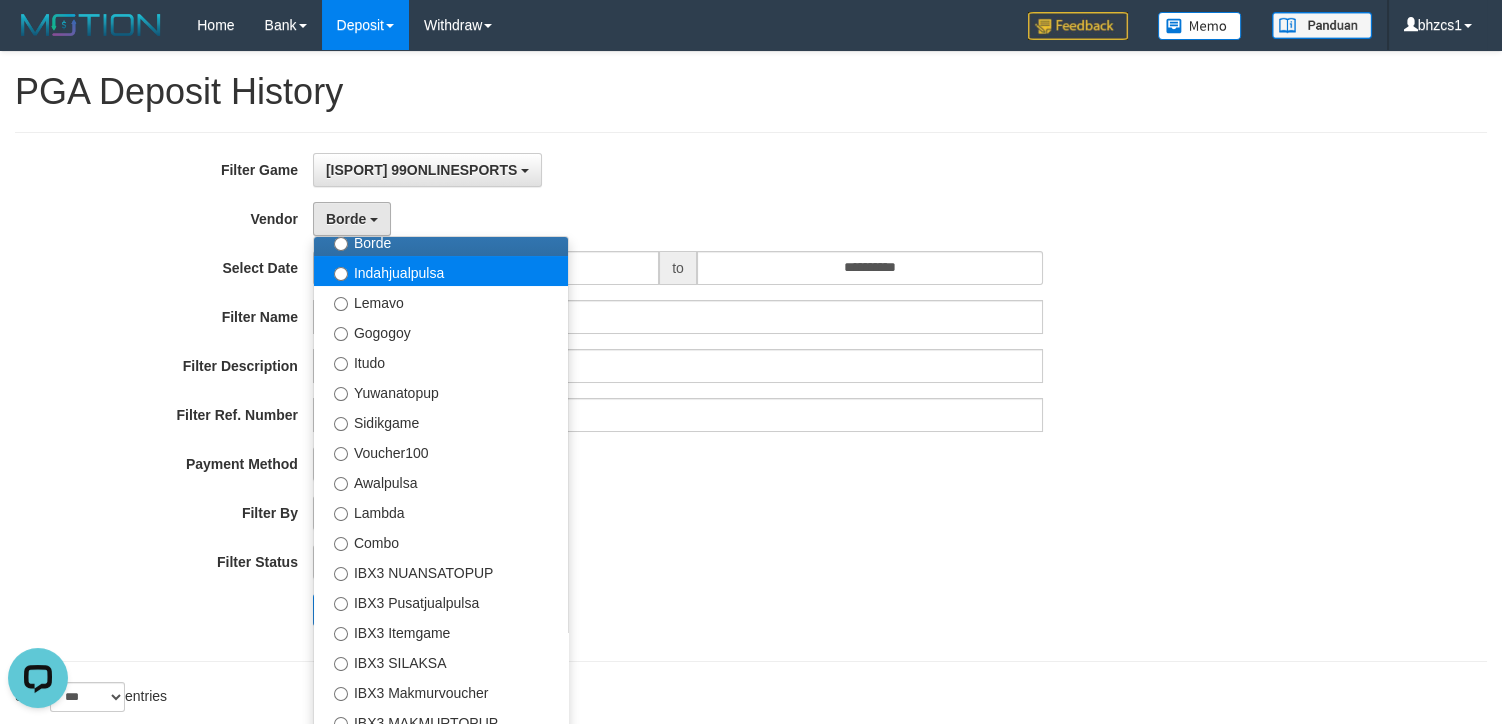 select on "**********" 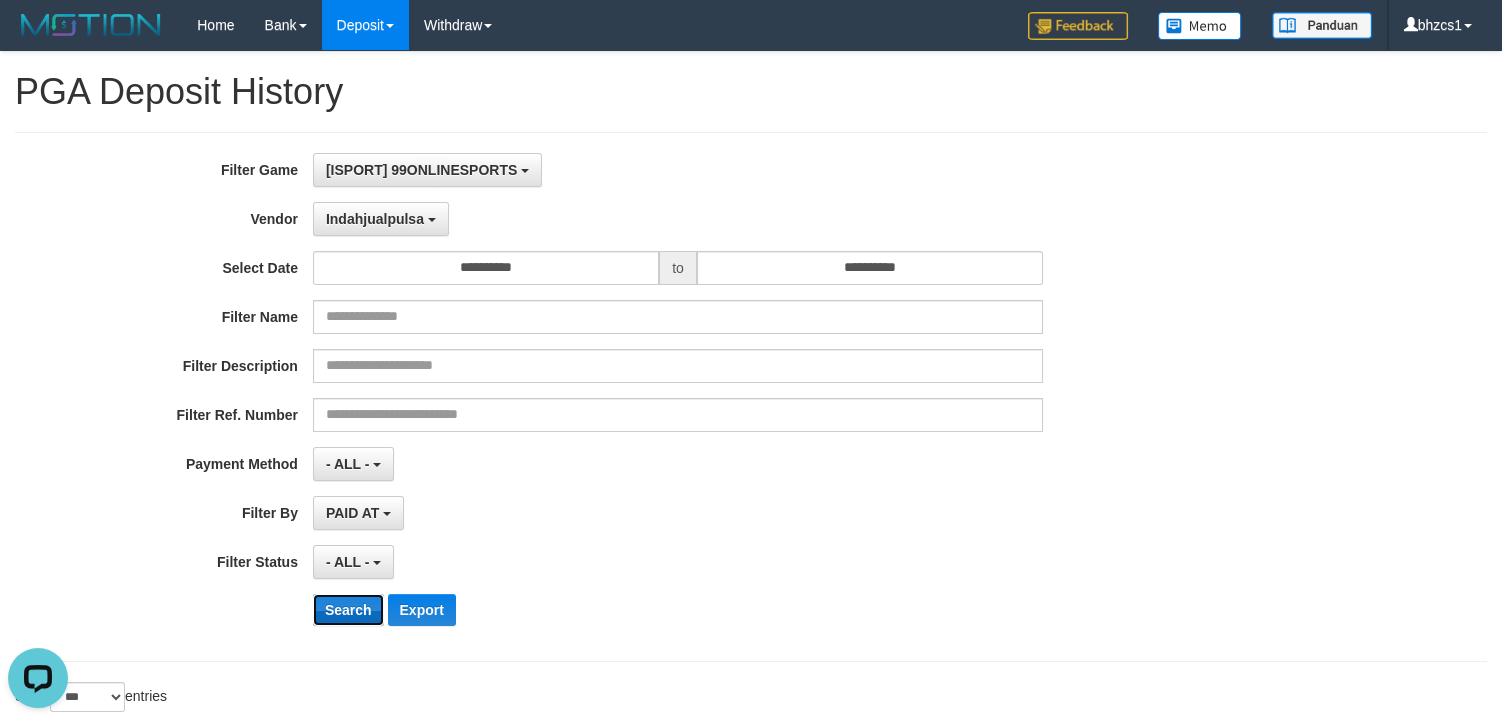 click on "Search" at bounding box center [348, 610] 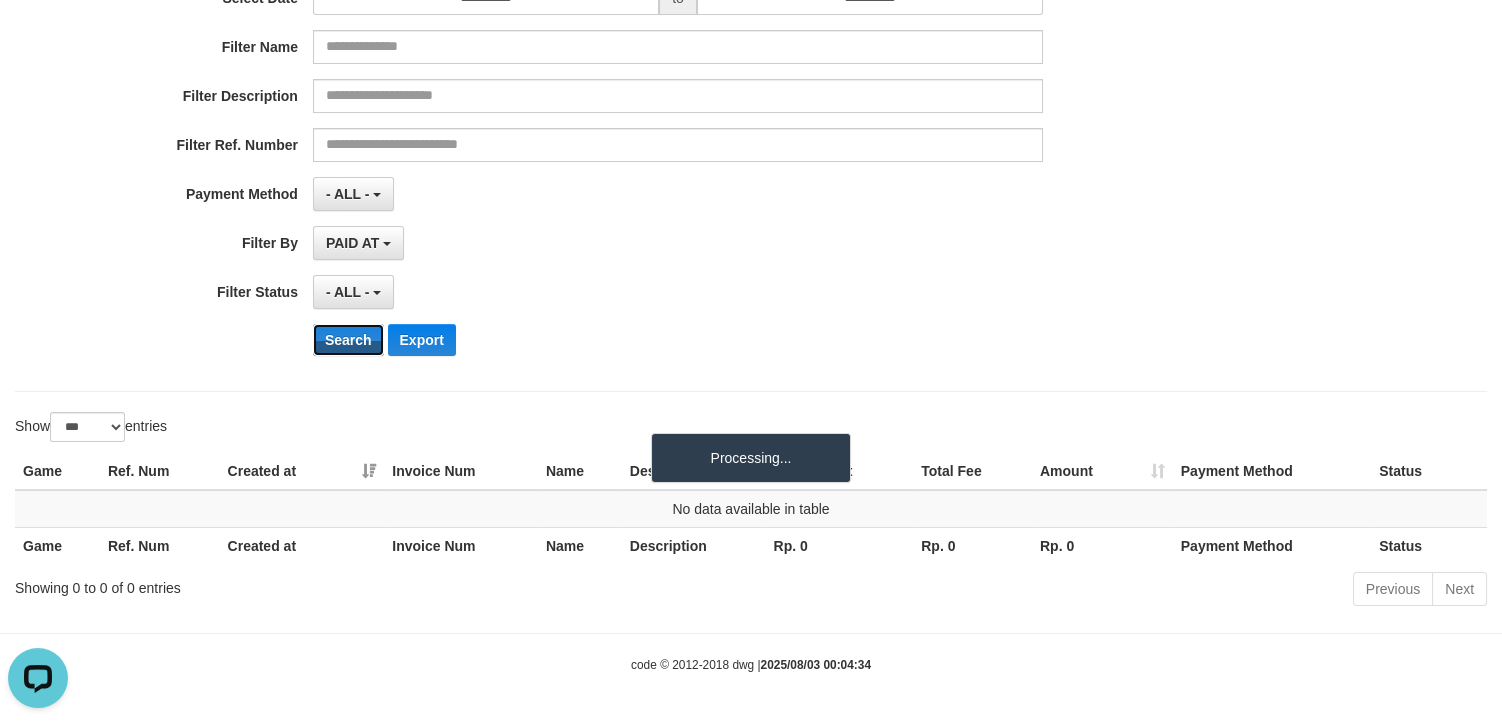 scroll, scrollTop: 0, scrollLeft: 0, axis: both 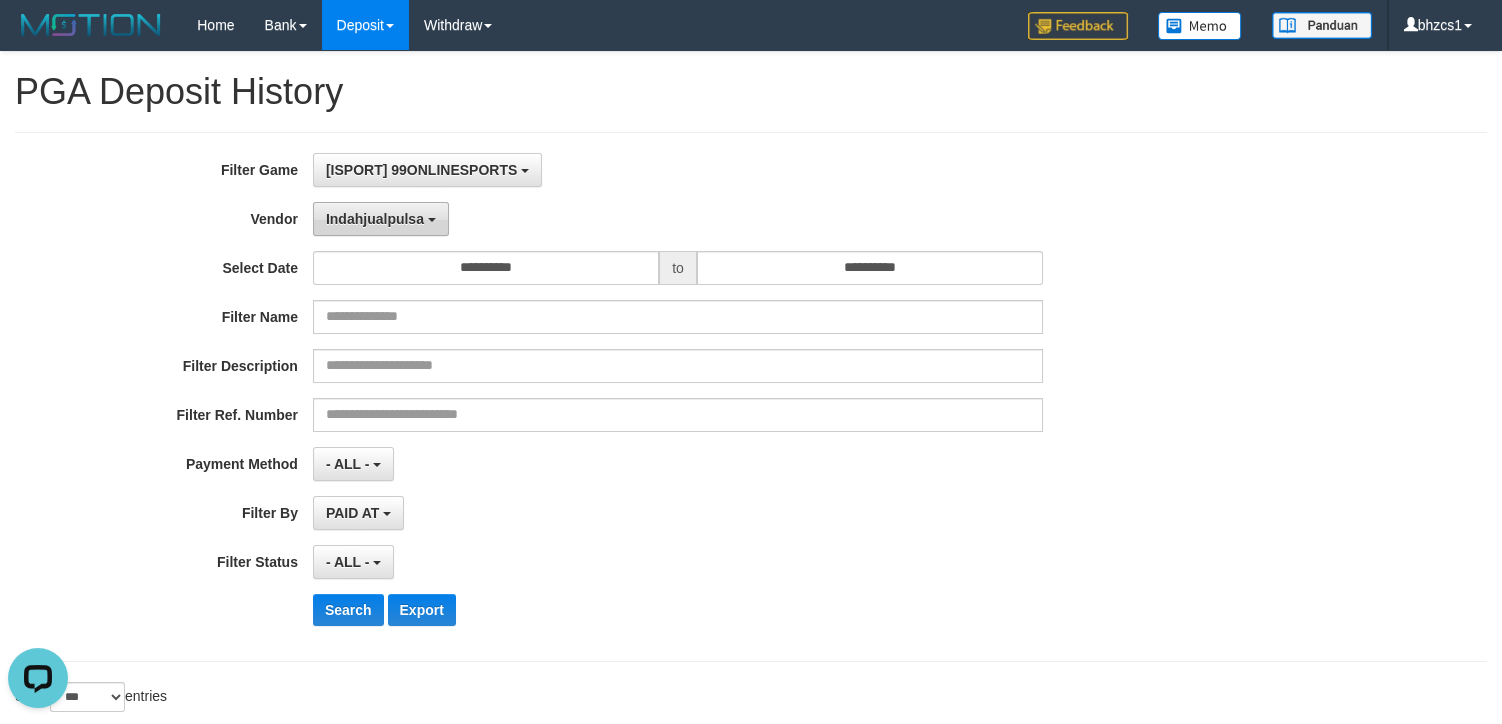 click on "Indahjualpulsa" at bounding box center [375, 219] 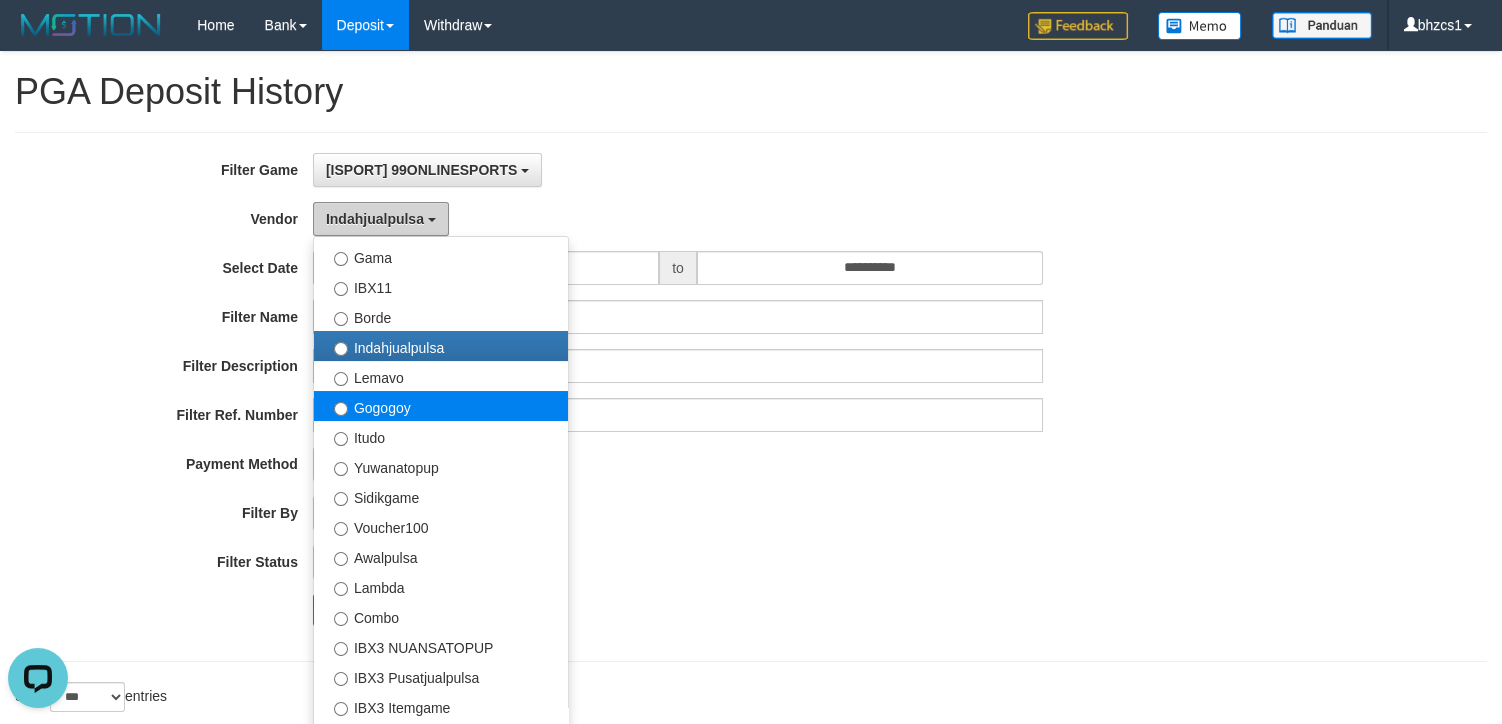 scroll, scrollTop: 500, scrollLeft: 0, axis: vertical 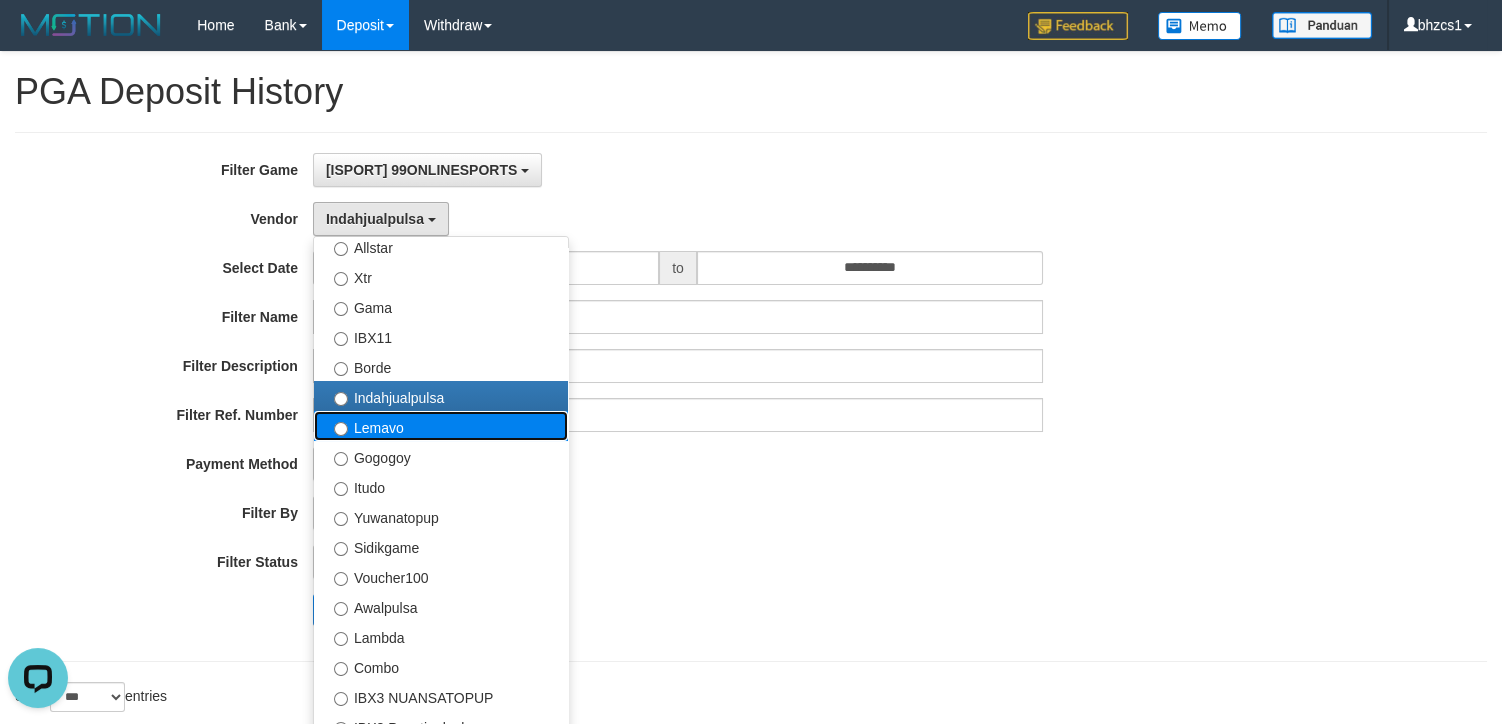 click on "Lemavo" at bounding box center [441, 426] 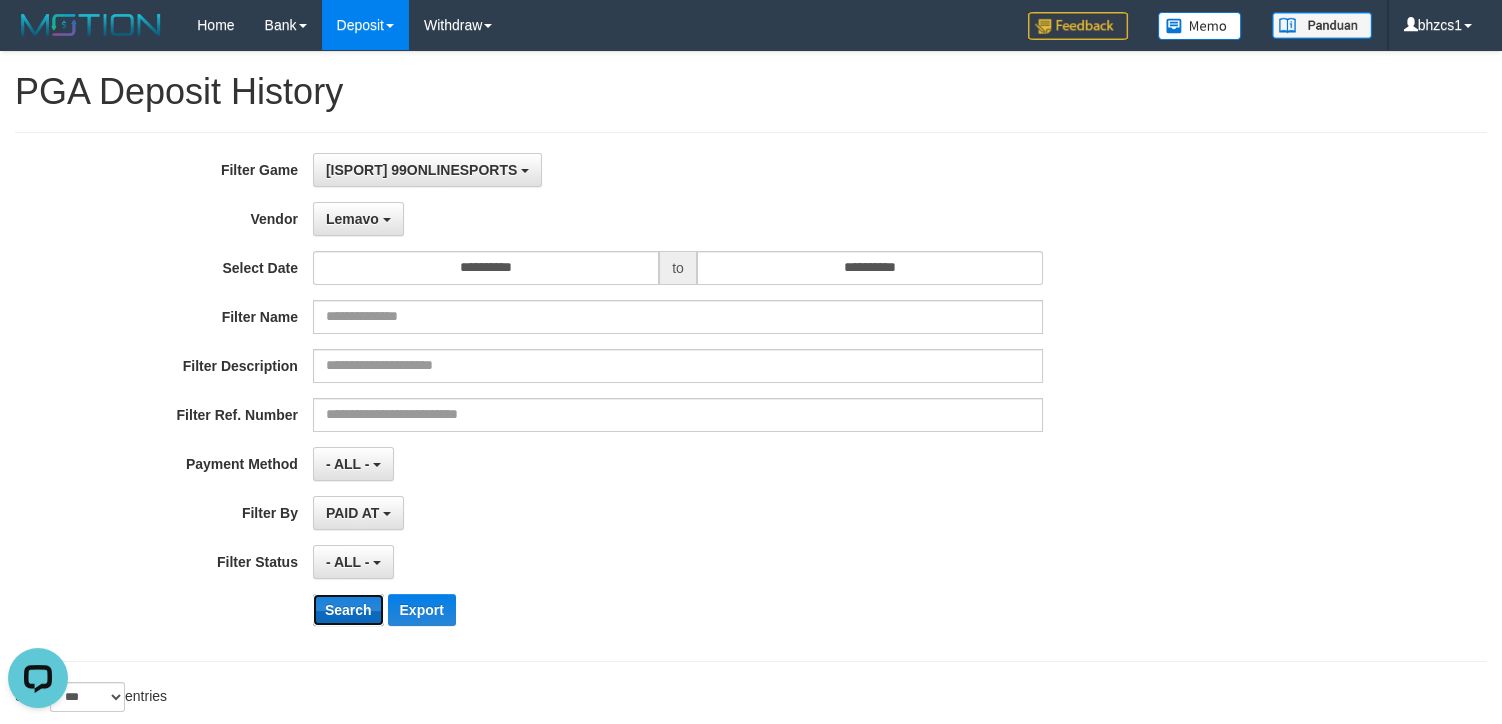 click on "Search" at bounding box center [348, 610] 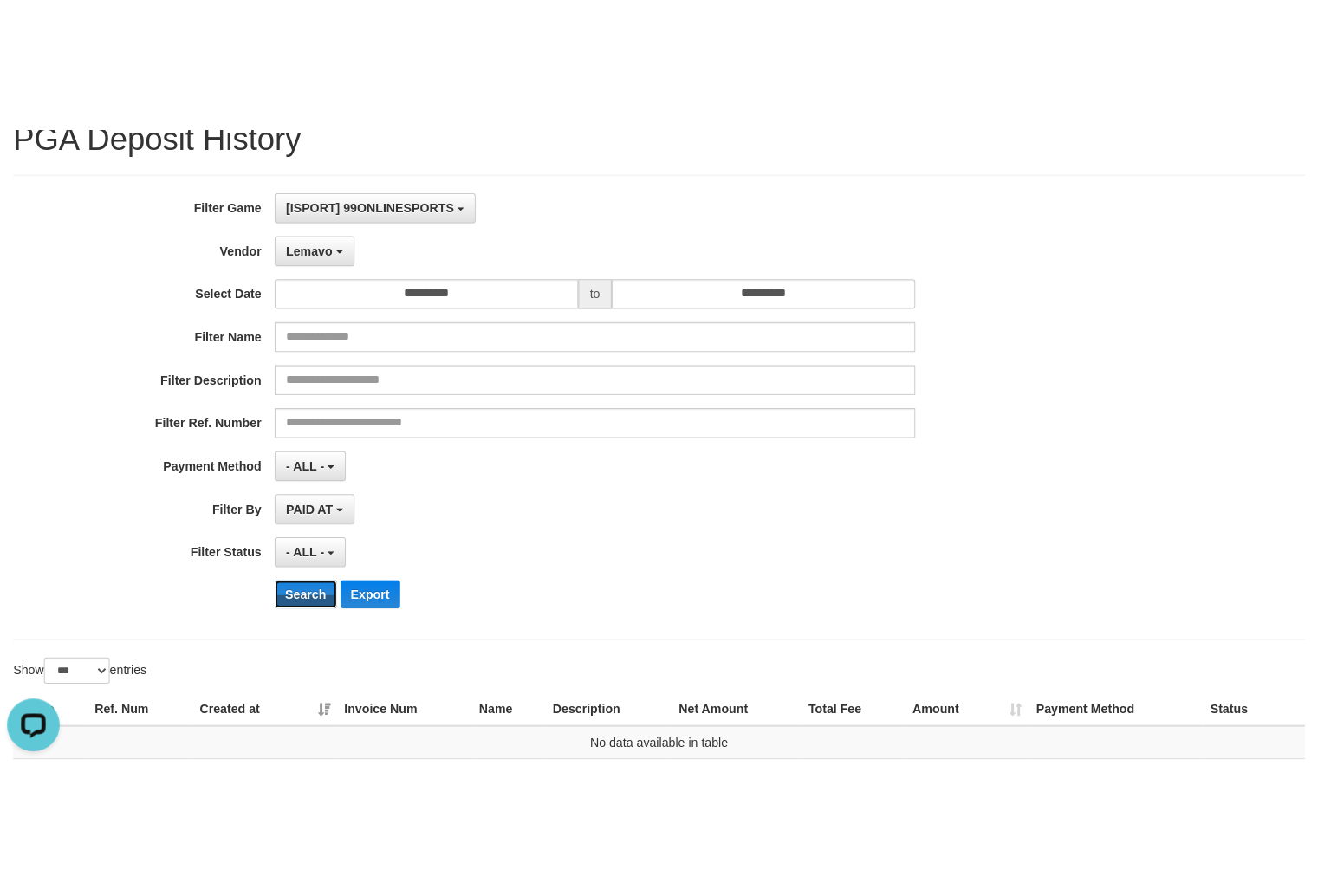 scroll, scrollTop: 0, scrollLeft: 0, axis: both 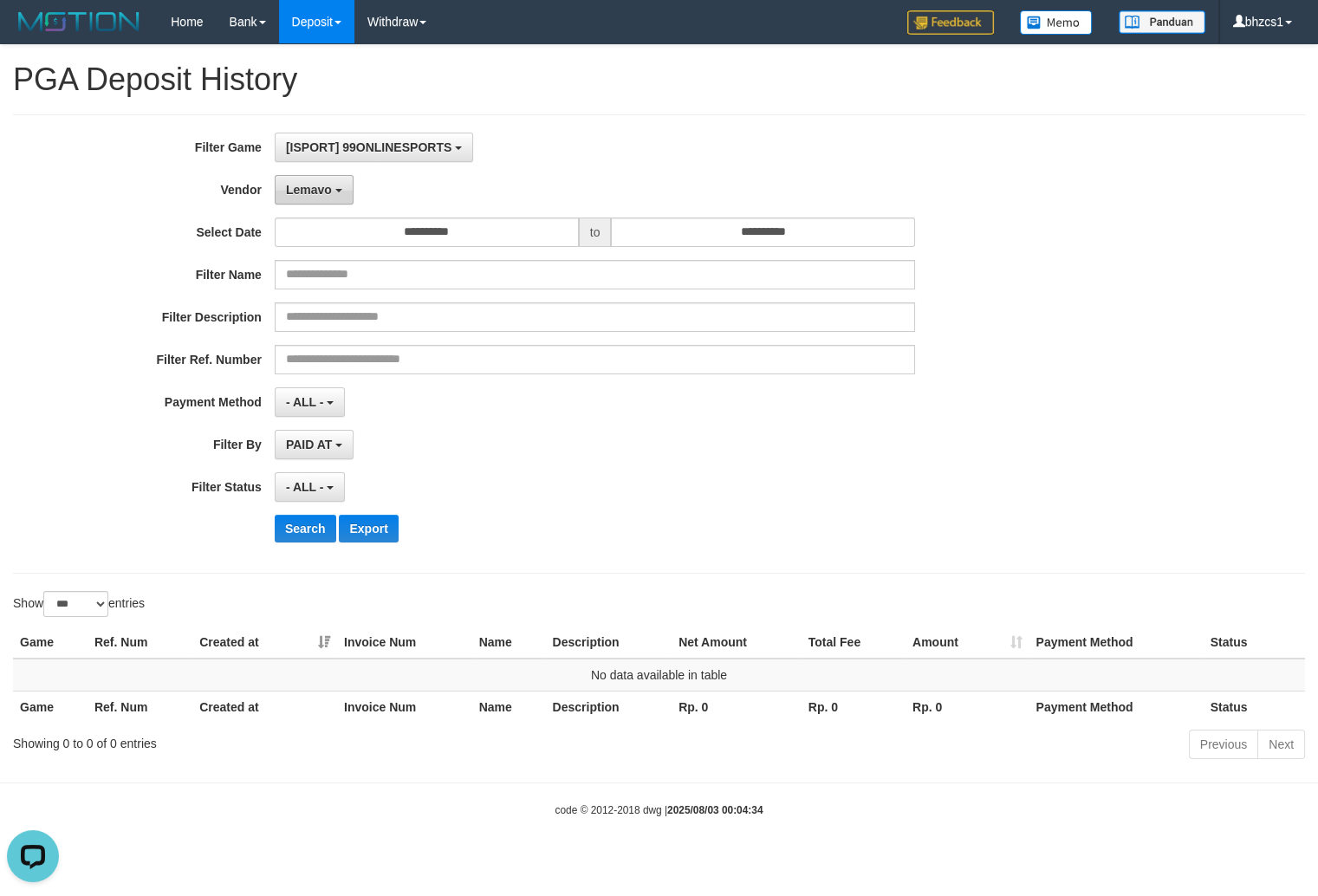 click on "Lemavo" at bounding box center (308, 190) 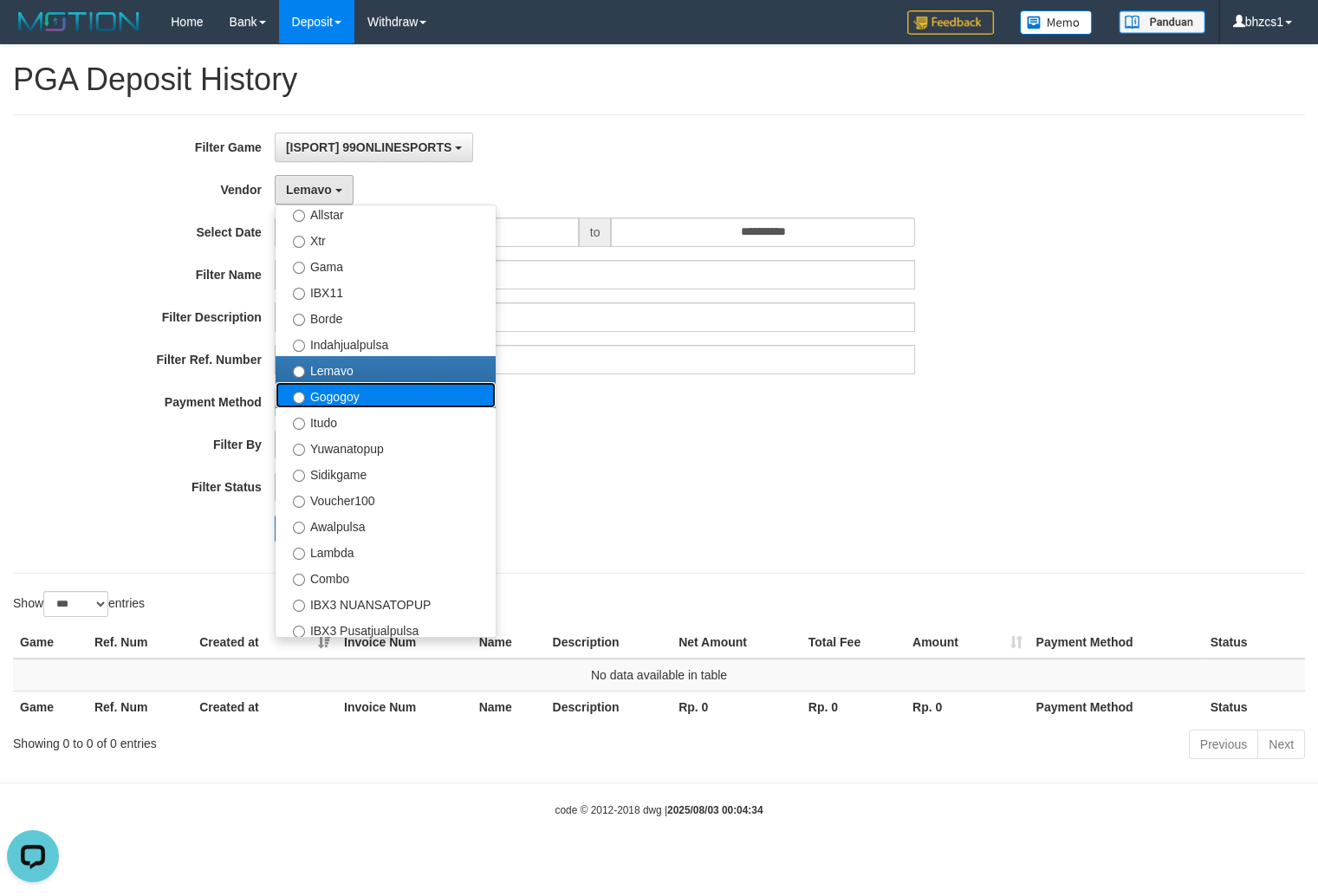 click on "Gogogoy" at bounding box center (386, 395) 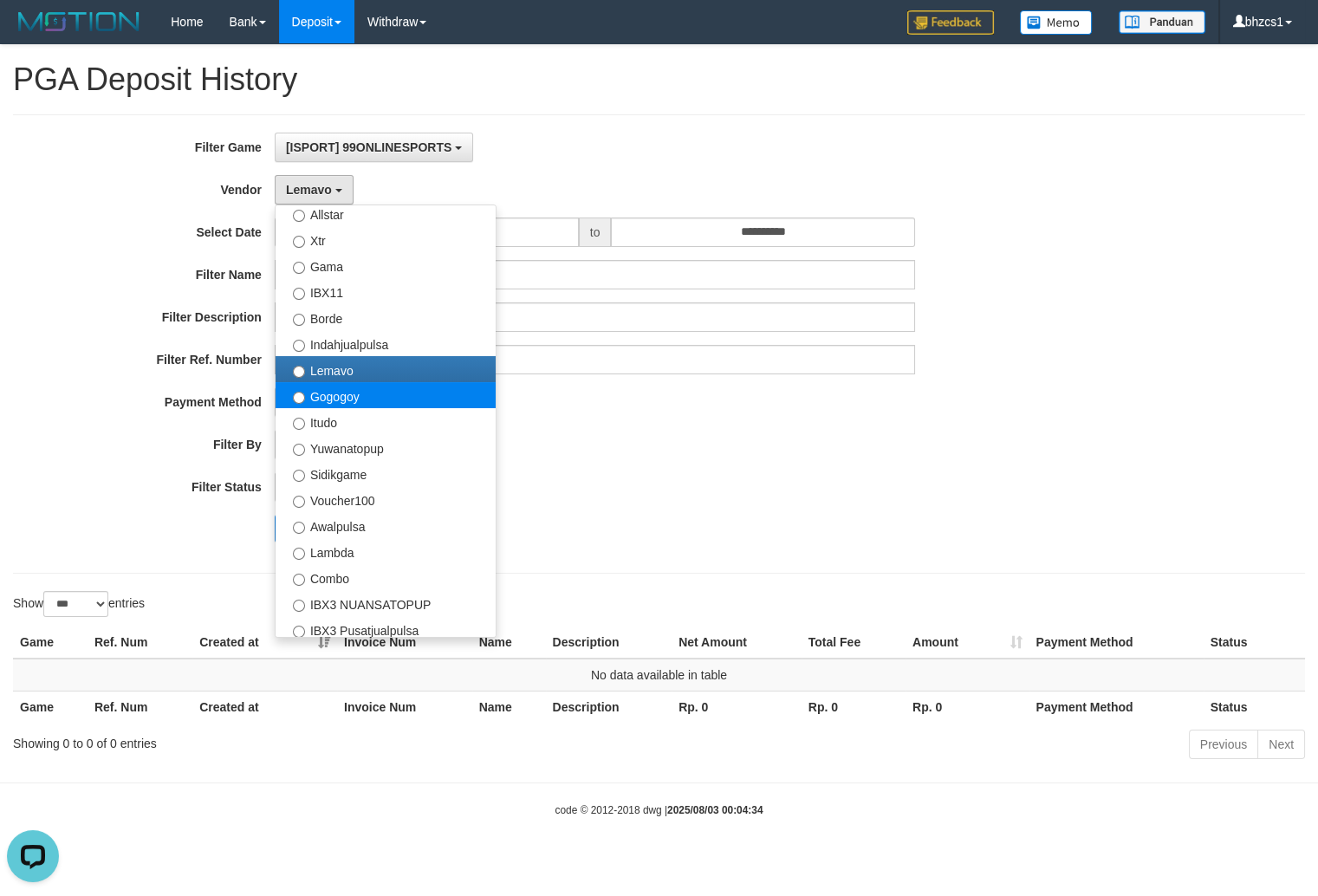 select on "**********" 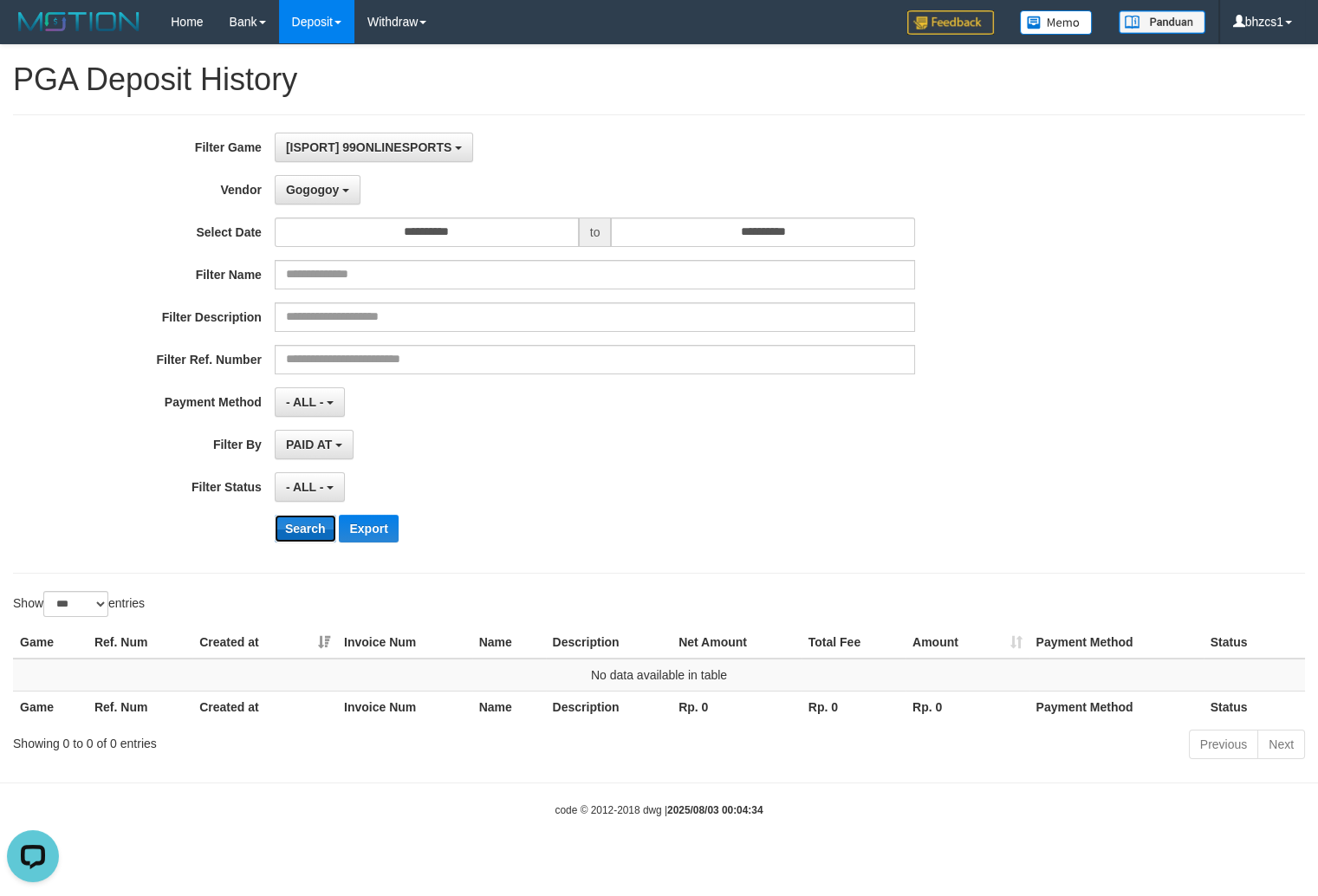 click on "Search" at bounding box center [305, 529] 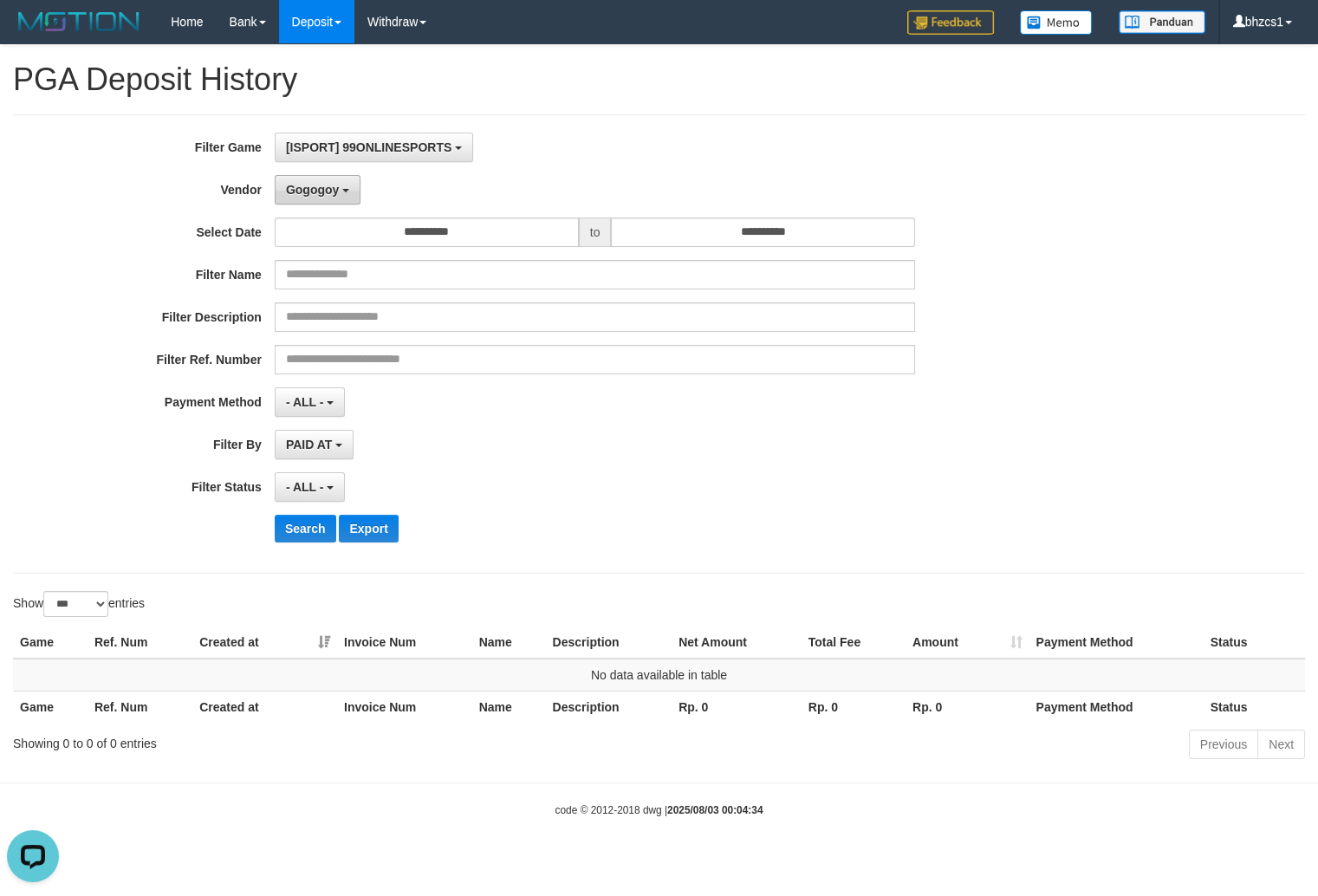 click on "Gogogoy" at bounding box center [312, 190] 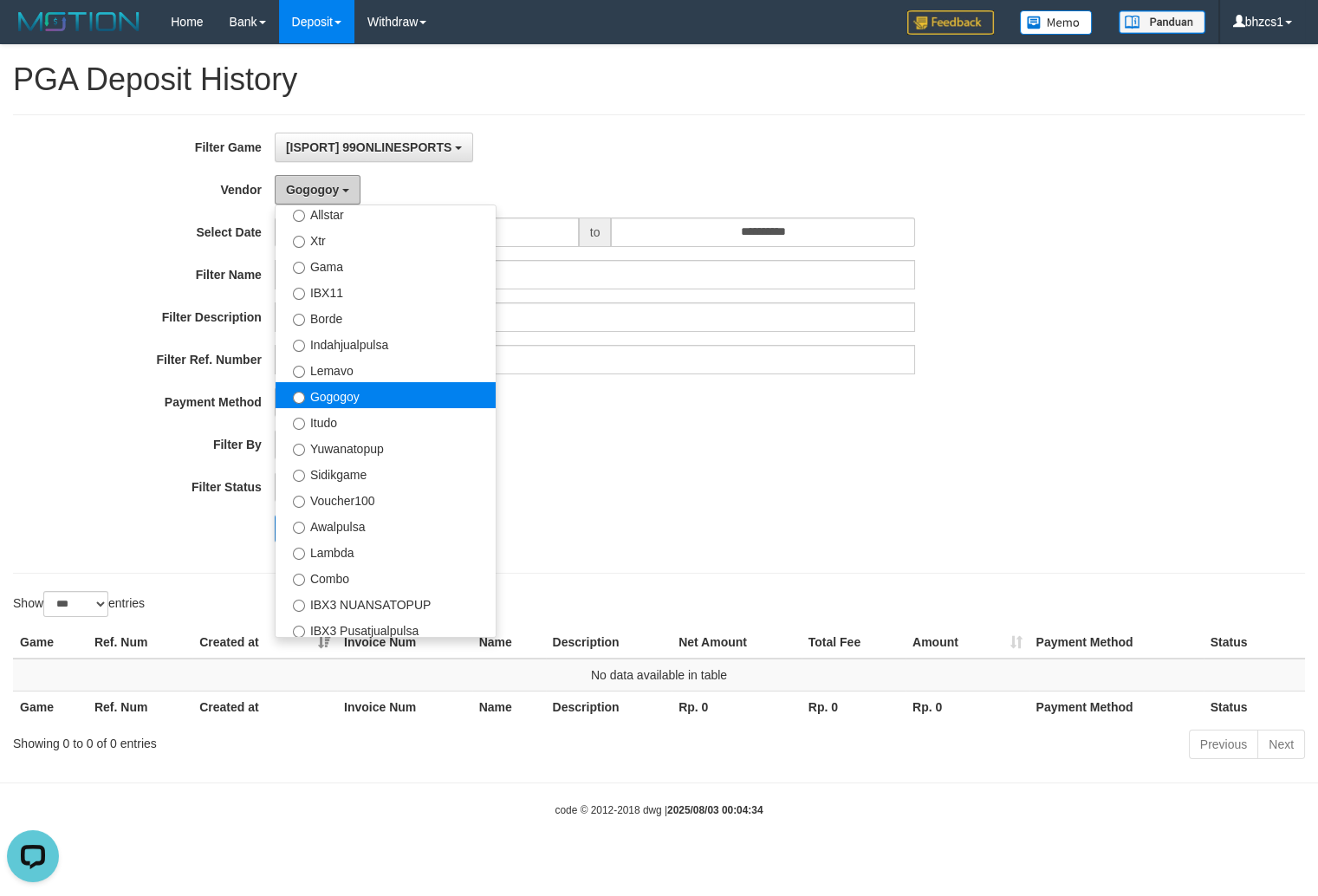 scroll, scrollTop: 433, scrollLeft: 0, axis: vertical 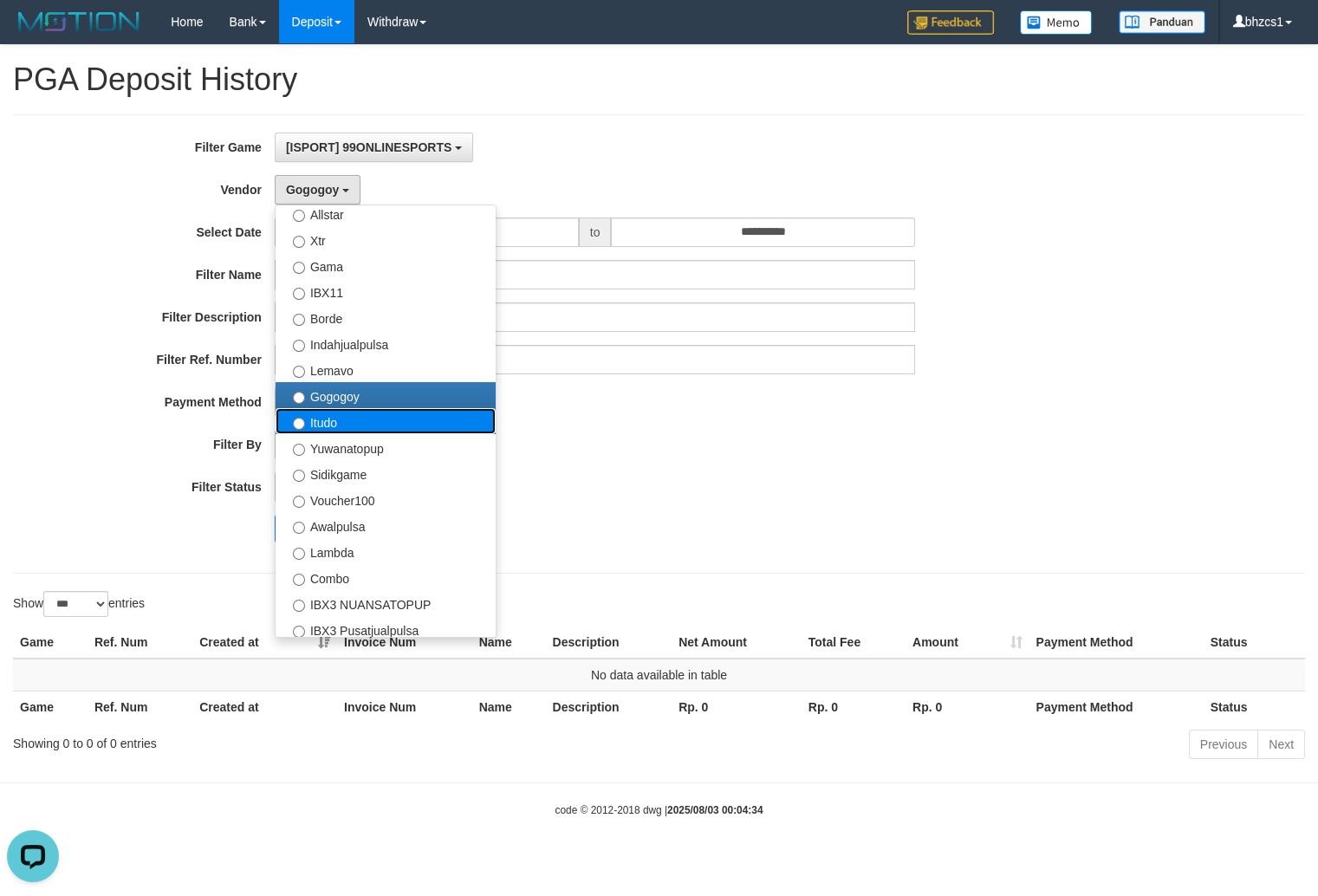 click on "Itudo" at bounding box center (386, 421) 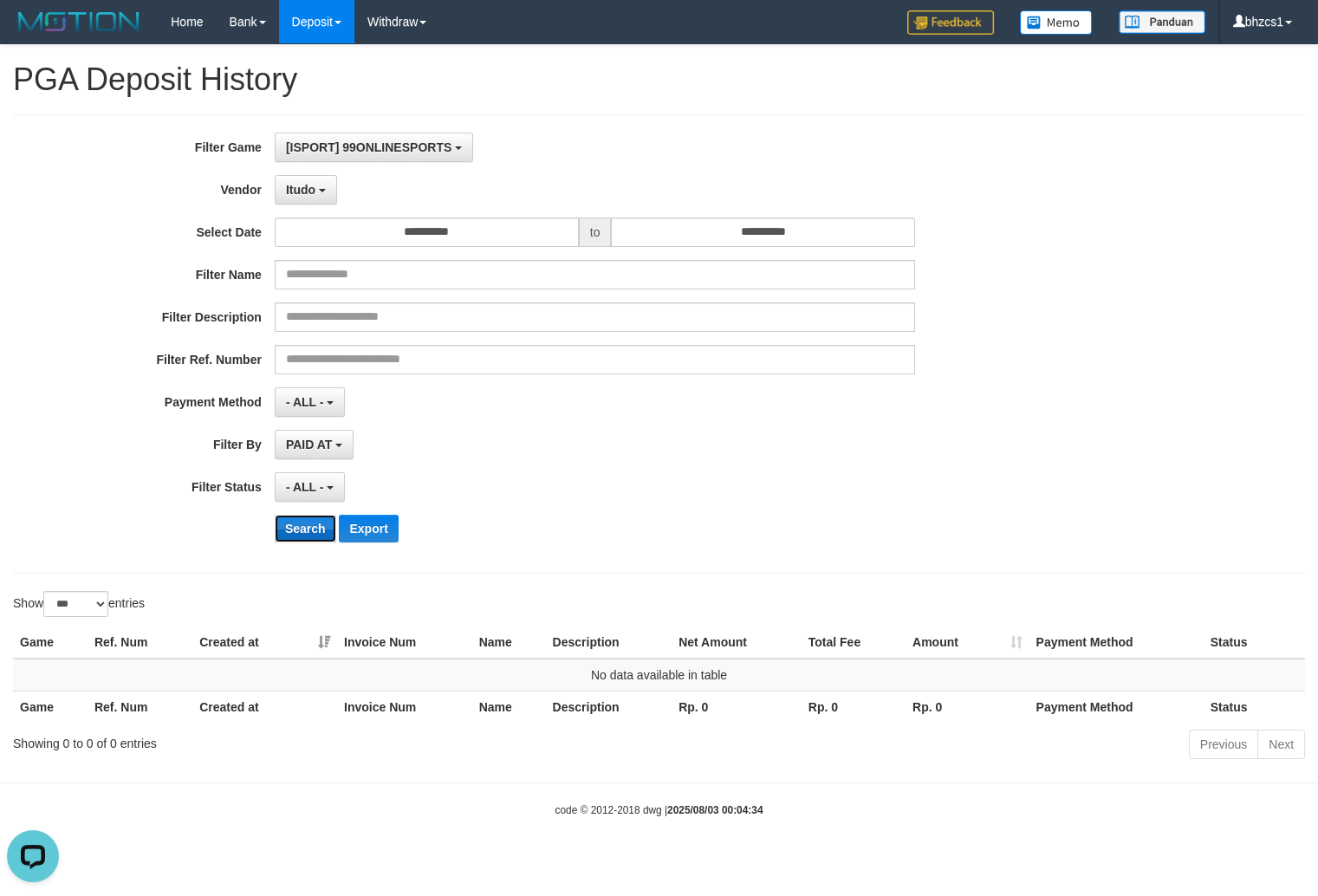 click on "Search" at bounding box center (305, 529) 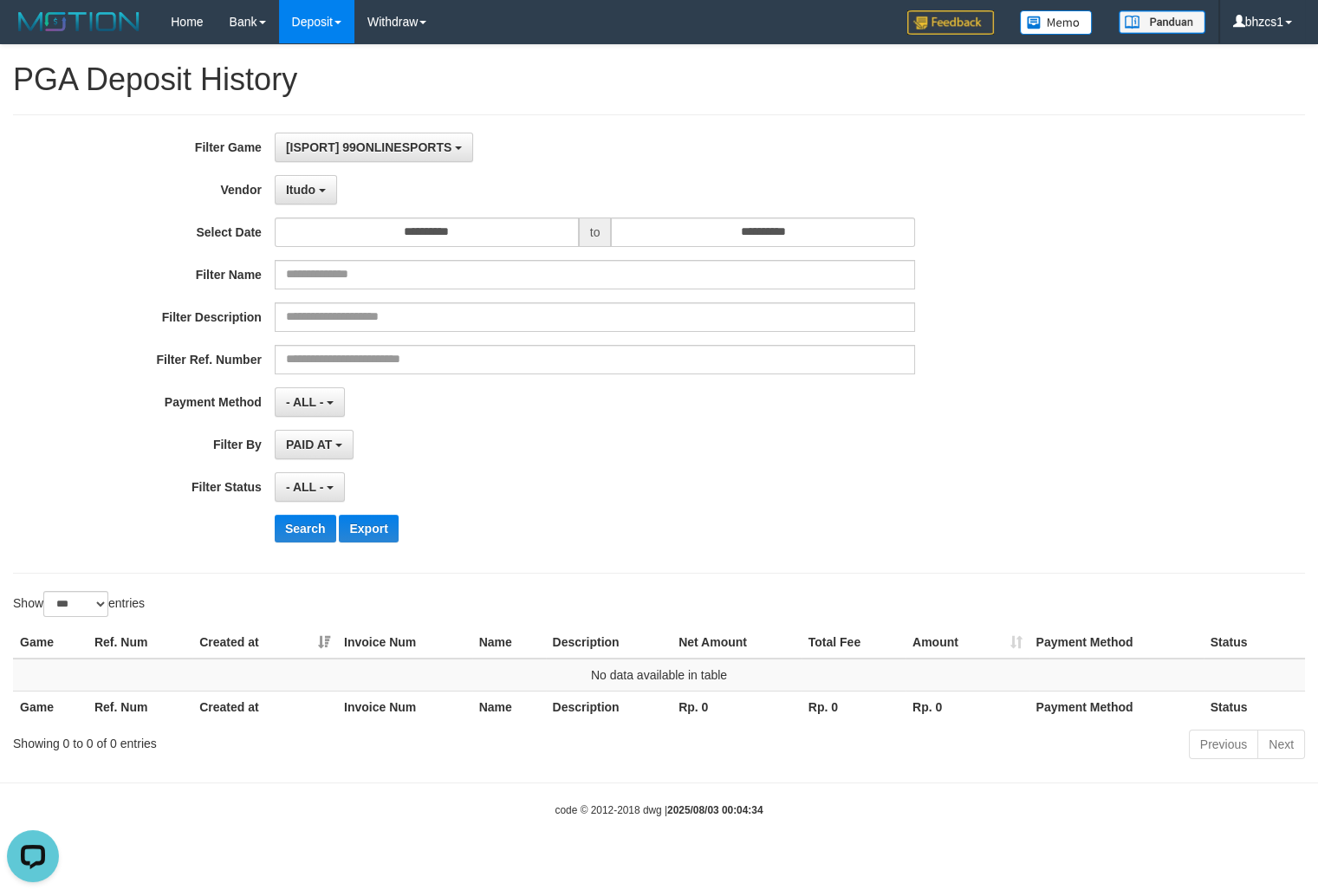 click on "**********" at bounding box center [549, 344] 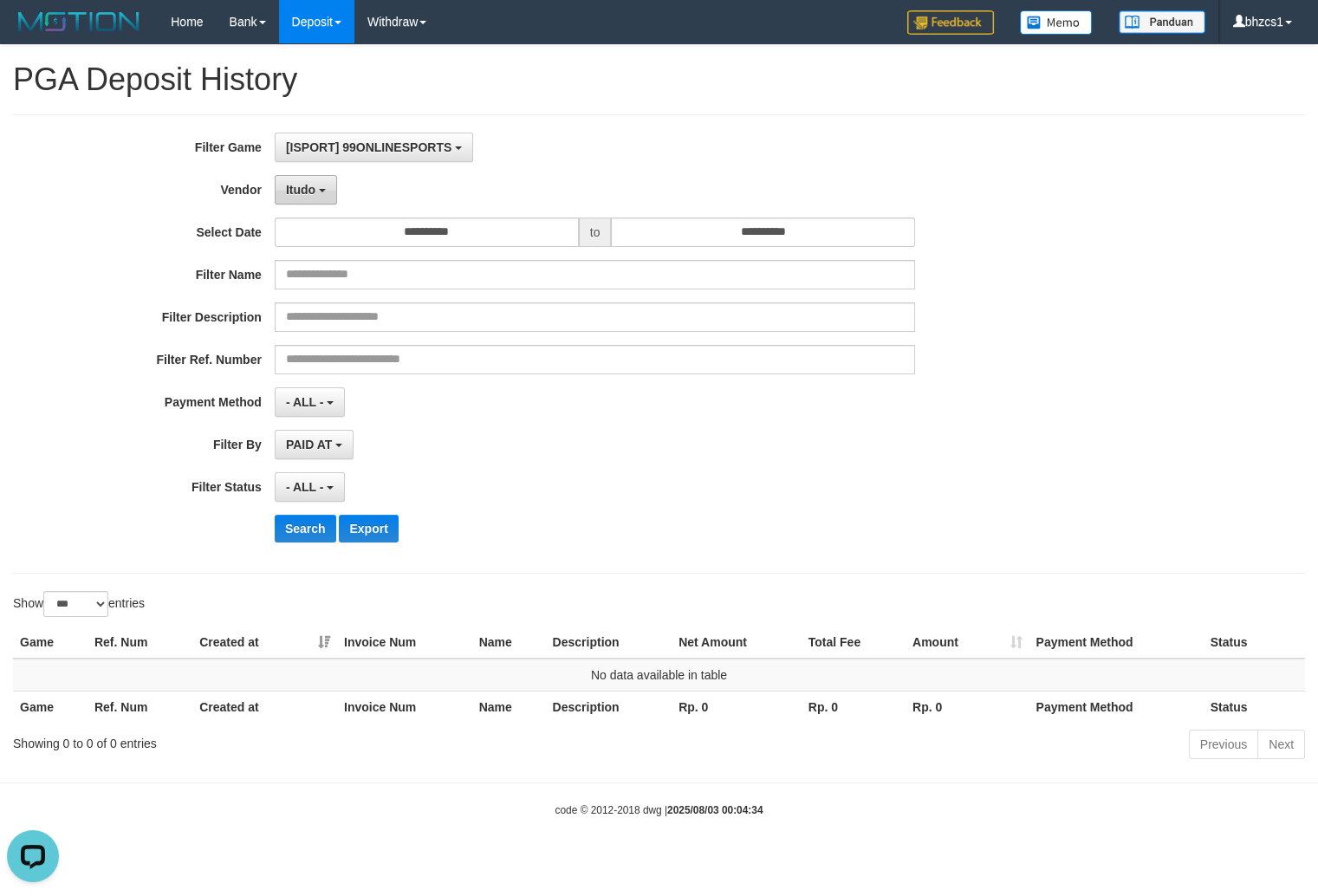 click on "Itudo" at bounding box center (301, 190) 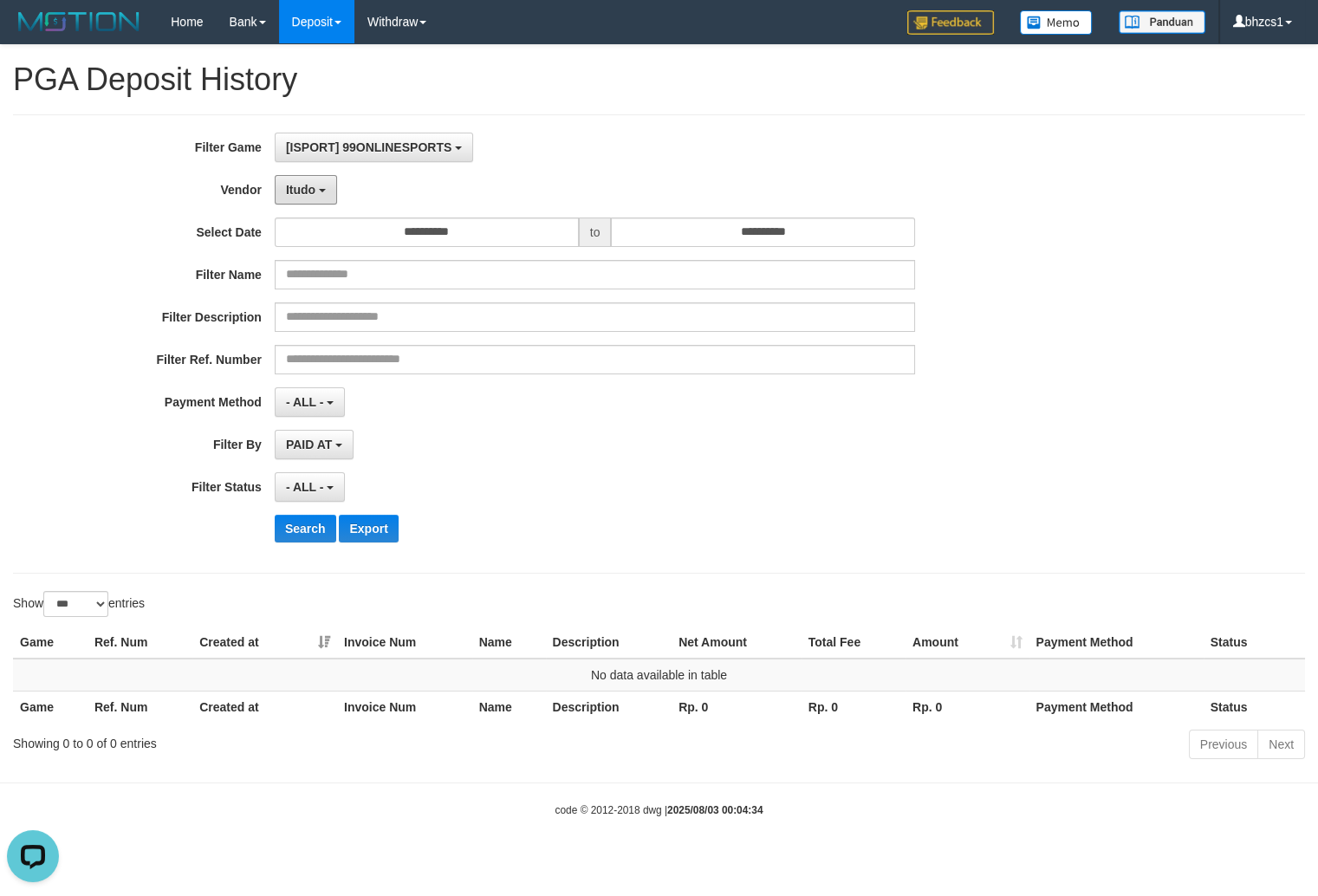 scroll, scrollTop: 433, scrollLeft: 0, axis: vertical 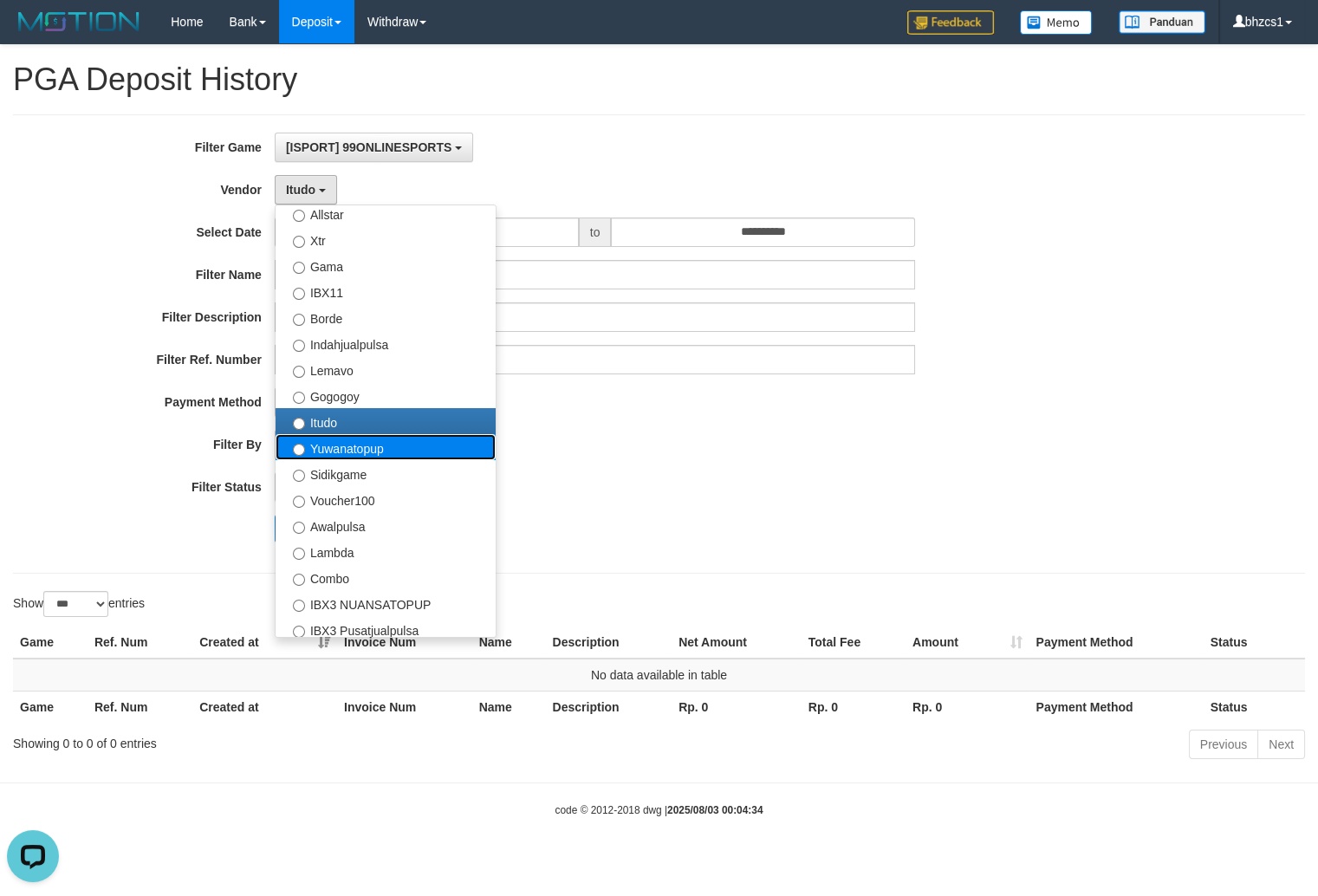 click on "Yuwanatopup" at bounding box center (386, 447) 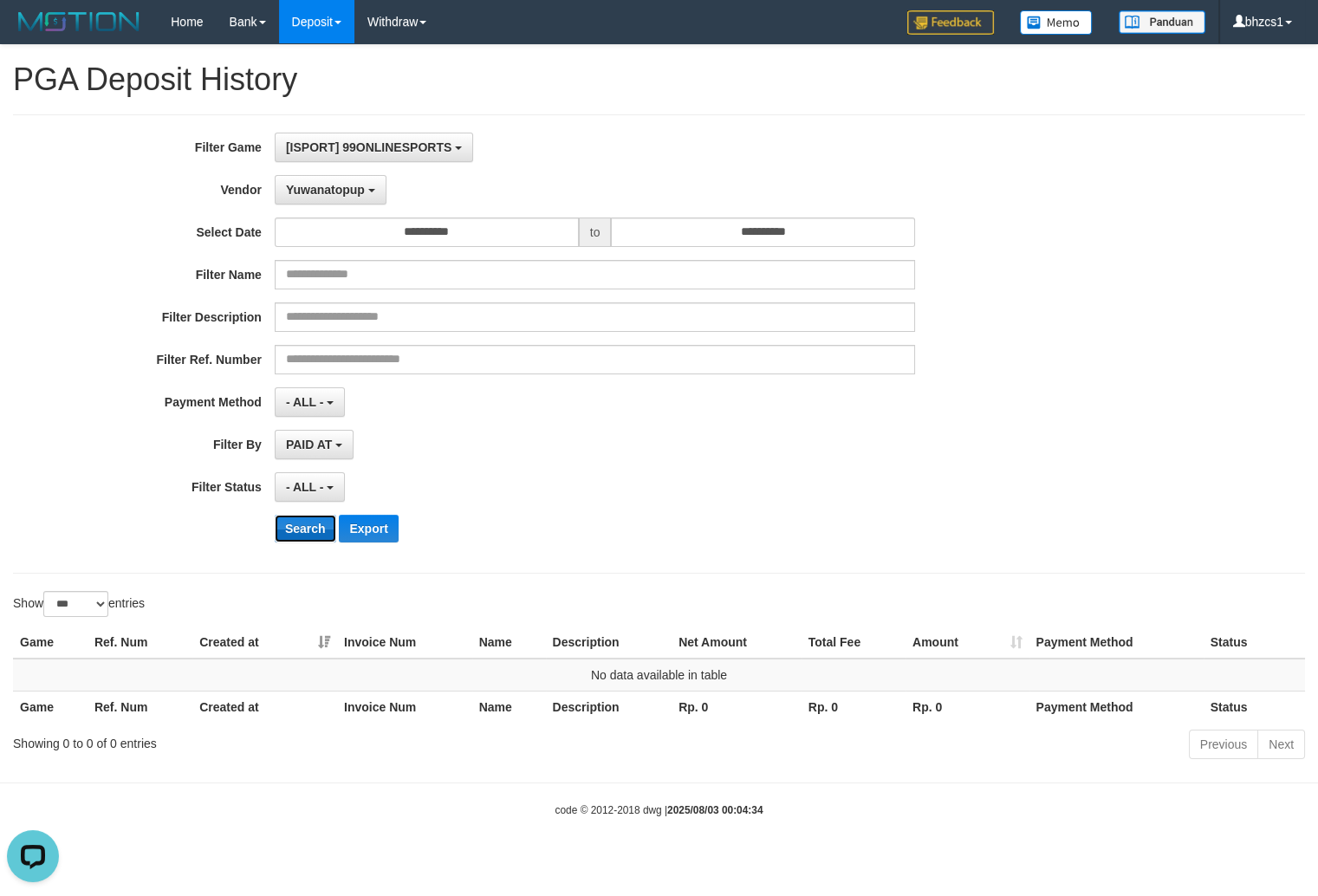click on "Search" at bounding box center [305, 529] 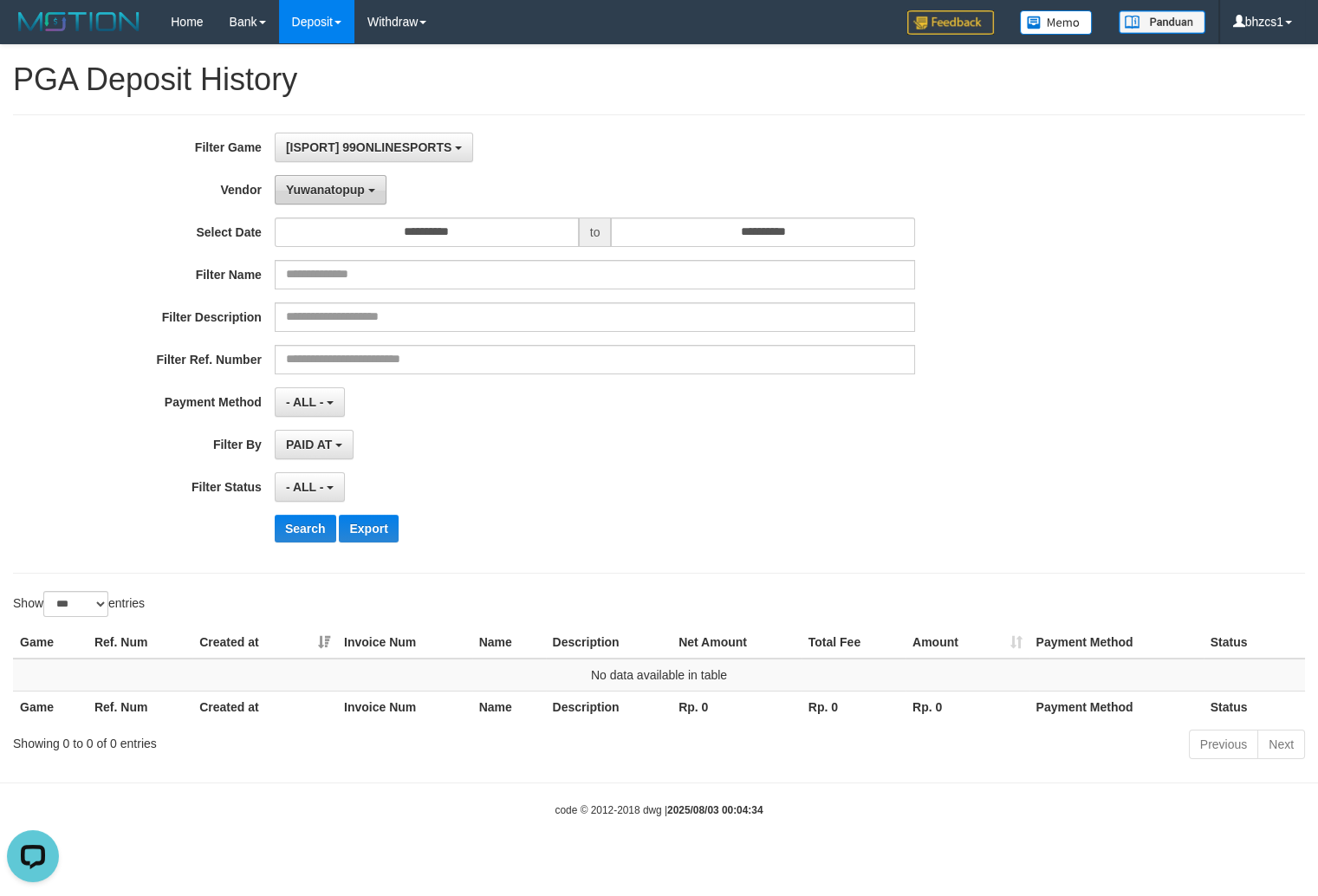 click on "Yuwanatopup" at bounding box center [330, 190] 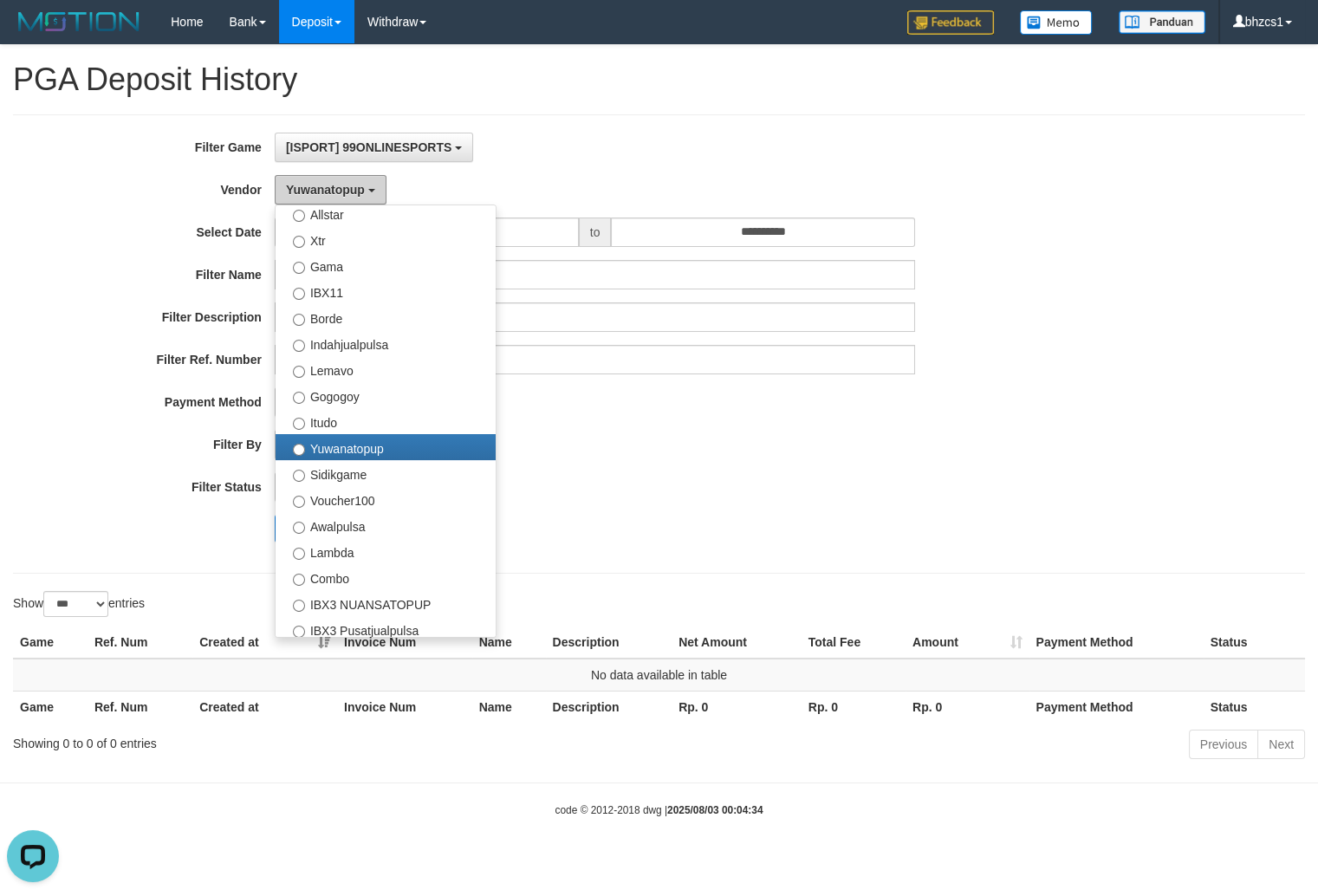 scroll, scrollTop: 433, scrollLeft: 0, axis: vertical 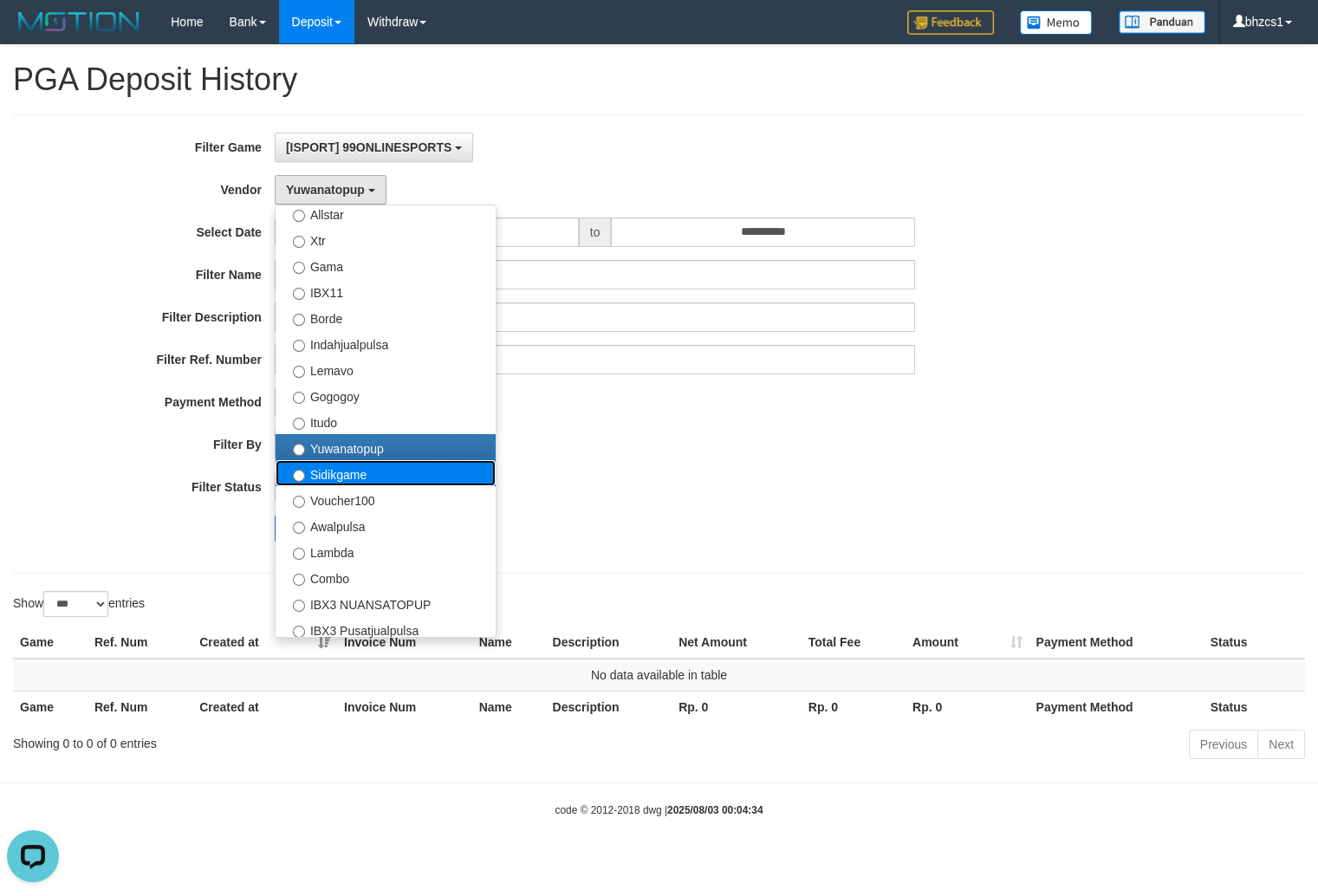 click on "Sidikgame" at bounding box center [386, 473] 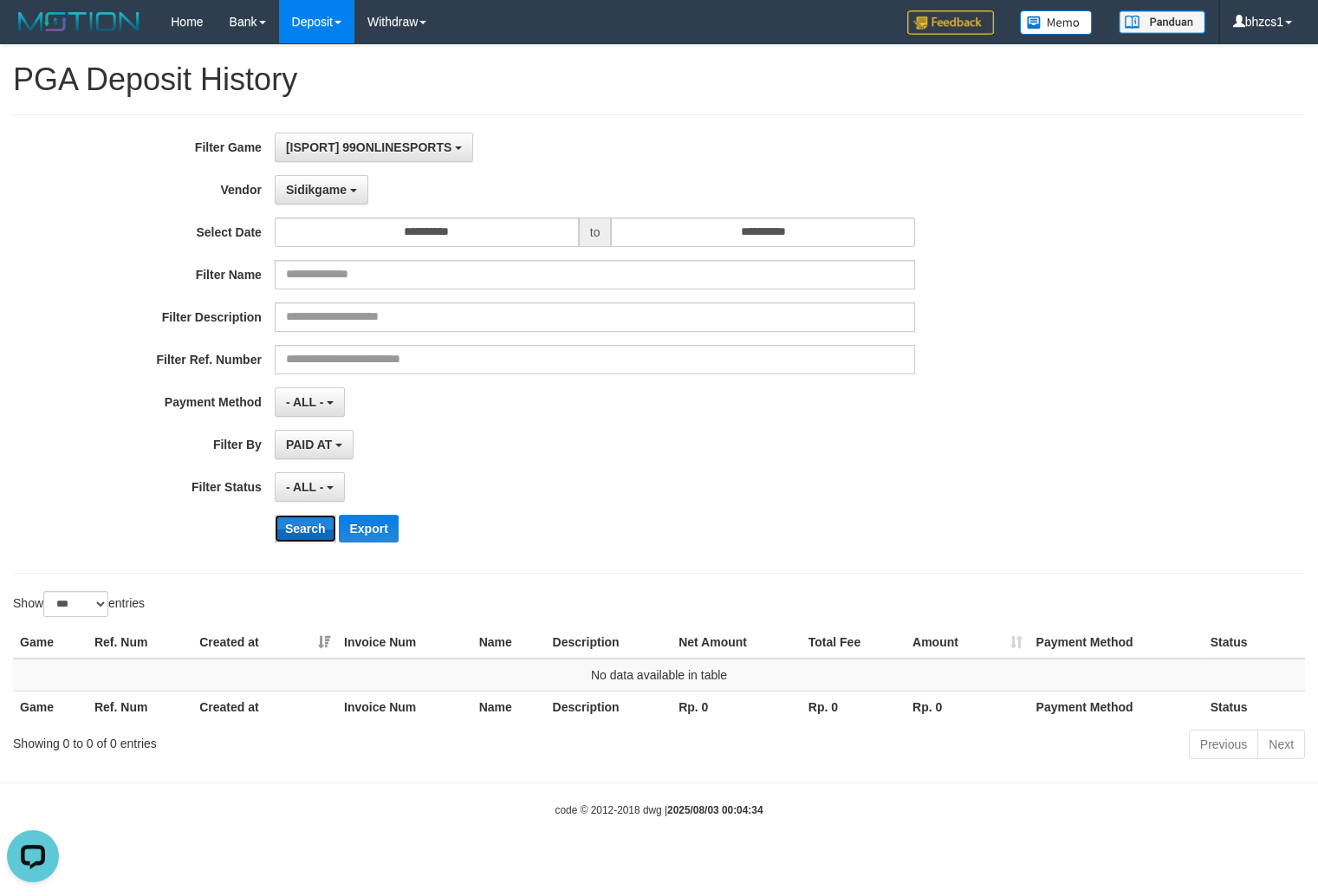 click on "Search" at bounding box center (305, 529) 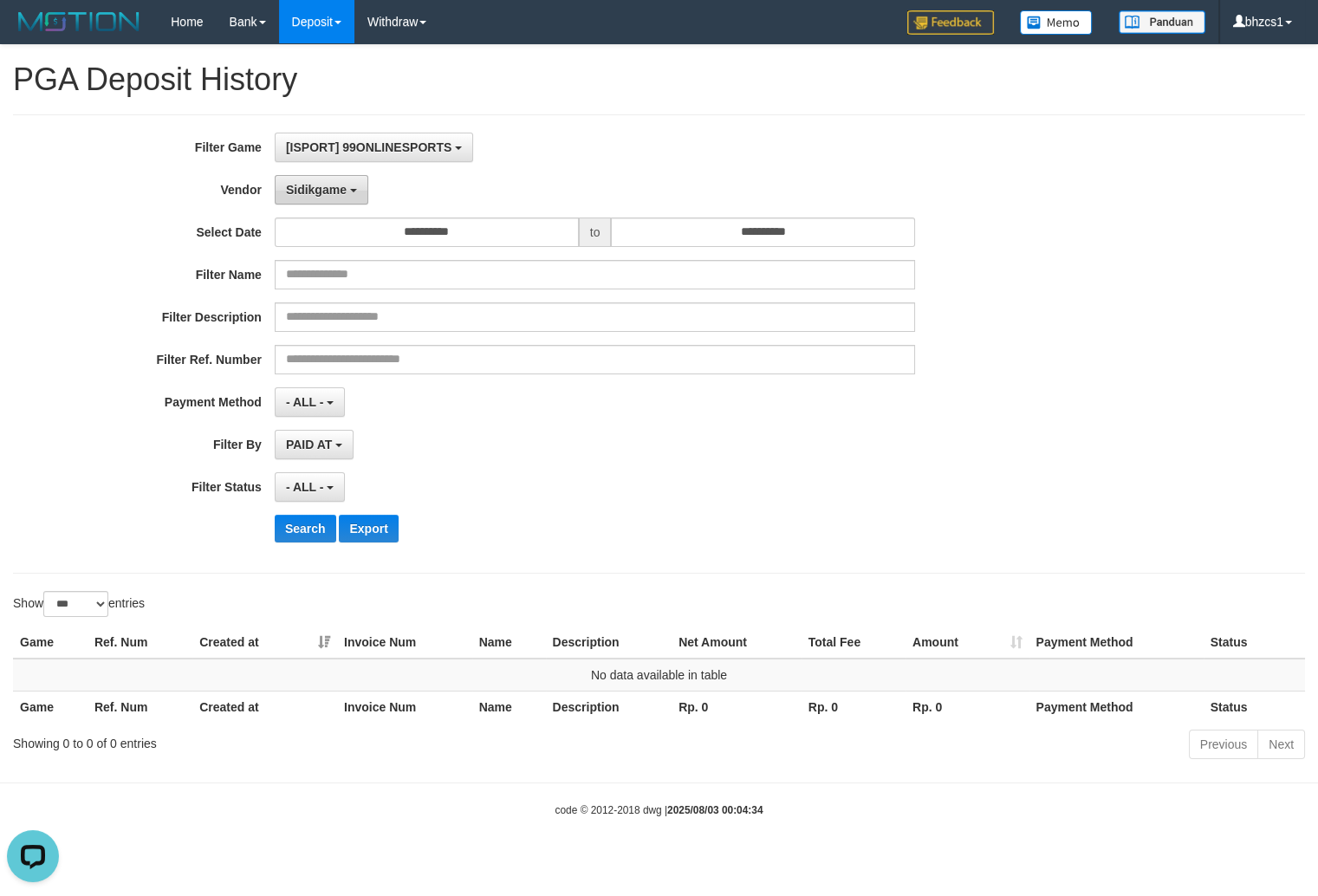 click on "Sidikgame" at bounding box center (316, 190) 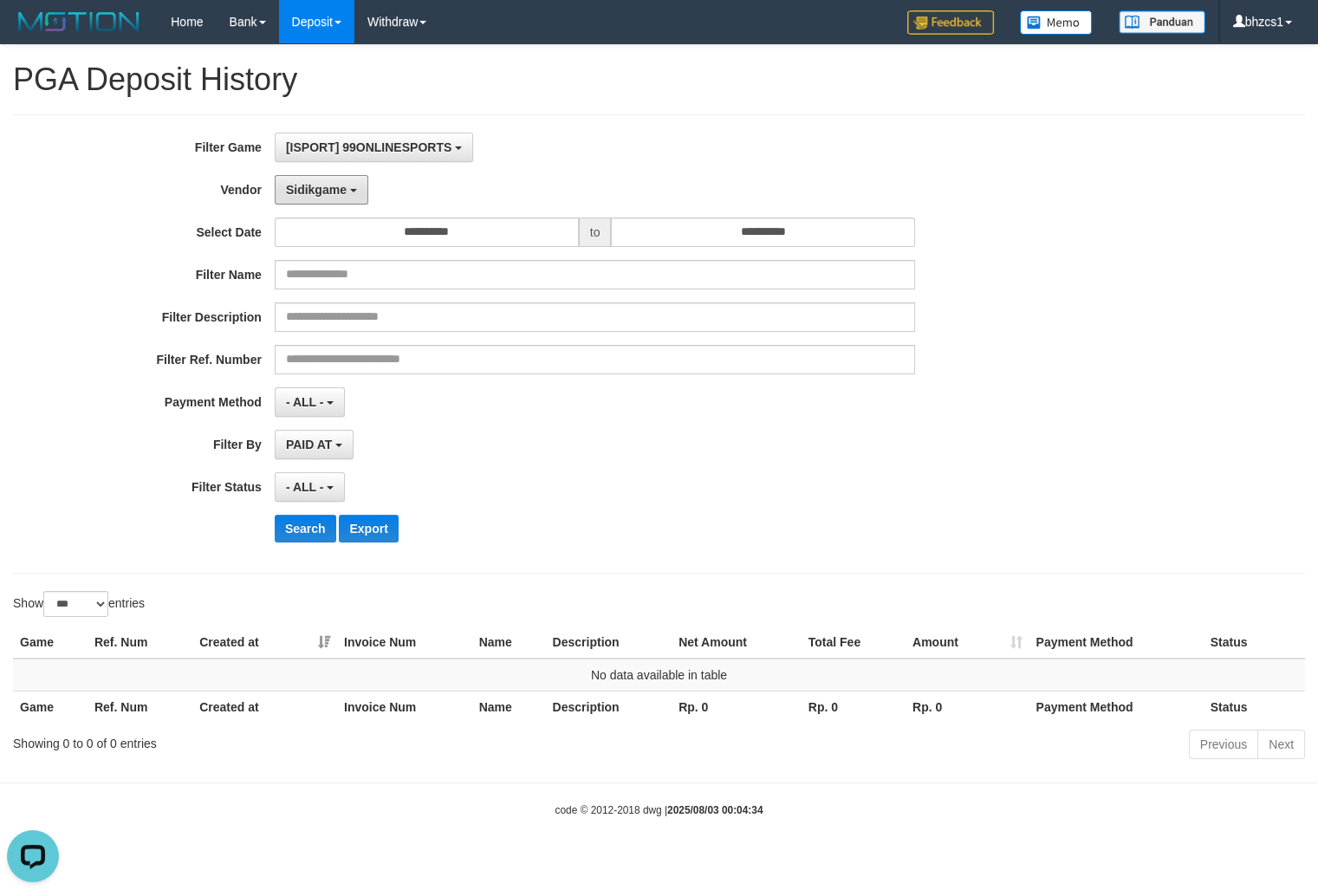 scroll, scrollTop: 433, scrollLeft: 0, axis: vertical 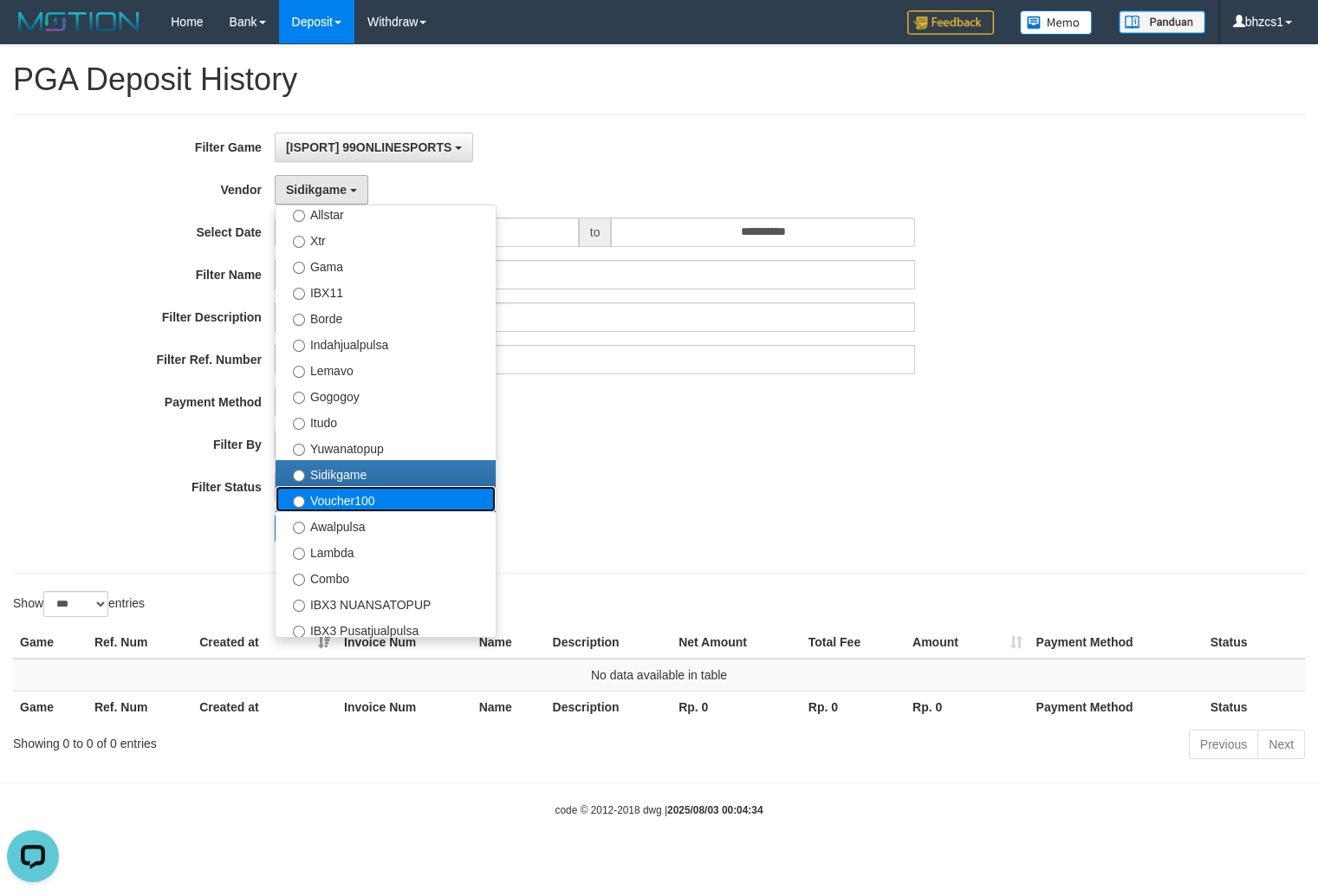 click on "Voucher100" at bounding box center (386, 499) 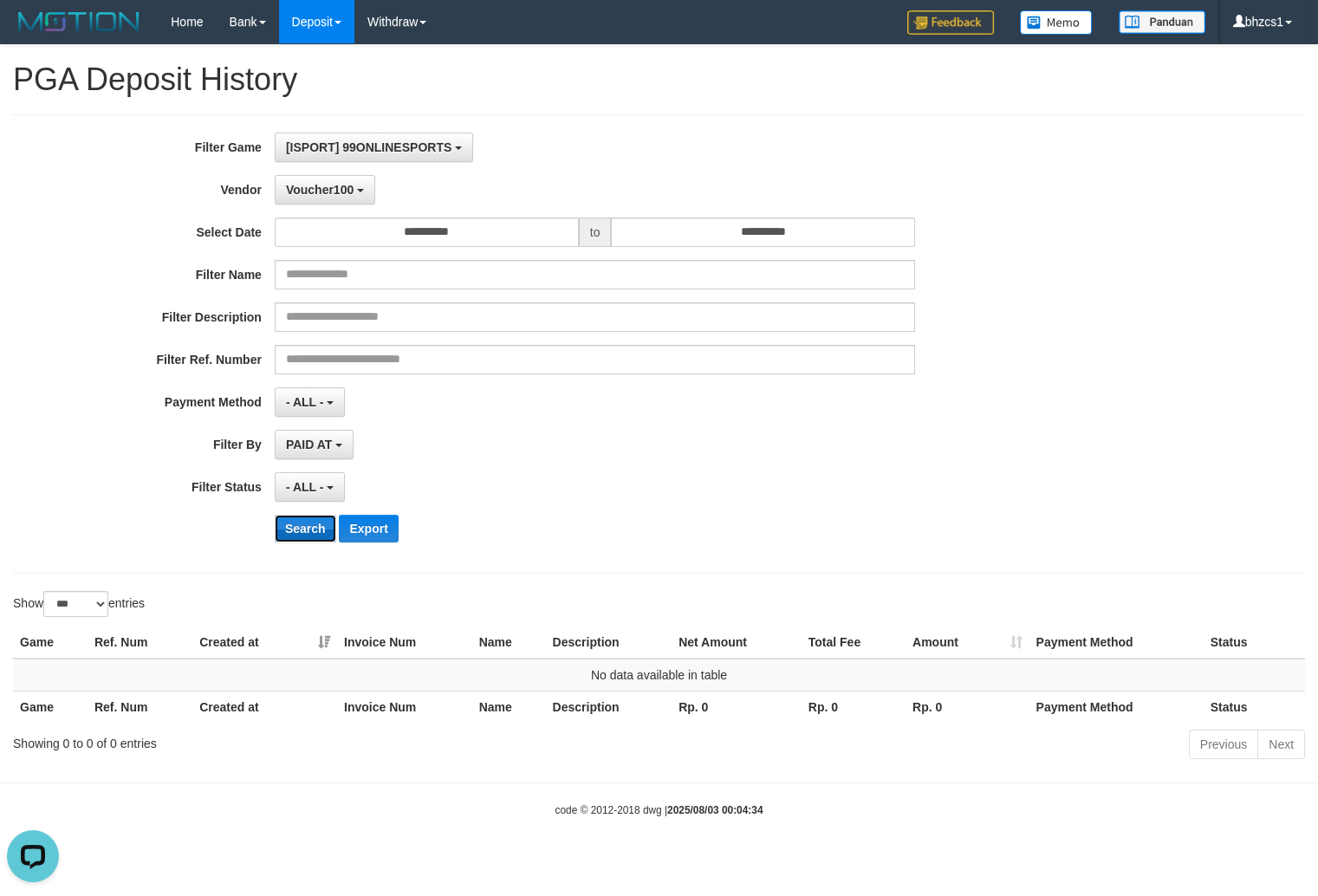 click on "Search" at bounding box center (305, 529) 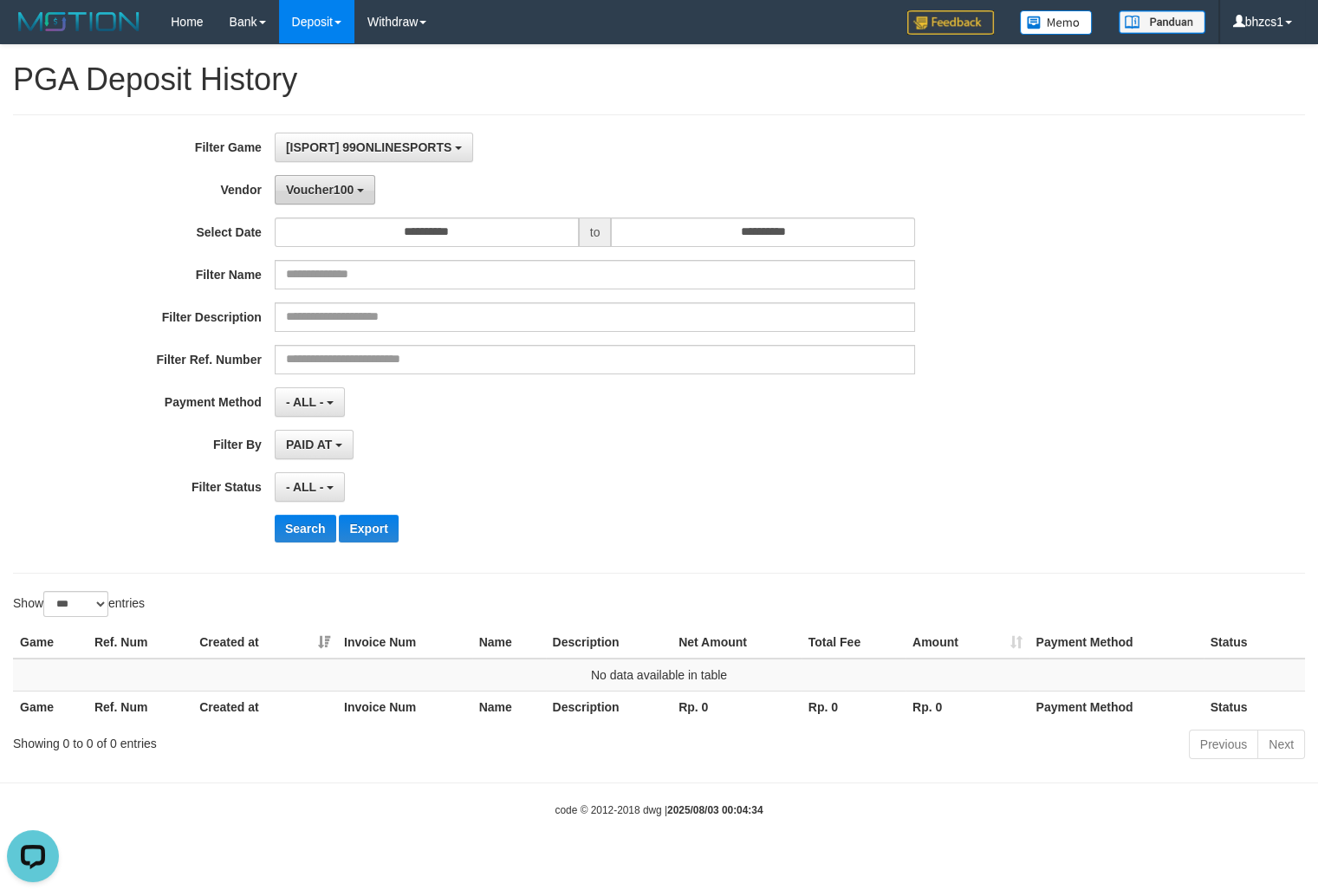 click on "Voucher100" at bounding box center (320, 190) 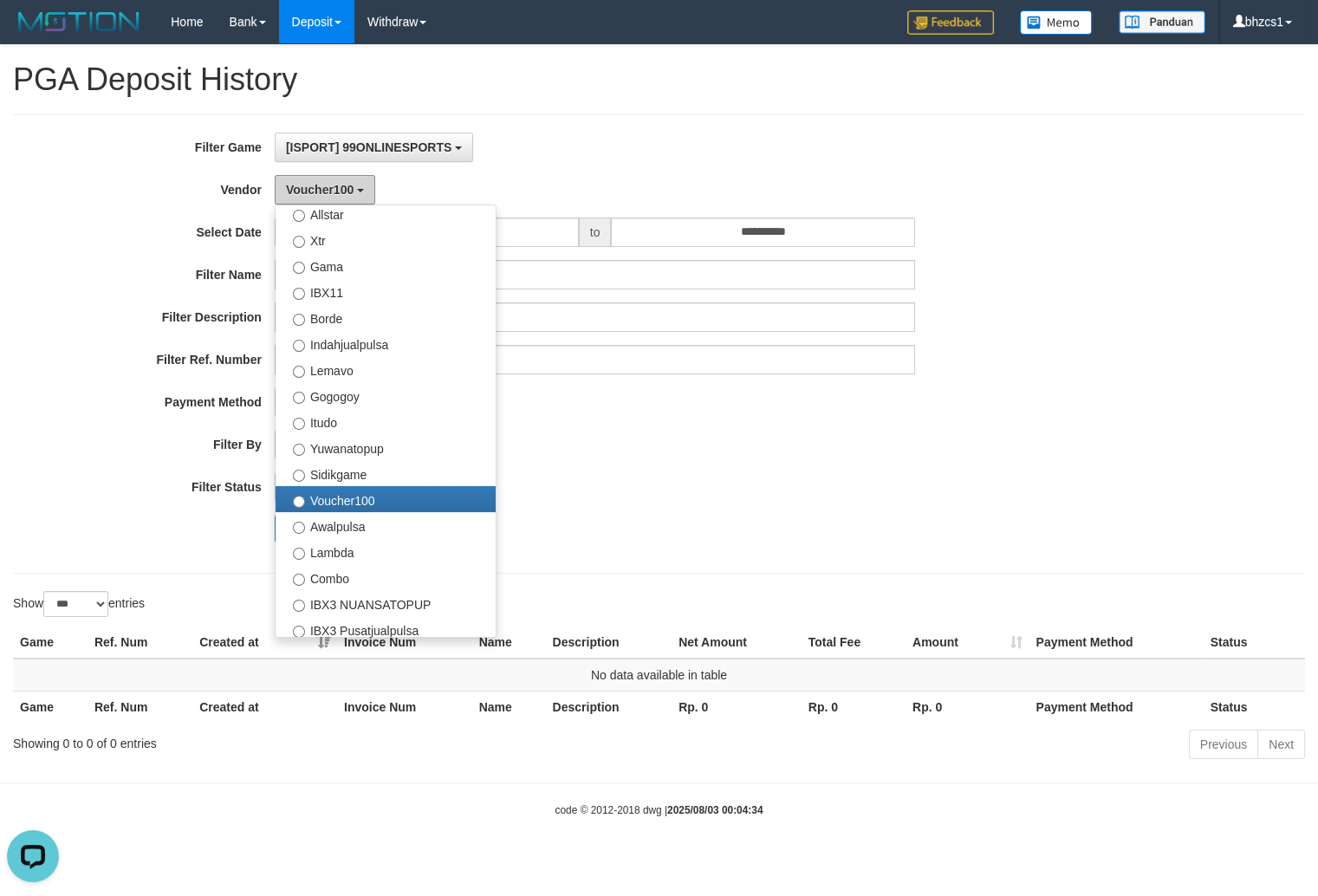 scroll, scrollTop: 433, scrollLeft: 0, axis: vertical 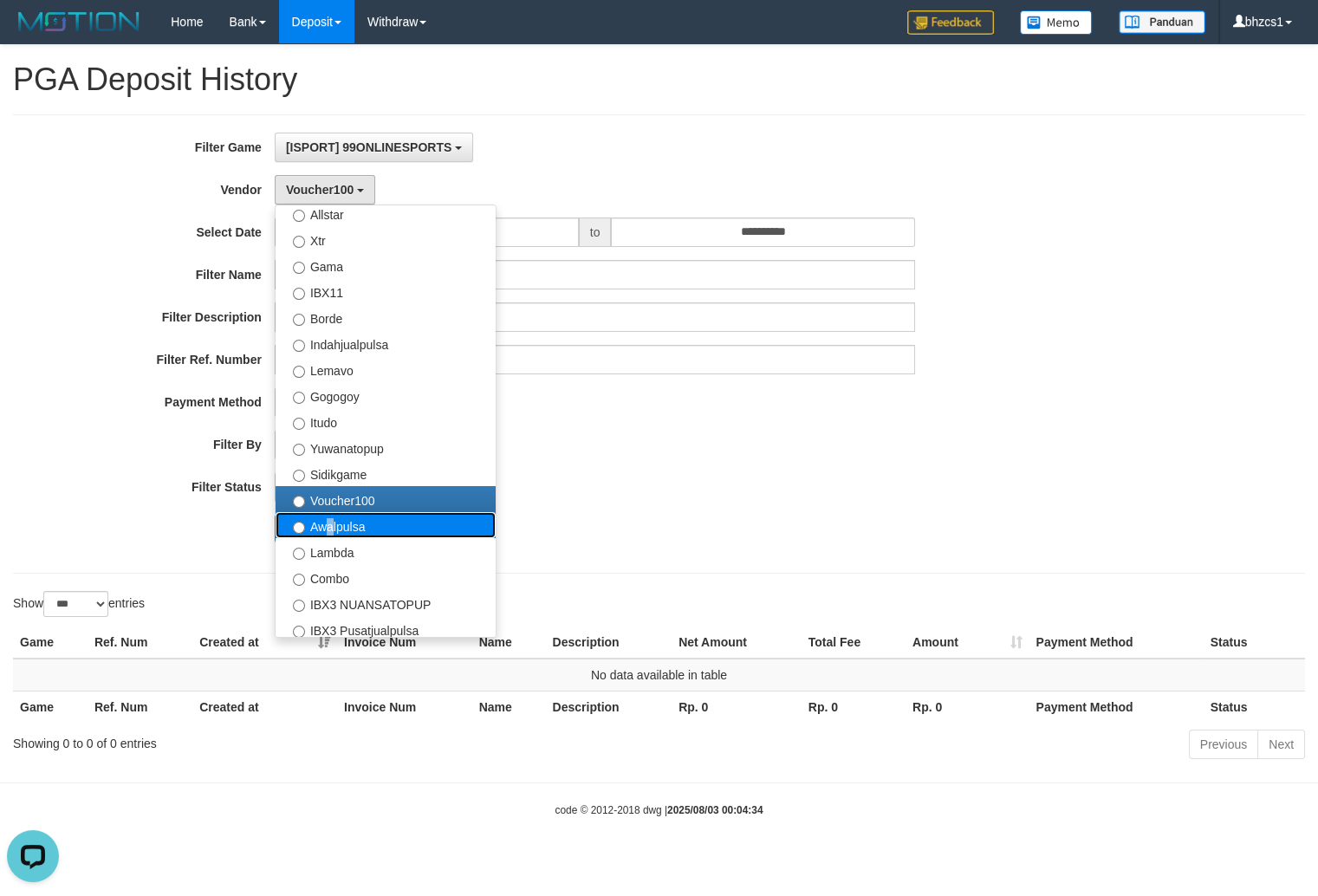 click on "Awalpulsa" at bounding box center [386, 525] 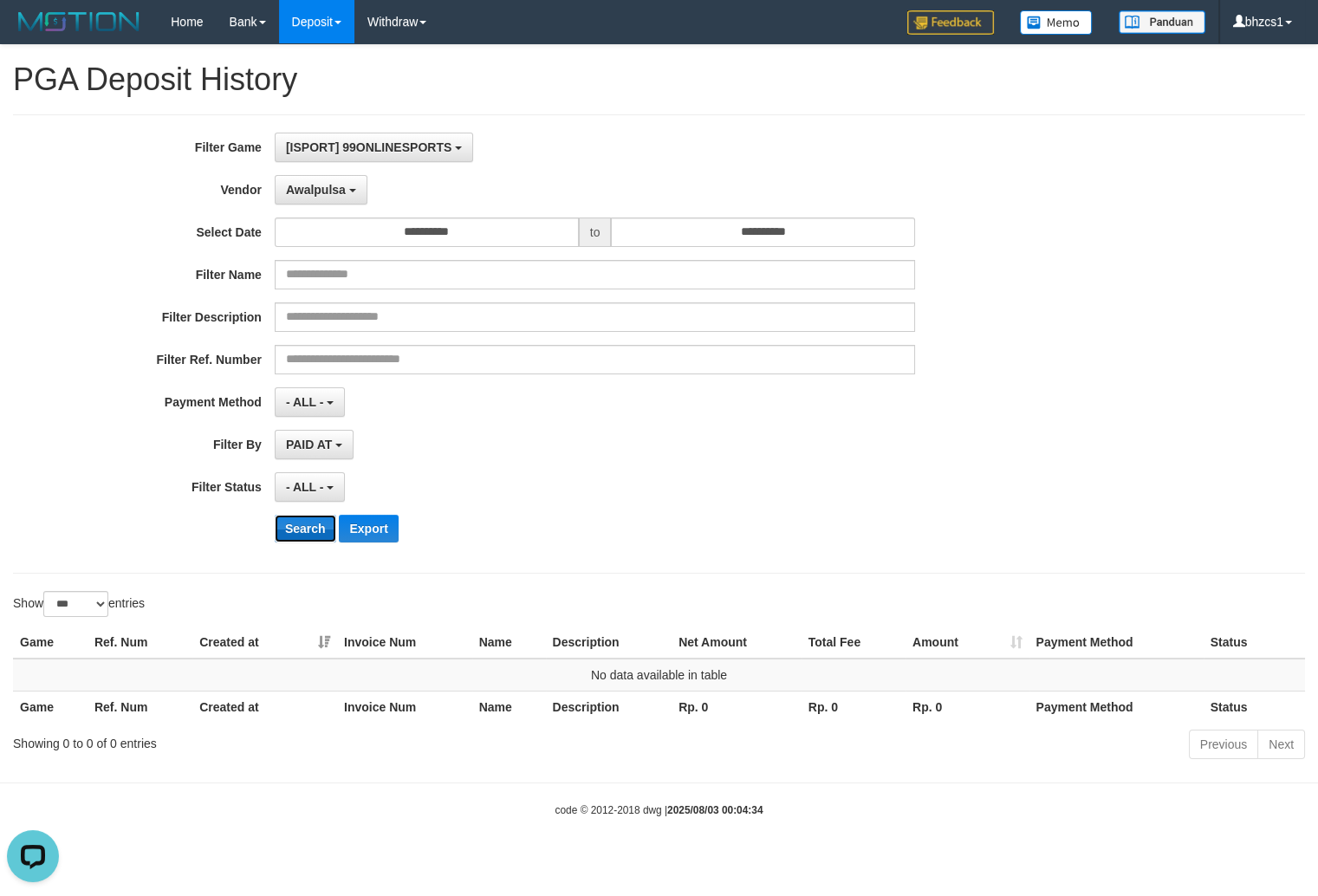 click on "Search" at bounding box center [305, 529] 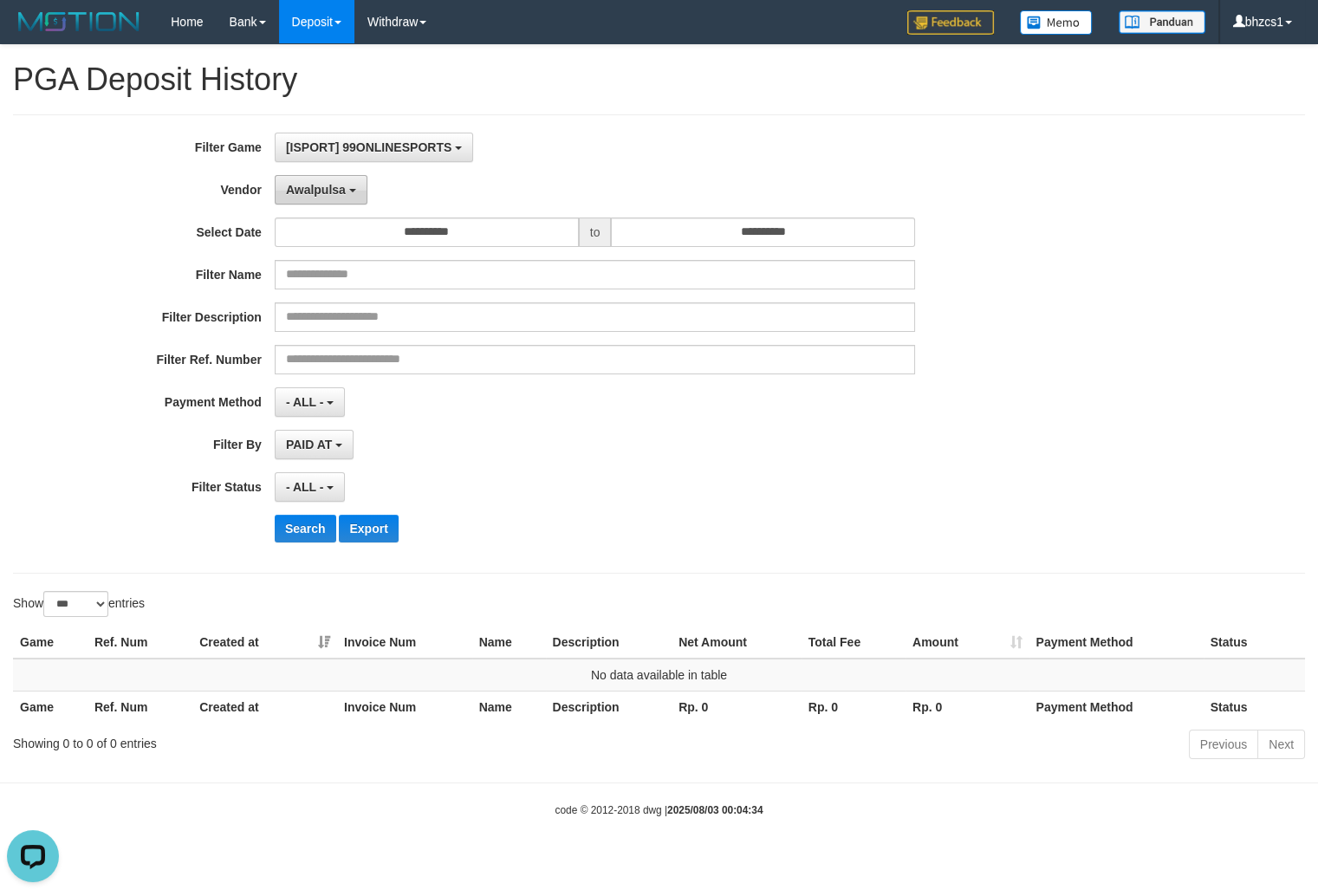 click on "Awalpulsa" at bounding box center [321, 190] 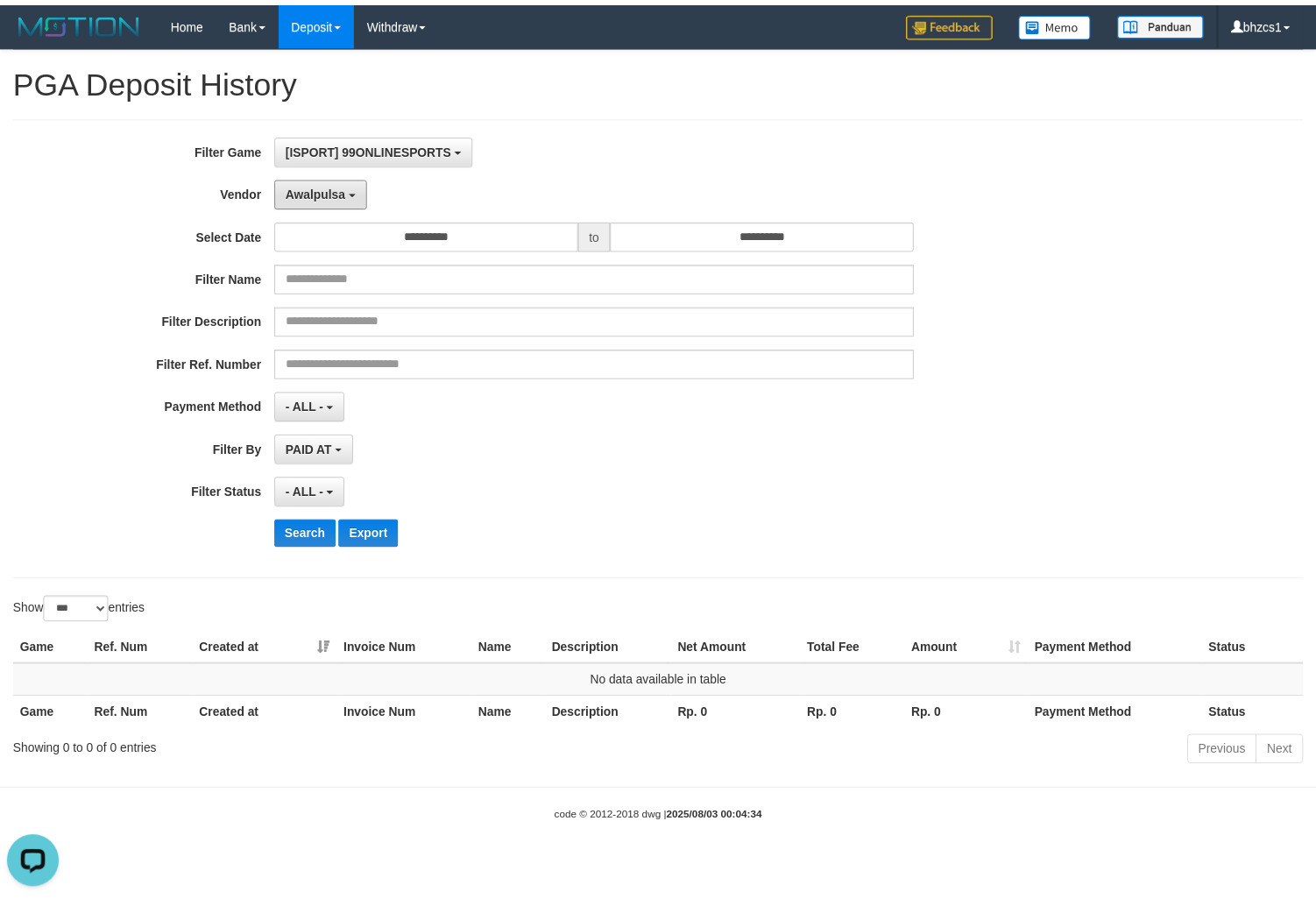 scroll, scrollTop: 438, scrollLeft: 0, axis: vertical 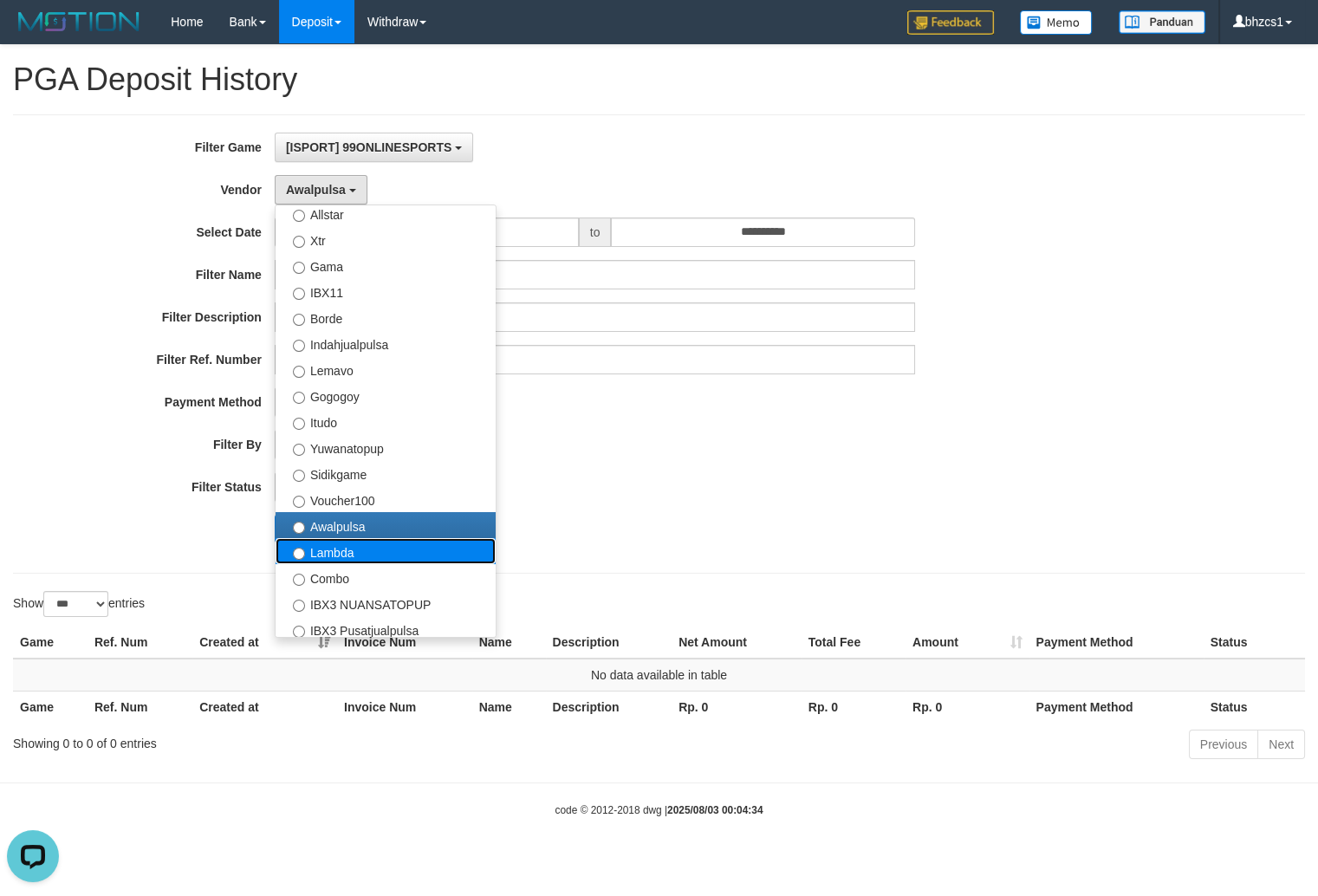 click on "Lambda" at bounding box center (386, 551) 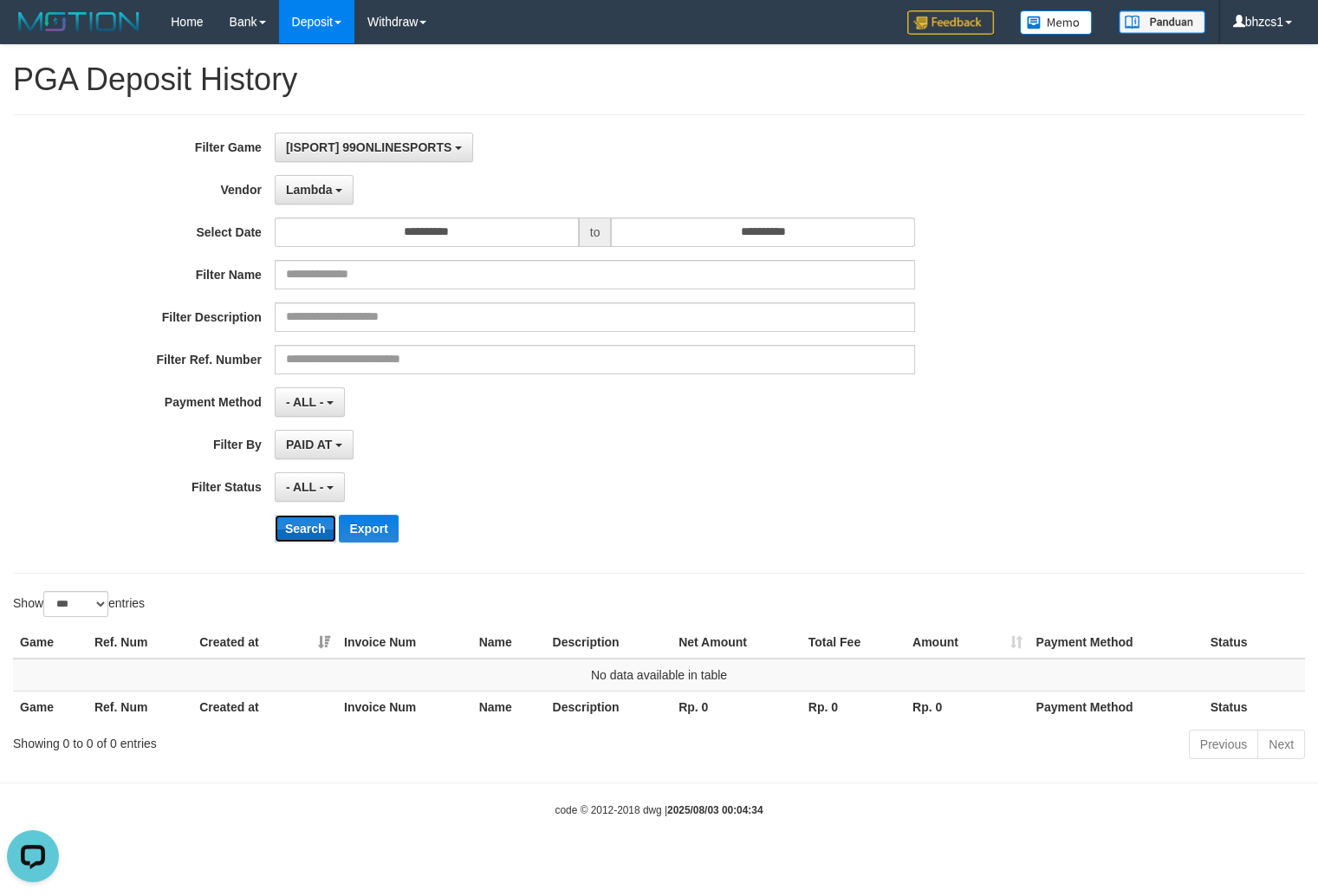 click on "Search" at bounding box center [305, 529] 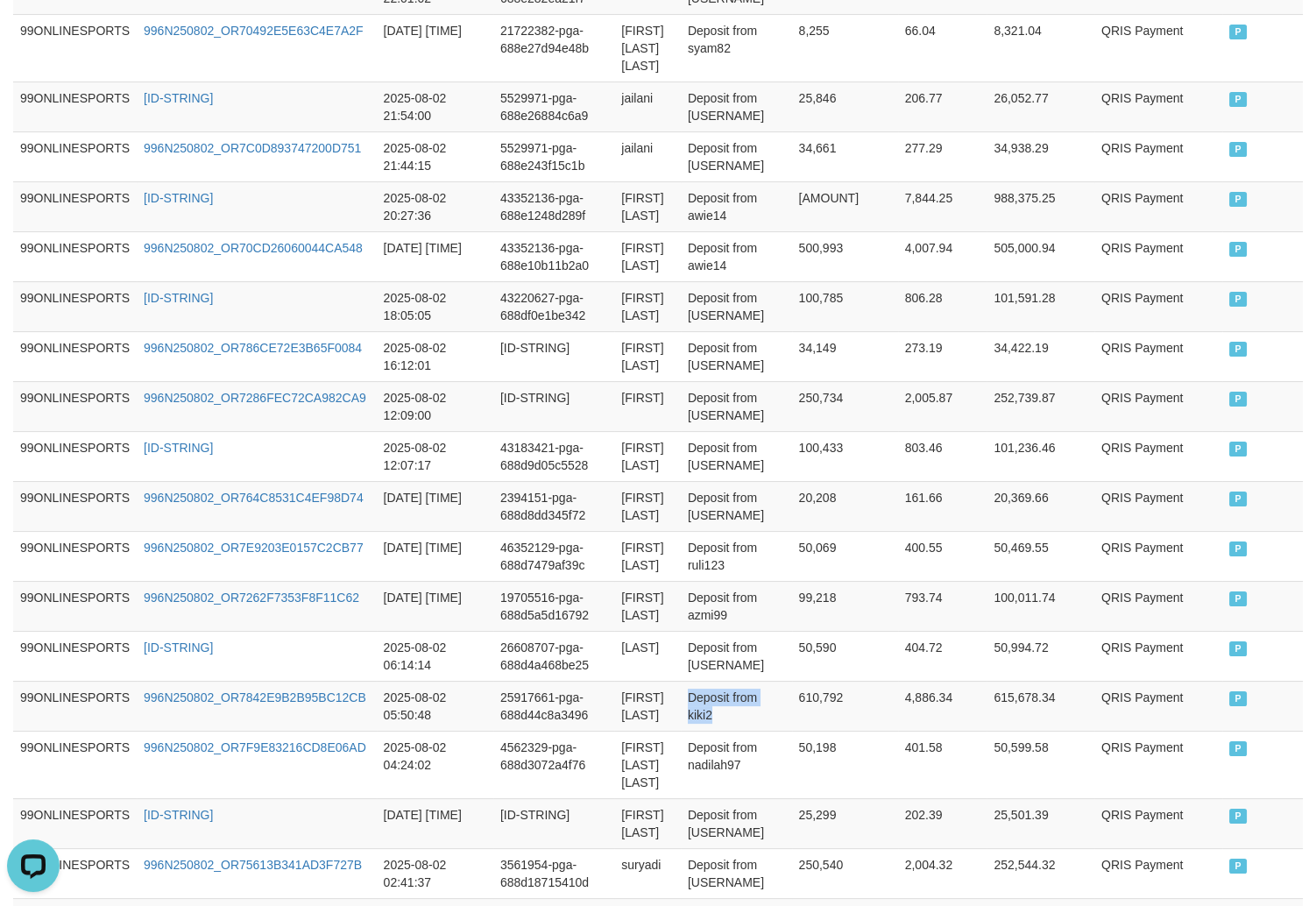 scroll, scrollTop: 1258, scrollLeft: 0, axis: vertical 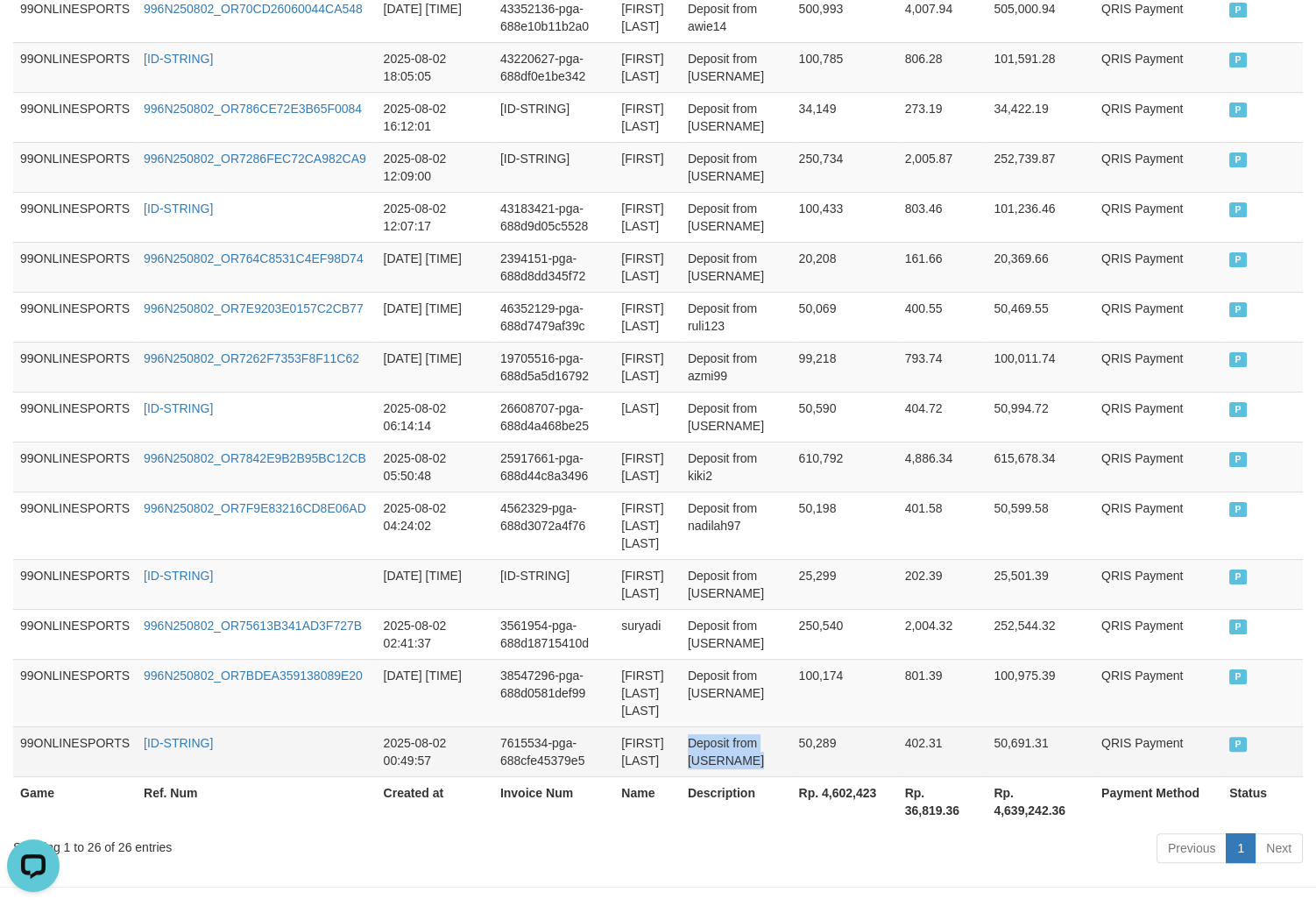 drag, startPoint x: 768, startPoint y: 228, endPoint x: 824, endPoint y: 772, distance: 546.8748 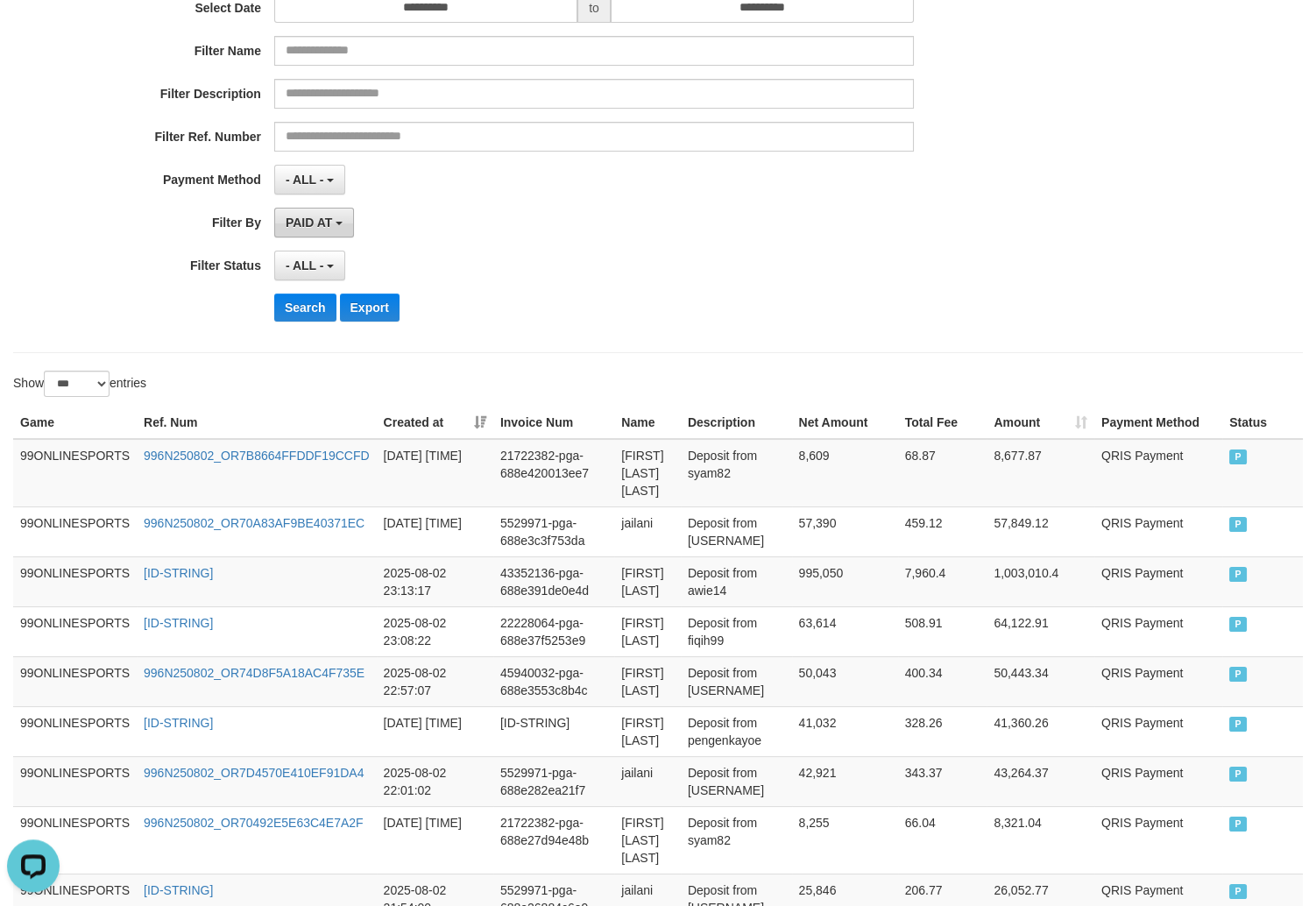 scroll, scrollTop: 162, scrollLeft: 0, axis: vertical 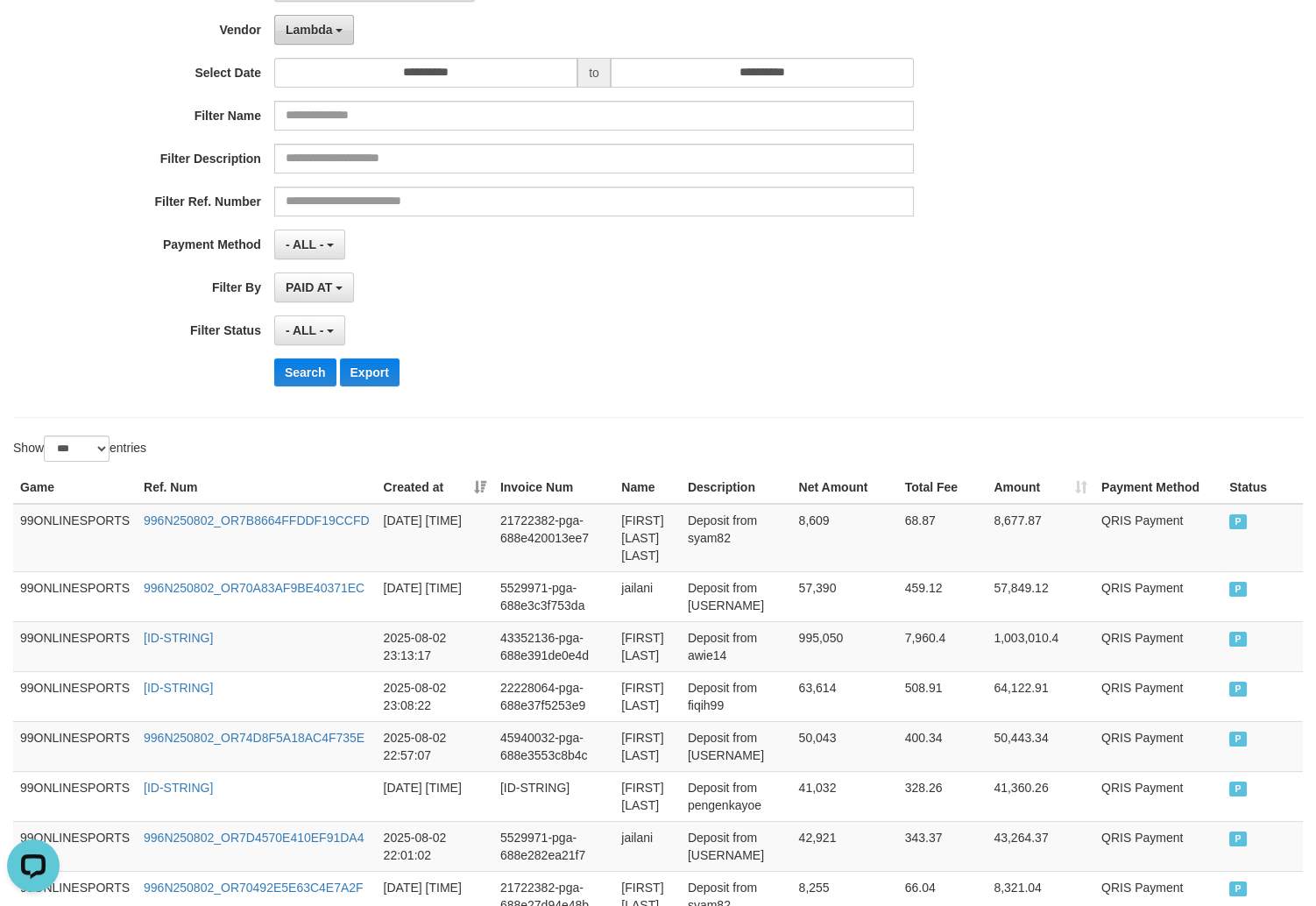 click on "Lambda" at bounding box center [309, 30] 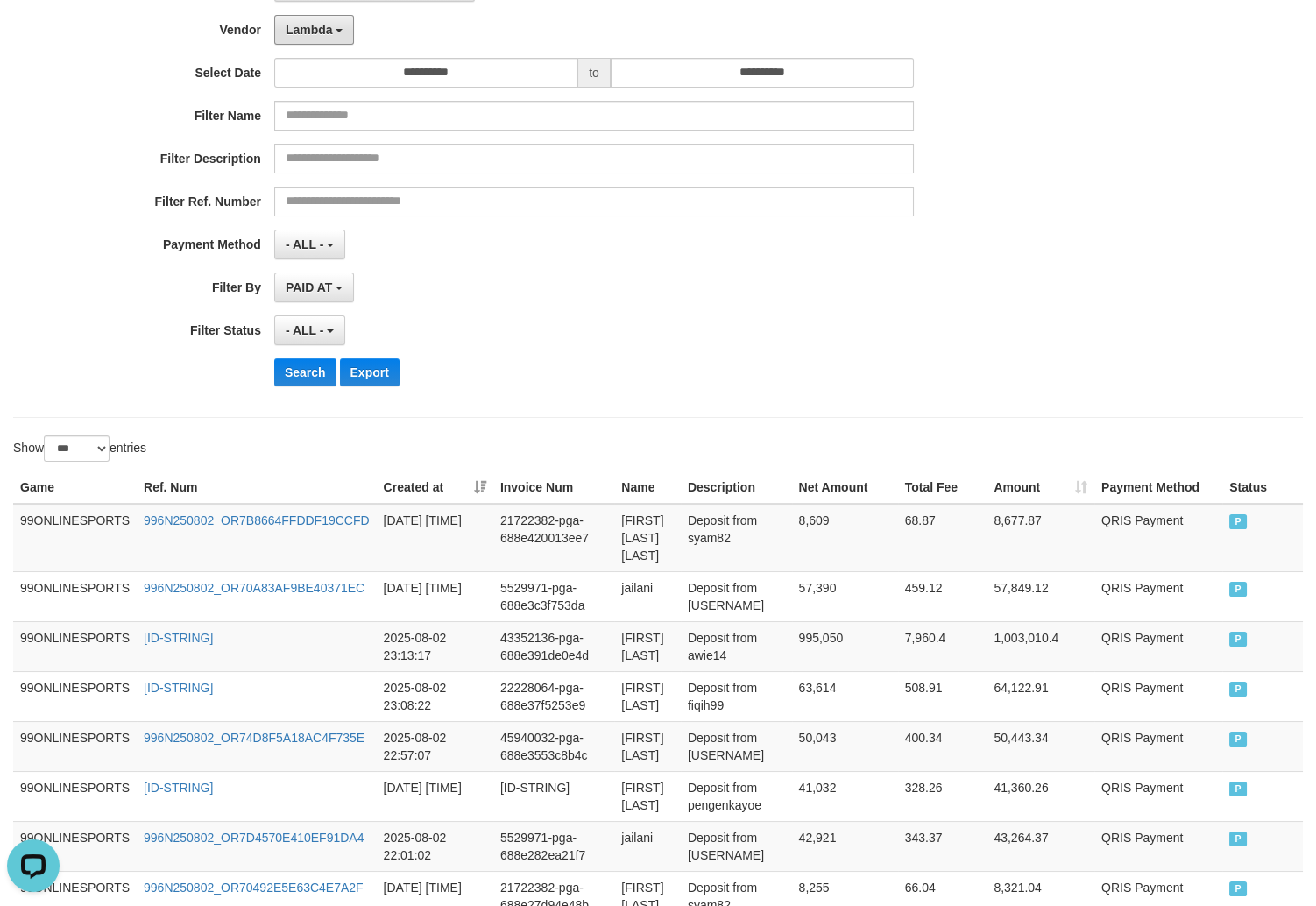 scroll, scrollTop: 438, scrollLeft: 0, axis: vertical 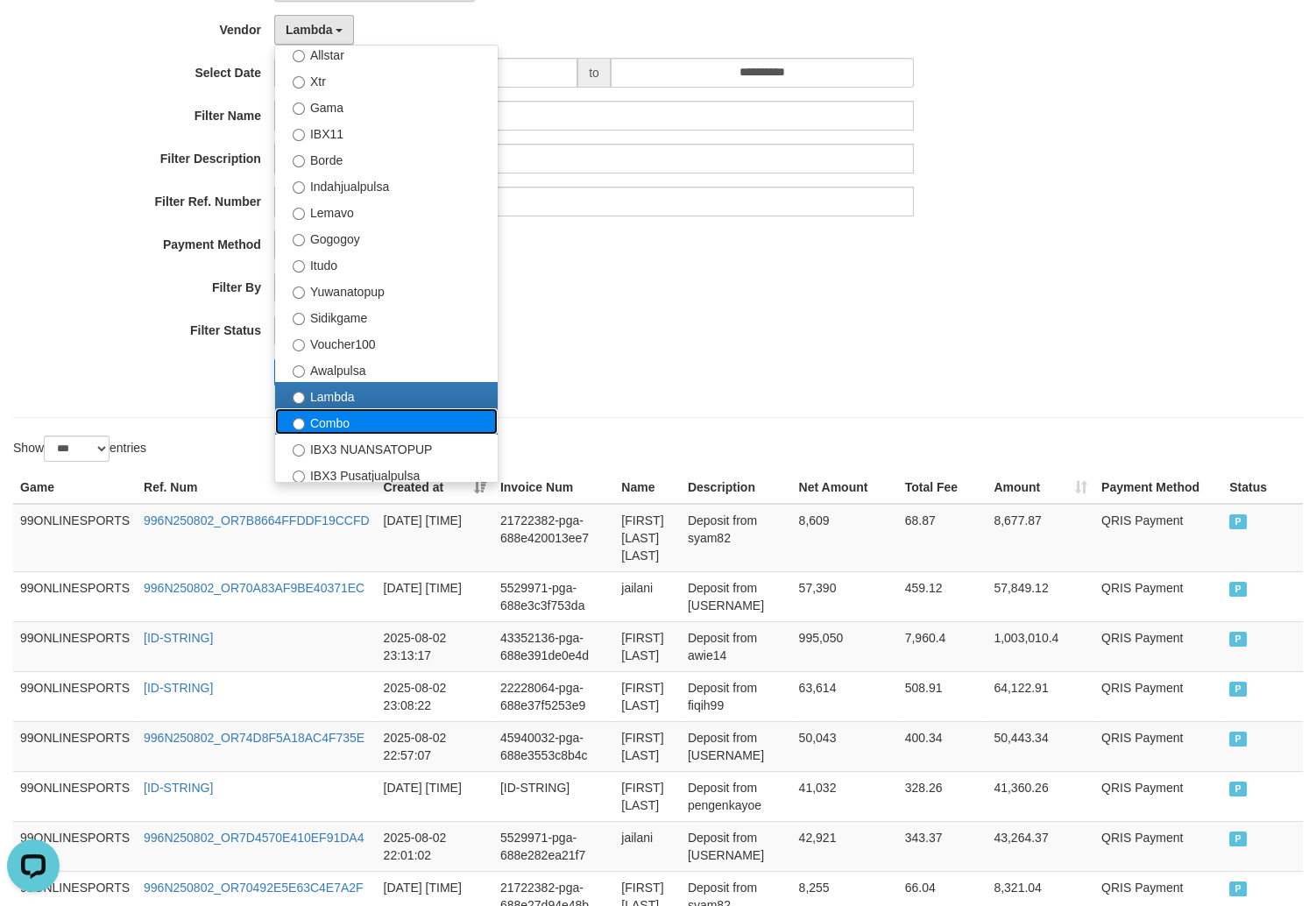 click on "Combo" at bounding box center (386, 421) 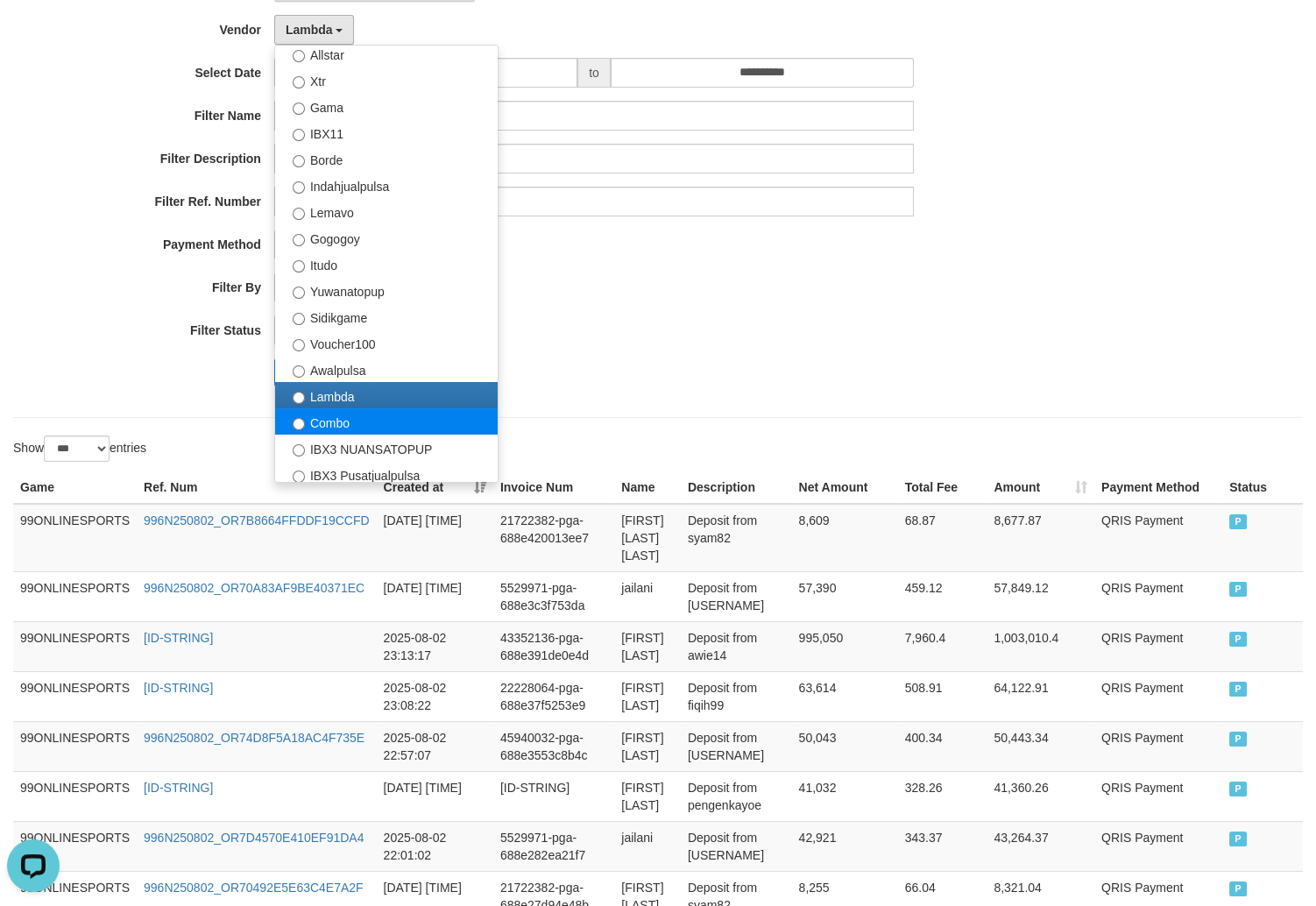 select on "**********" 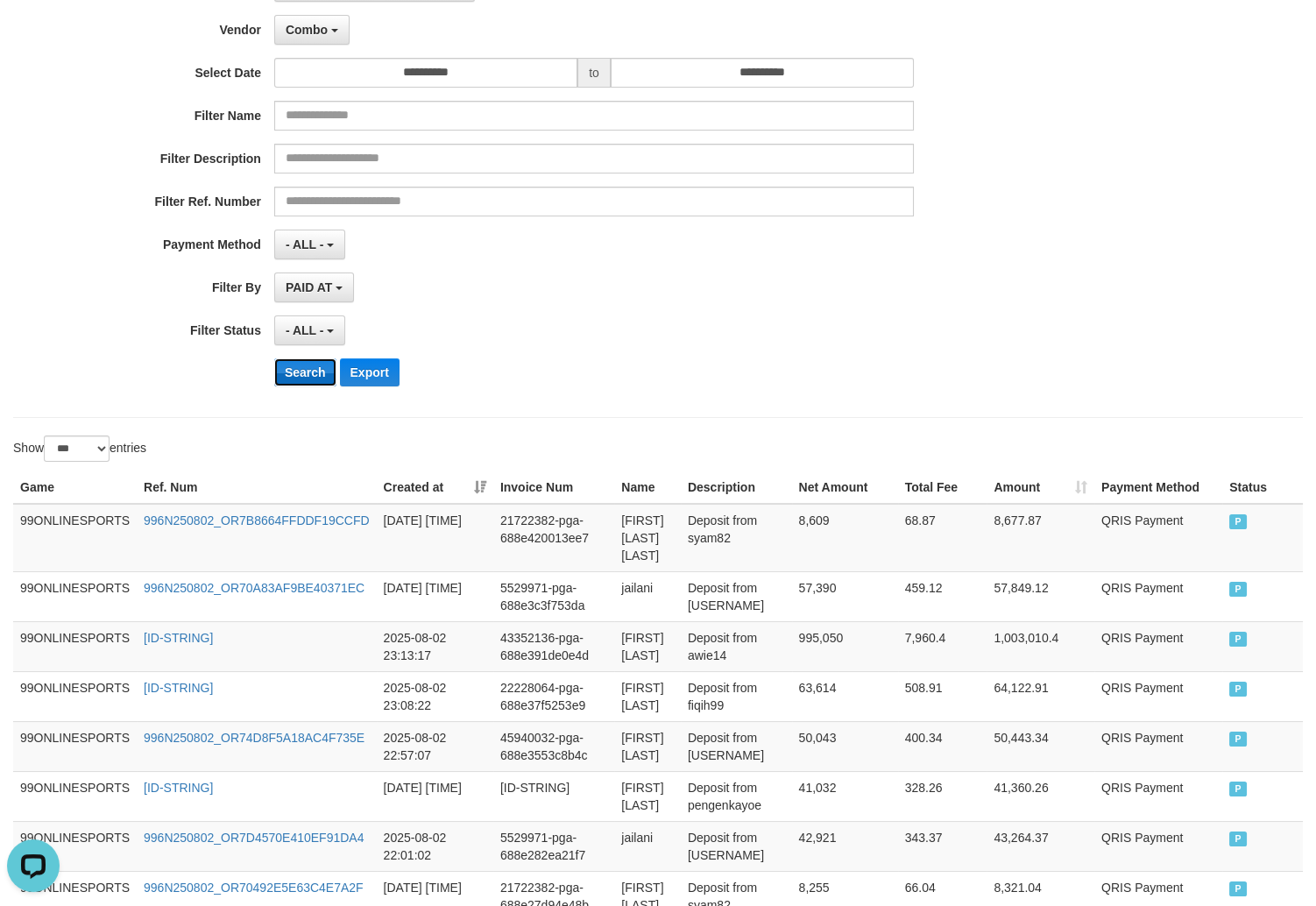 click on "Search" at bounding box center [305, 372] 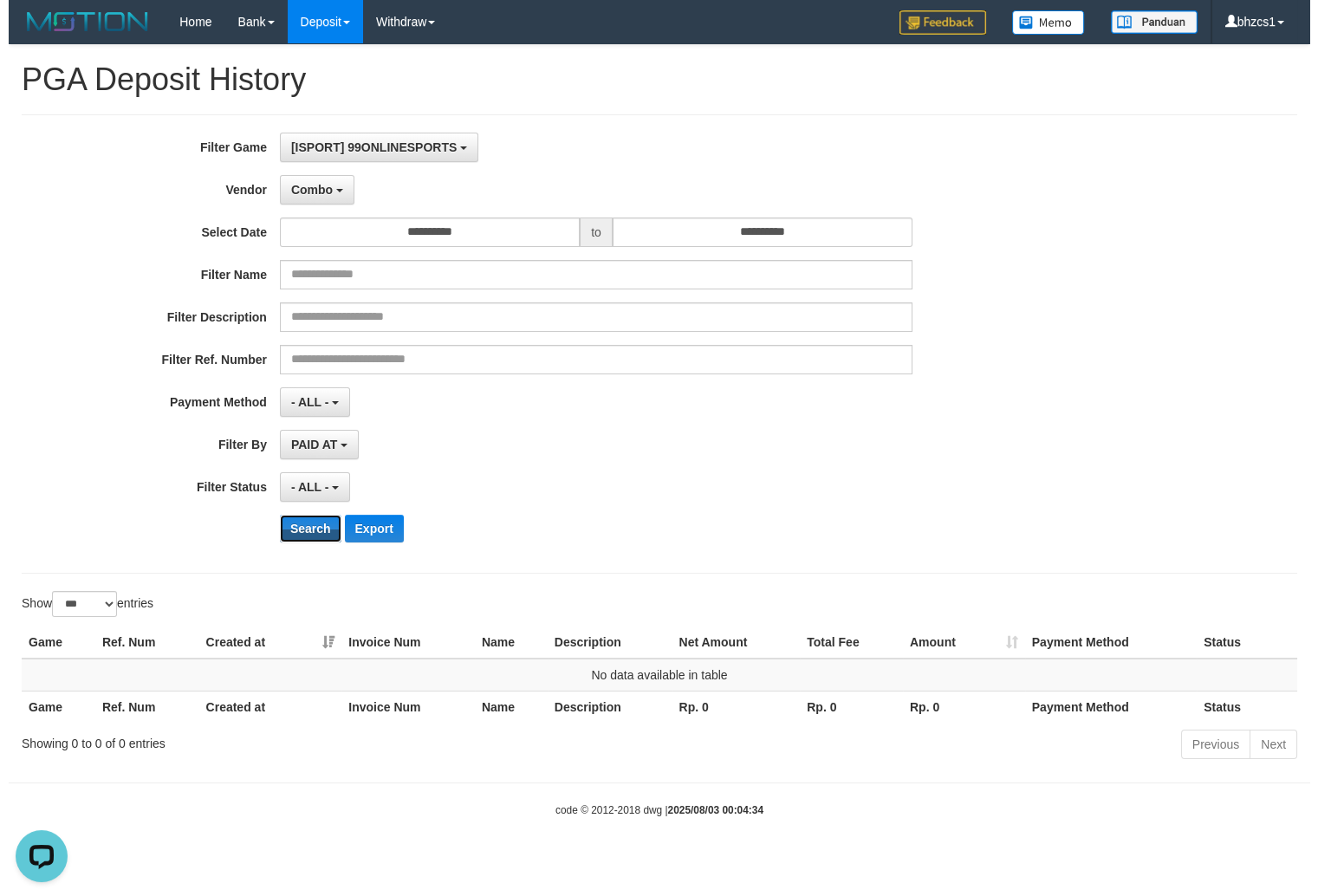 scroll, scrollTop: 0, scrollLeft: 0, axis: both 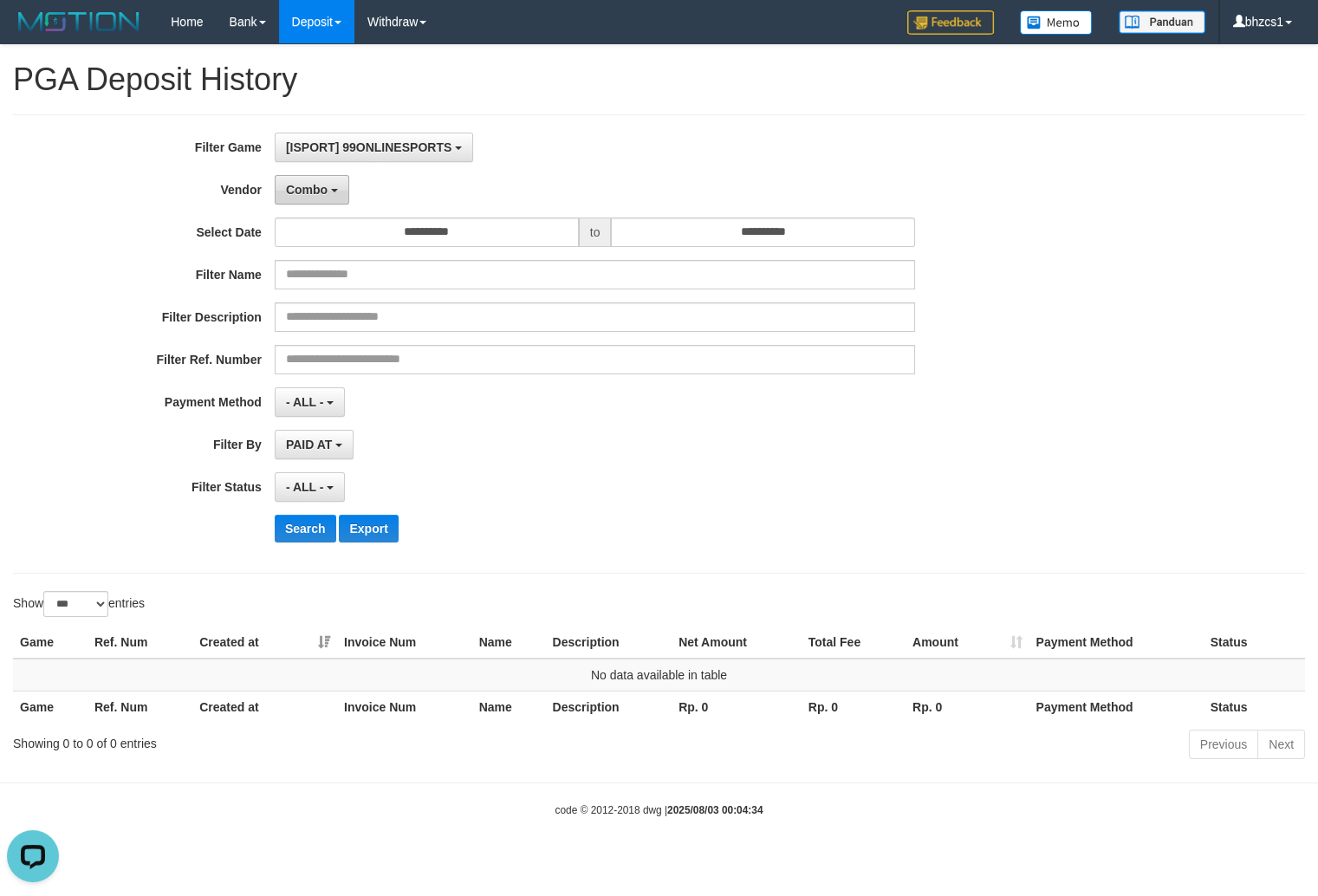 click on "Combo" at bounding box center (312, 190) 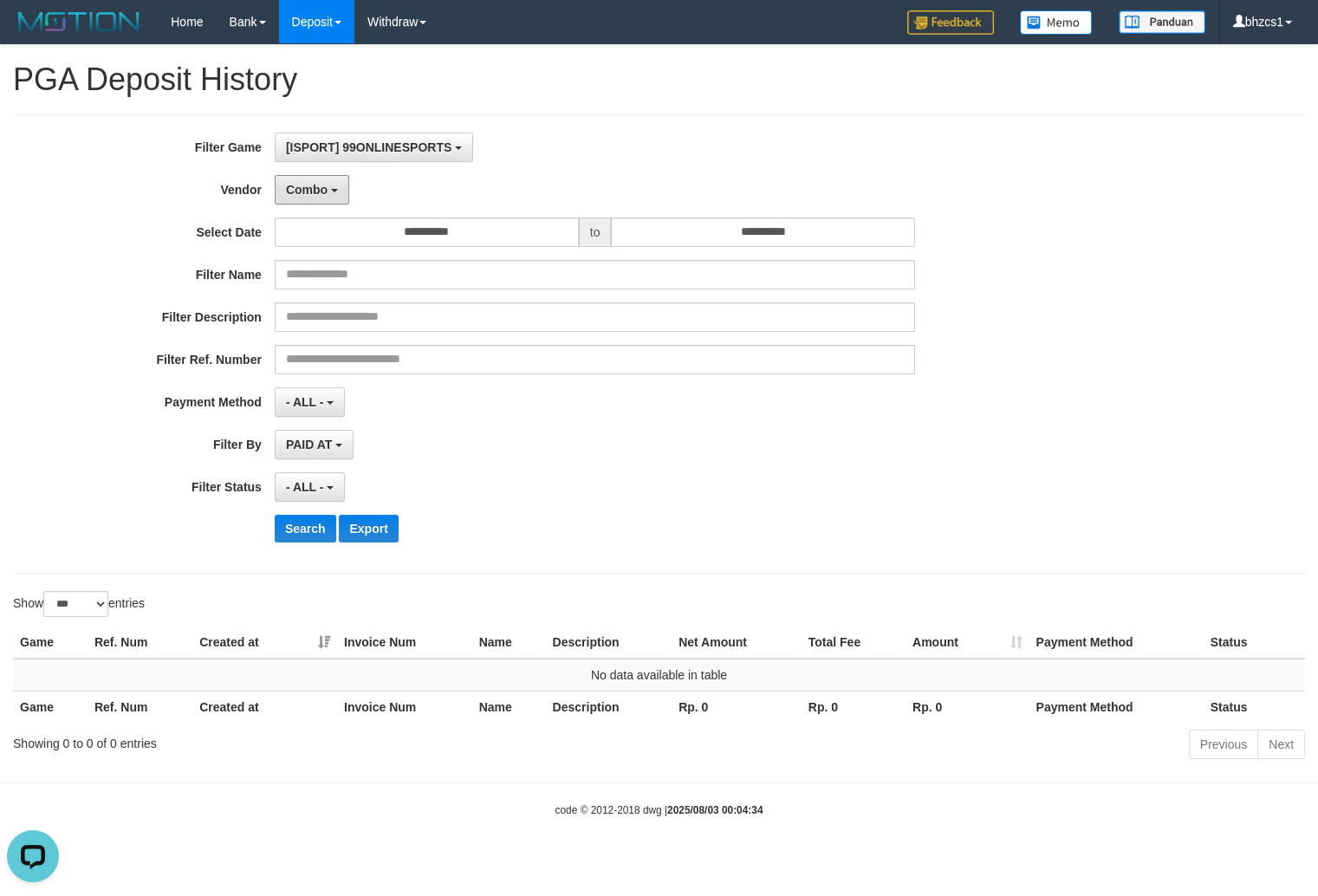 scroll, scrollTop: 433, scrollLeft: 0, axis: vertical 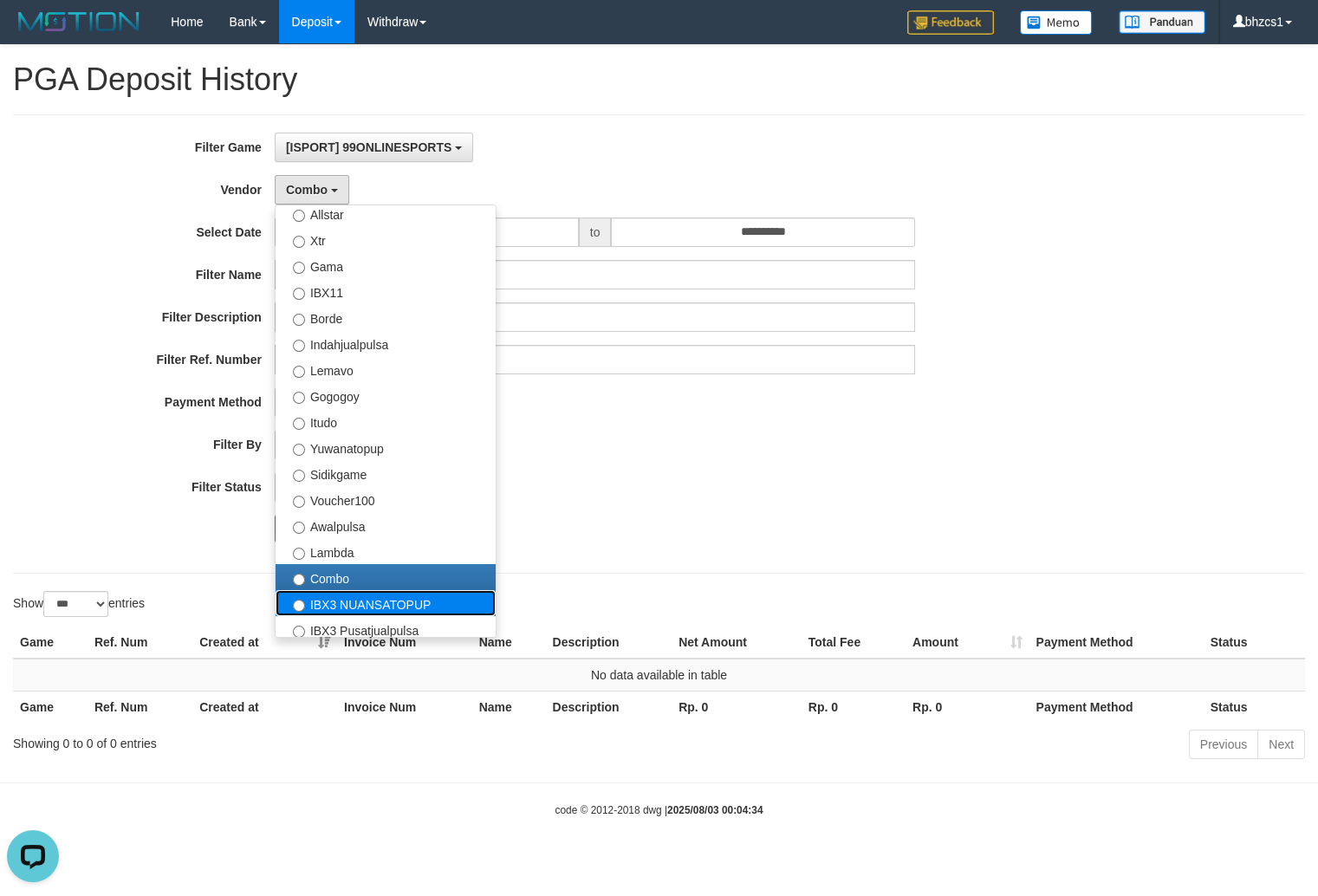click on "IBX3 NUANSATOPUP" at bounding box center [386, 603] 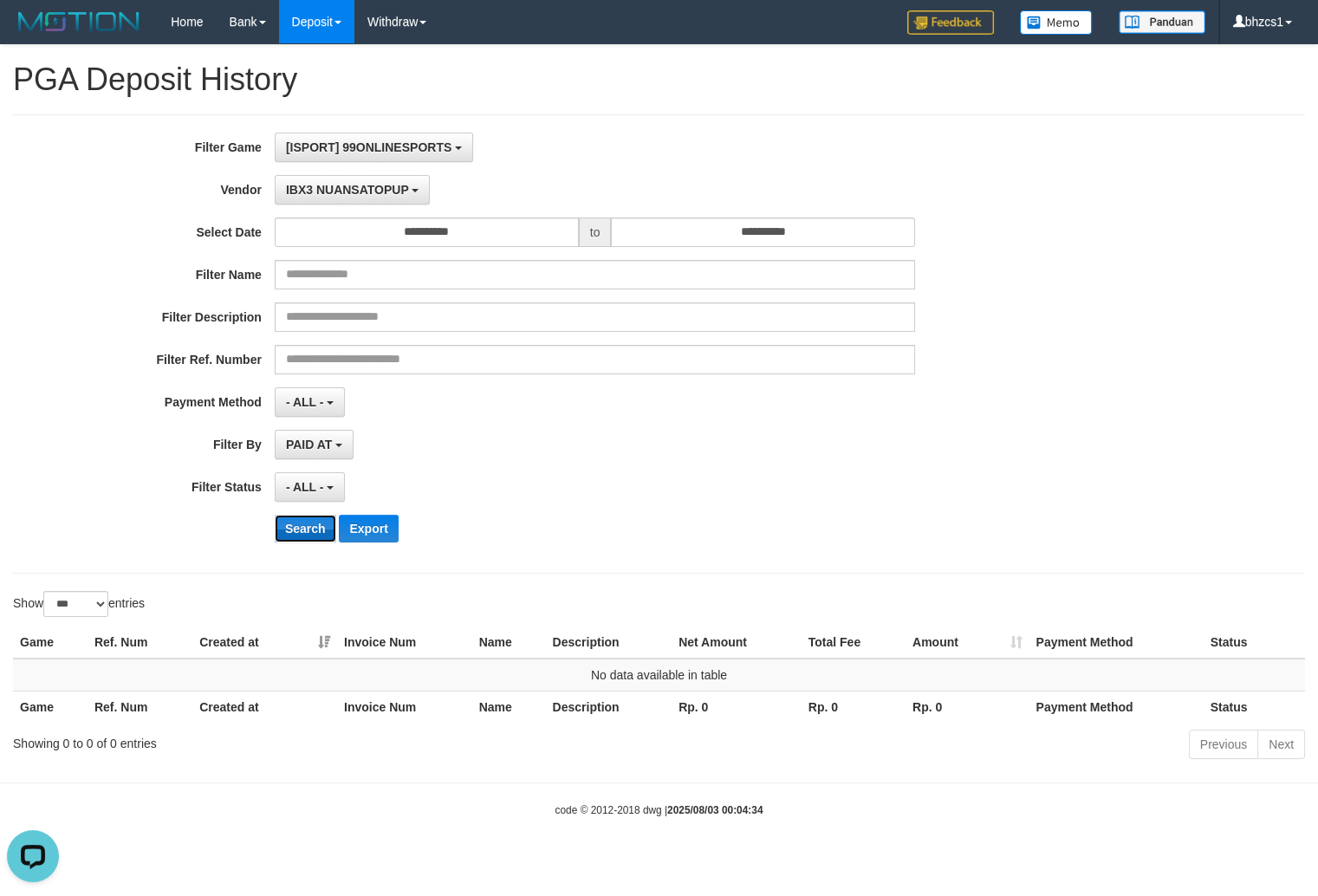 click on "Search" at bounding box center (305, 529) 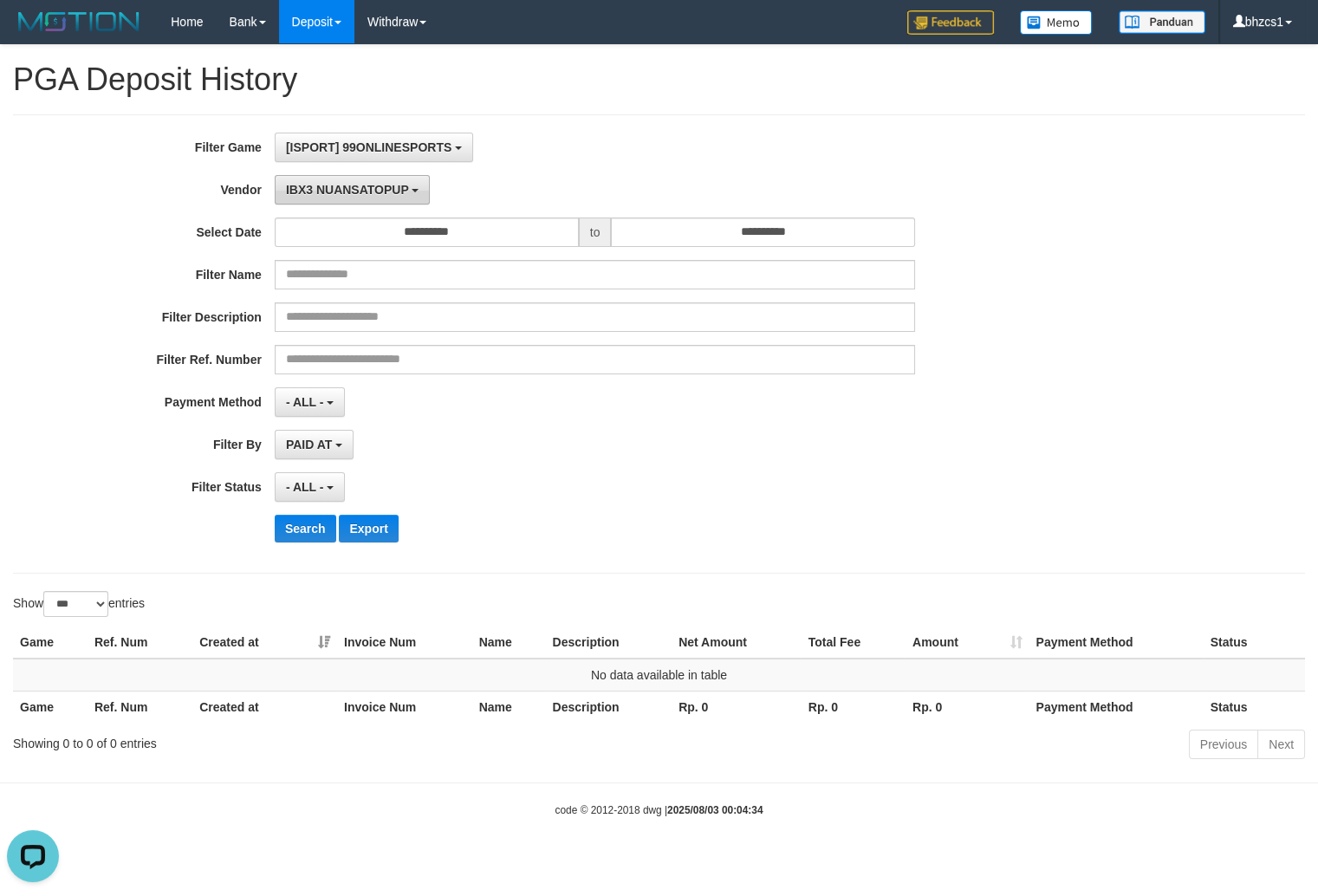 click on "IBX3 NUANSATOPUP" at bounding box center [352, 190] 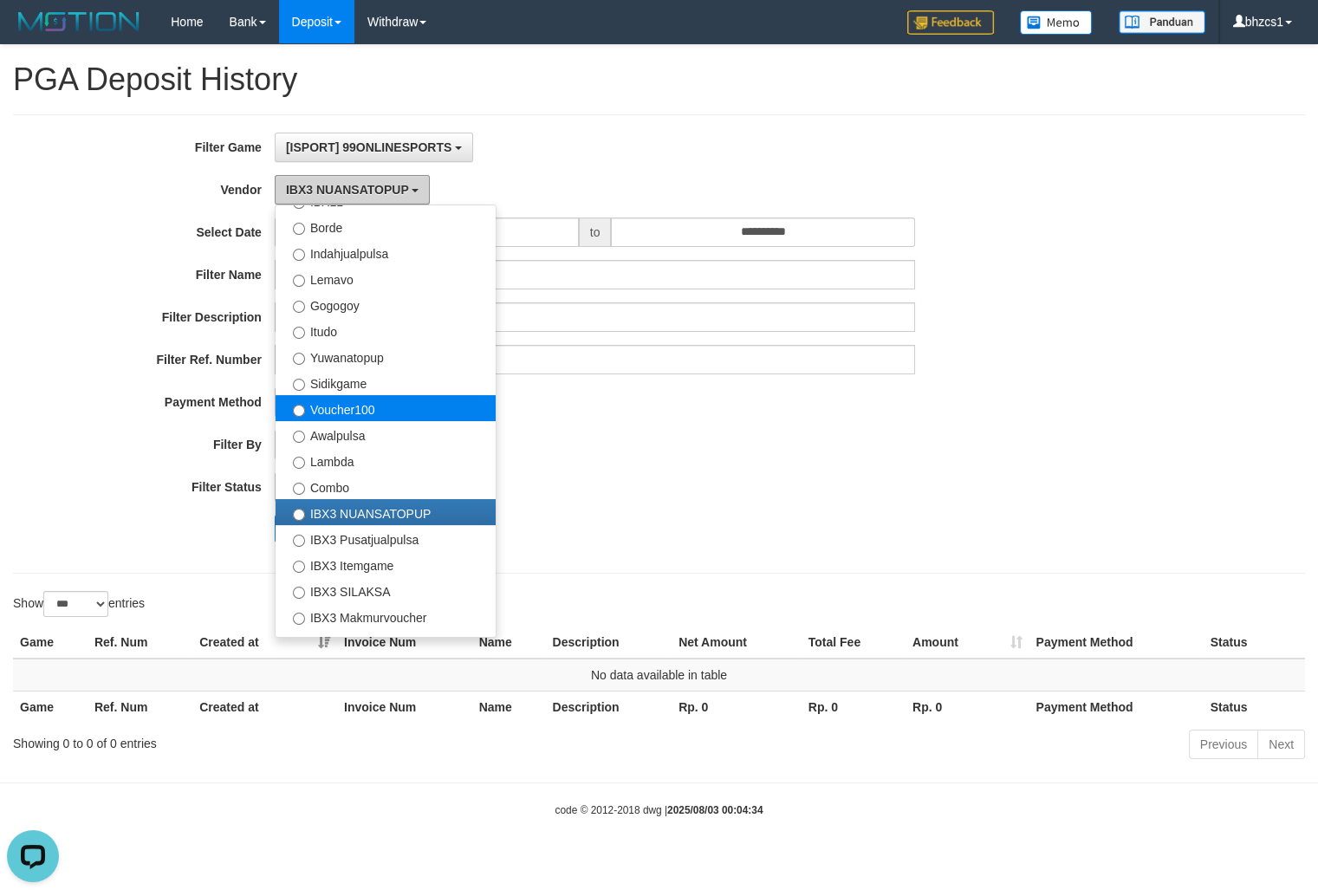 scroll, scrollTop: 568, scrollLeft: 0, axis: vertical 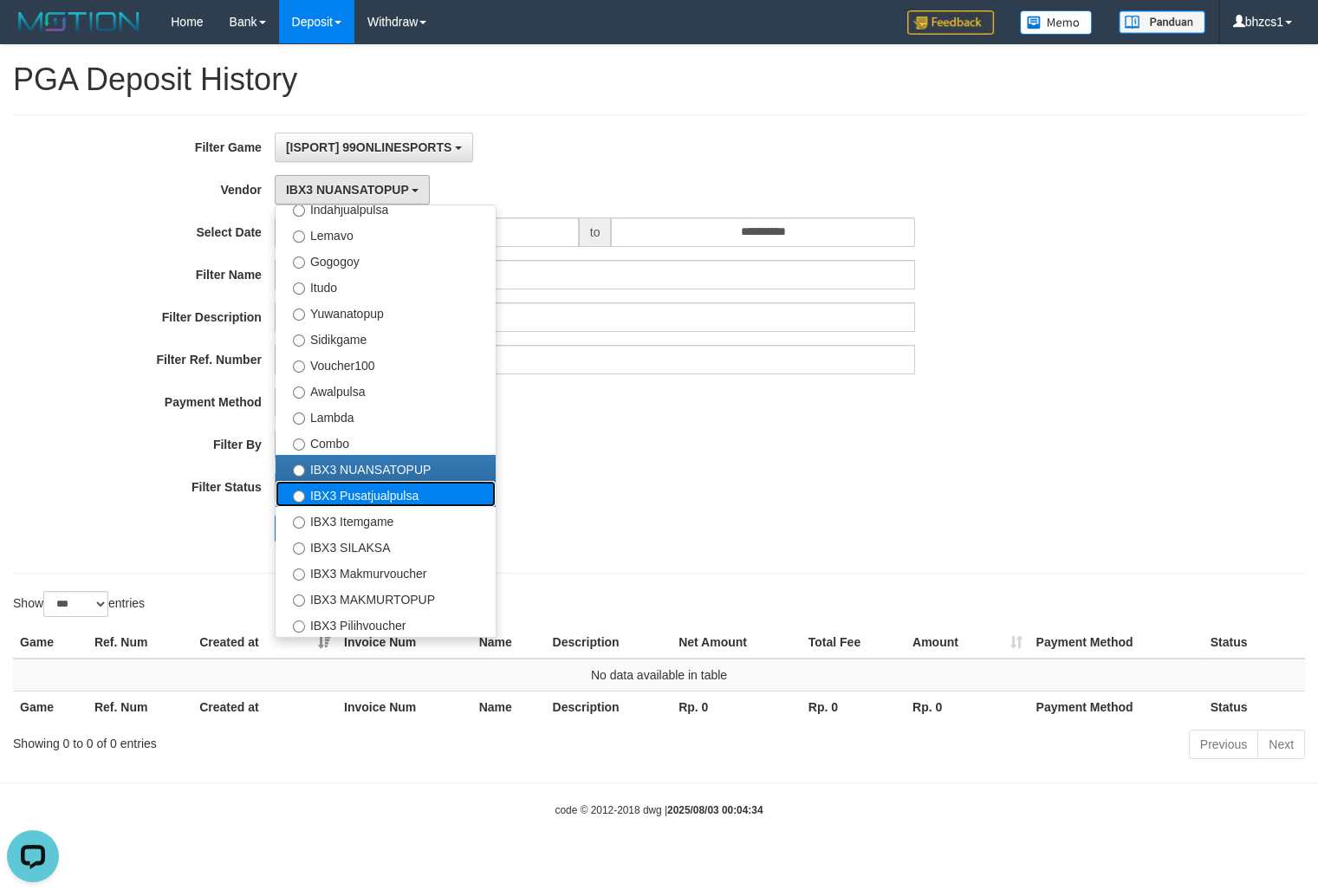click on "IBX3 Pusatjualpulsa" at bounding box center [386, 494] 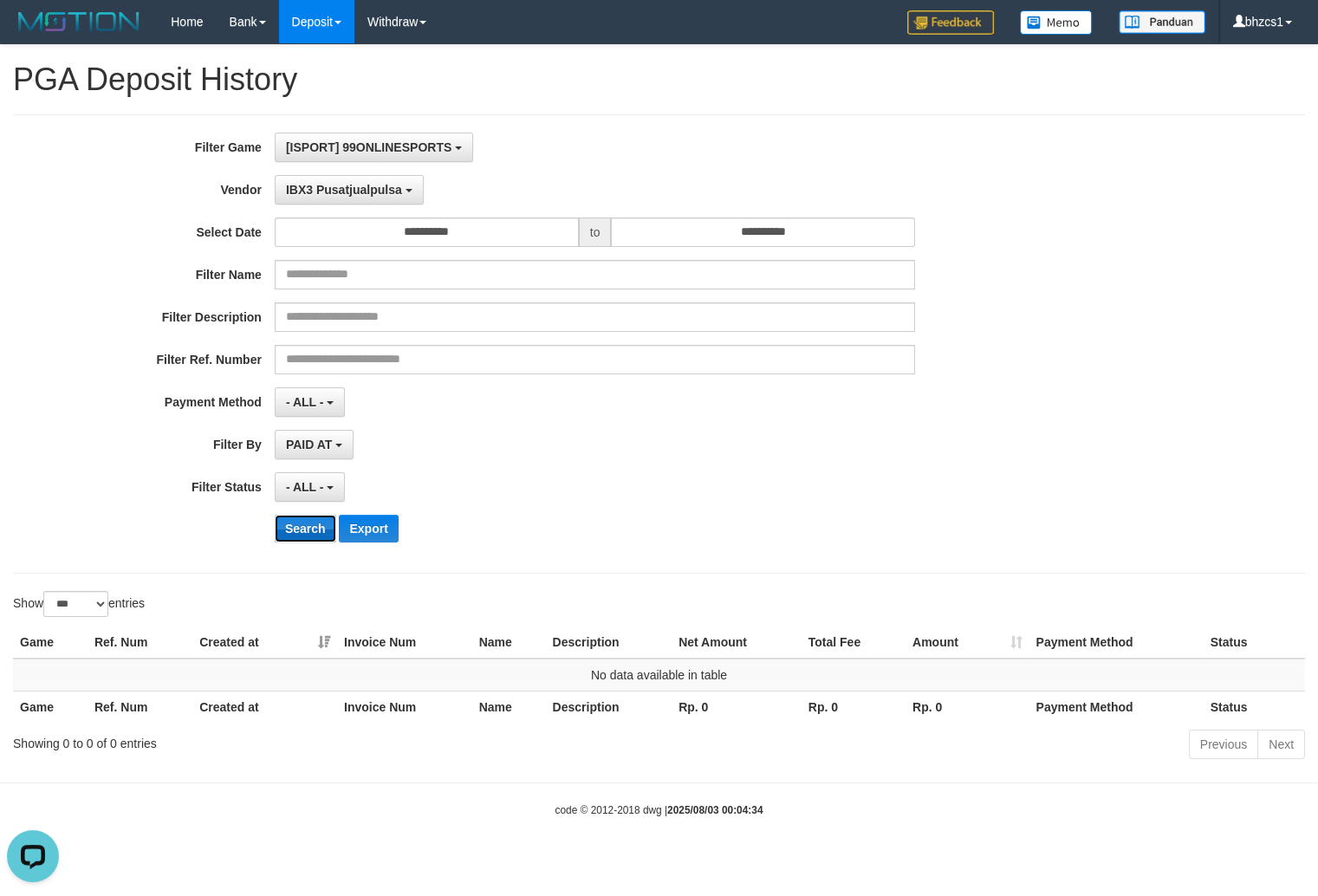 click on "Search" at bounding box center (305, 529) 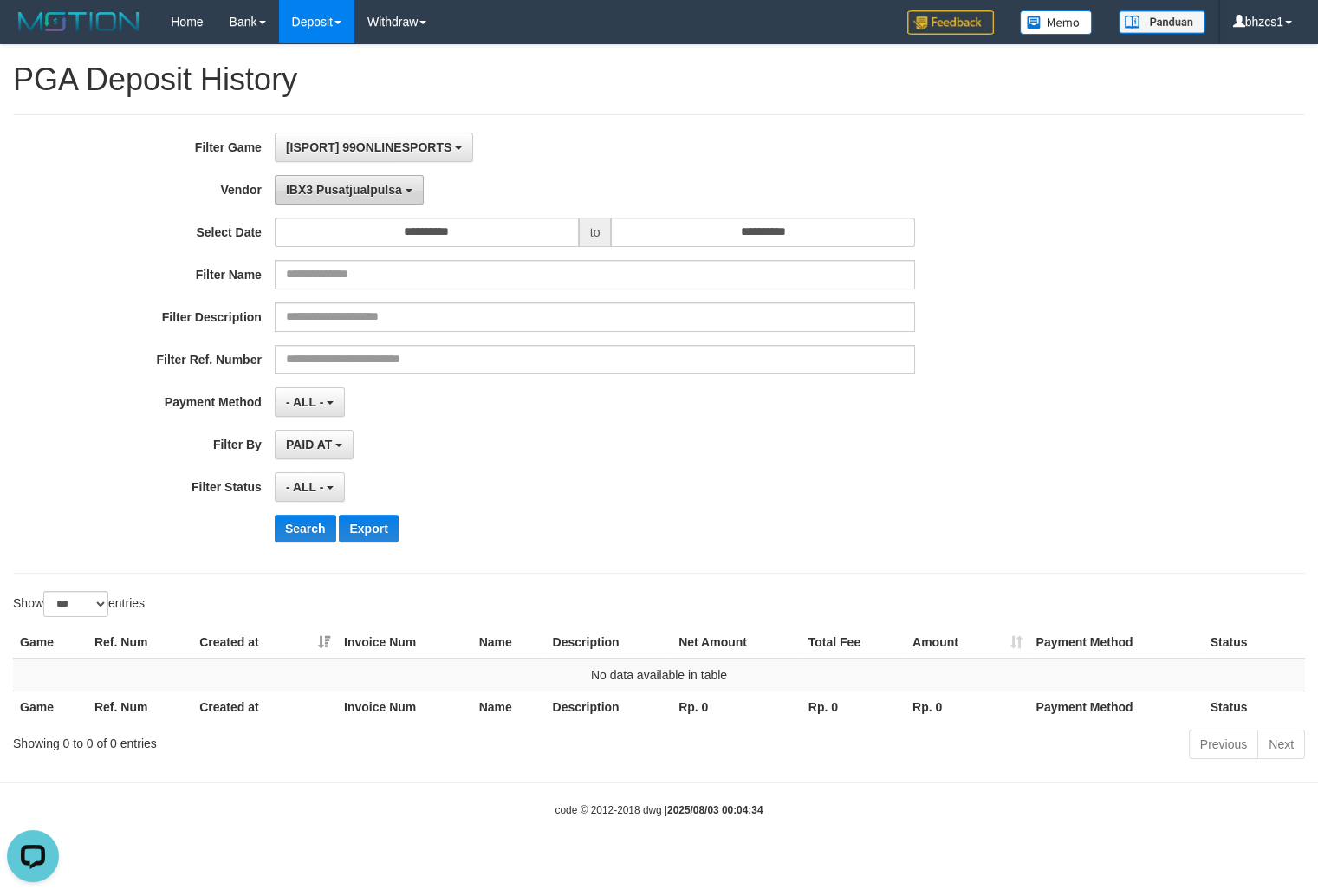 click on "IBX3 Pusatjualpulsa" at bounding box center (349, 190) 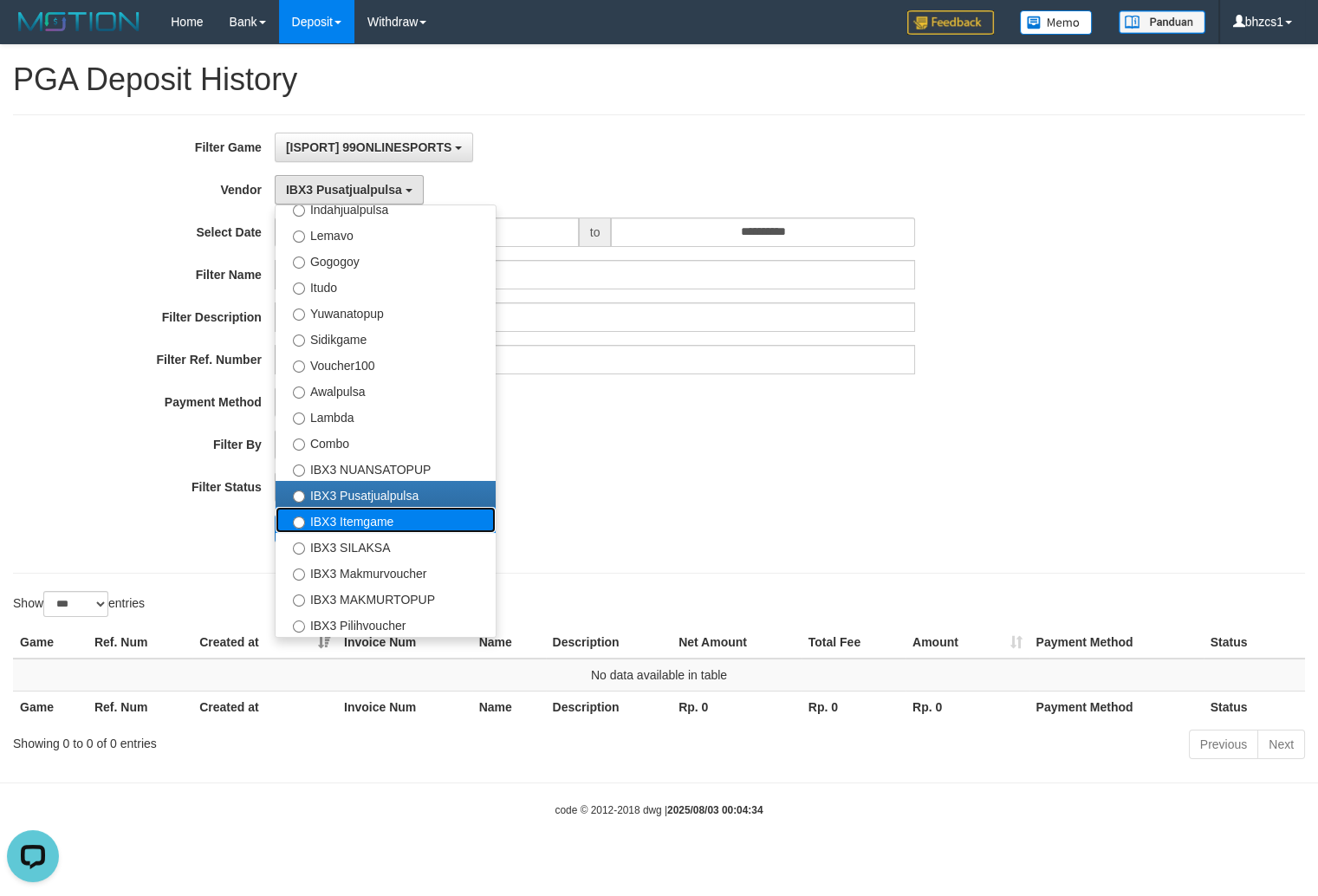 click on "IBX3 Itemgame" at bounding box center [386, 520] 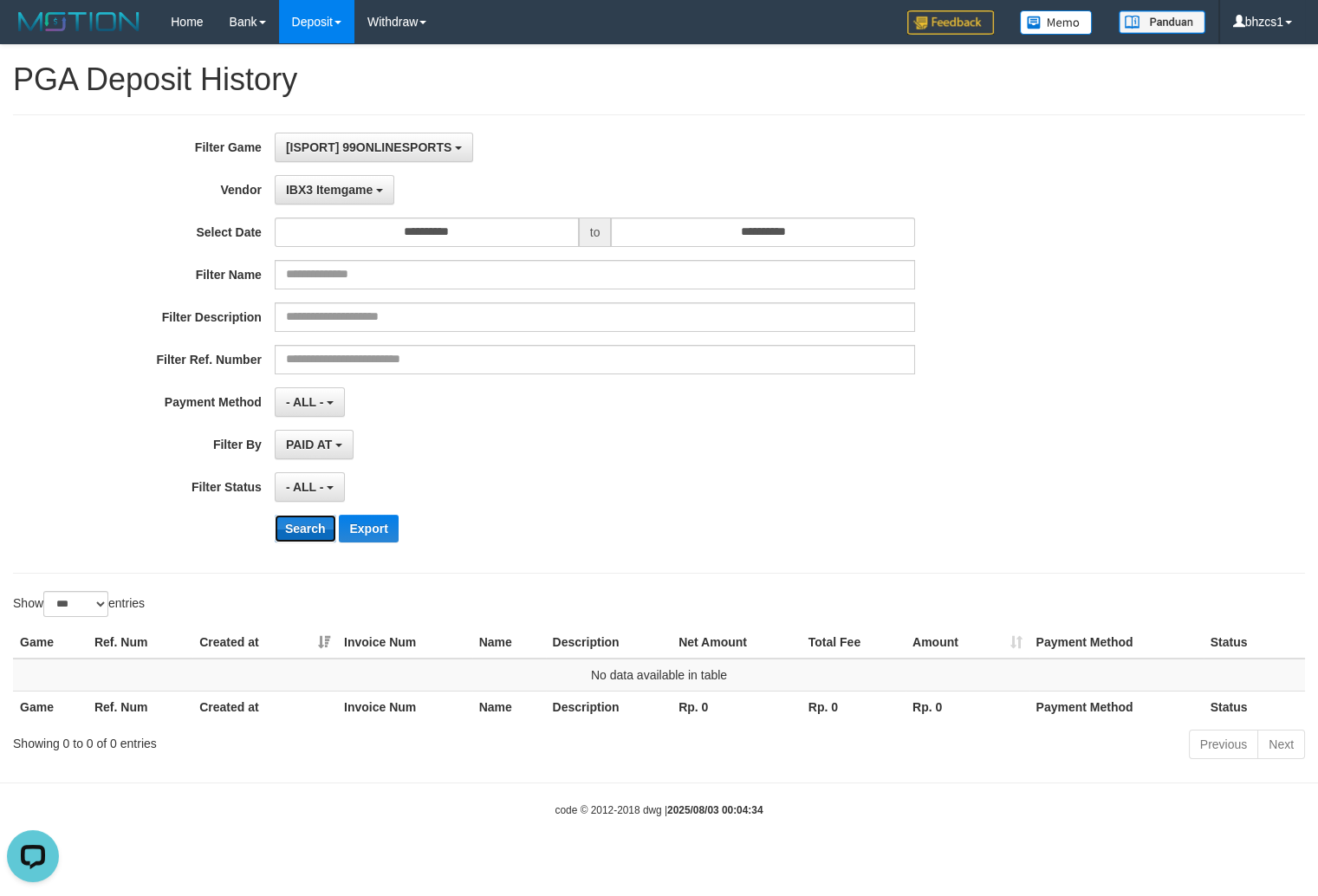 click on "Search" at bounding box center [305, 529] 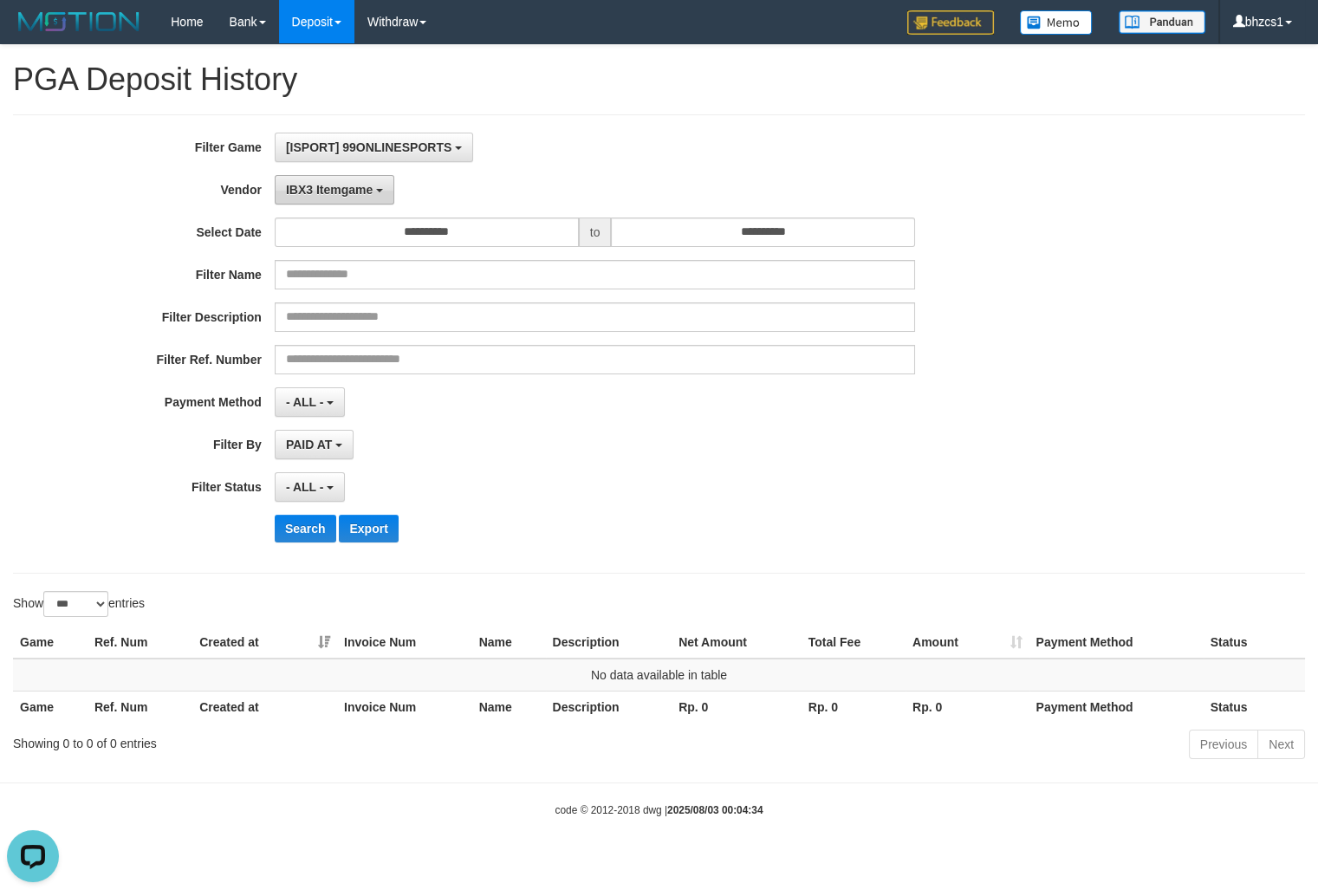 click on "IBX3 Itemgame" at bounding box center (329, 190) 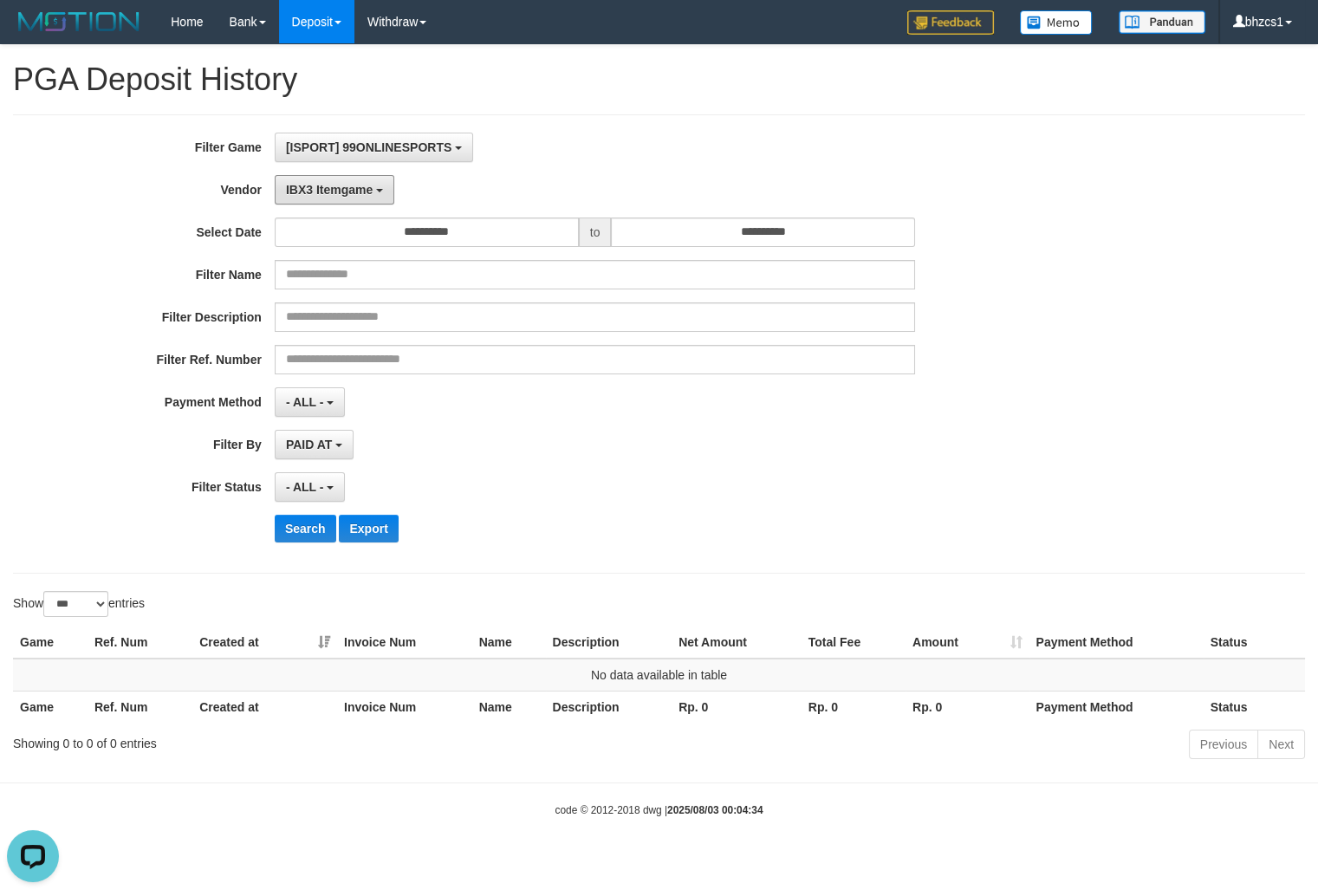 scroll, scrollTop: 568, scrollLeft: 0, axis: vertical 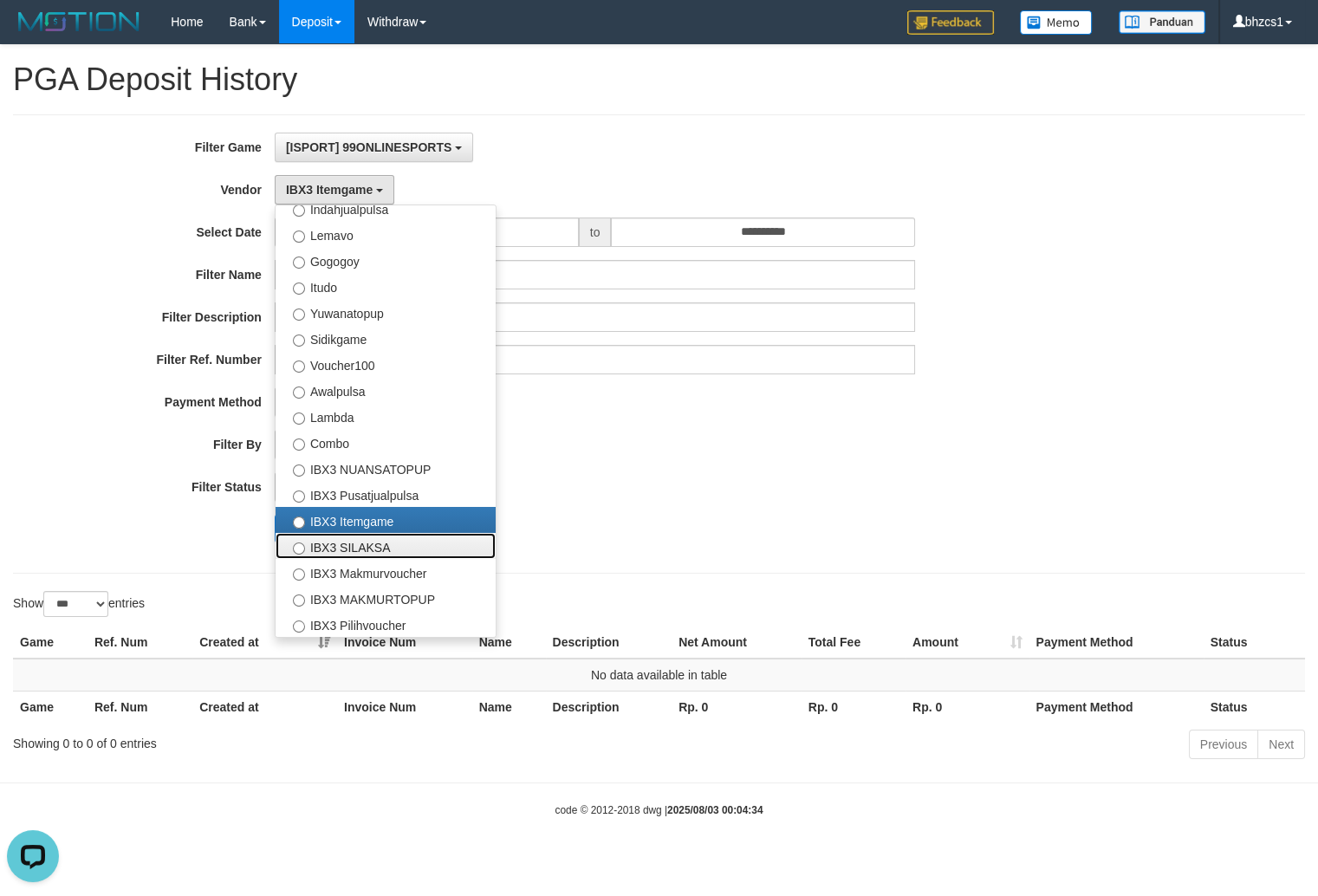click on "IBX3 SILAKSA" at bounding box center [386, 546] 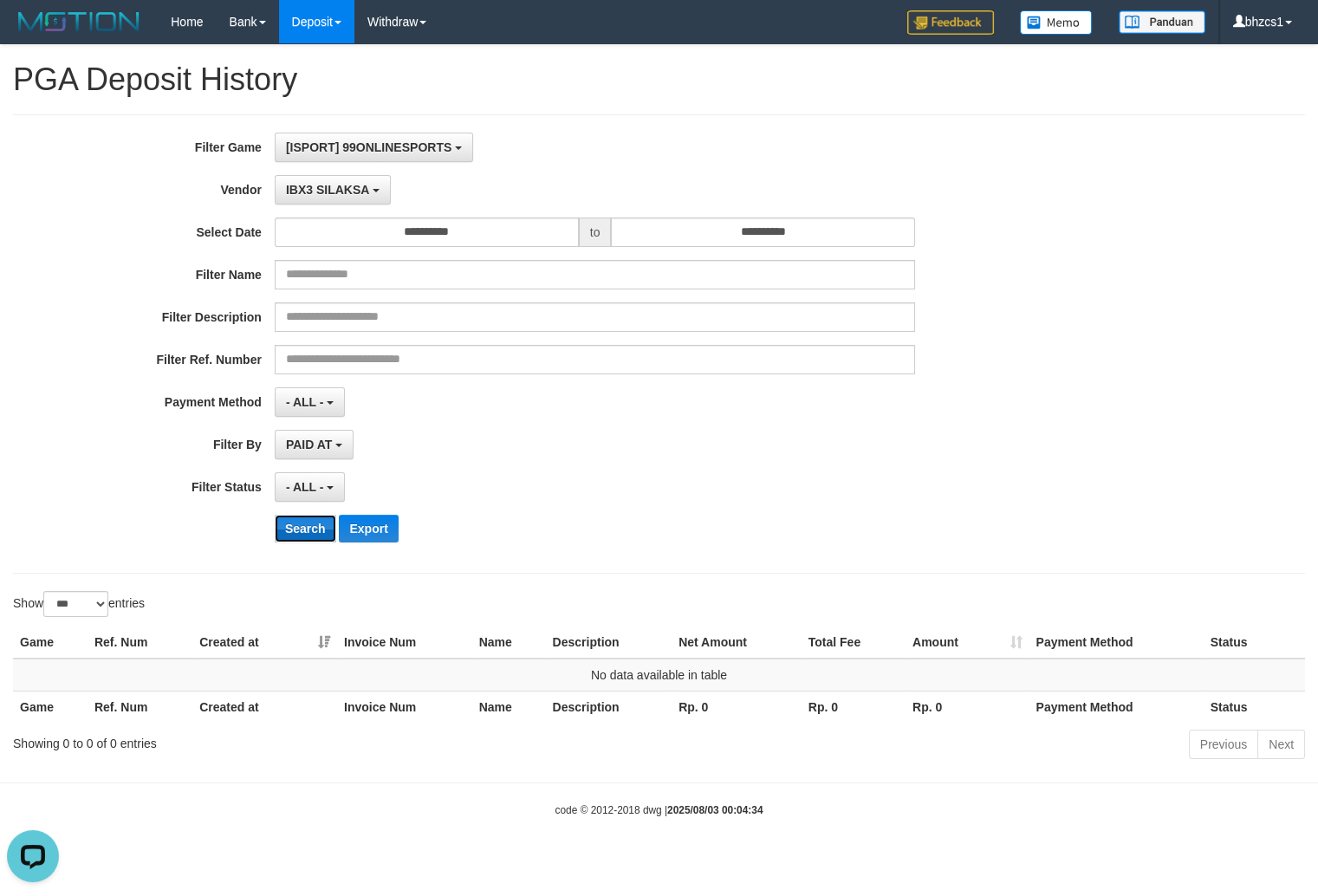 click on "Search" at bounding box center [305, 529] 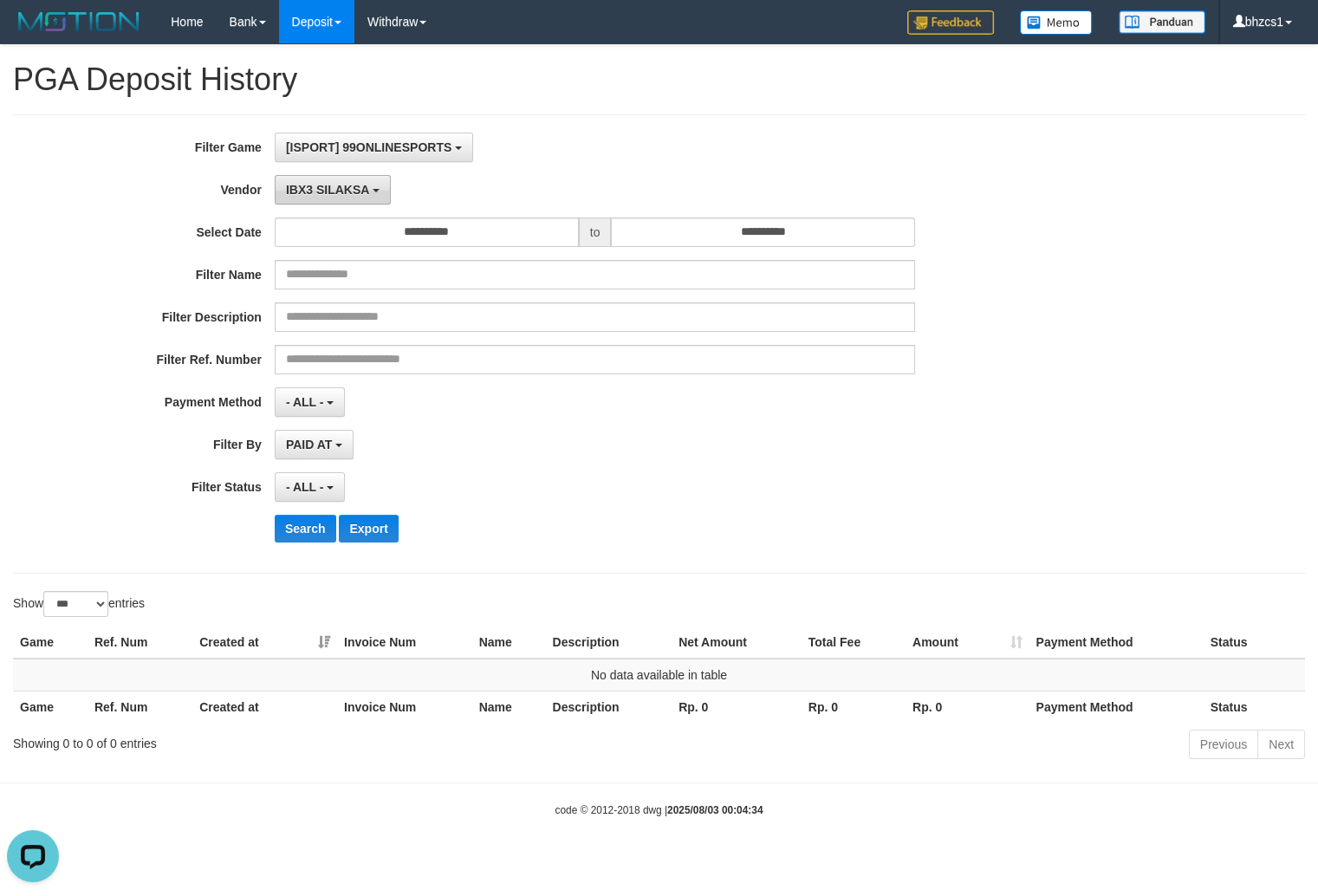click on "IBX3 SILAKSA" at bounding box center (333, 190) 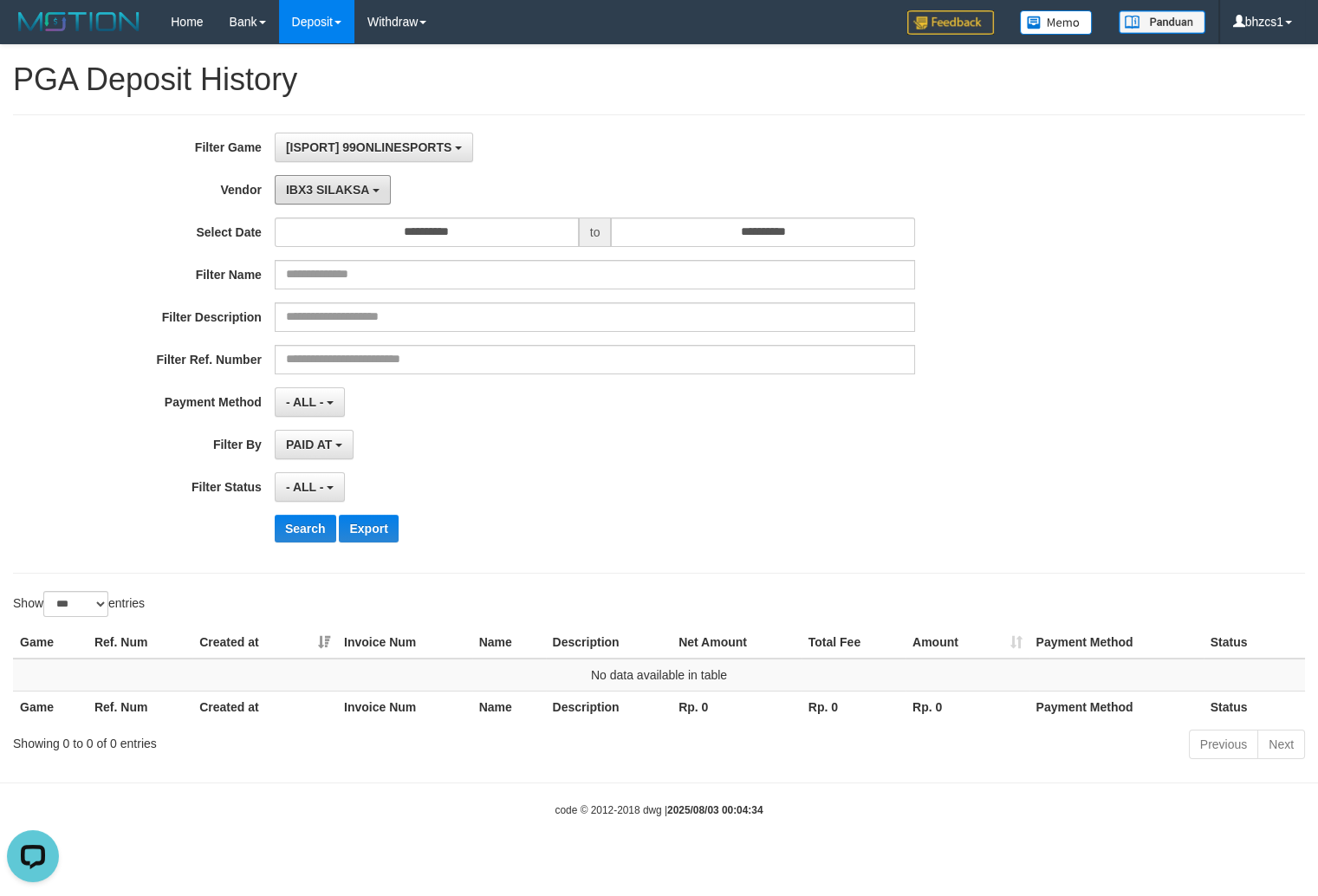 scroll, scrollTop: 568, scrollLeft: 0, axis: vertical 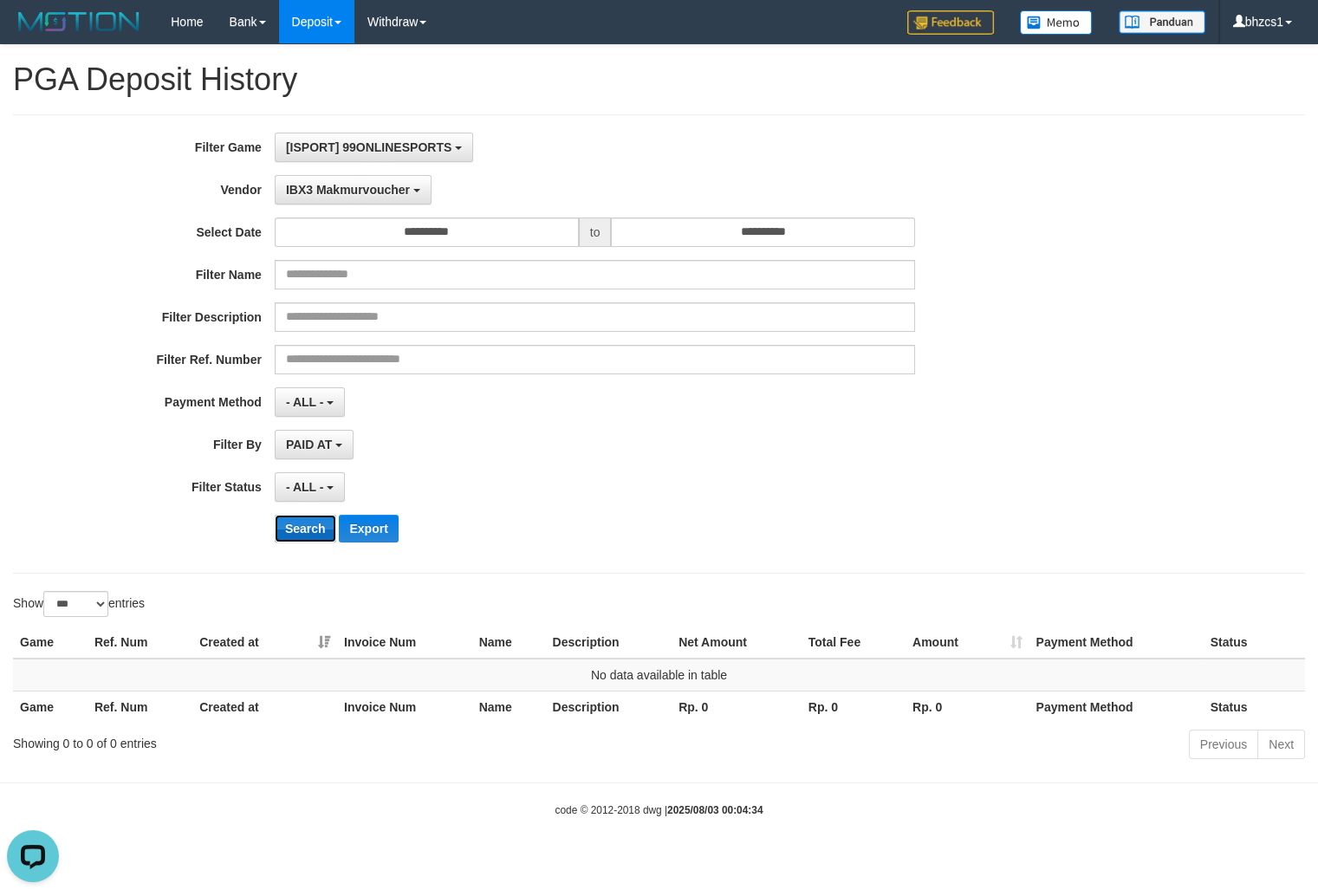 click on "Search" at bounding box center (305, 529) 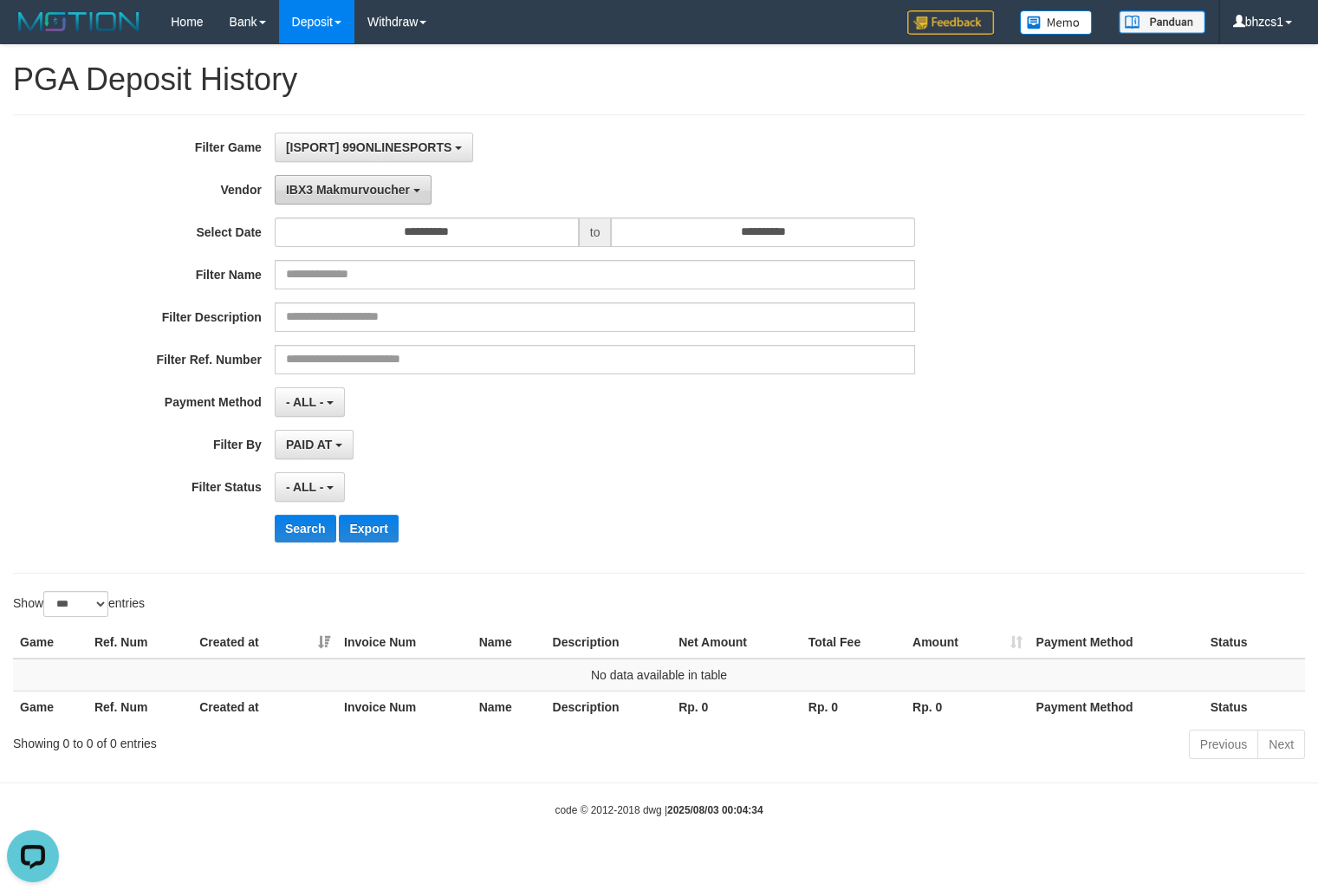 click on "IBX3 Makmurvoucher" at bounding box center (347, 190) 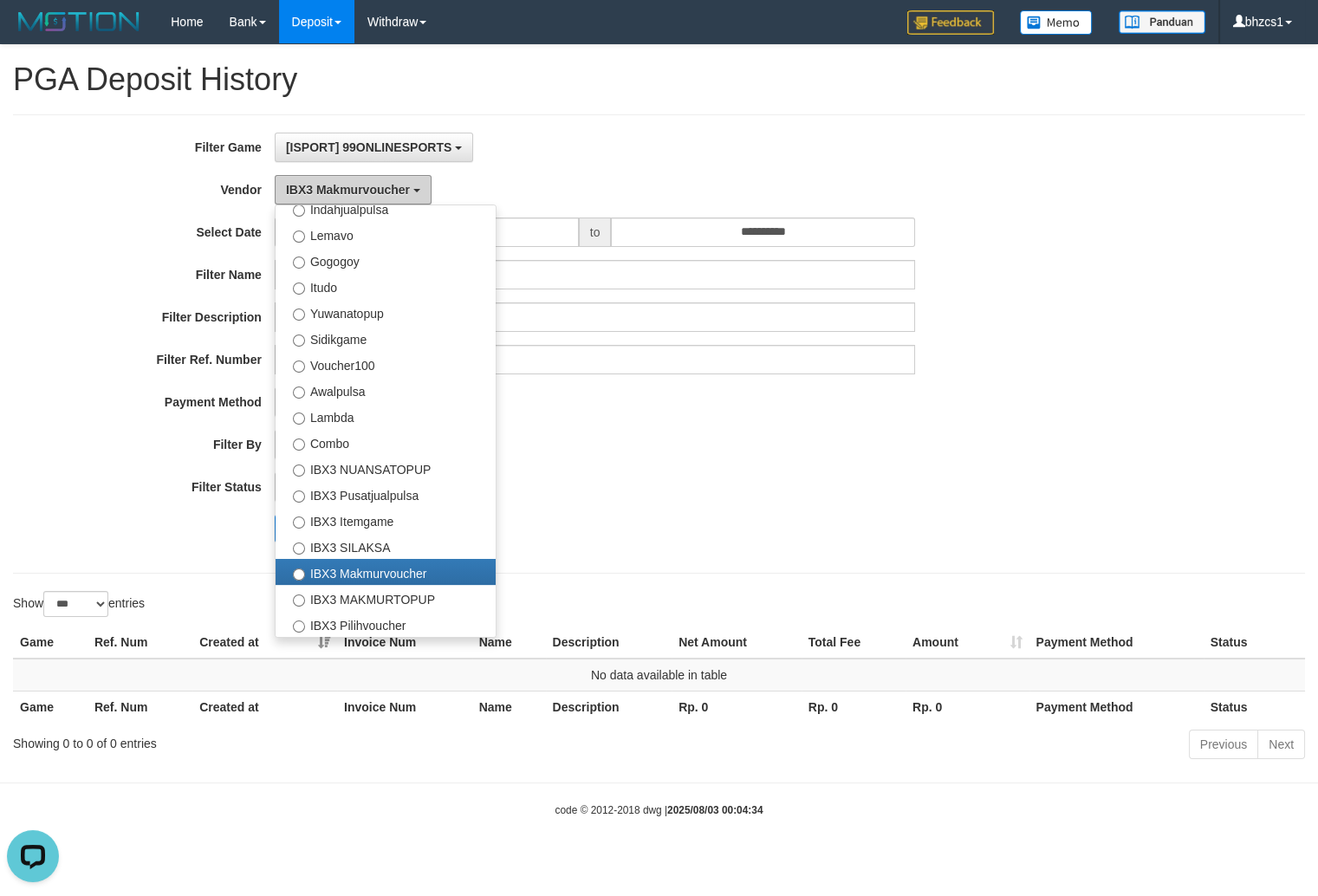 scroll, scrollTop: 568, scrollLeft: 0, axis: vertical 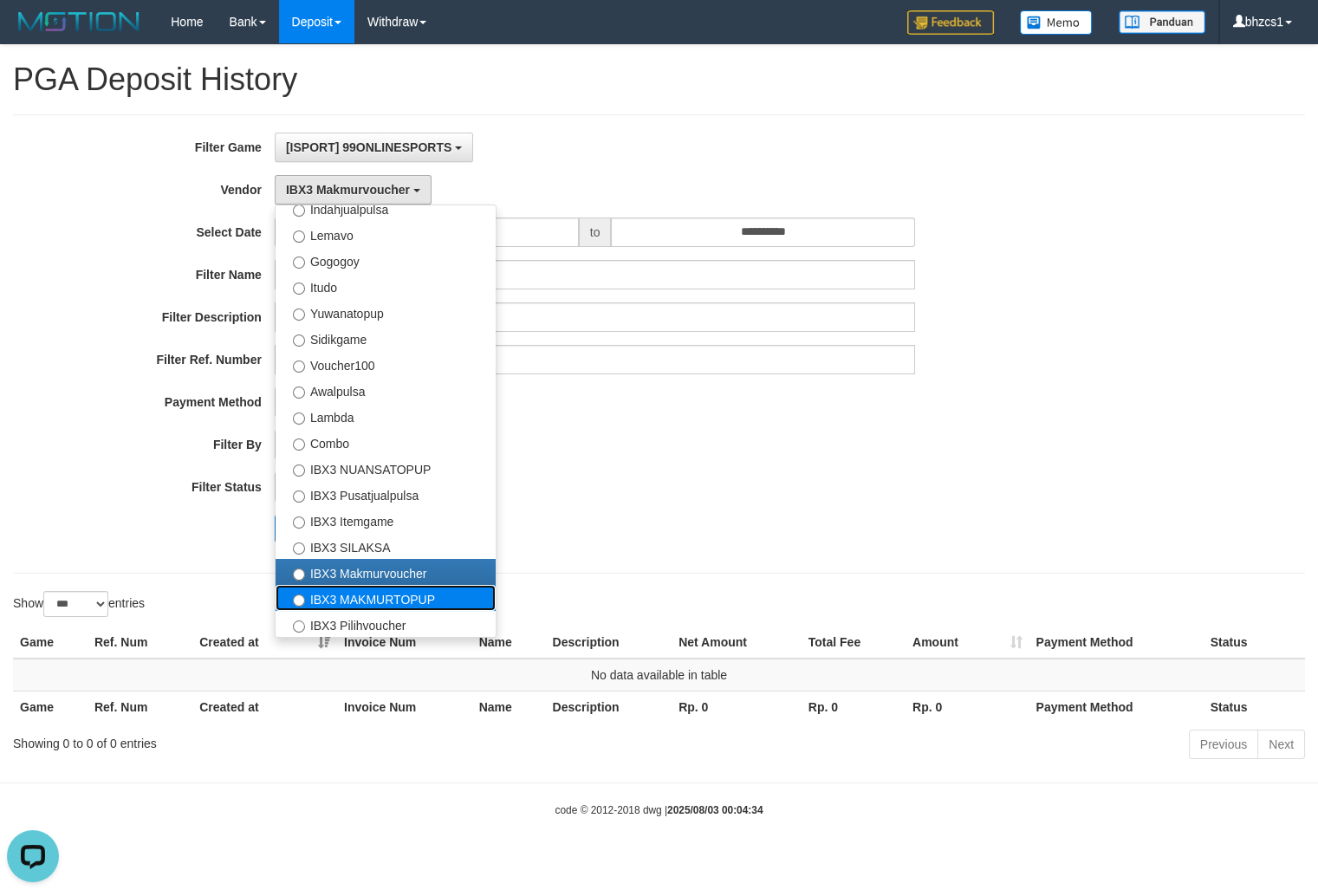 drag, startPoint x: 316, startPoint y: 590, endPoint x: 316, endPoint y: 577, distance: 13 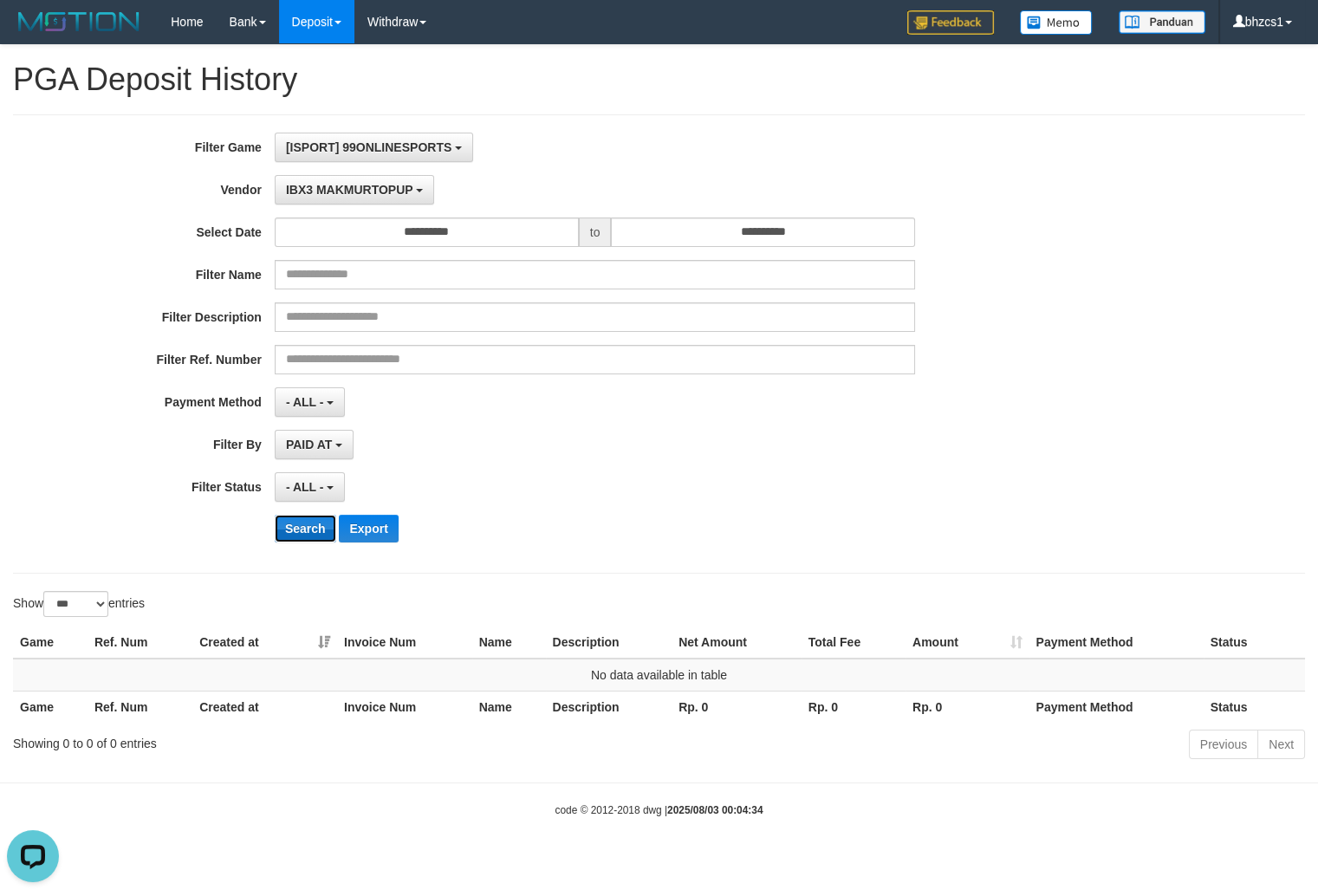 click on "Search" at bounding box center [305, 529] 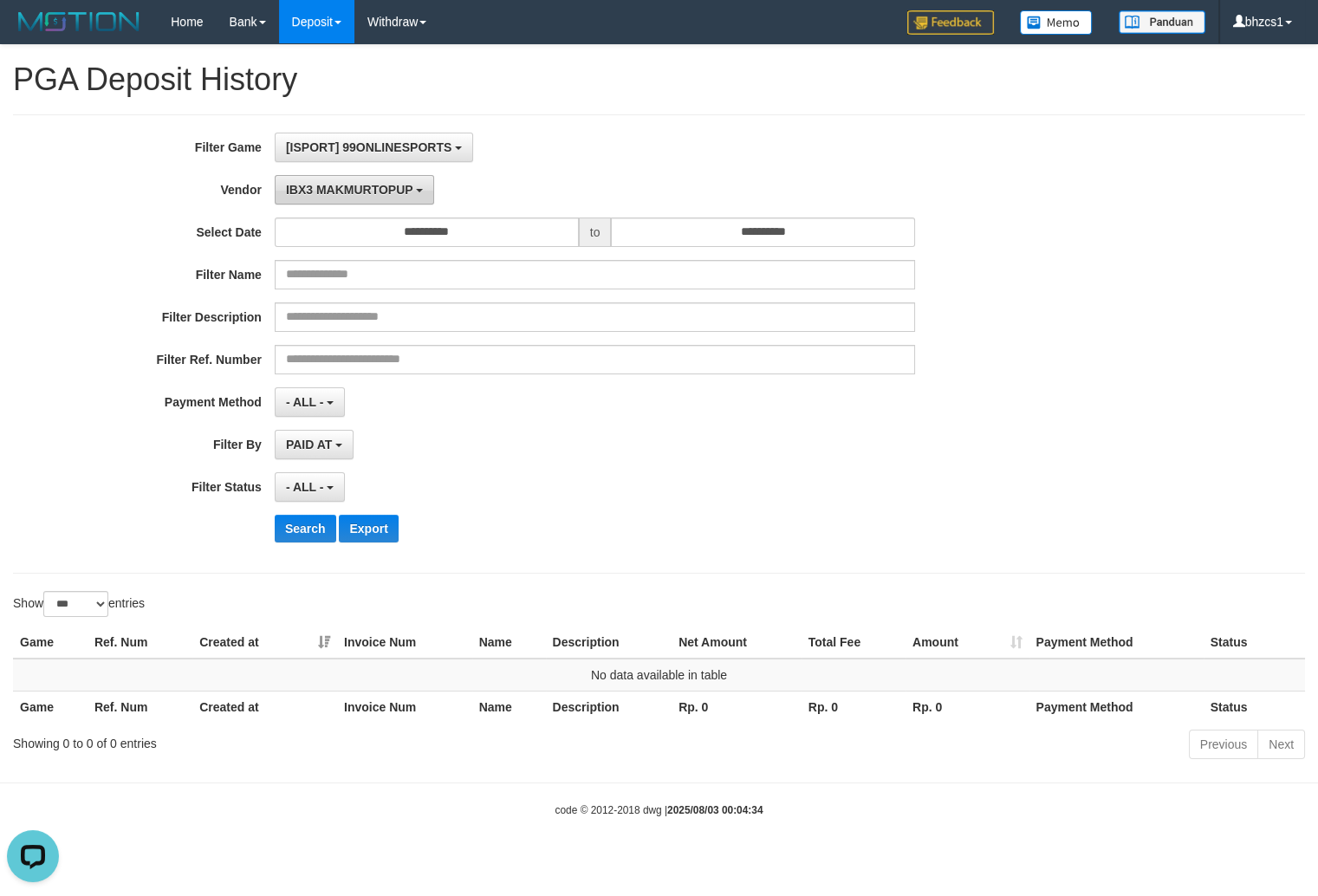 click on "IBX3 MAKMURTOPUP" at bounding box center [354, 190] 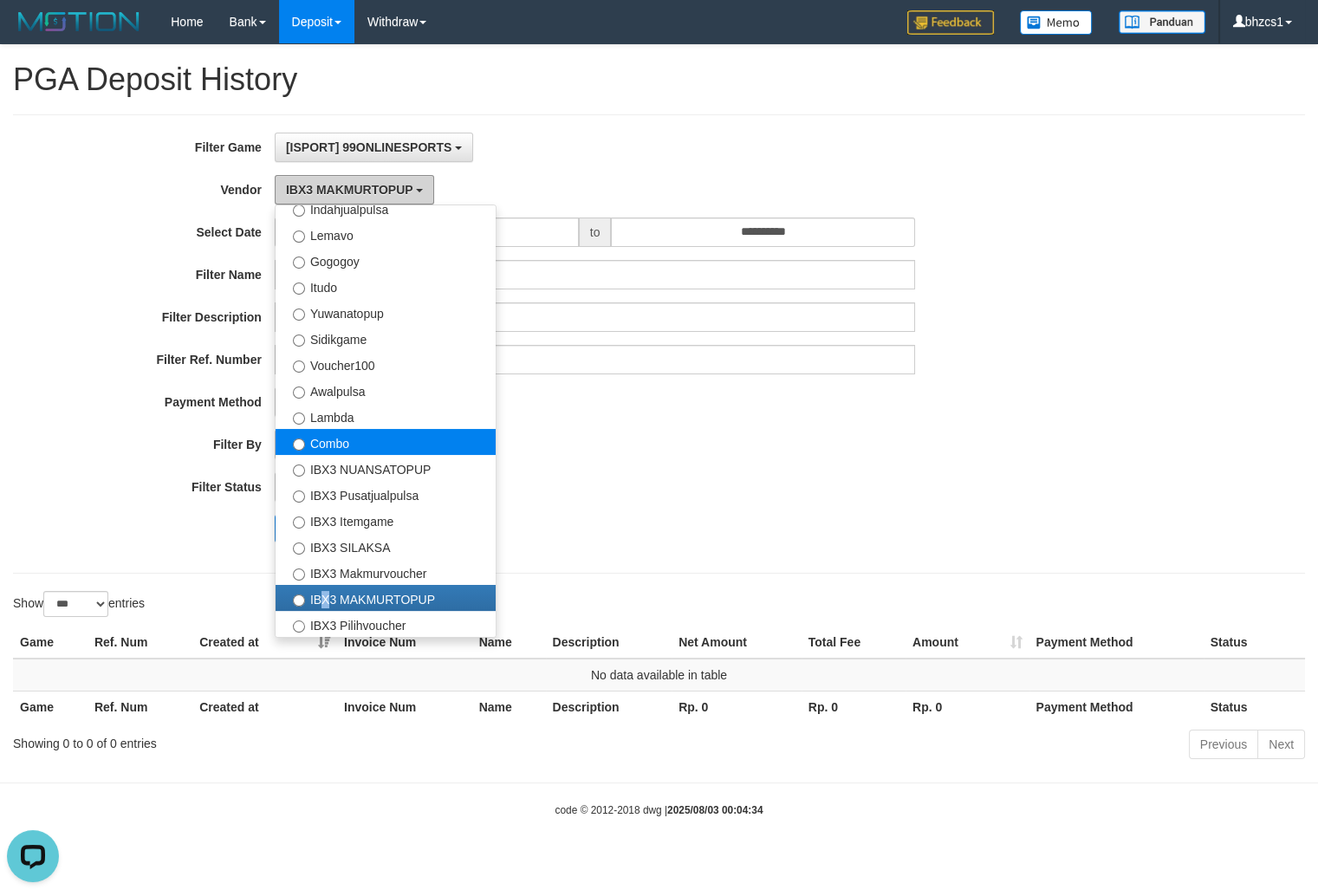 scroll, scrollTop: 568, scrollLeft: 0, axis: vertical 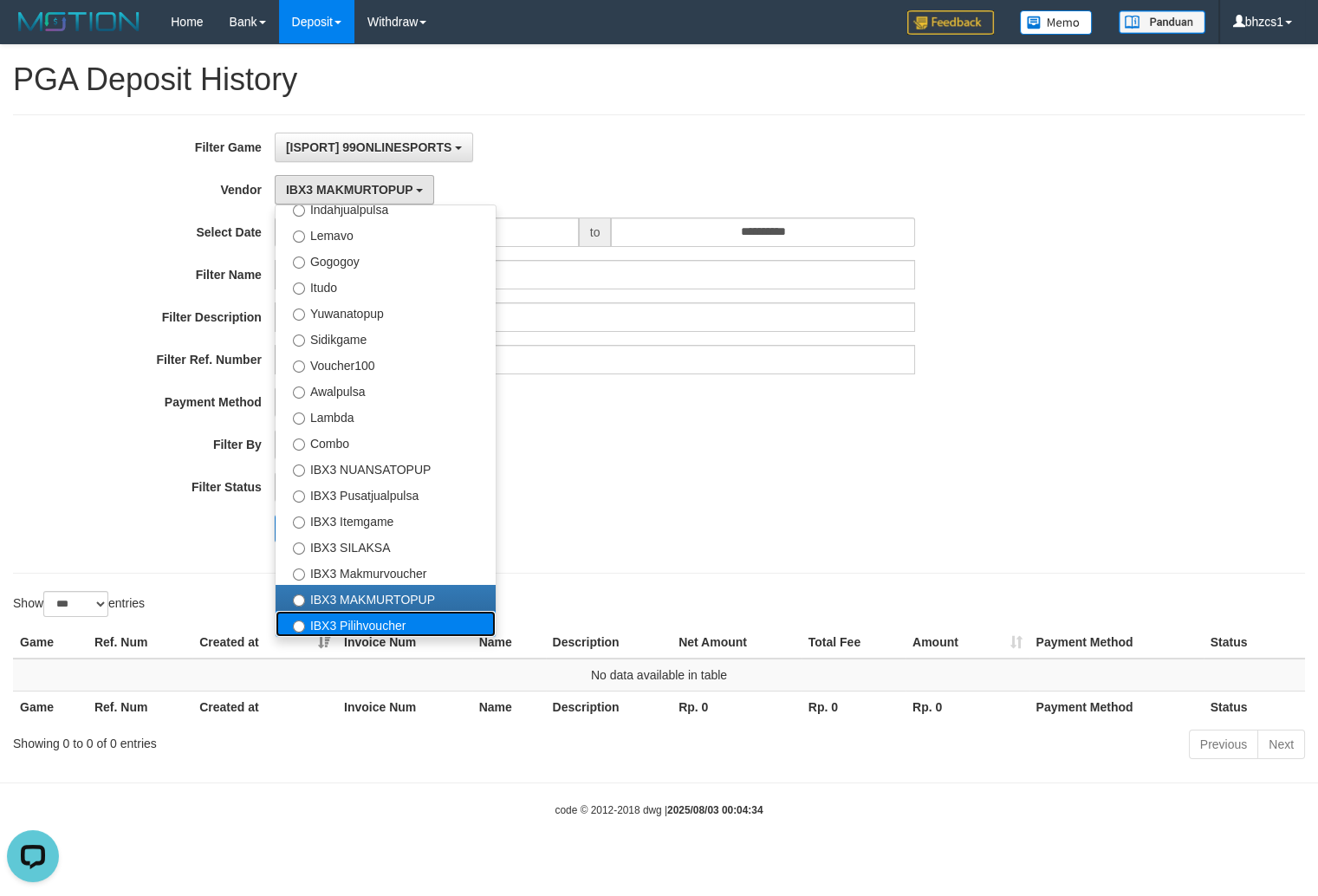 click on "IBX3 Pilihvoucher" at bounding box center (386, 624) 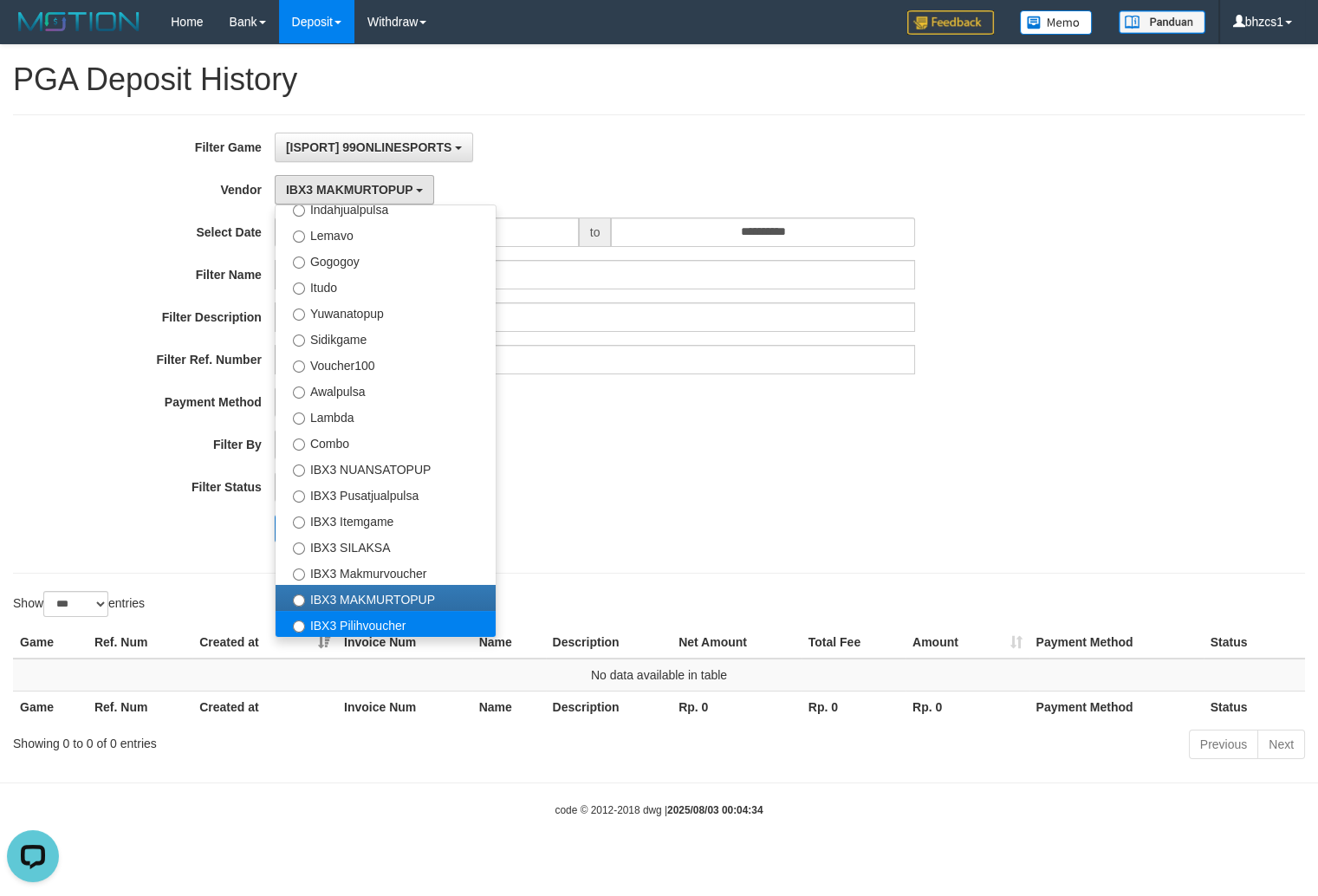 select on "**********" 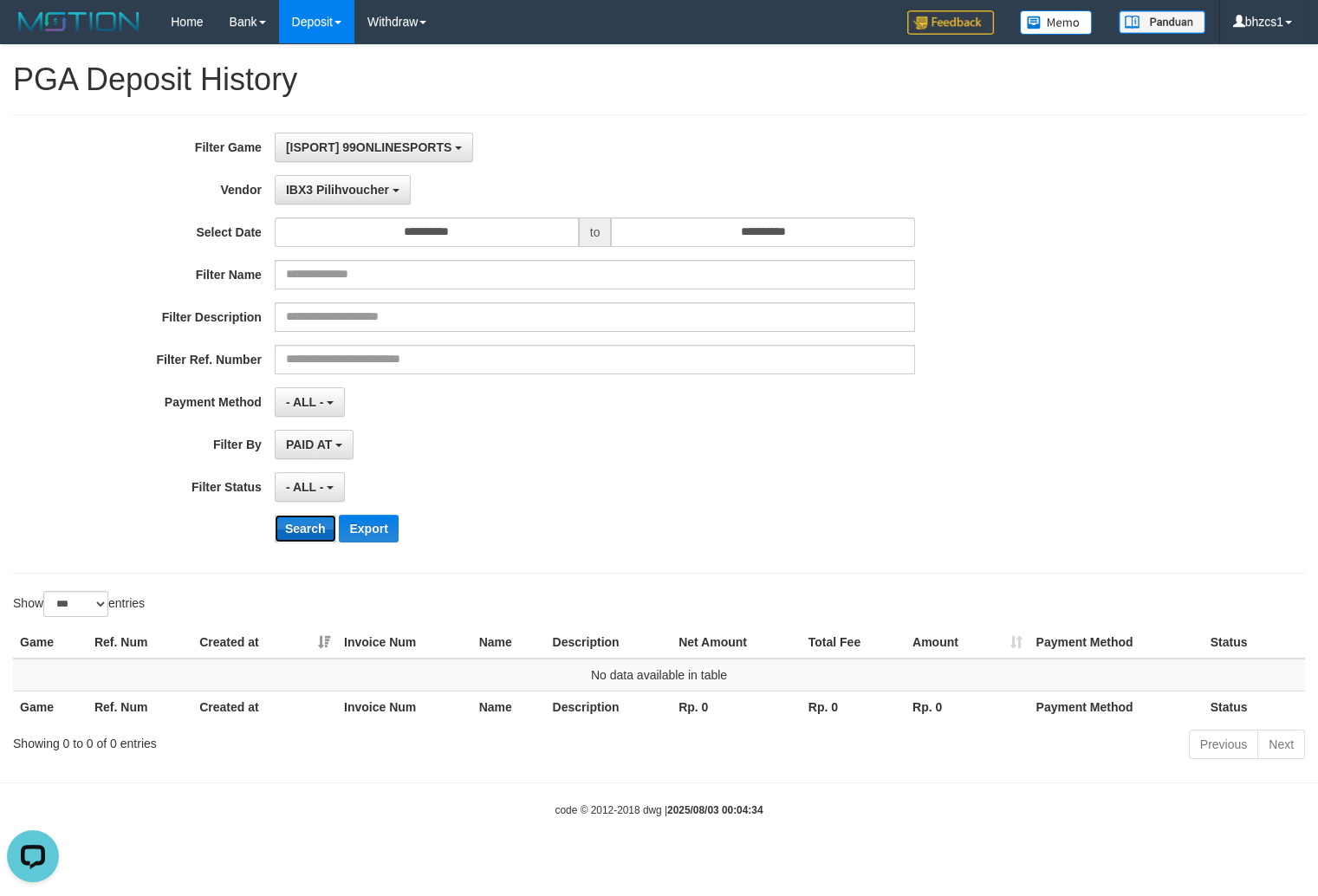 click on "Search" at bounding box center (305, 529) 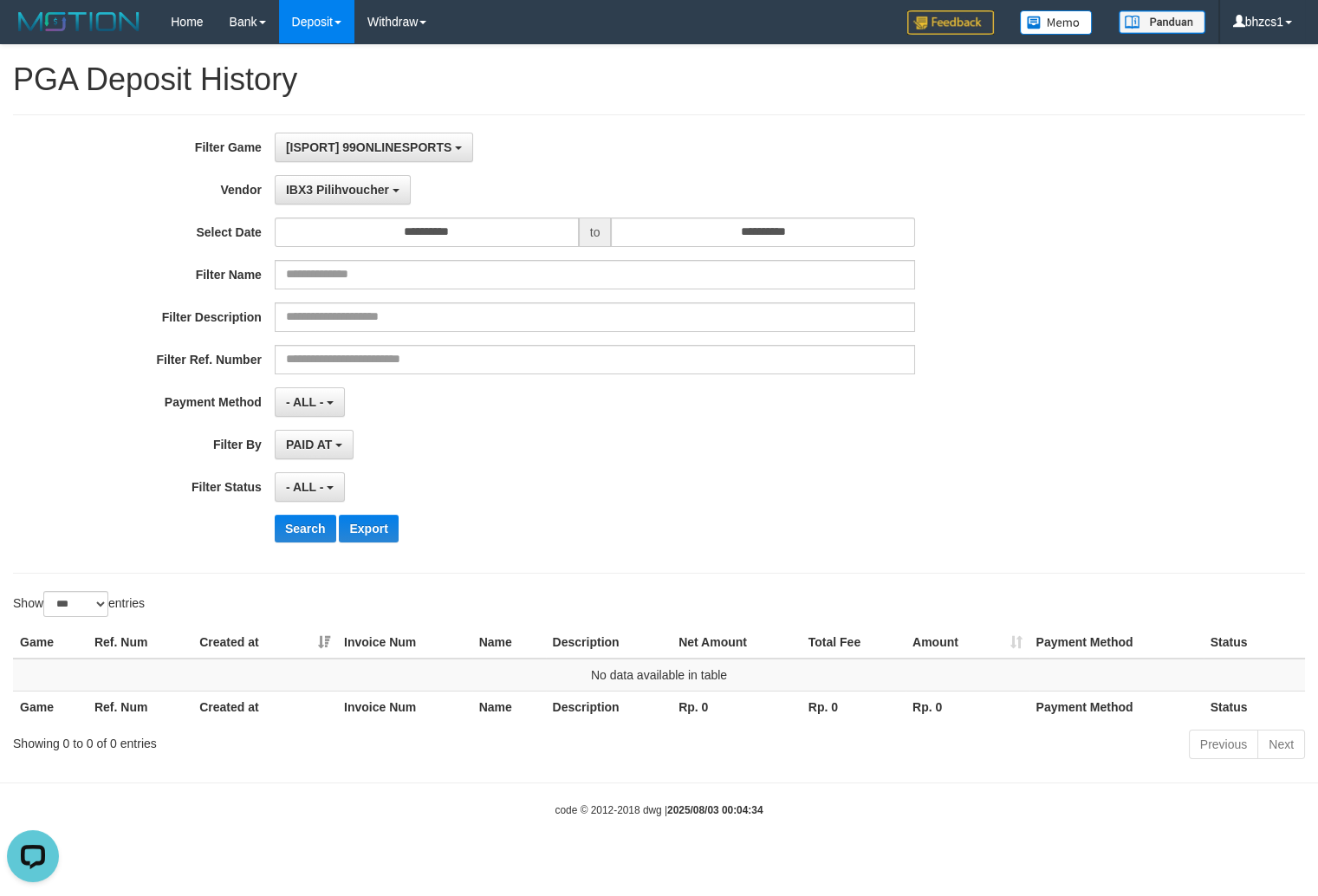 click on "**********" at bounding box center [549, 344] 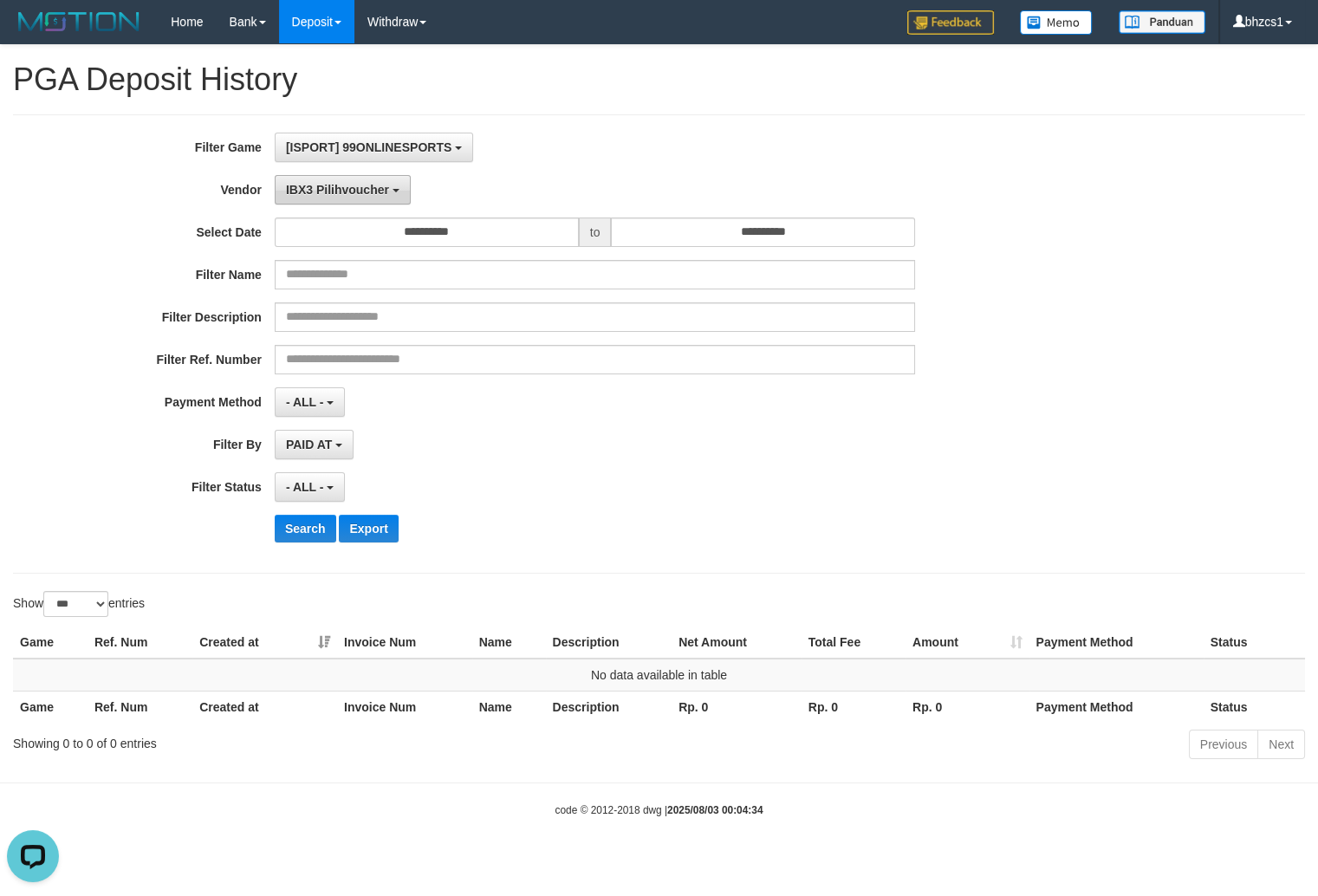 click on "IBX3 Pilihvoucher" at bounding box center (337, 190) 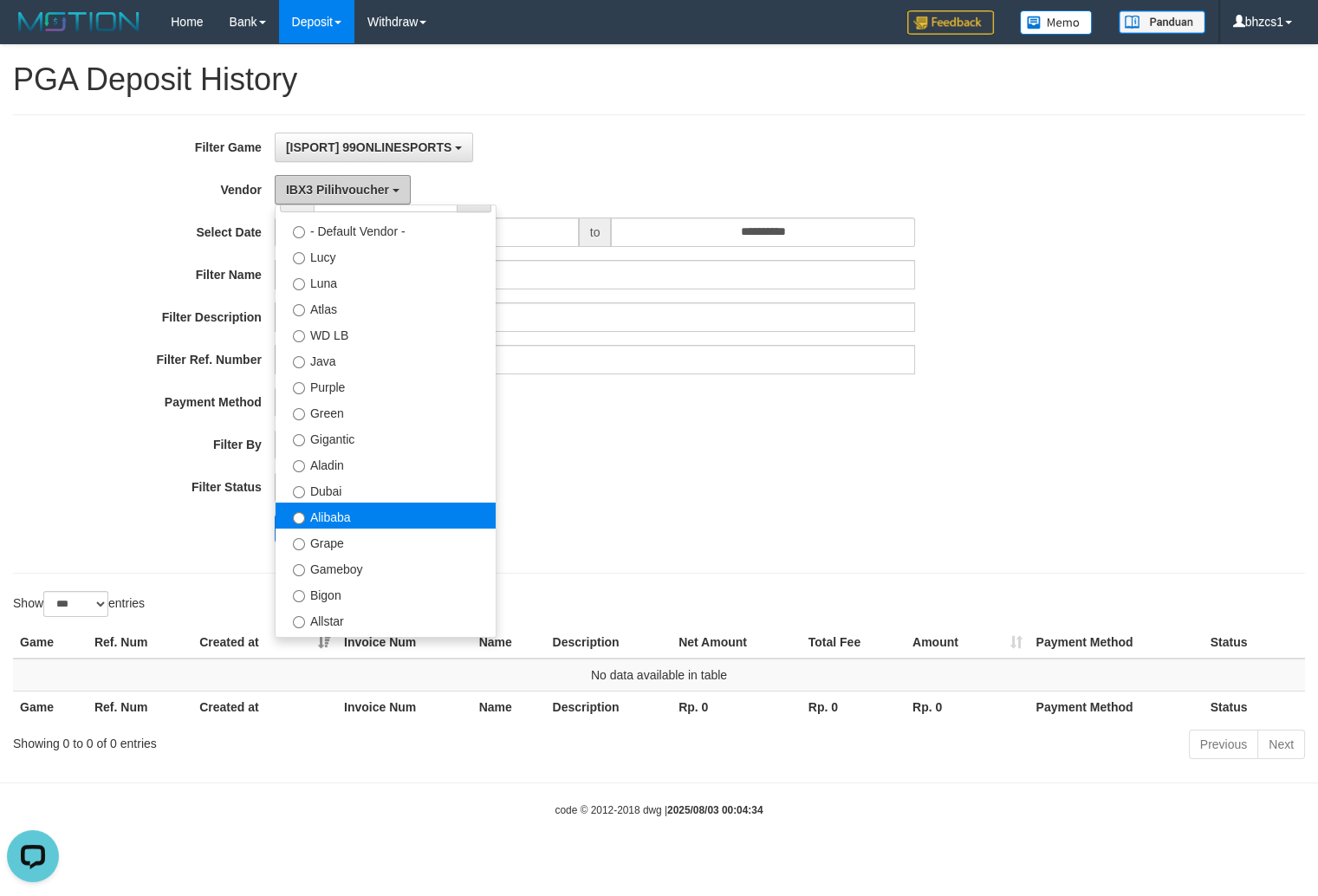 scroll, scrollTop: 0, scrollLeft: 0, axis: both 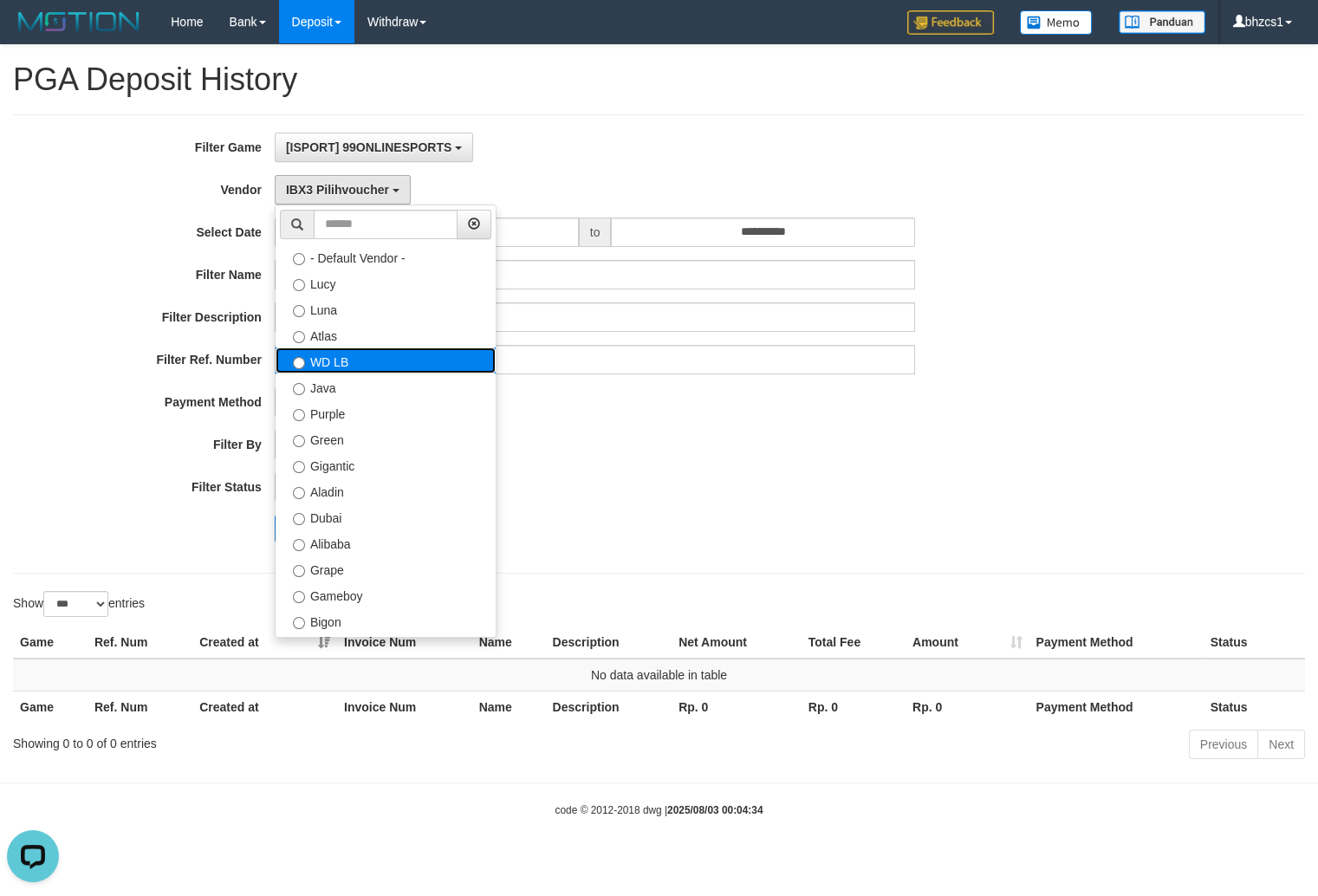 click on "WD LB" at bounding box center (386, 360) 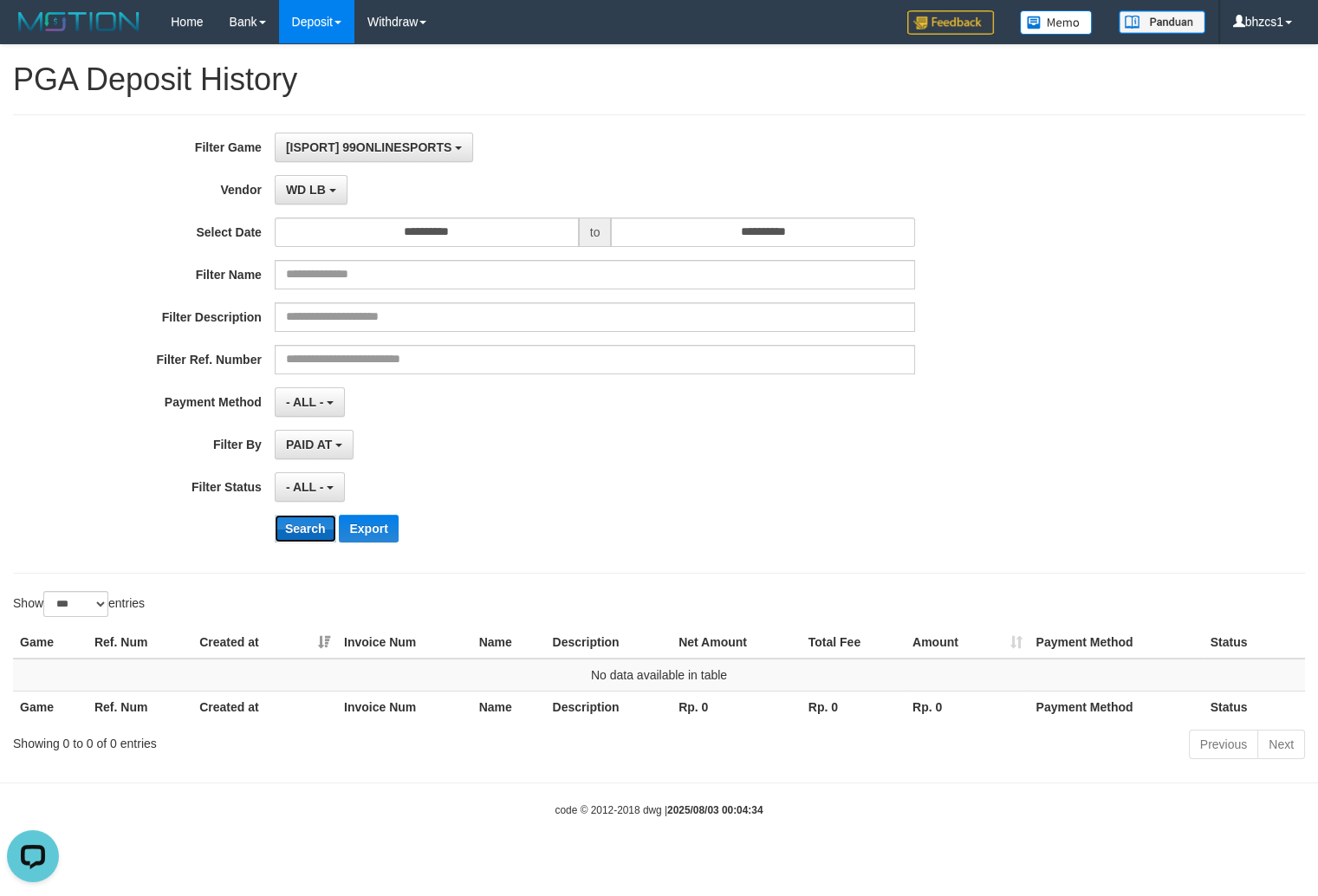 click on "Search" at bounding box center (305, 529) 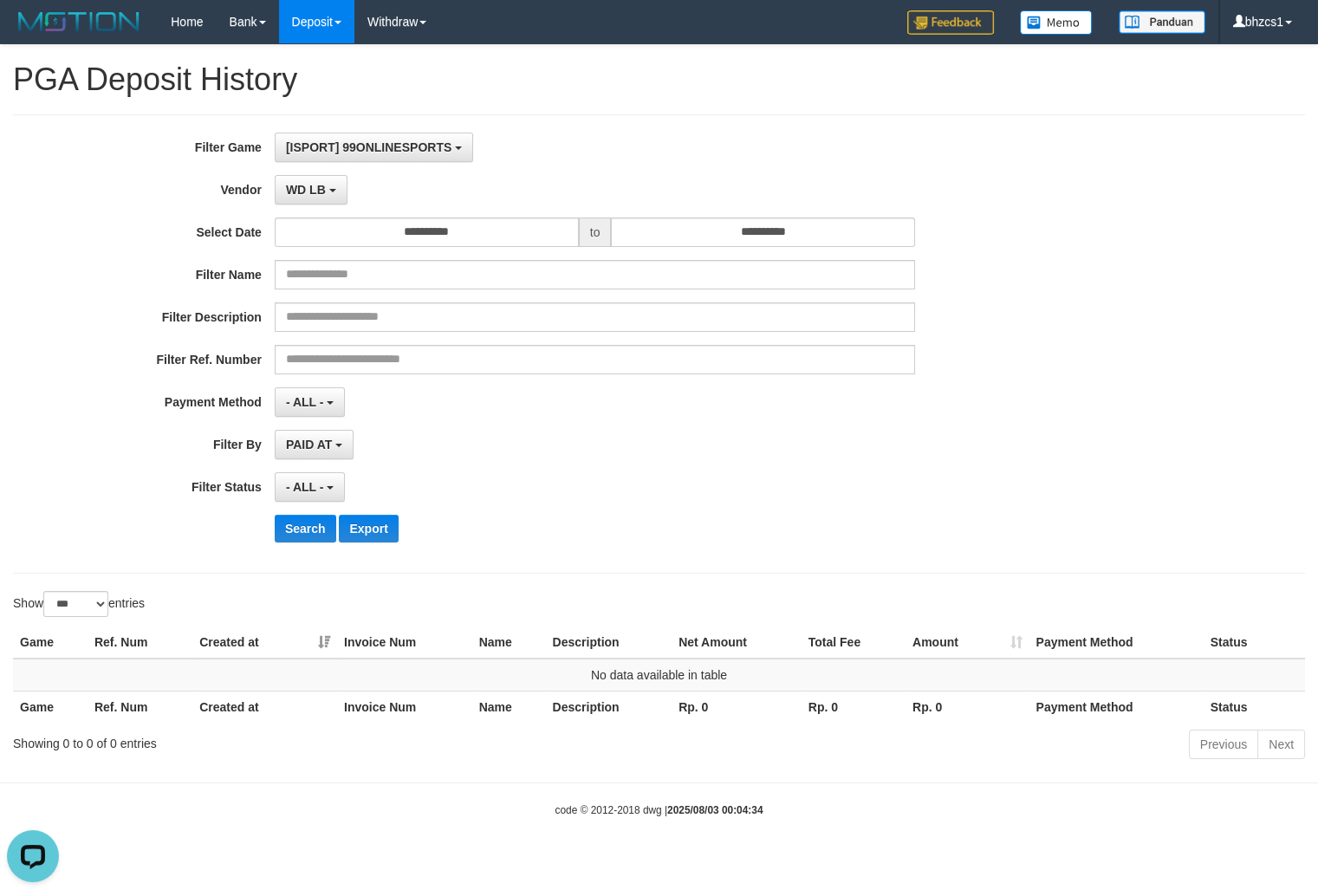 click on "- ALL -    SELECT ALL  - ALL -  SELECT STATUS
PENDING/UNPAID
PAID
CANCELED
EXPIRED" at bounding box center [594, 487] 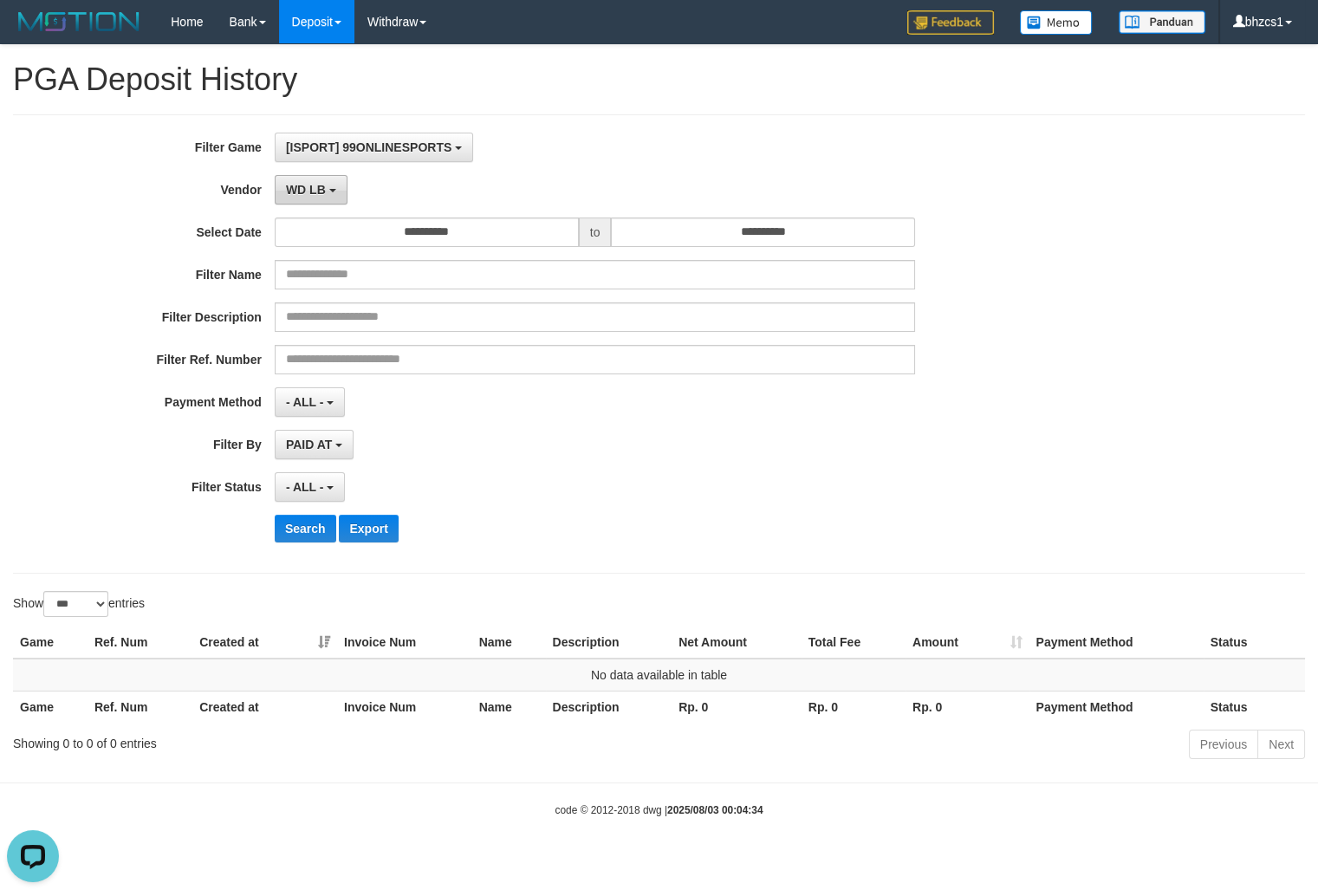 click on "WD LB" at bounding box center [311, 190] 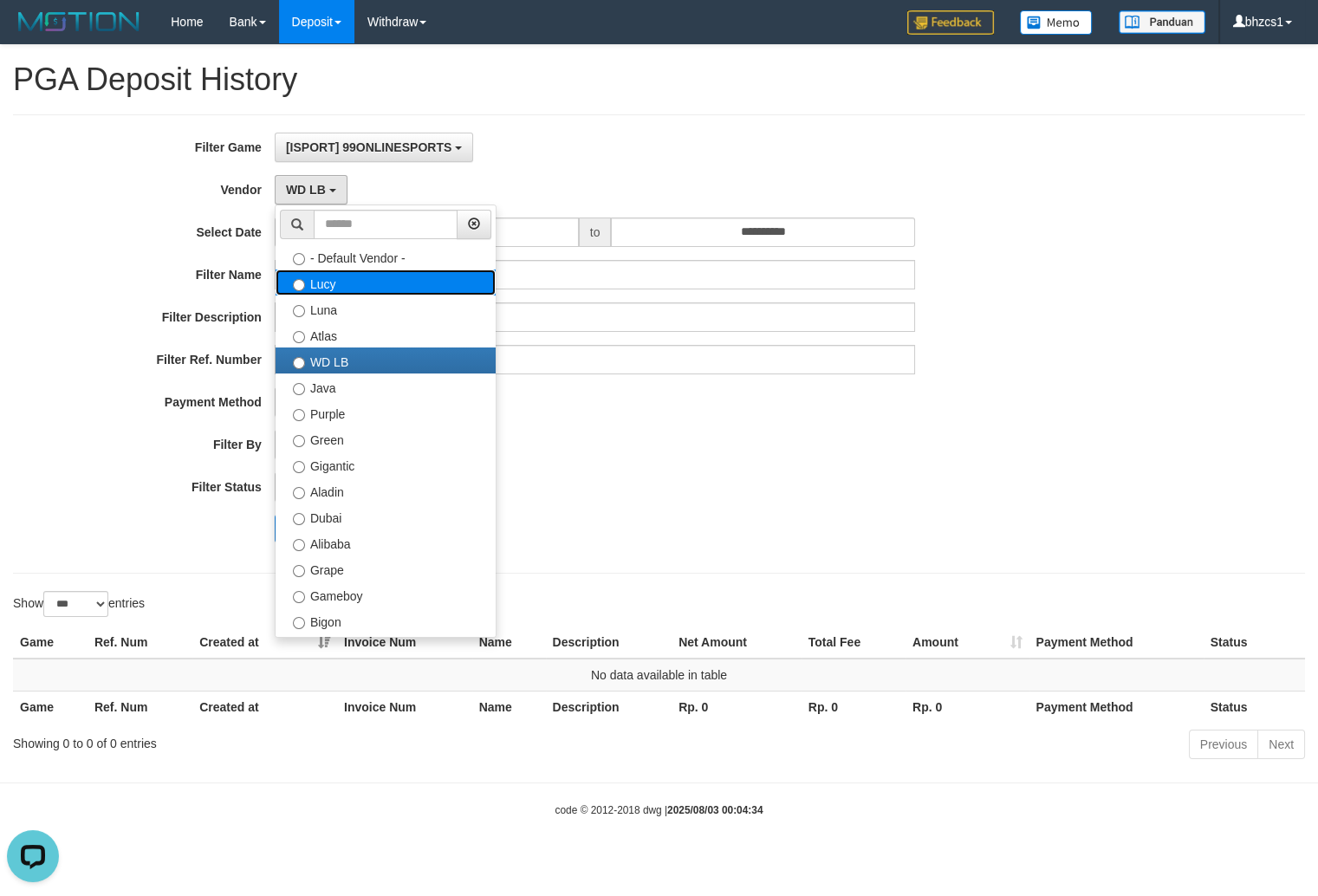 click on "Lucy" at bounding box center [386, 282] 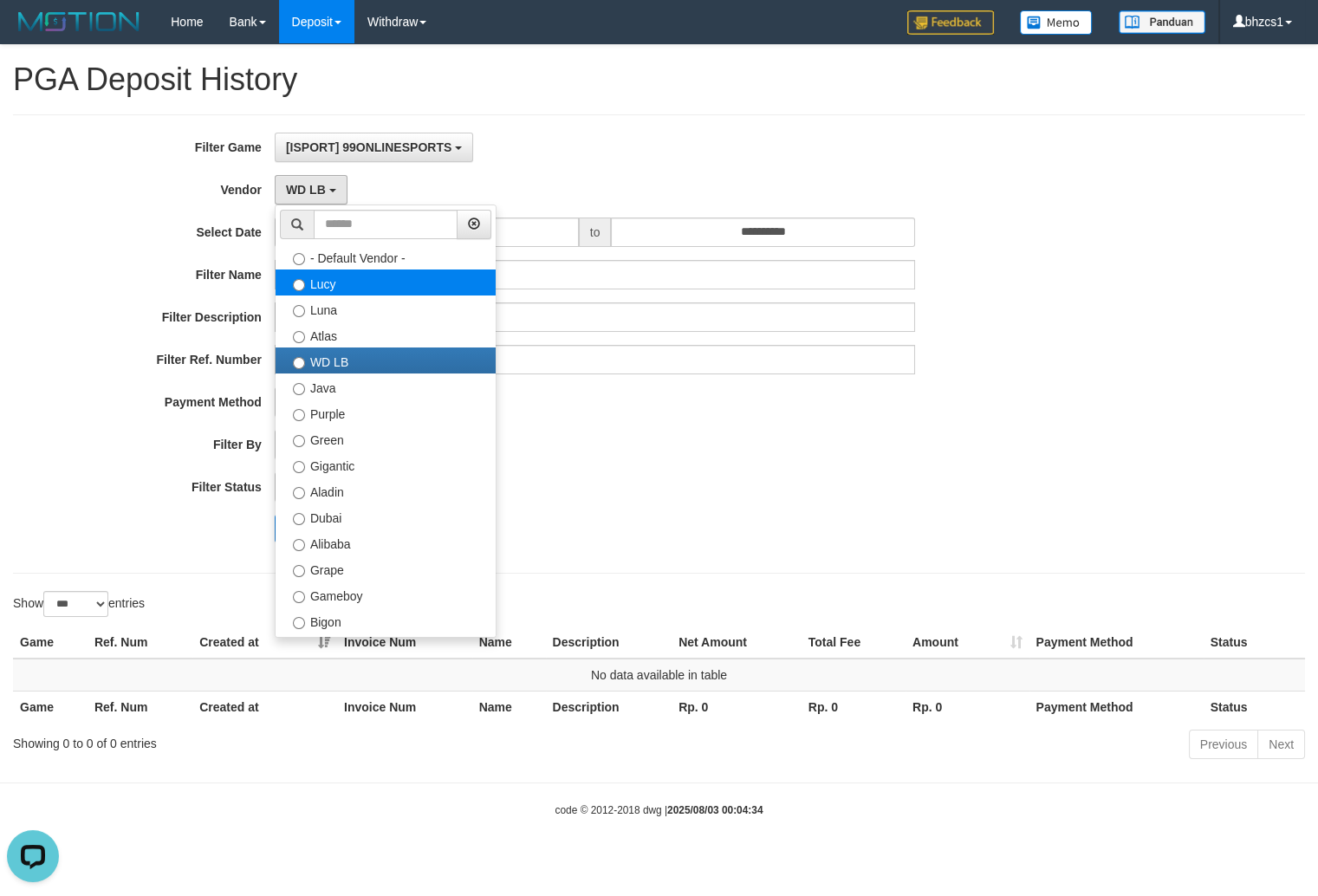 select on "**********" 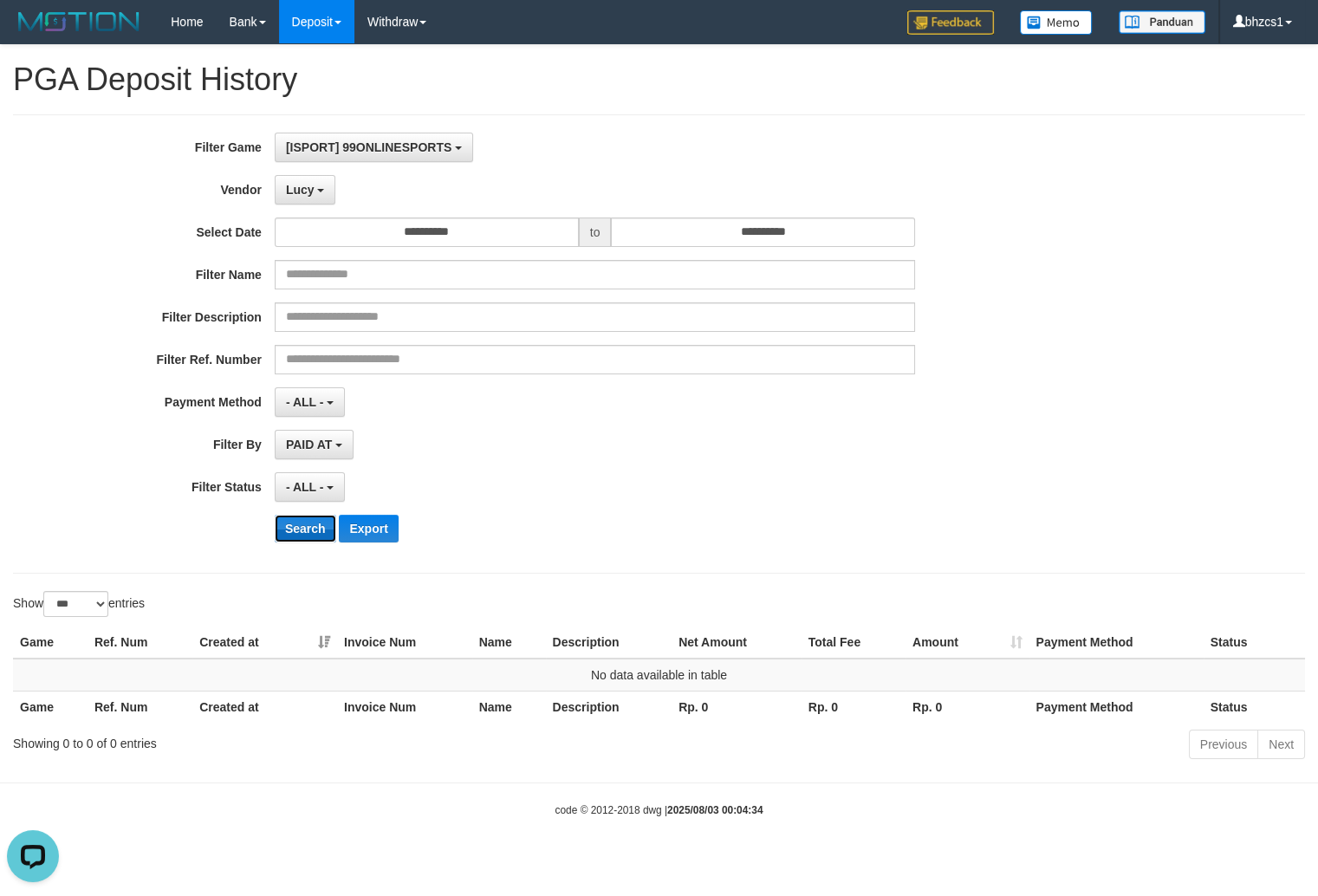 click on "Search" at bounding box center (305, 529) 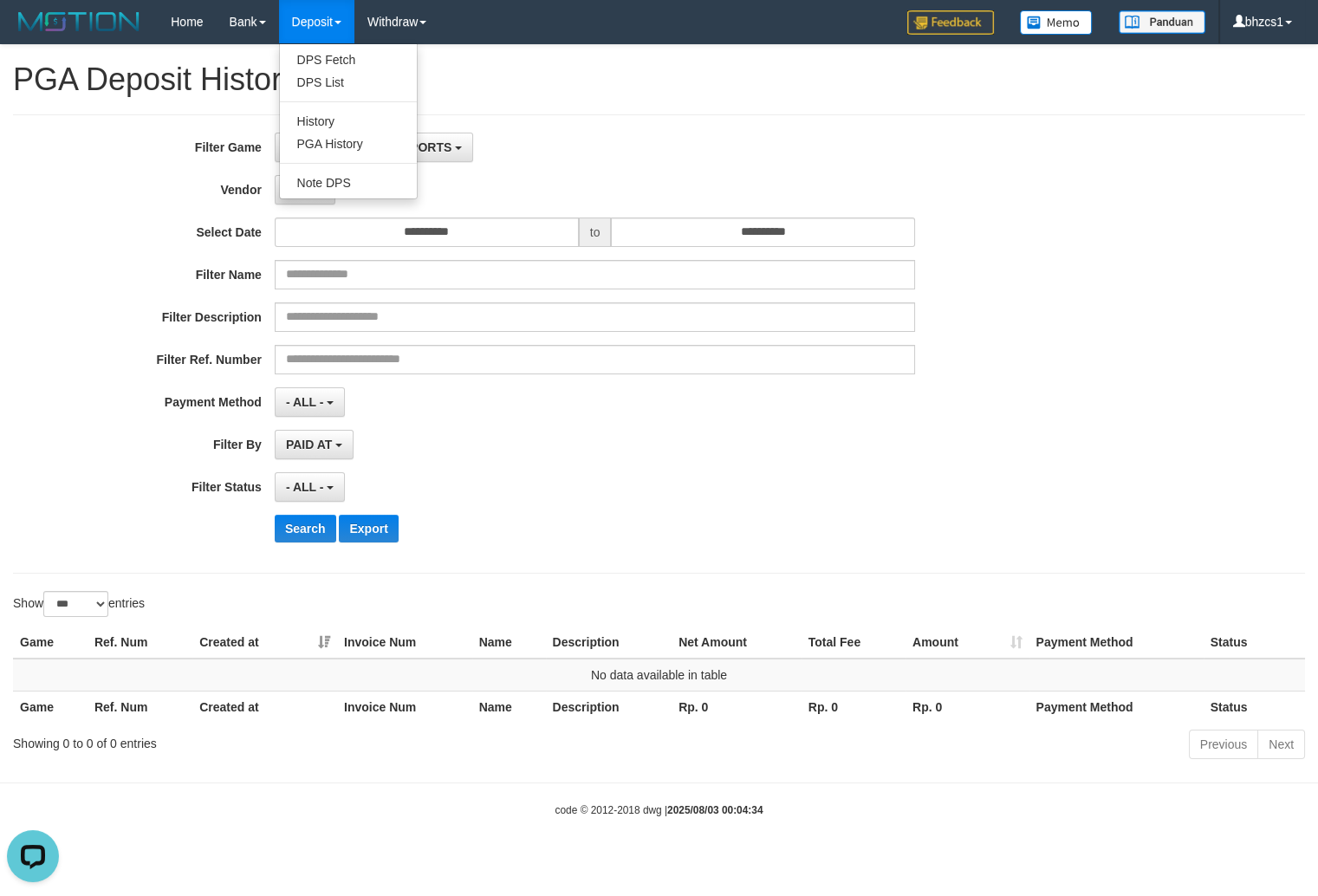 click on "Deposit" at bounding box center [316, 22] 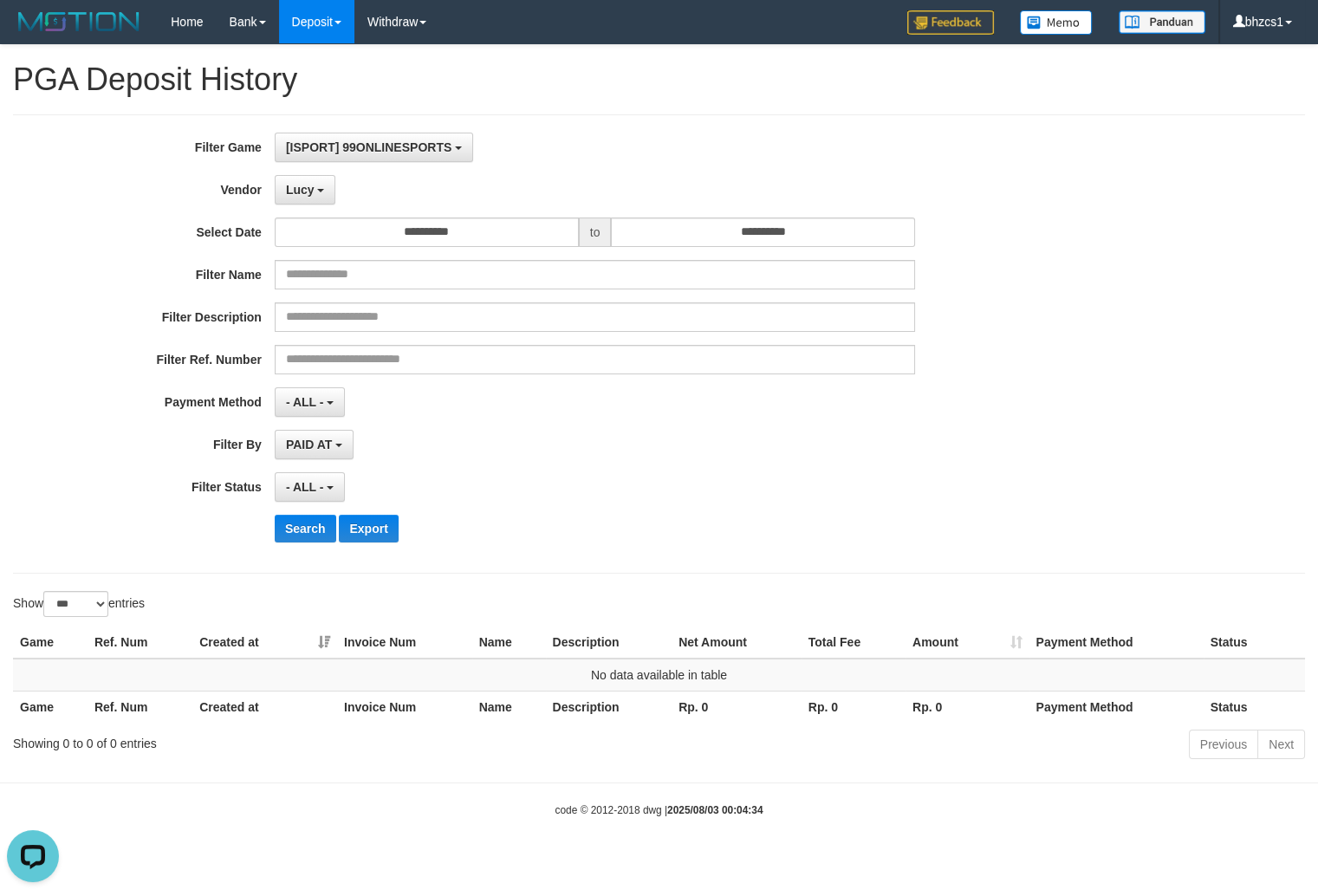 click on "Deposit" at bounding box center [316, 22] 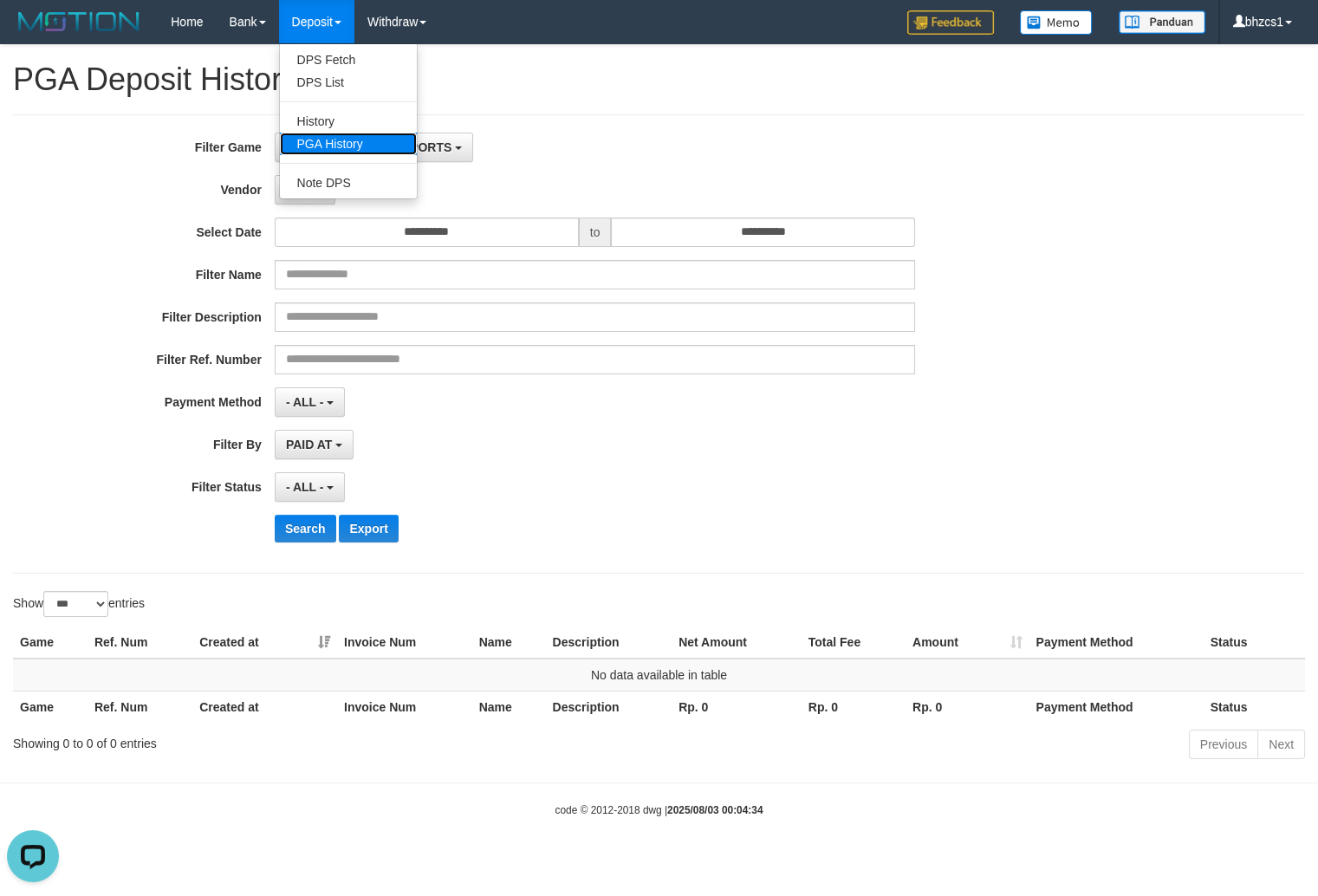 click on "PGA History" at bounding box center (348, 144) 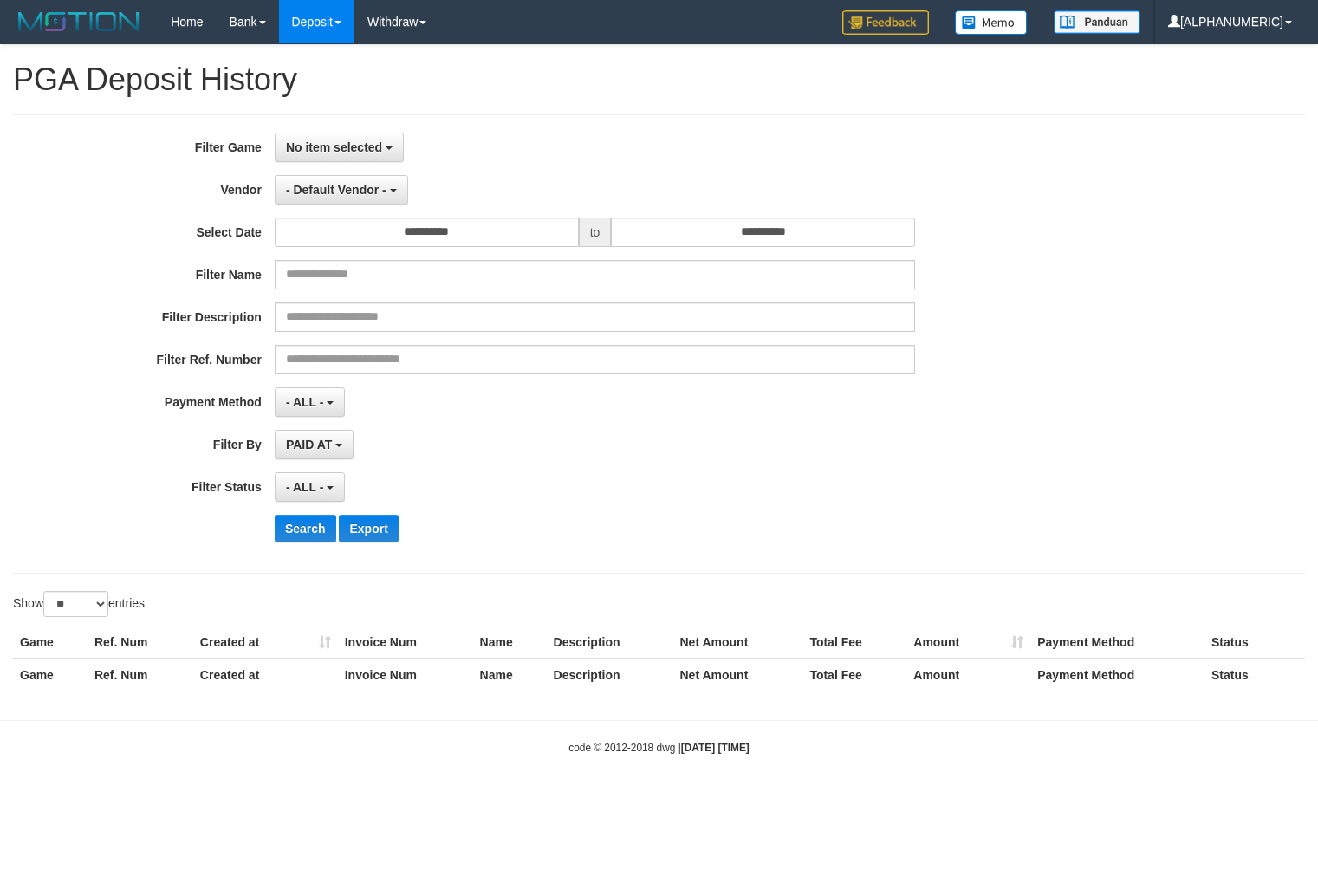 select 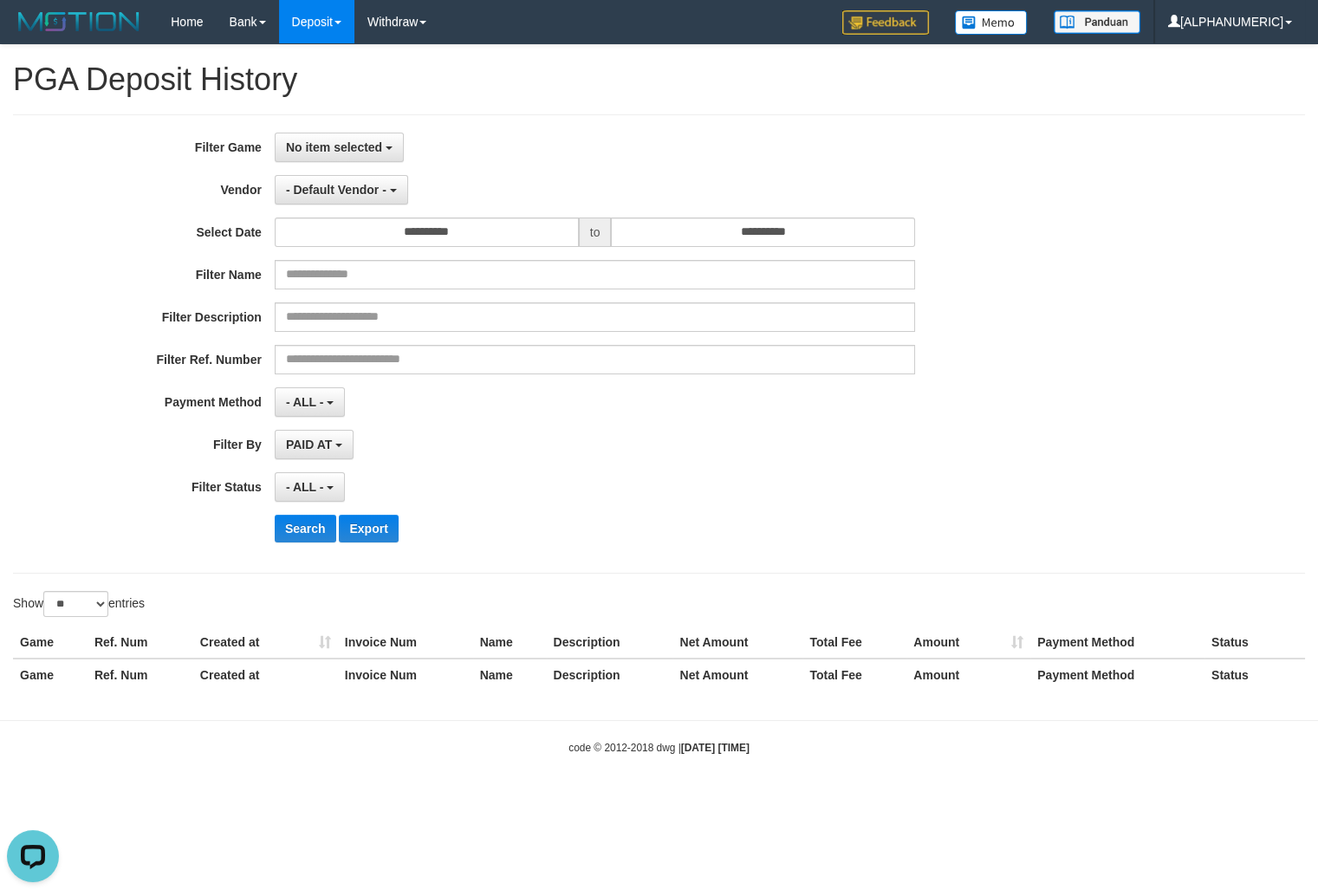 scroll, scrollTop: 0, scrollLeft: 0, axis: both 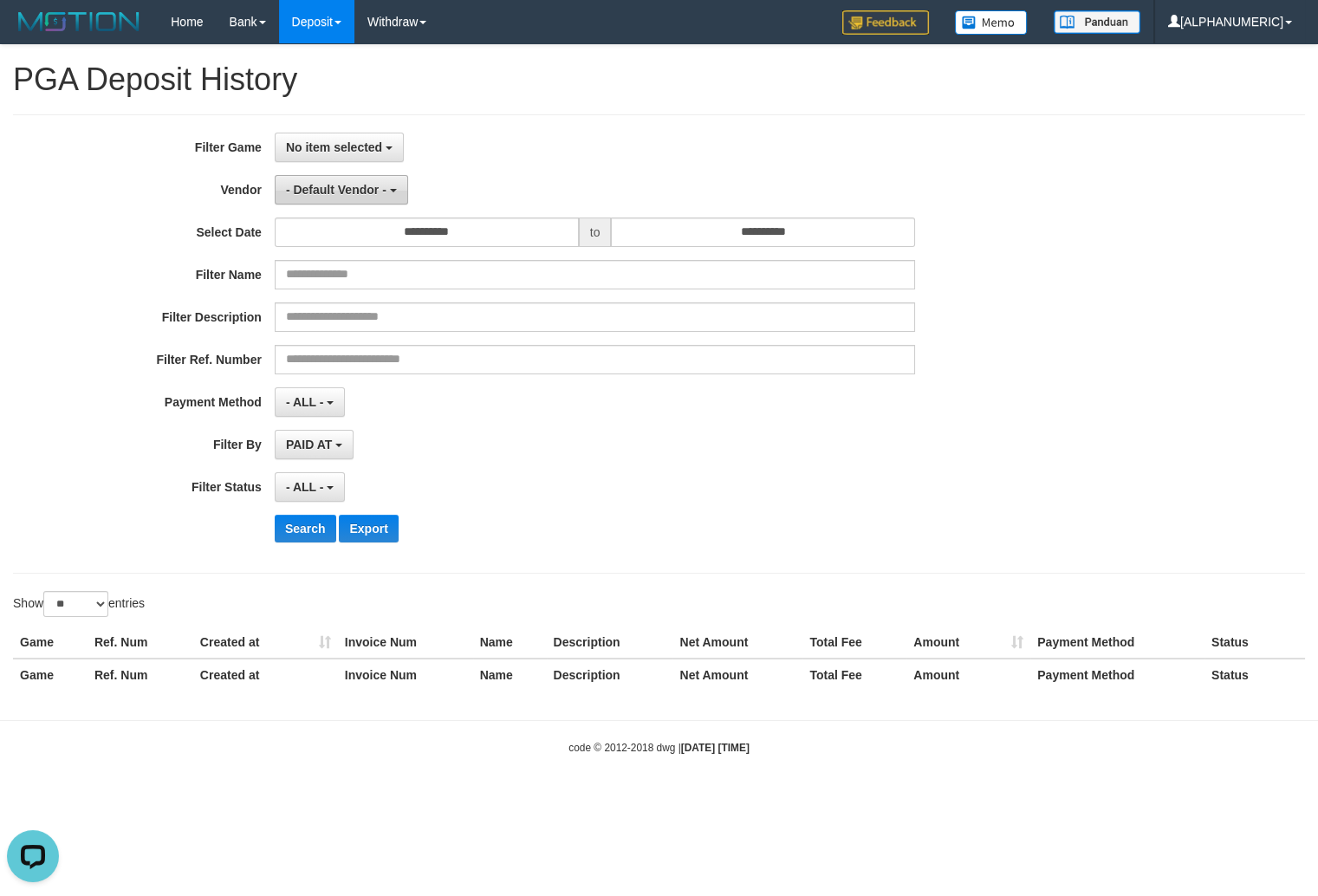 click on "- Default Vendor -" at bounding box center [336, 190] 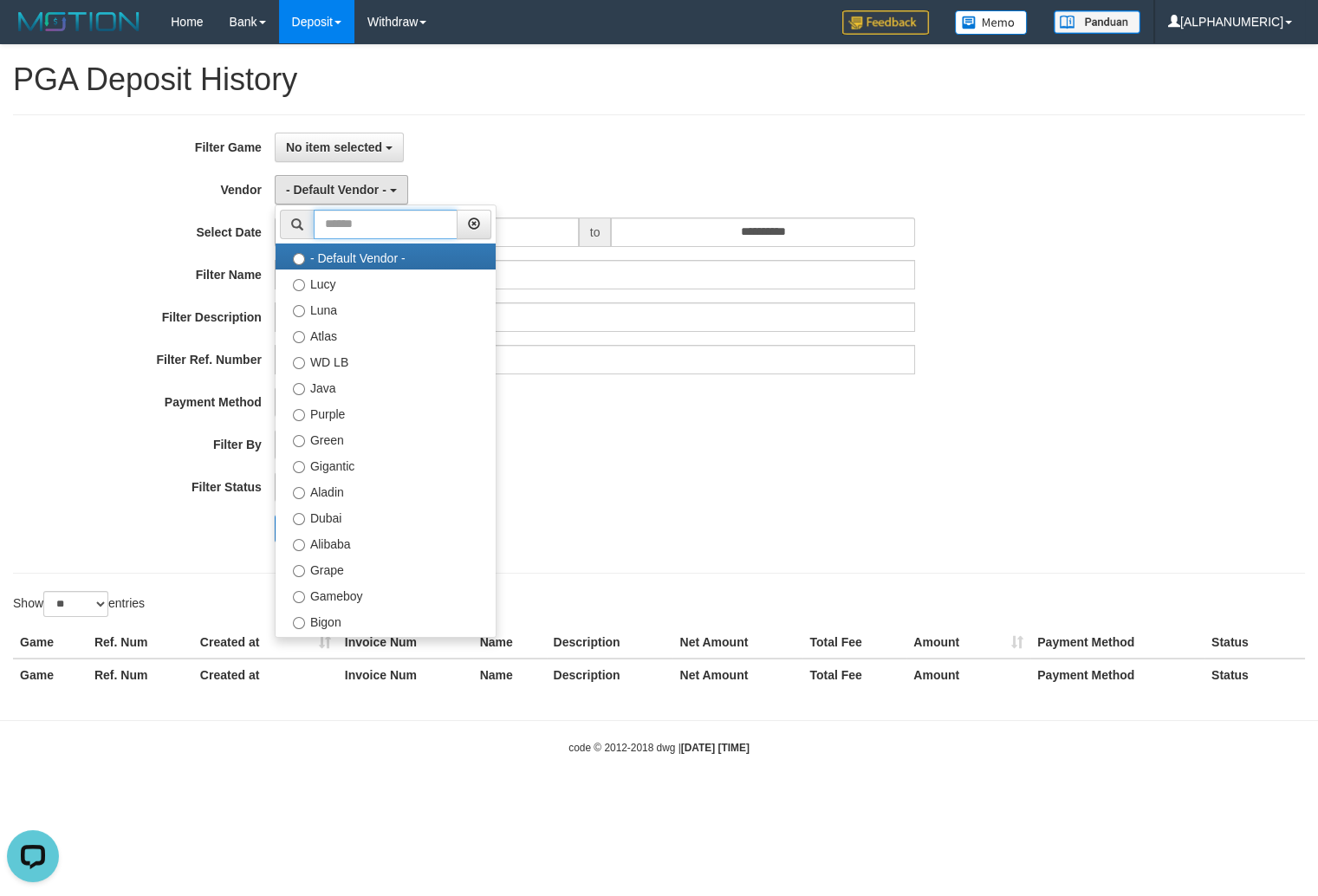 click at bounding box center [386, 224] 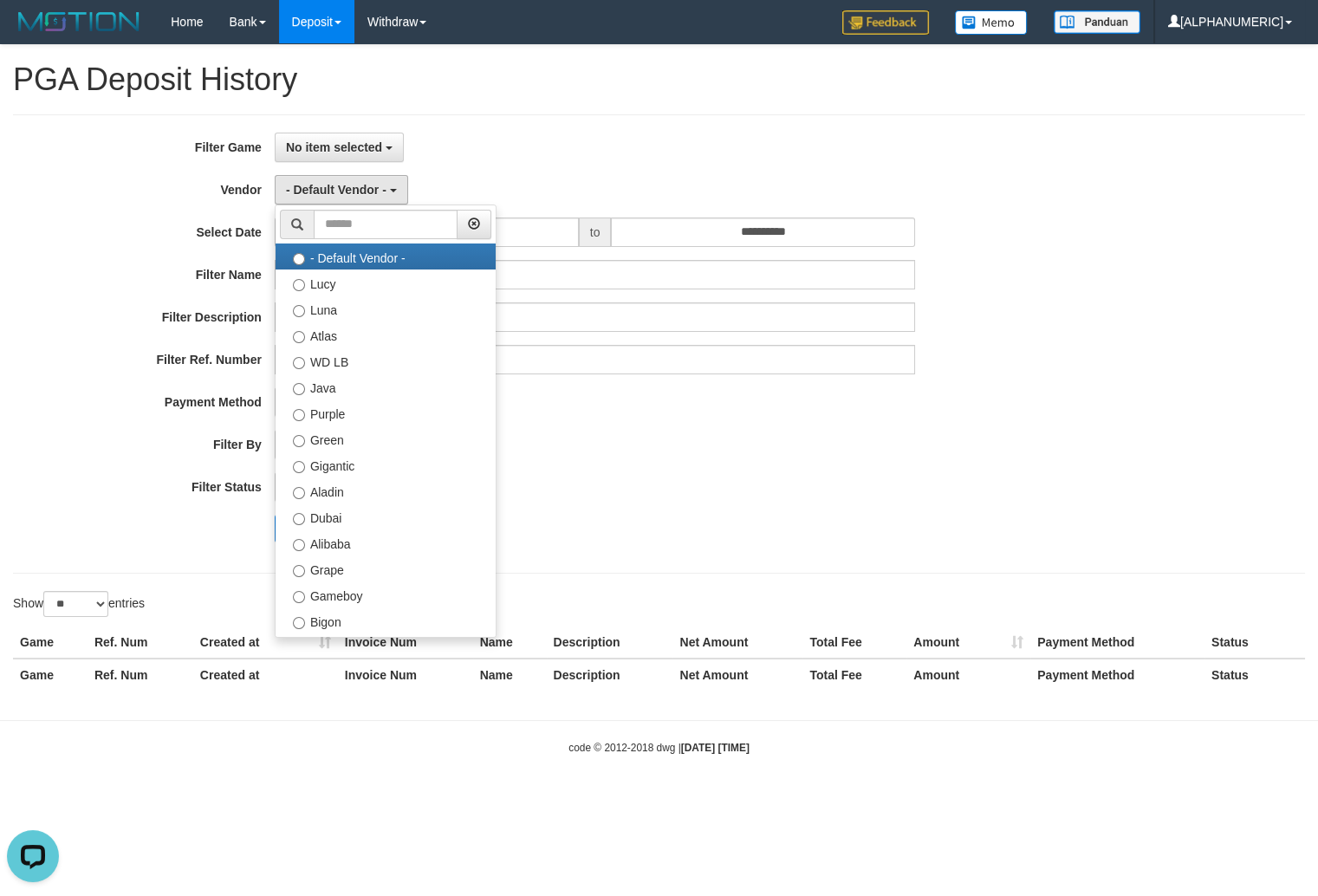 click on "- ALL -    SELECT ALL  - ALL -  SELECT PAYMENT METHOD
Mandiri
BNI
OVO
CIMB
BRI
MAYBANK
PERMATA
DANAMON
INDOMARET
ALFAMART
GOPAY
CC
BCA
QRIS
SINARMAS
LINKAJA
SHOPEEPAY
ATMBERSAMA
DANA
ARTHAGRAHA
SAMPOERNA
OCBCNISP" at bounding box center (594, 402) 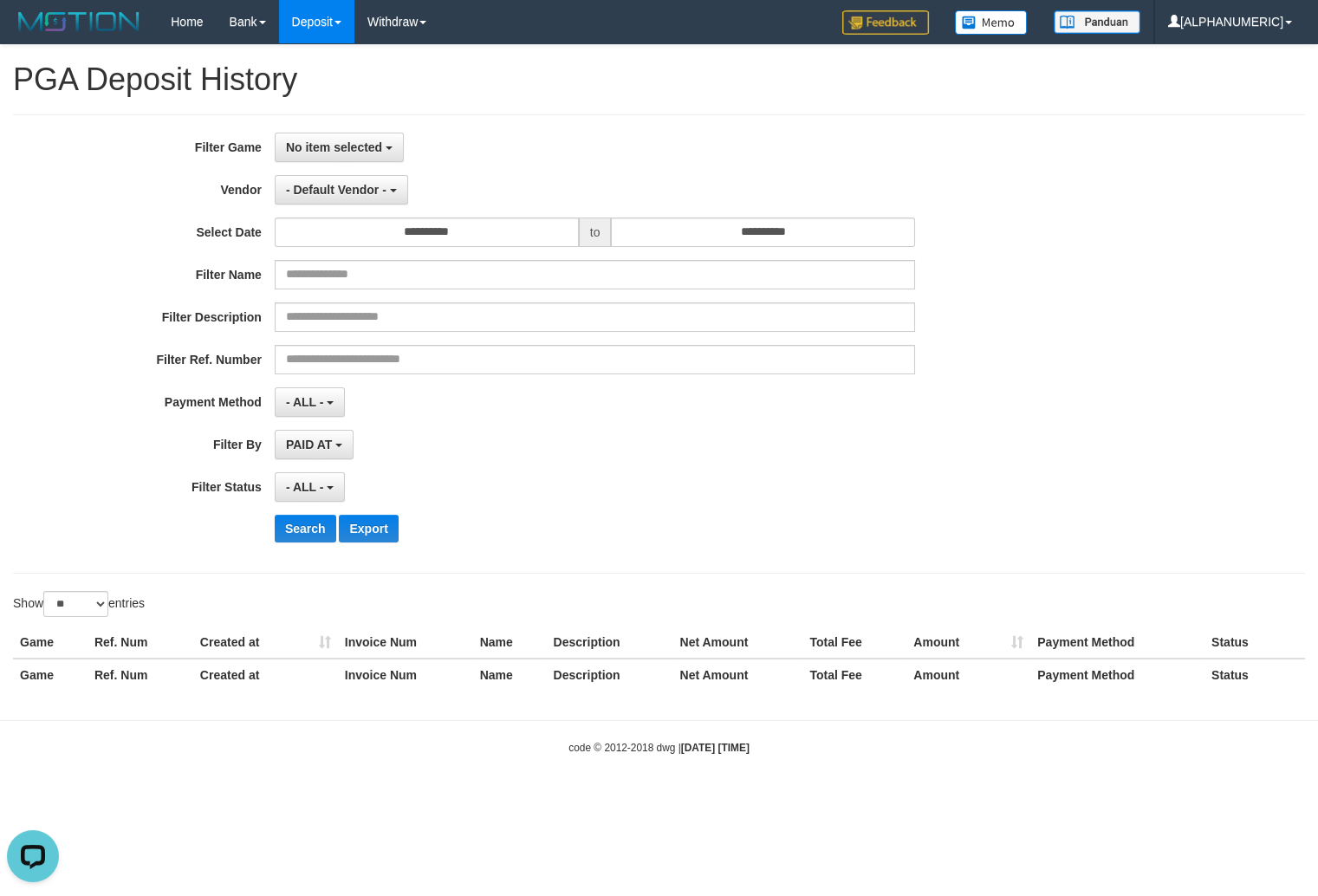 click on "**********" at bounding box center [549, 344] 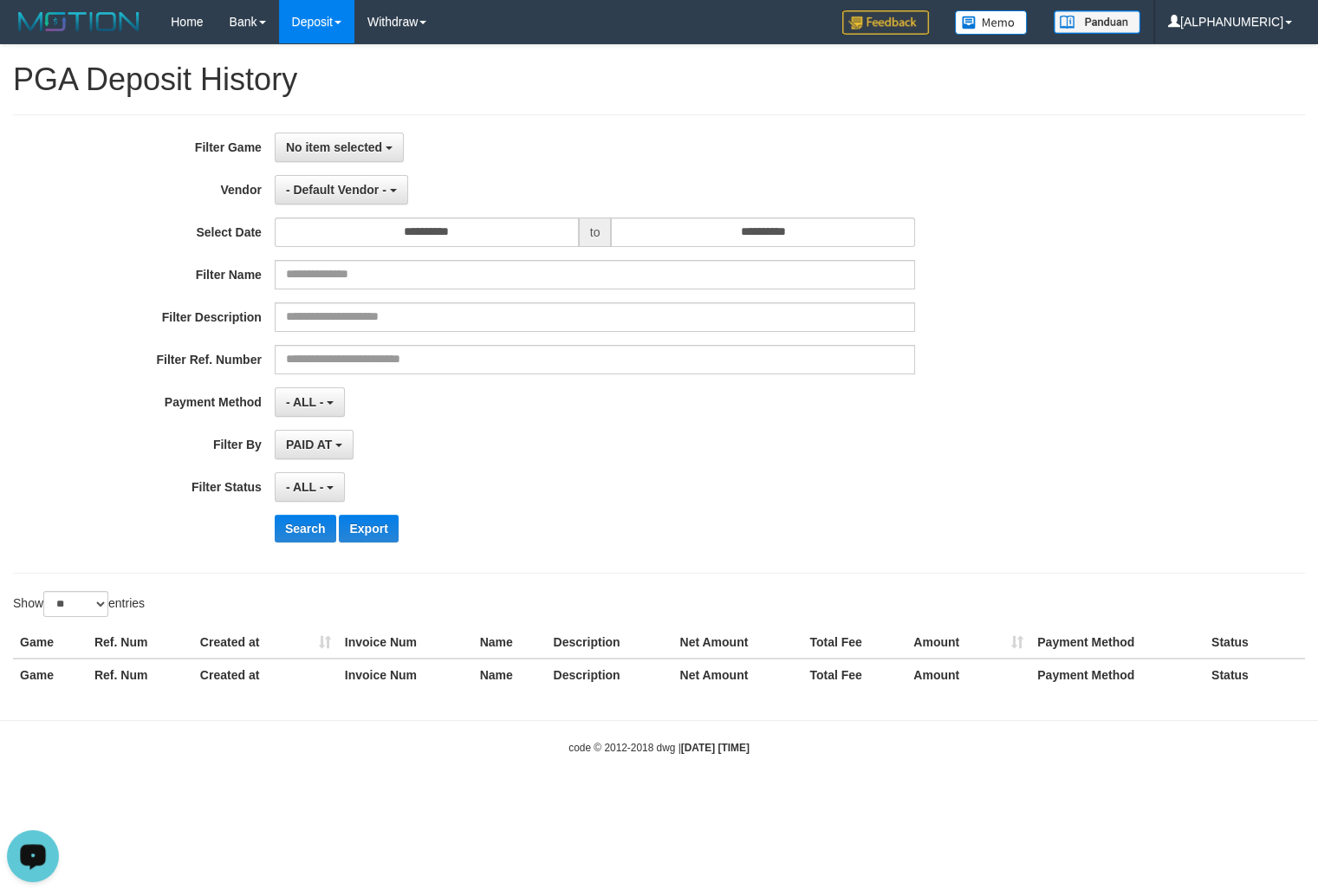 click on "PAID AT
PAID AT
CREATED AT" at bounding box center [594, 445] 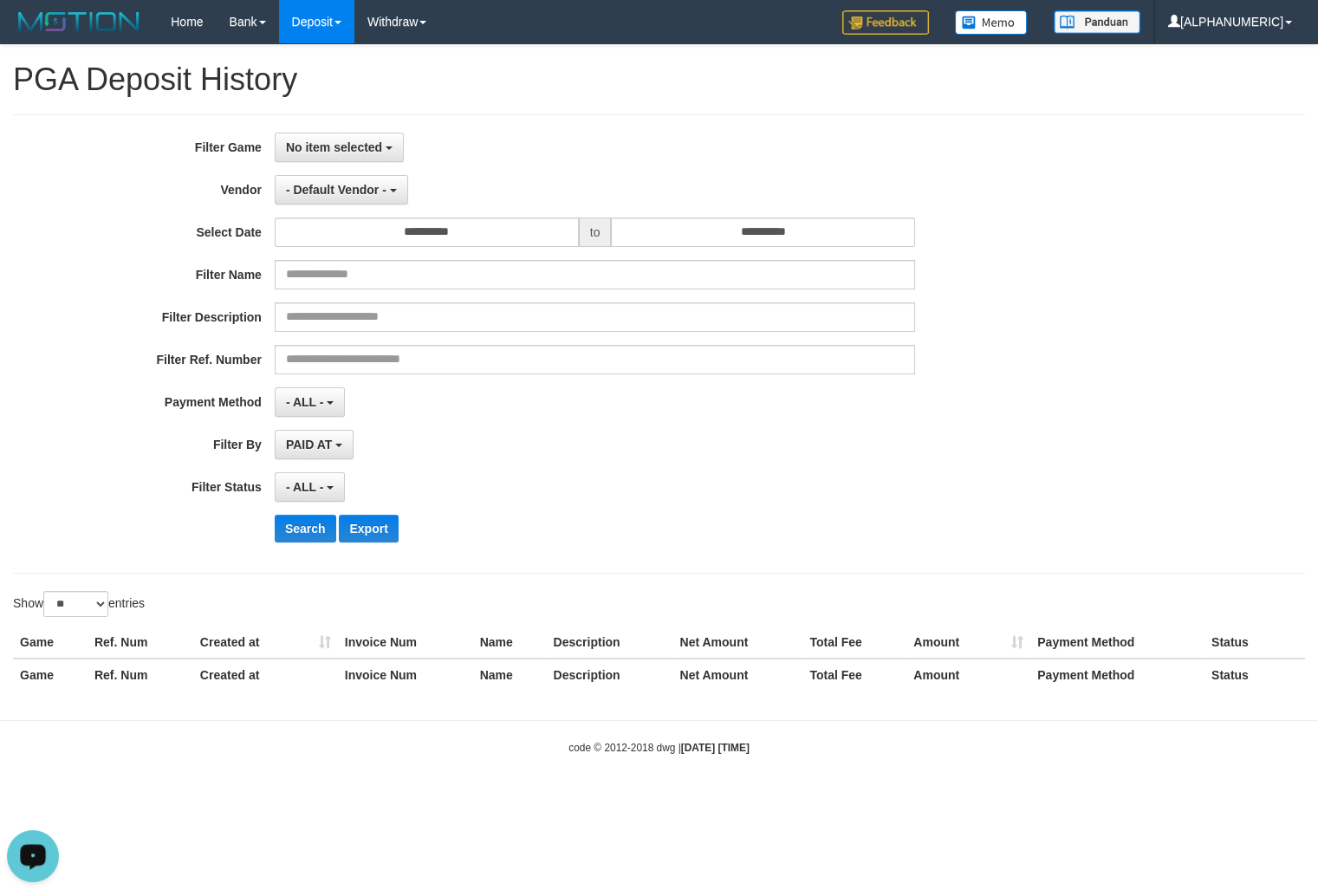 click on "**********" at bounding box center (659, 344) 